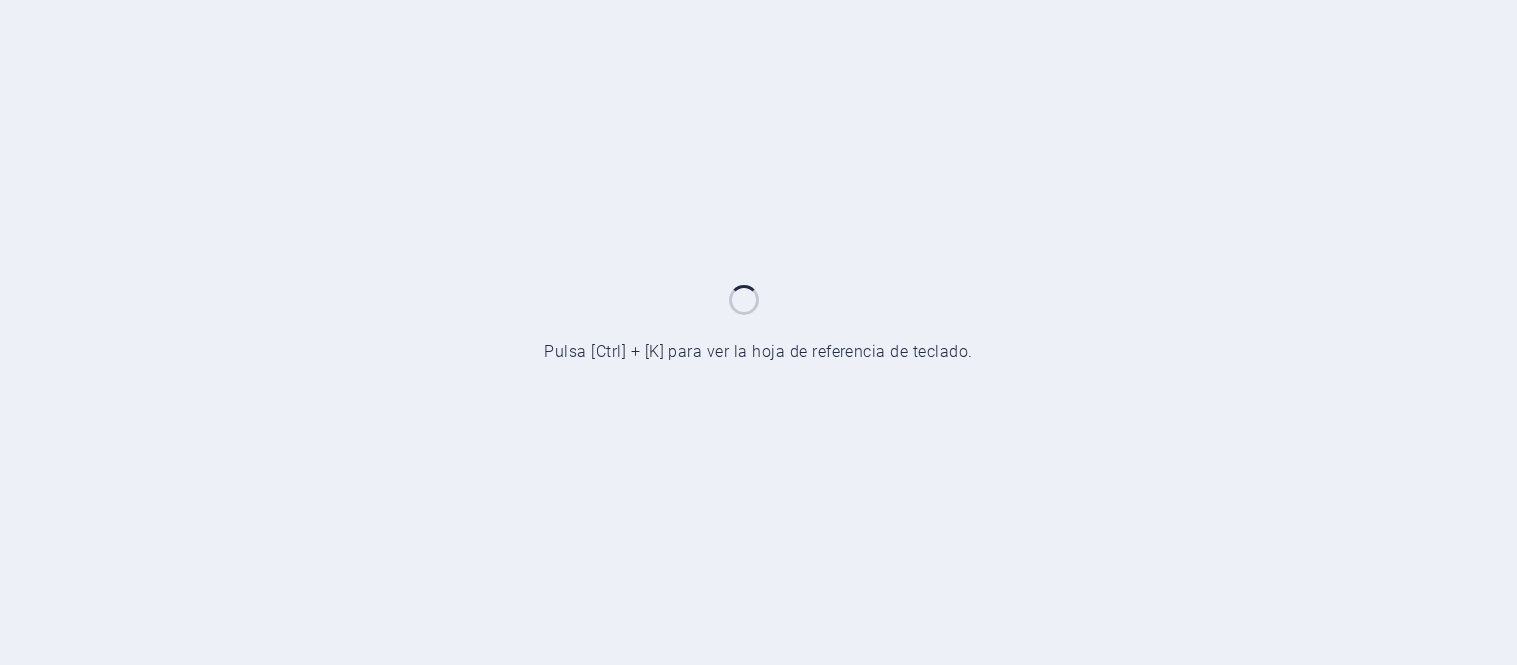 scroll, scrollTop: 0, scrollLeft: 0, axis: both 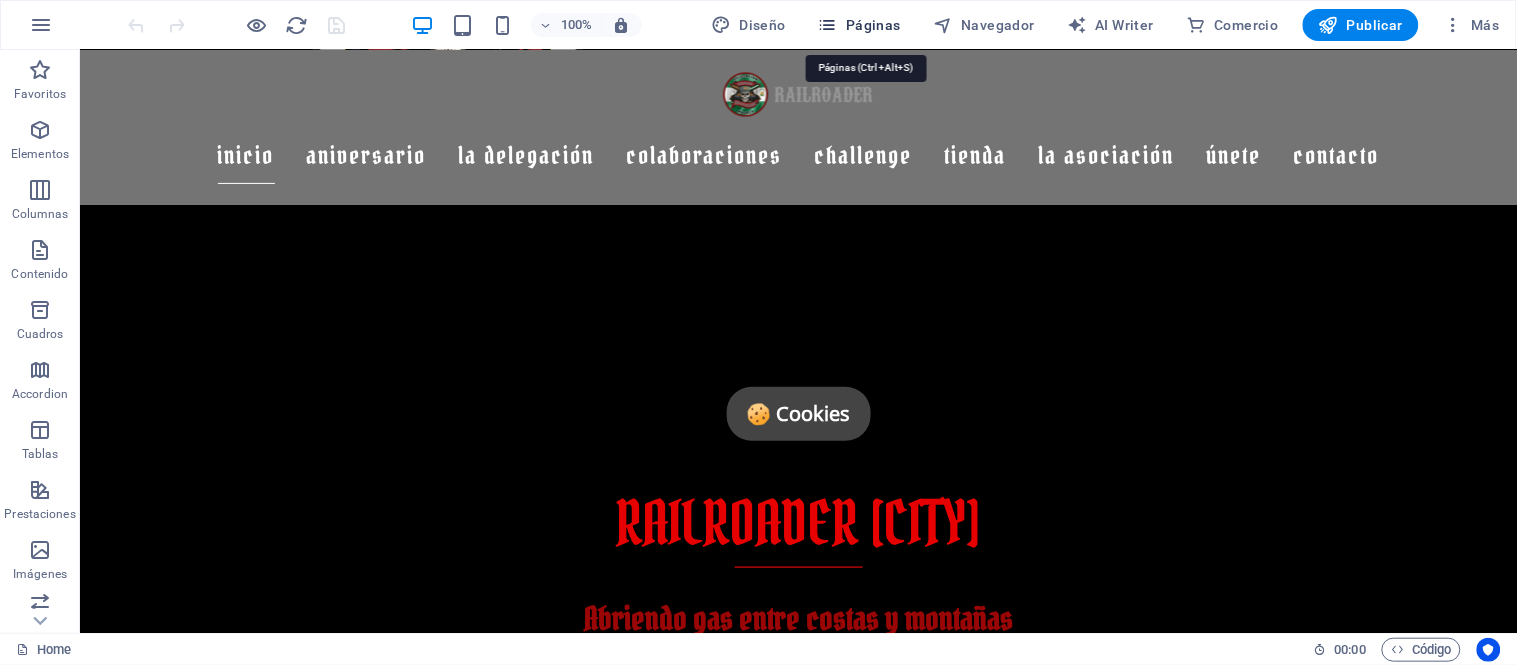 click on "Páginas" at bounding box center [859, 25] 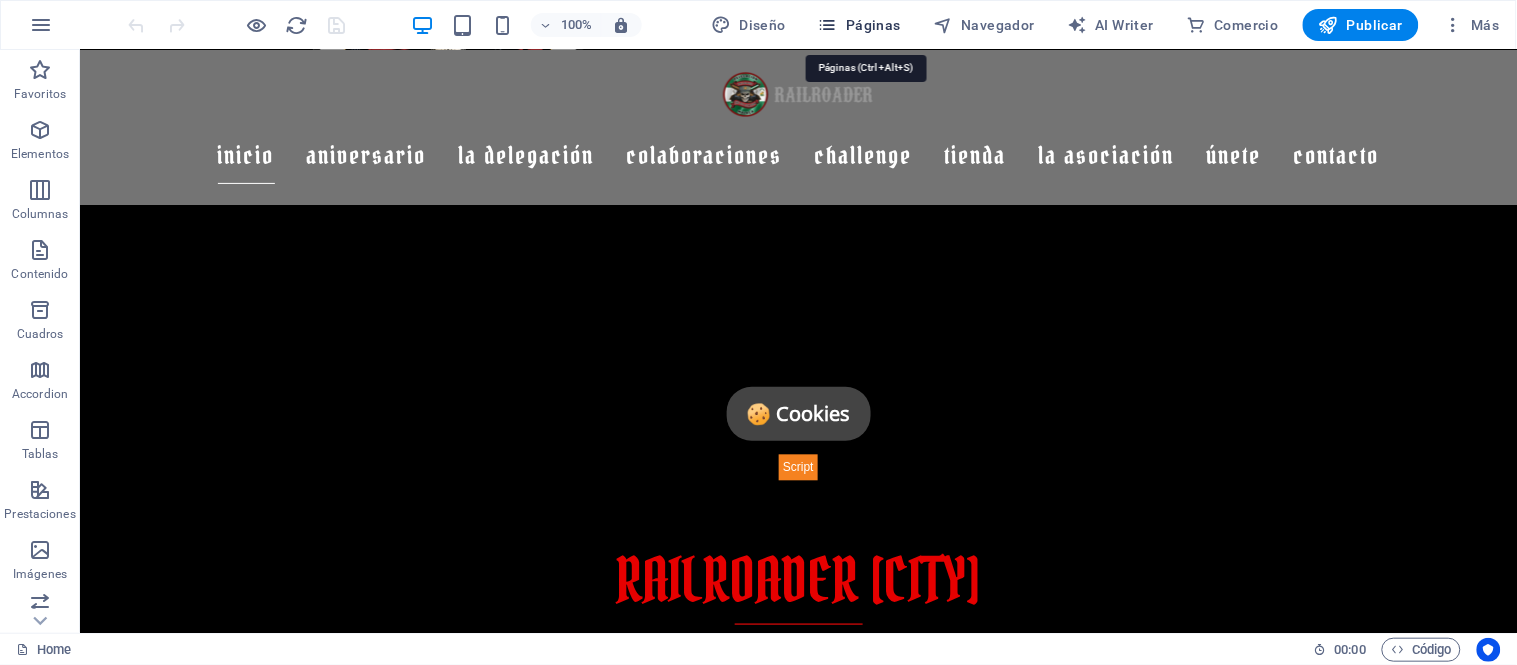 scroll, scrollTop: 972, scrollLeft: 0, axis: vertical 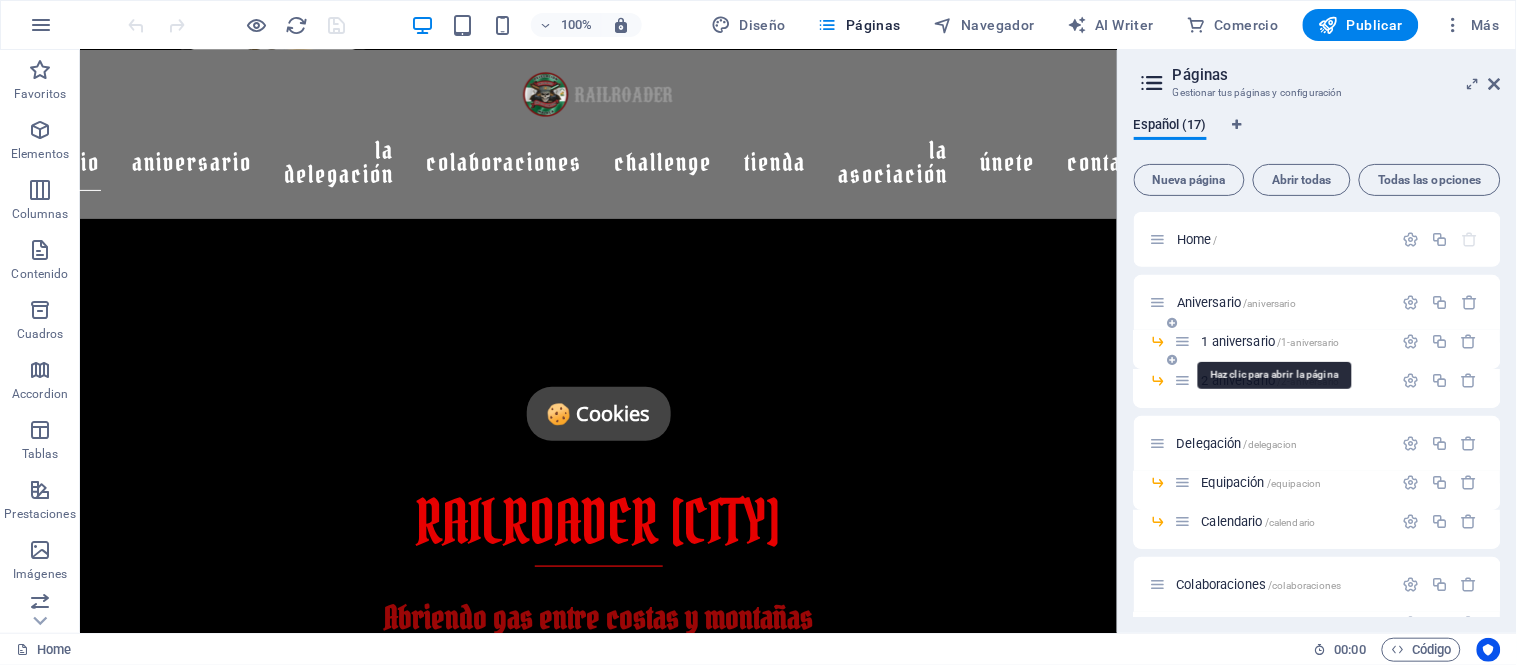click on "1 aniversario  /[NUMBER]-aniversario" at bounding box center (1271, 341) 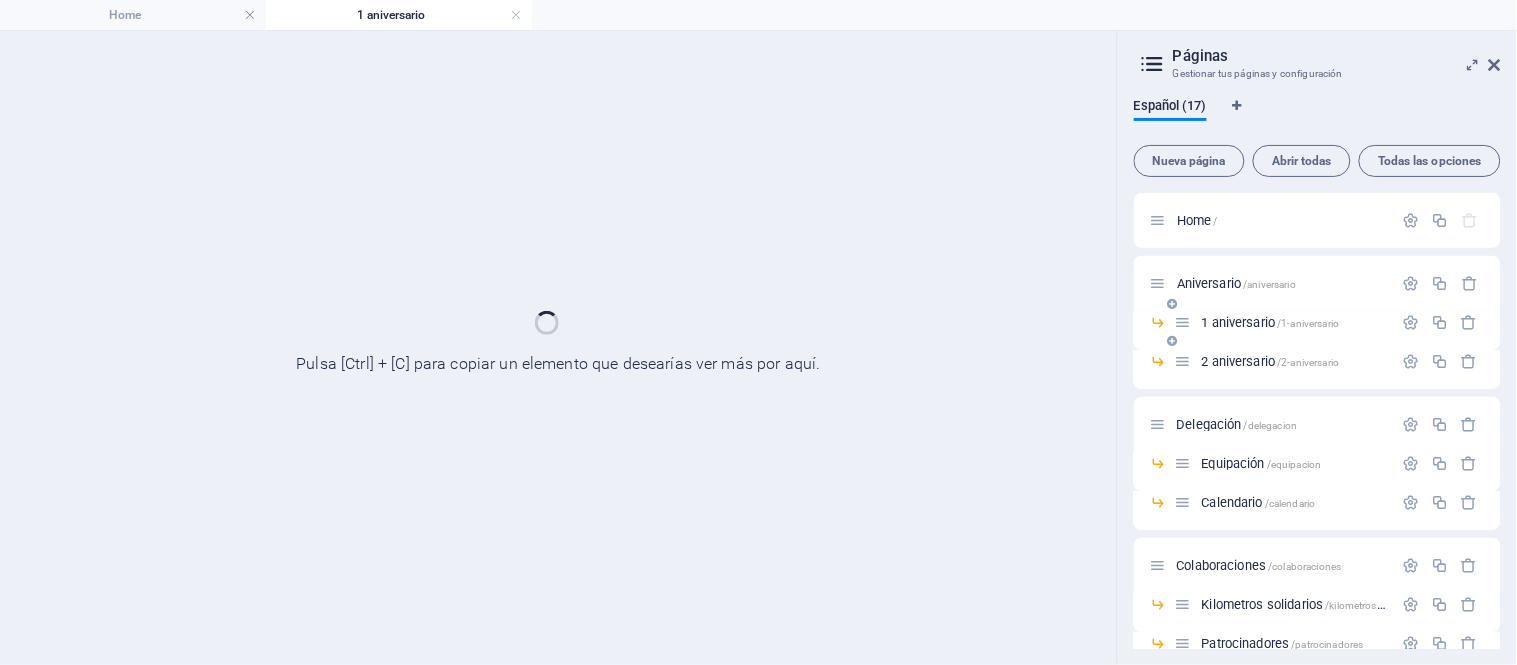 scroll, scrollTop: 0, scrollLeft: 0, axis: both 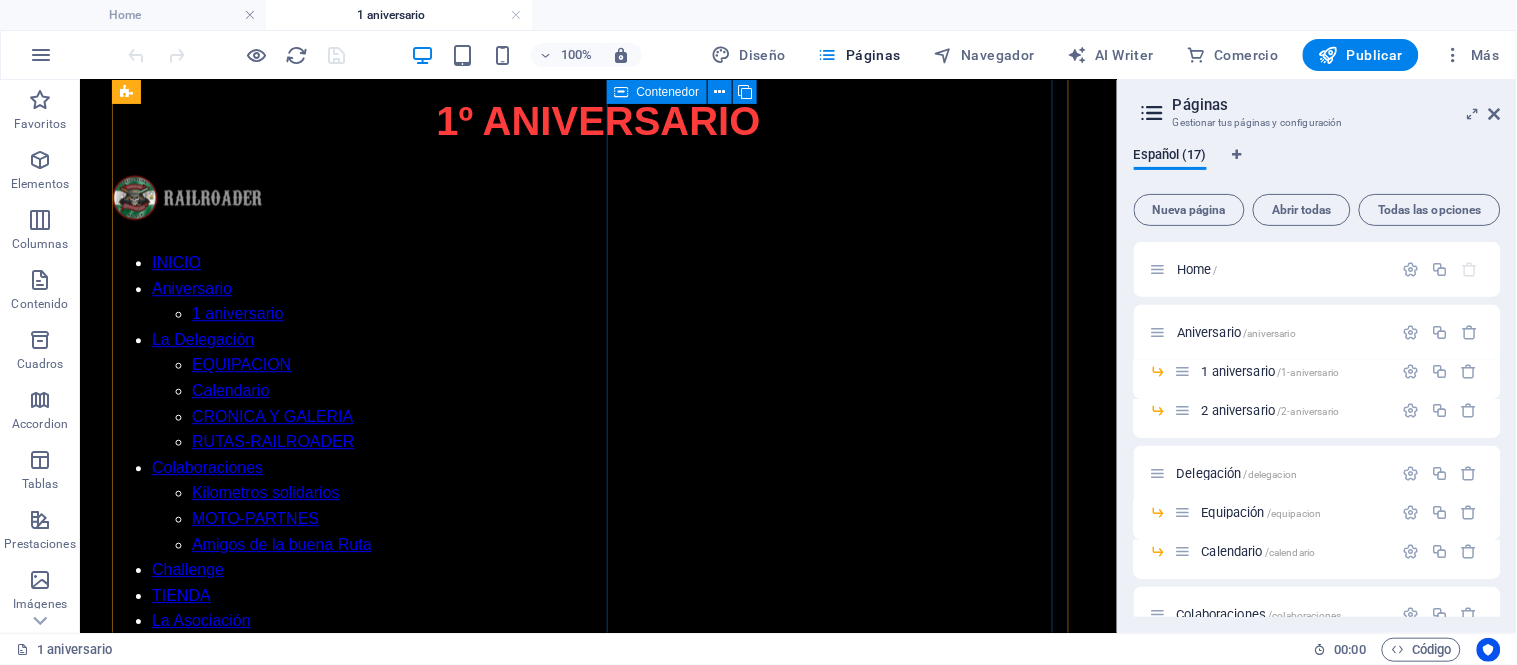 click at bounding box center (597, 1672) 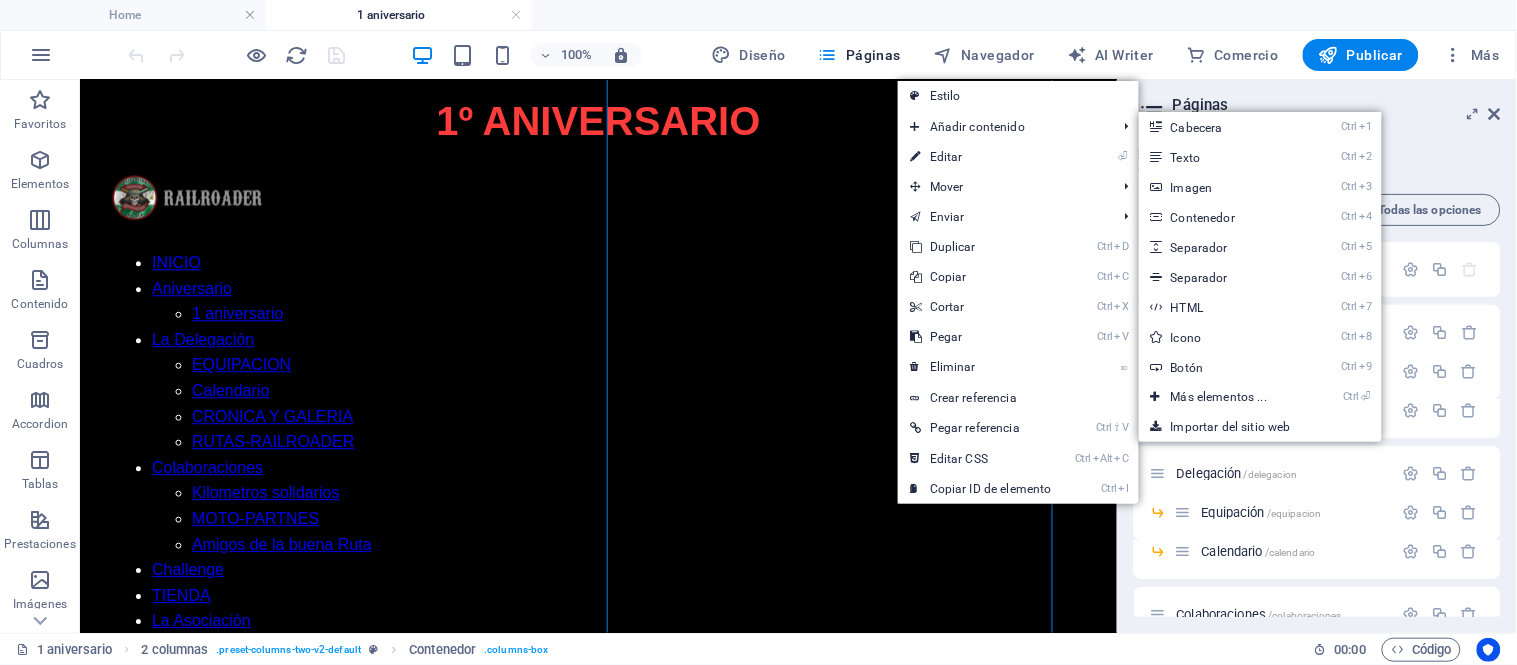 click on "Ctrl 5  Separador" at bounding box center (1223, 247) 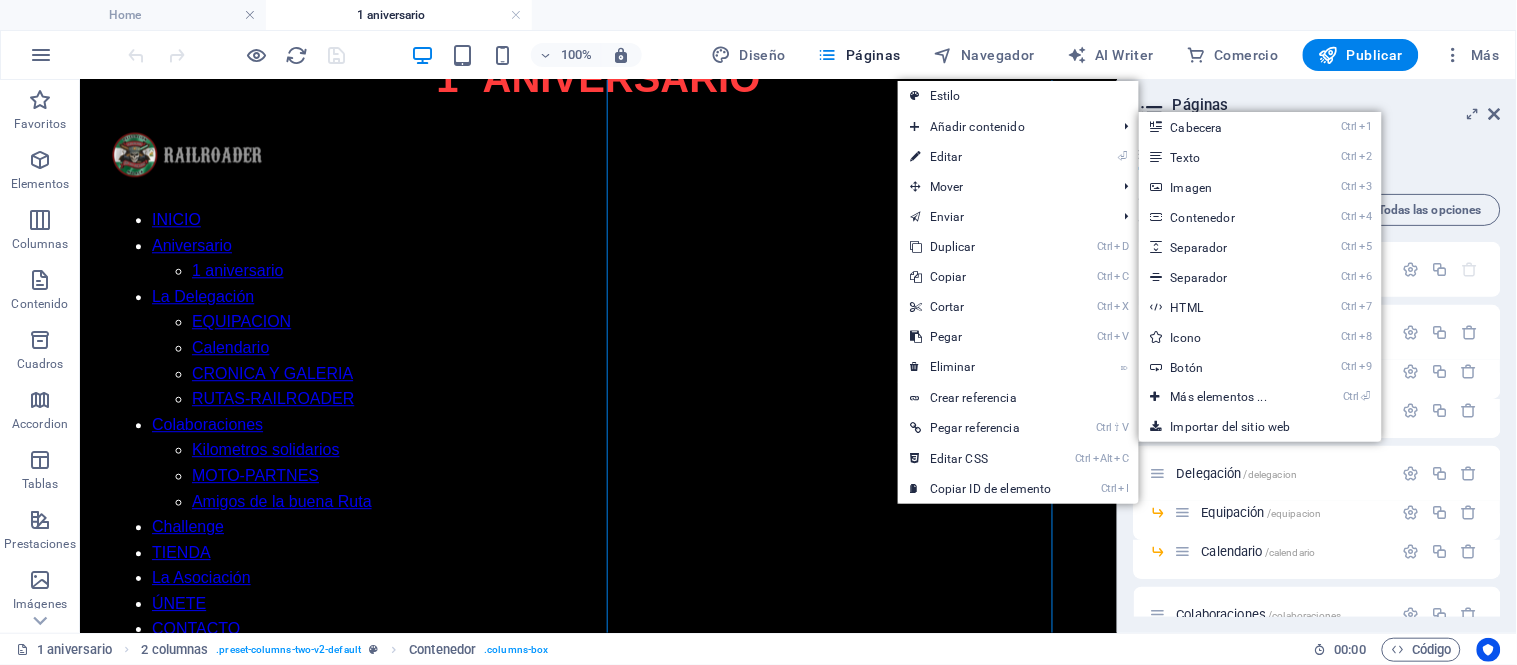 select on "px" 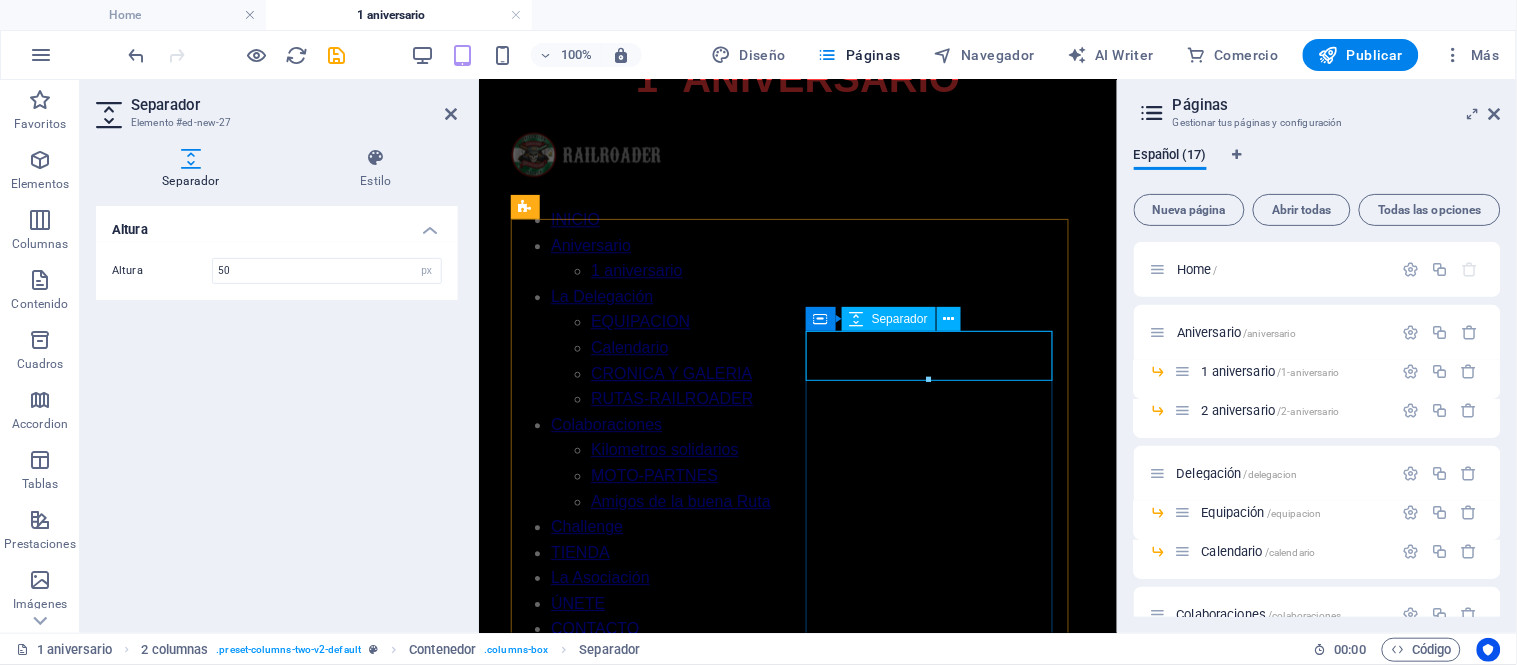 scroll, scrollTop: 818, scrollLeft: 0, axis: vertical 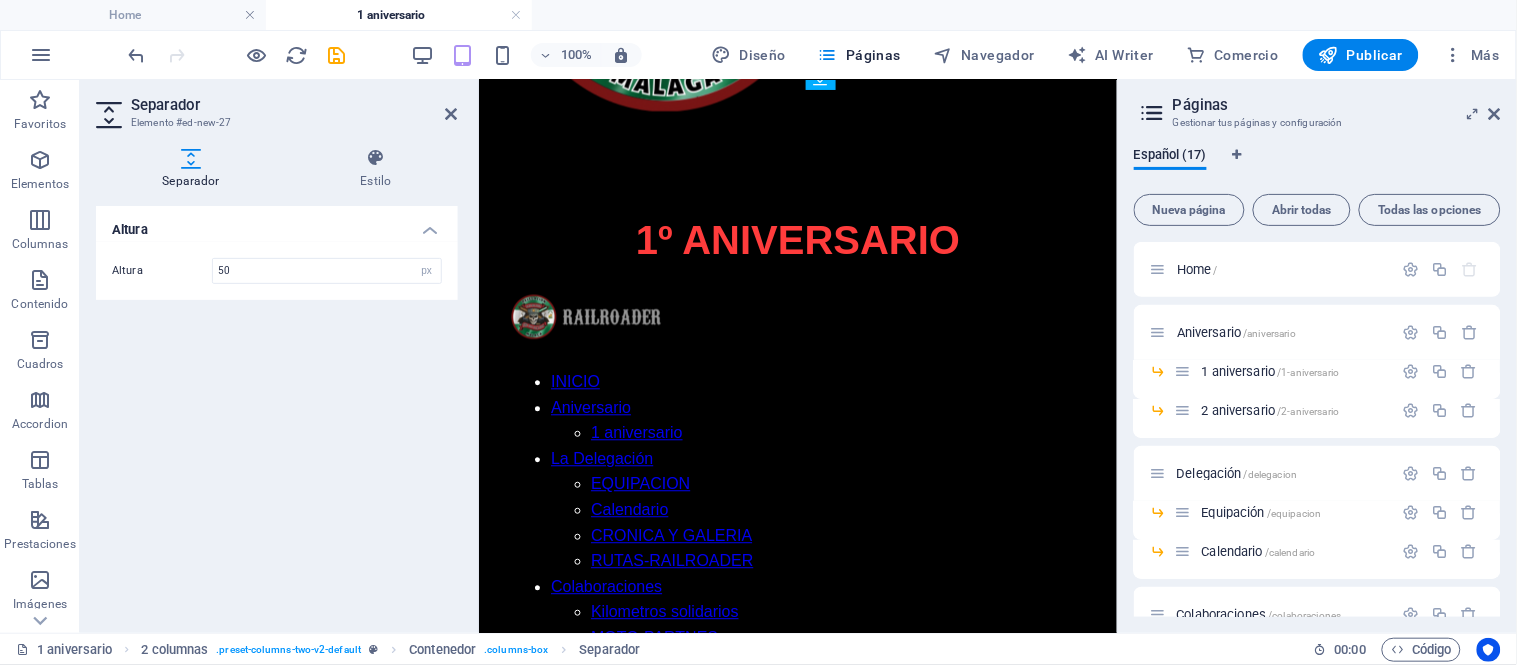 drag, startPoint x: 933, startPoint y: 334, endPoint x: 931, endPoint y: 371, distance: 37.054016 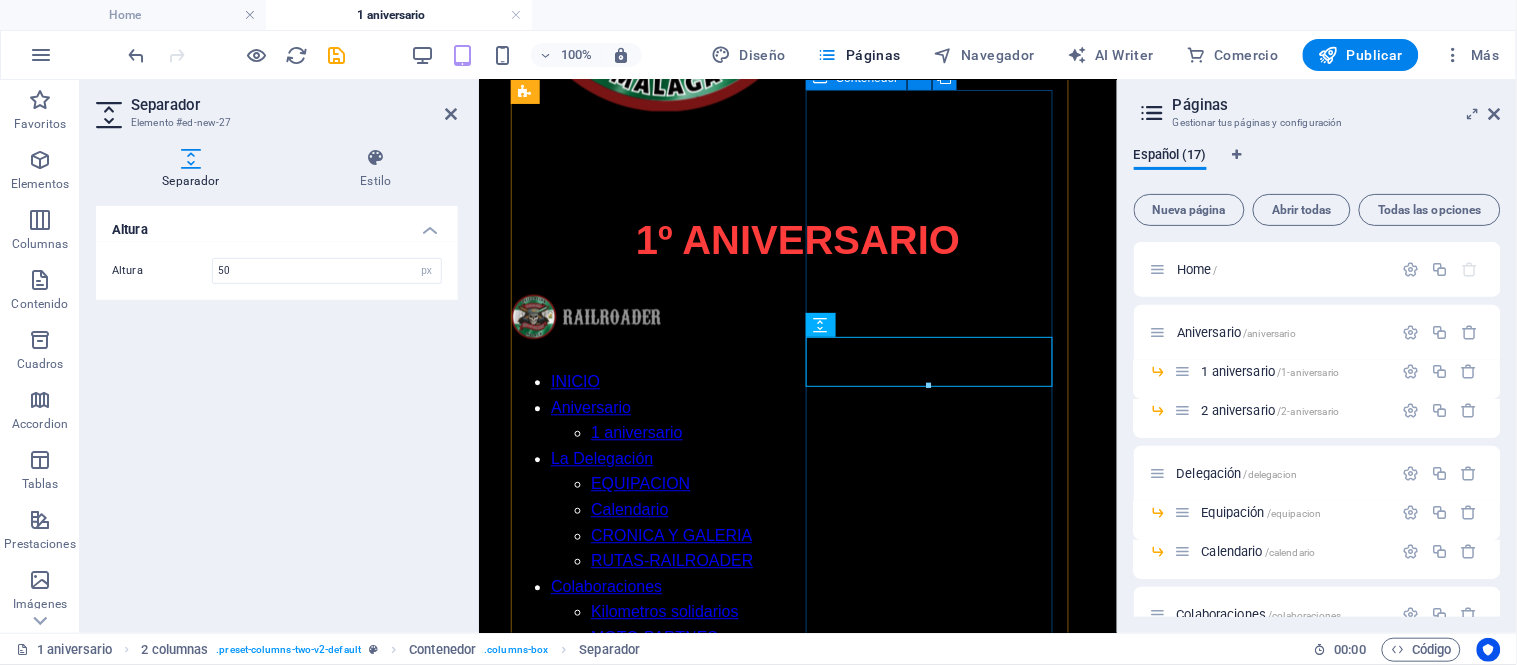 click at bounding box center [797, 2169] 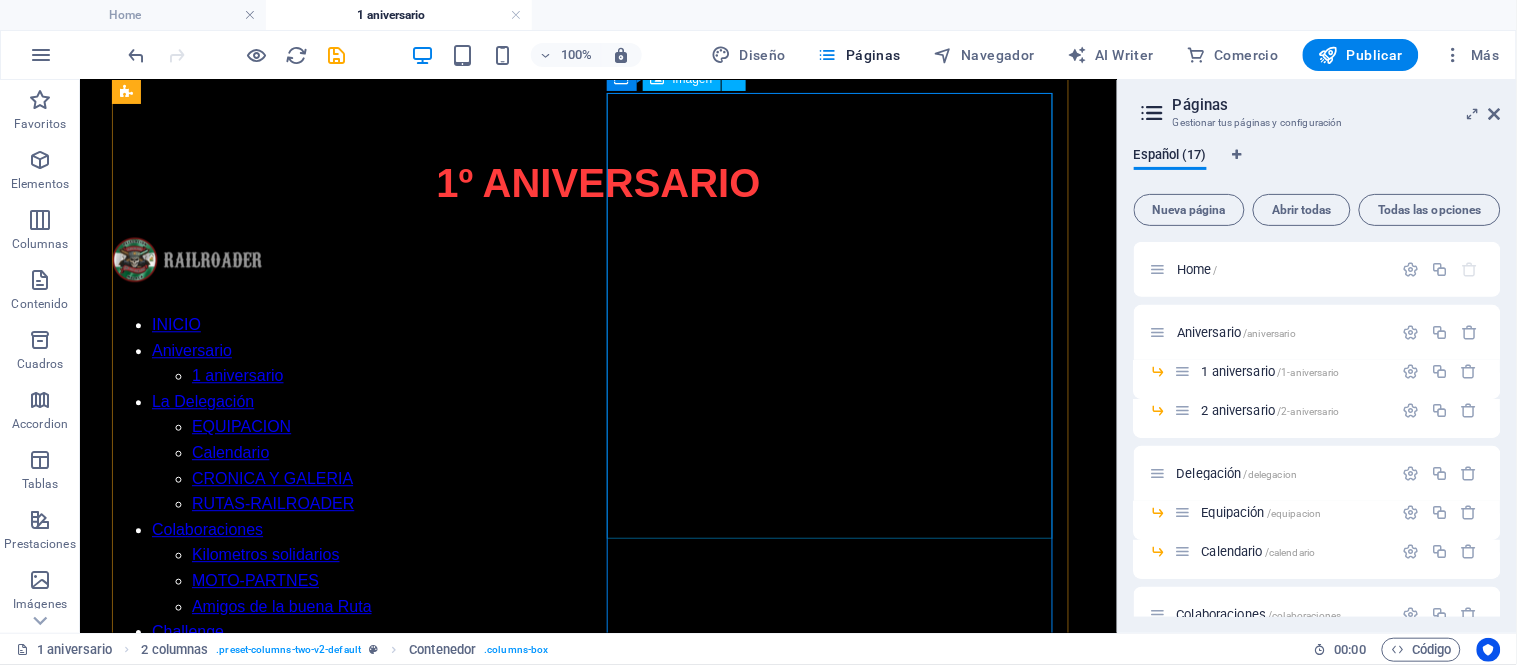 scroll, scrollTop: 1158, scrollLeft: 0, axis: vertical 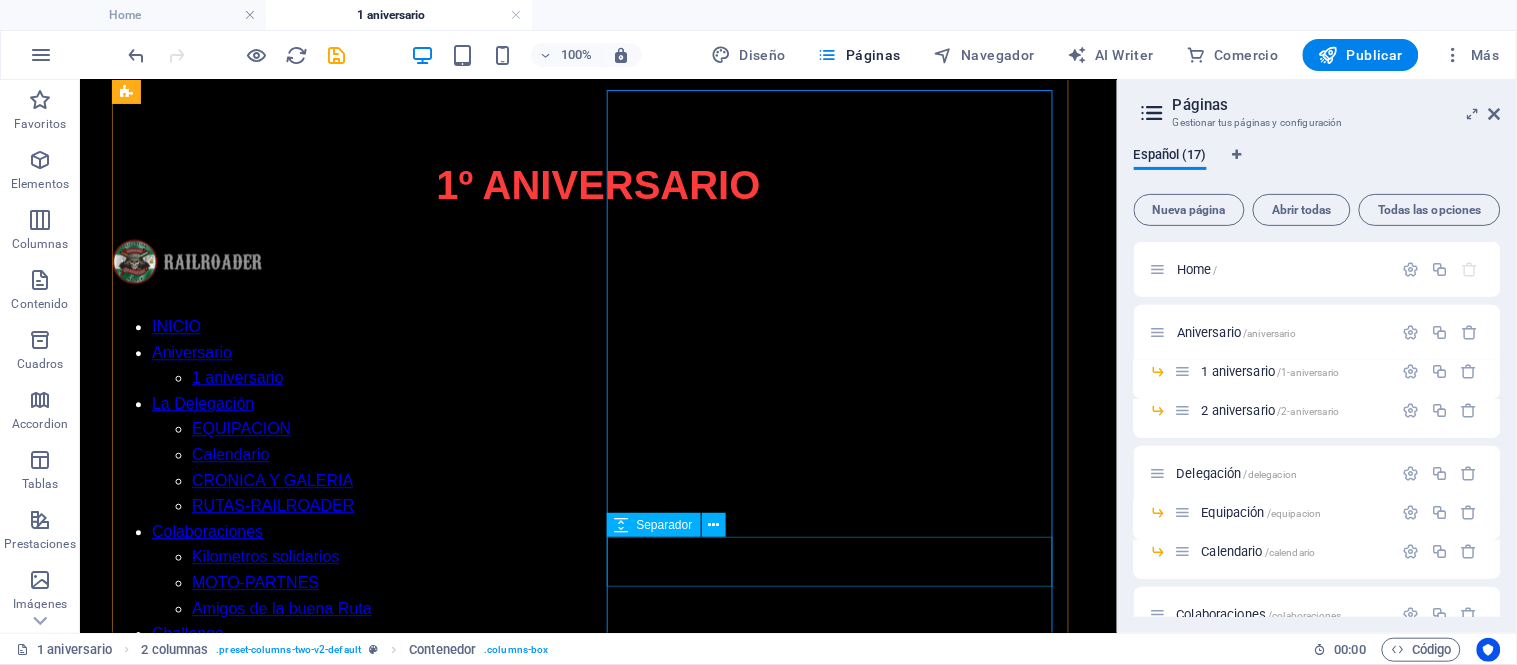 click at bounding box center (597, 2014) 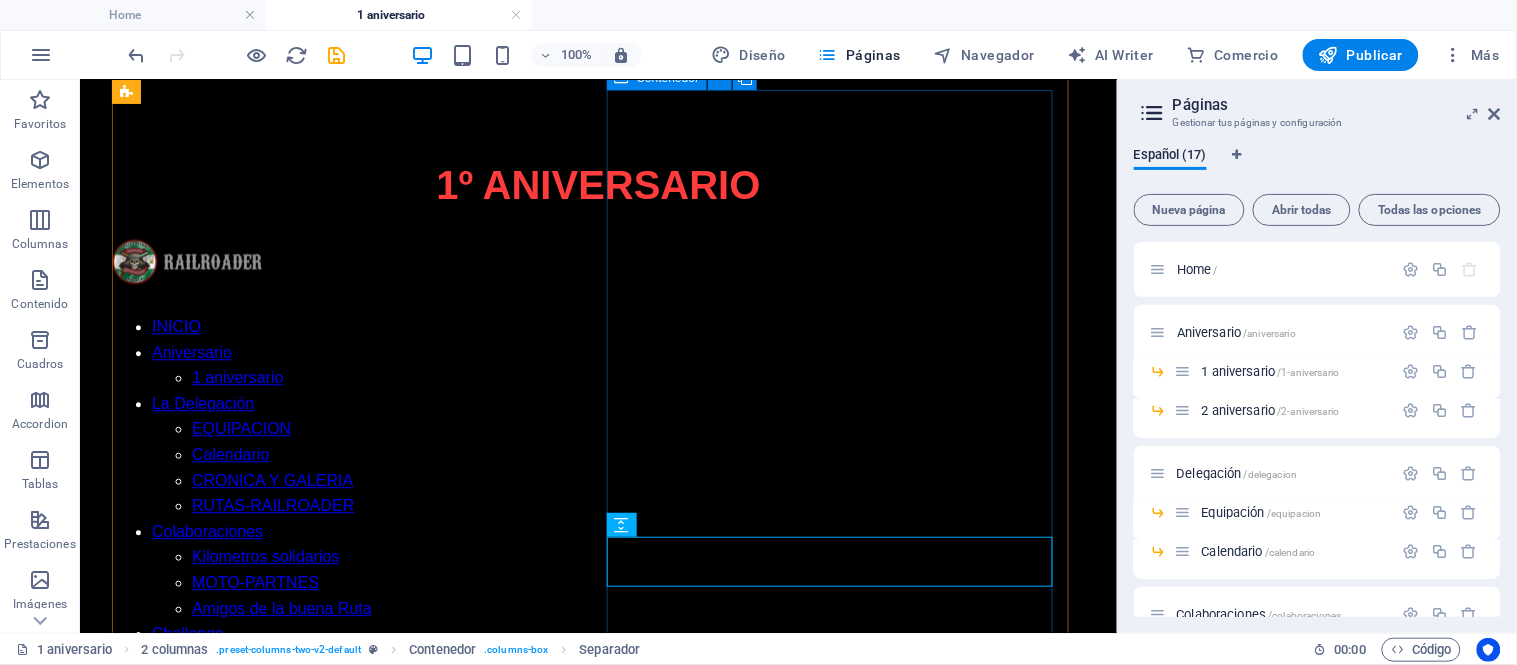 click at bounding box center [597, 1761] 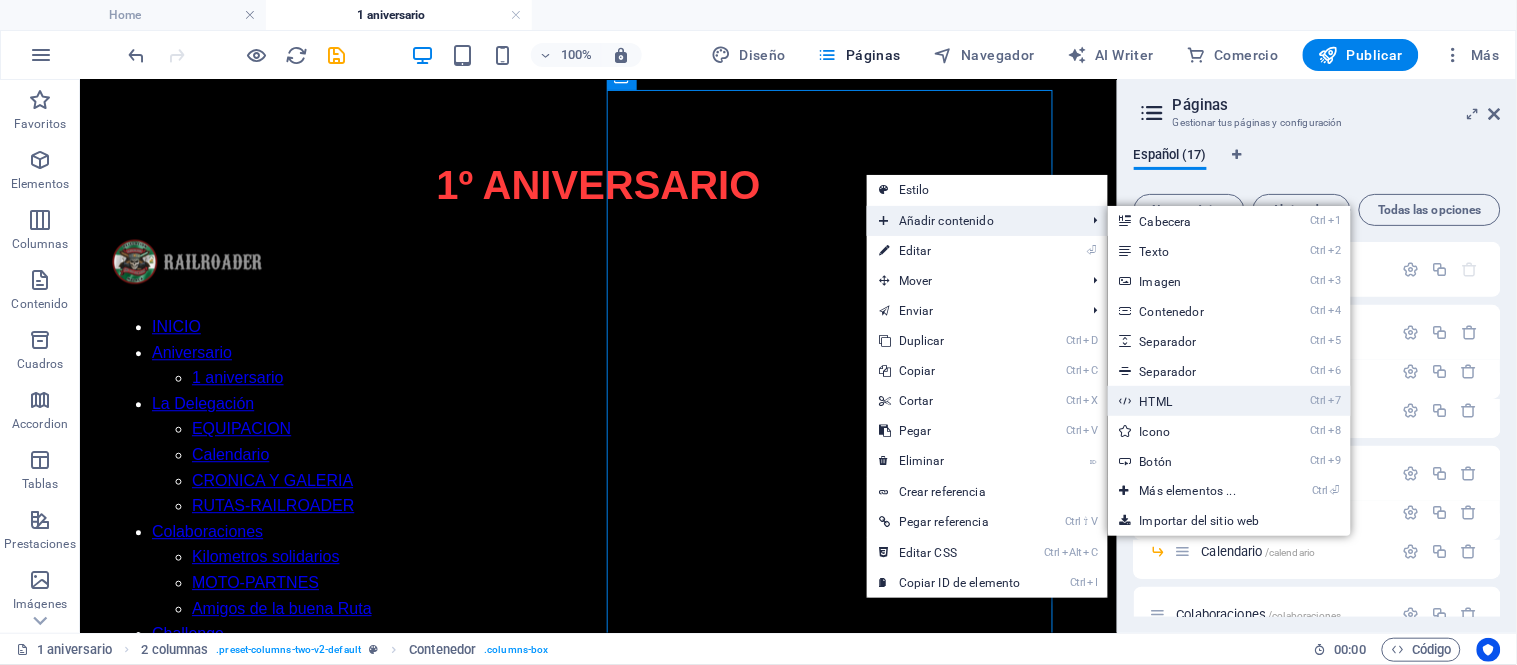 click on "Ctrl 7  HTML" at bounding box center (1192, 401) 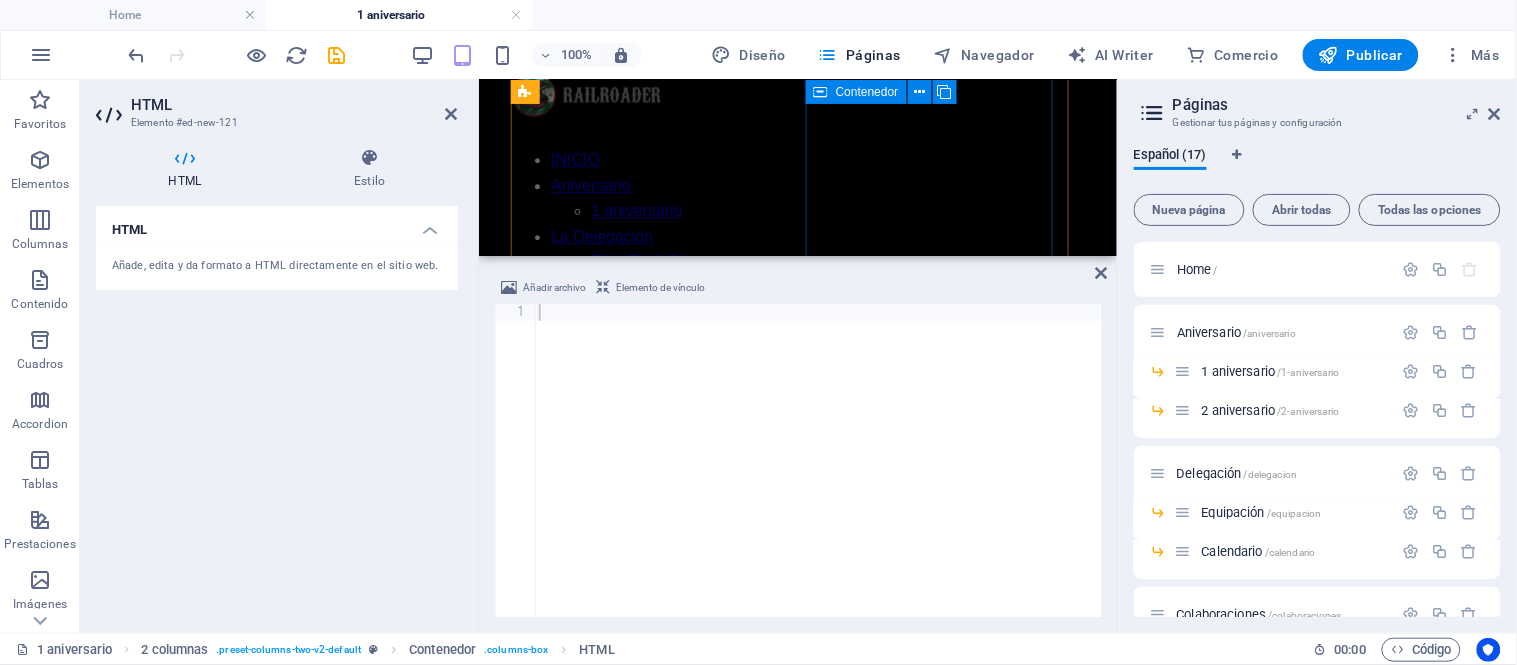 scroll, scrollTop: 1171, scrollLeft: 0, axis: vertical 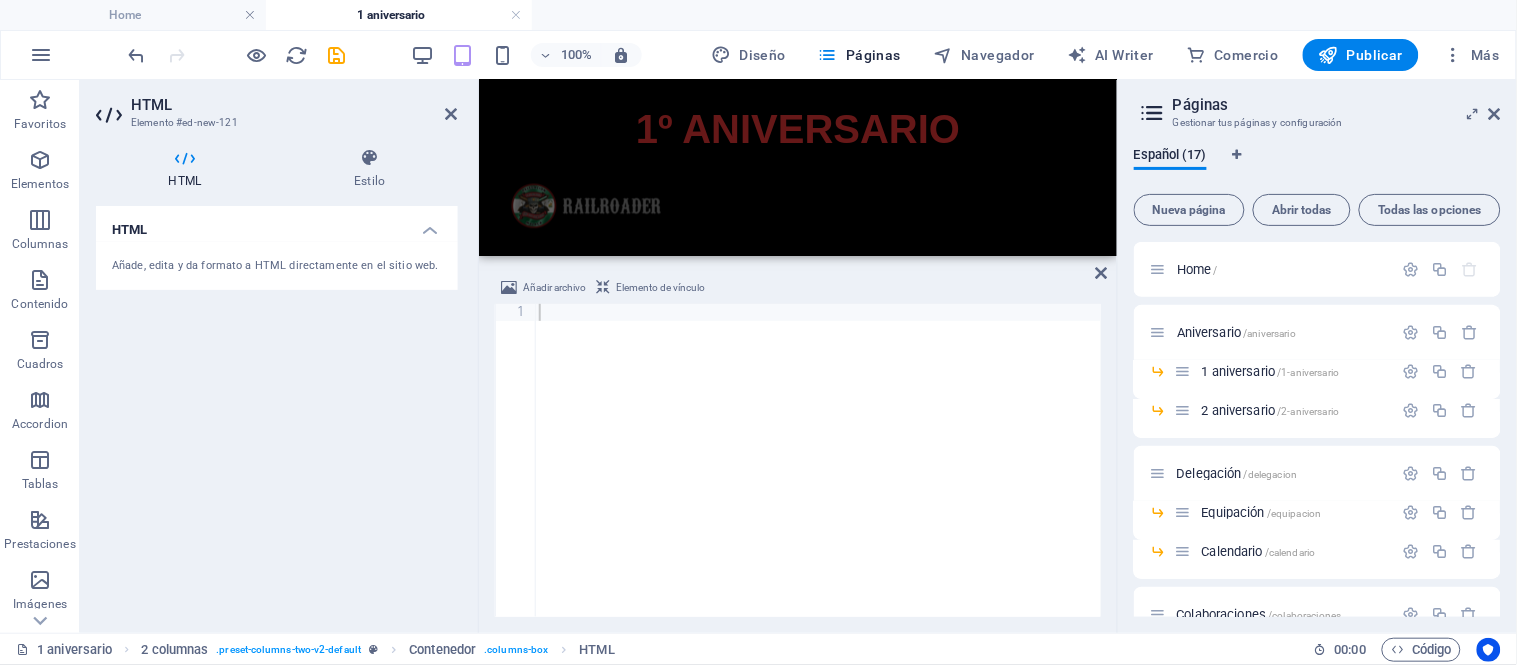 click at bounding box center (818, 477) 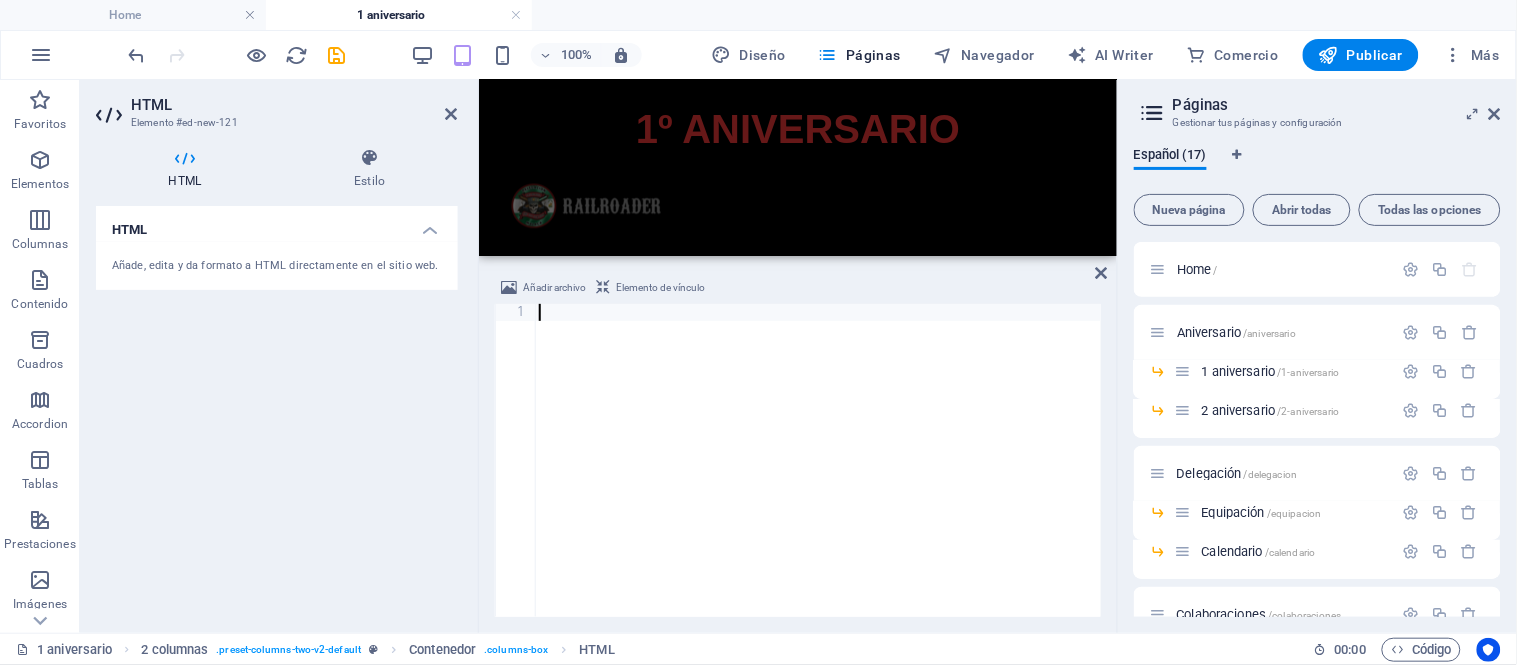 scroll, scrollTop: 366, scrollLeft: 0, axis: vertical 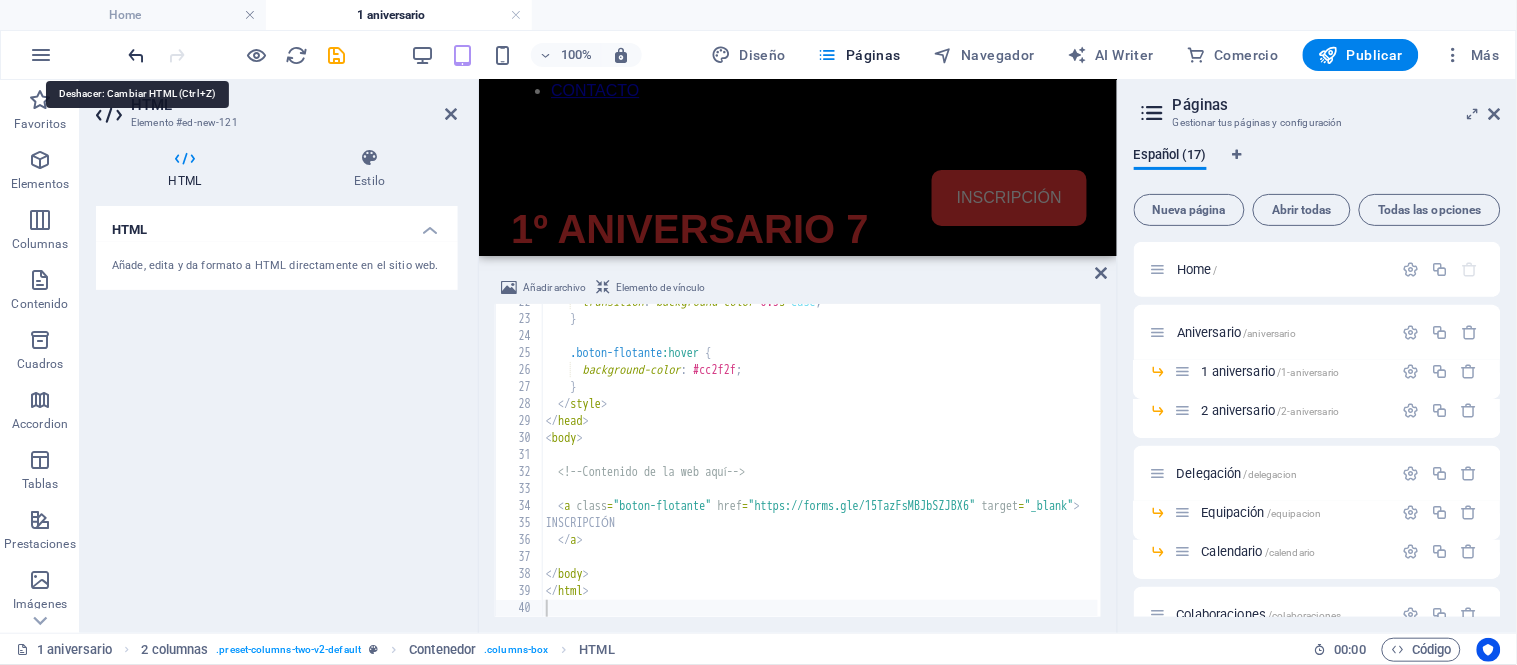 click at bounding box center (137, 55) 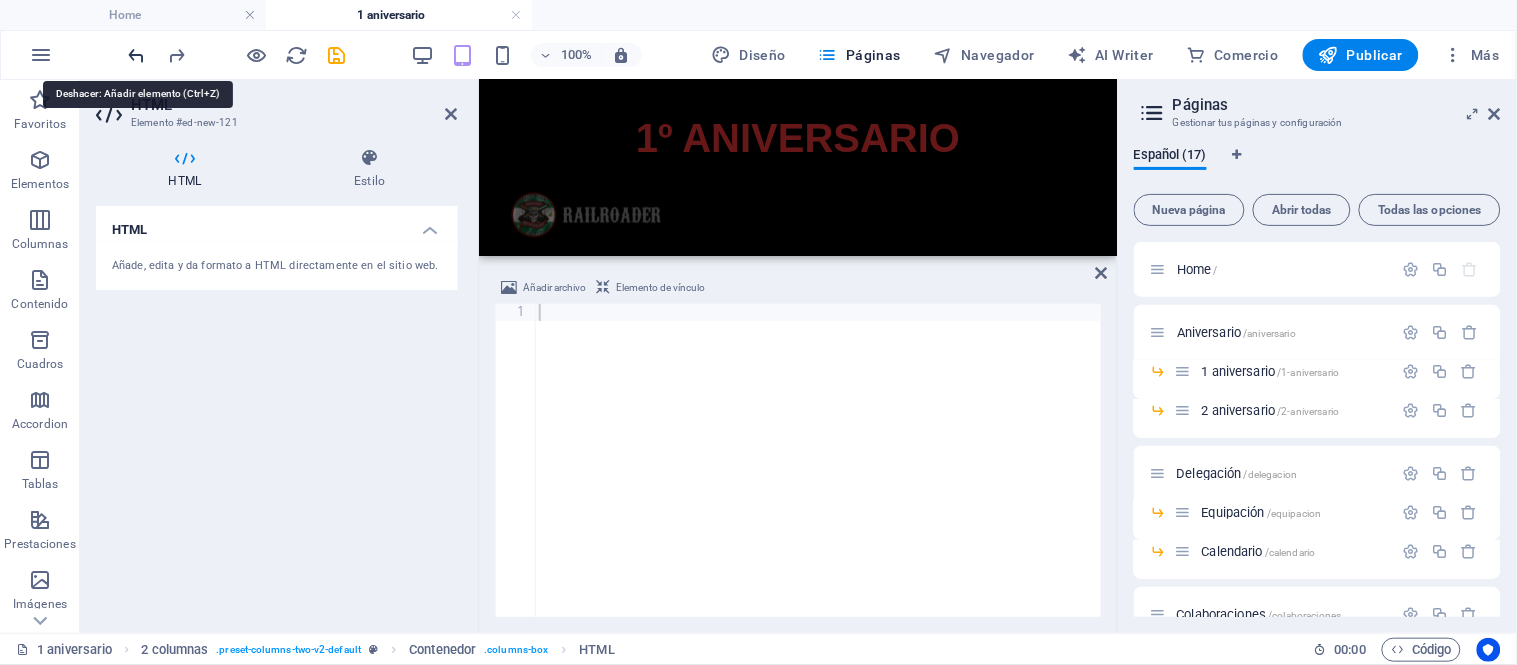 scroll, scrollTop: 982, scrollLeft: 0, axis: vertical 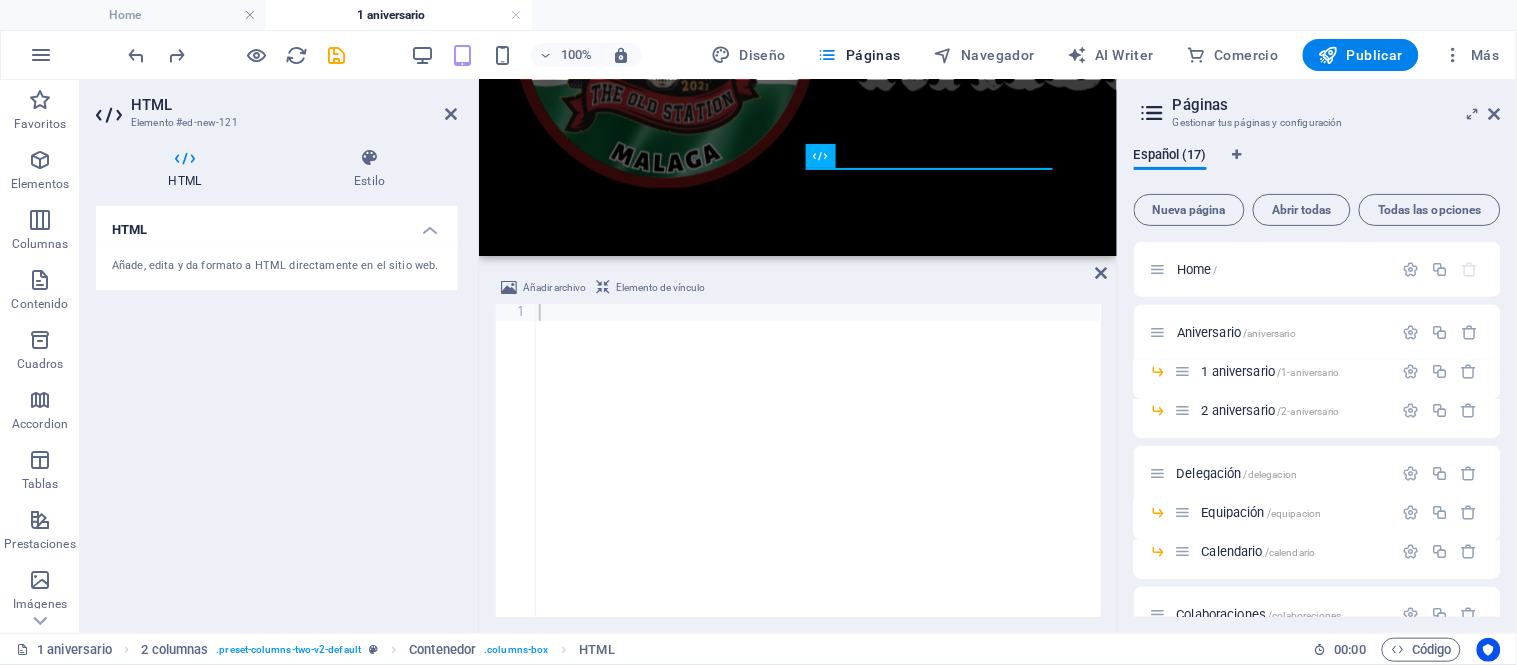 click at bounding box center [818, 476] 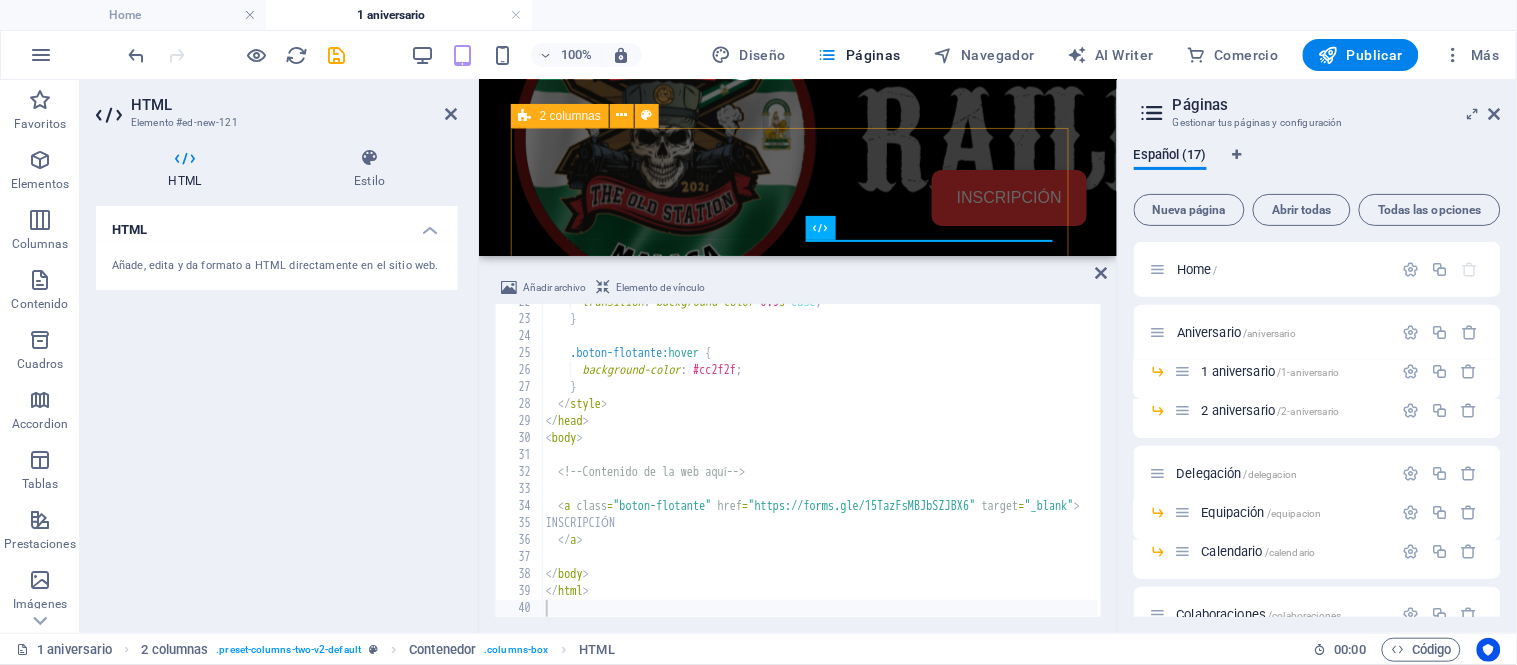 scroll, scrollTop: 871, scrollLeft: 0, axis: vertical 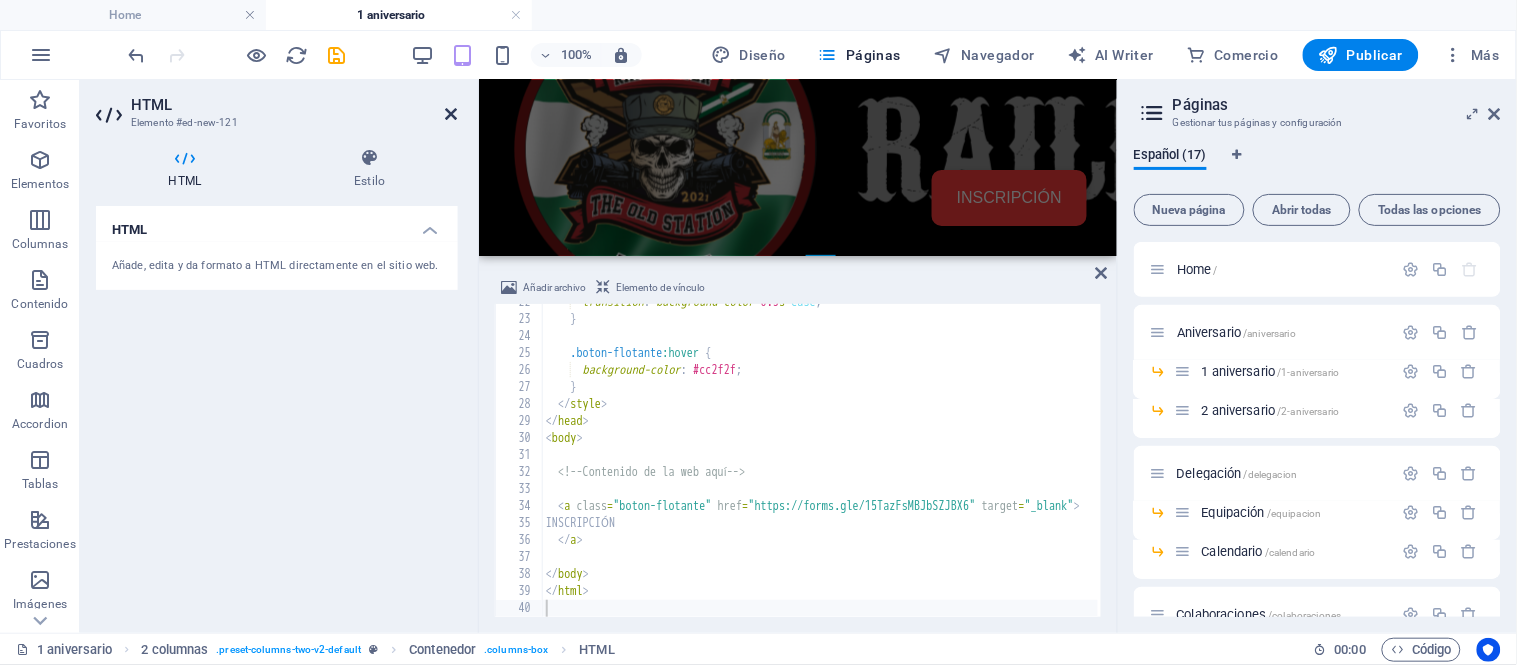 click at bounding box center [452, 114] 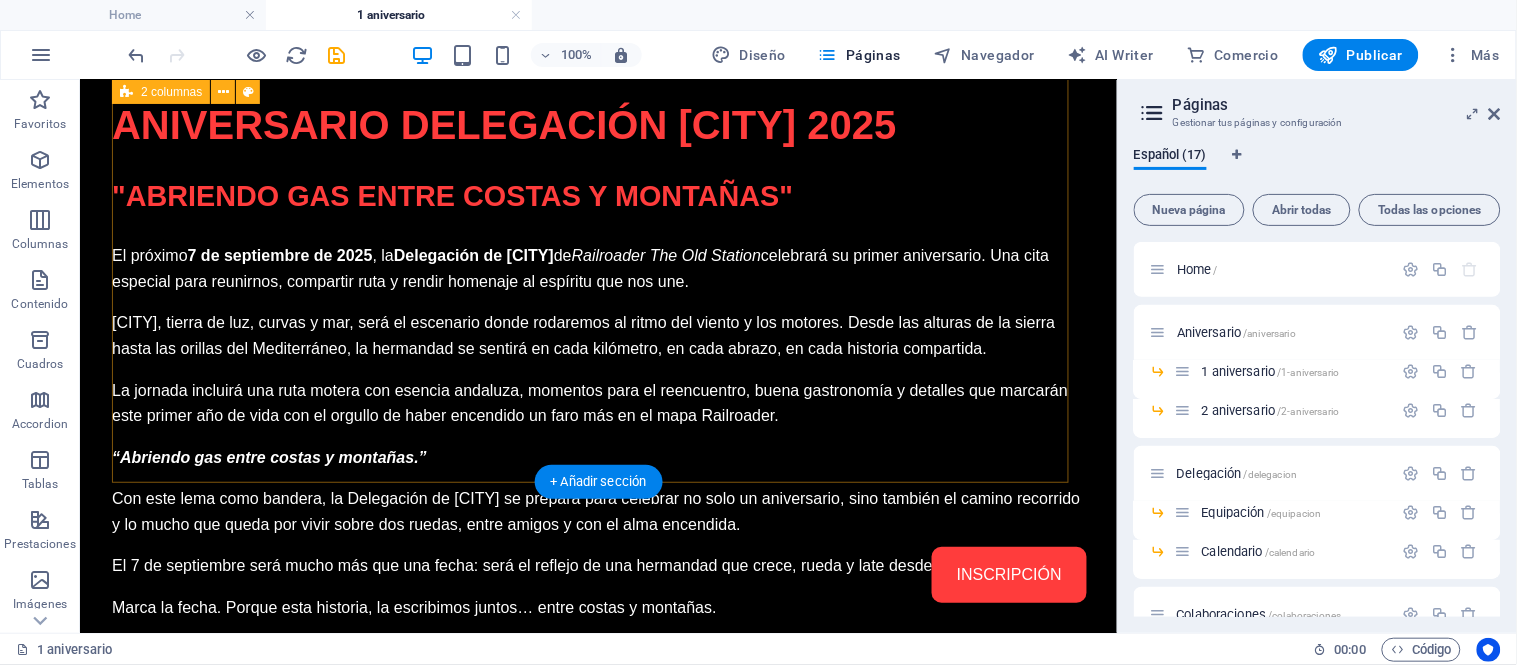scroll, scrollTop: 1692, scrollLeft: 0, axis: vertical 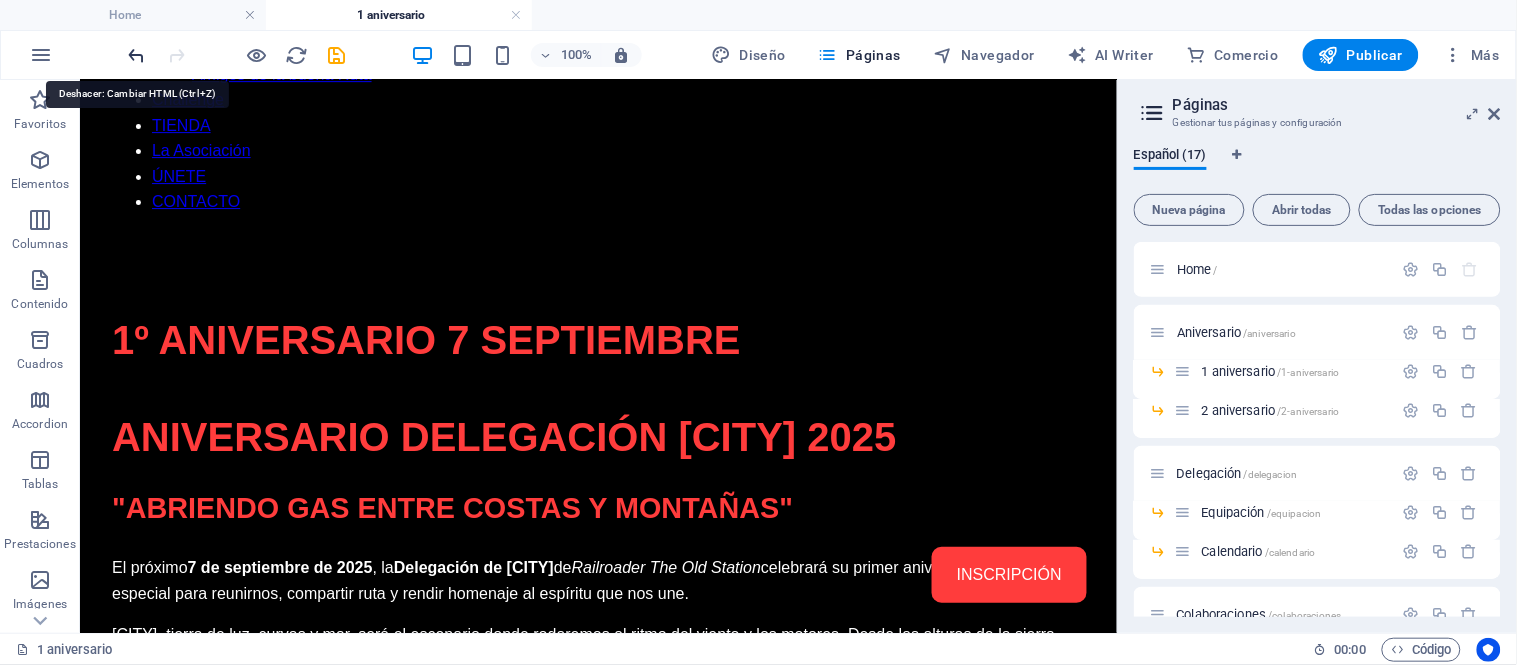 click at bounding box center (137, 55) 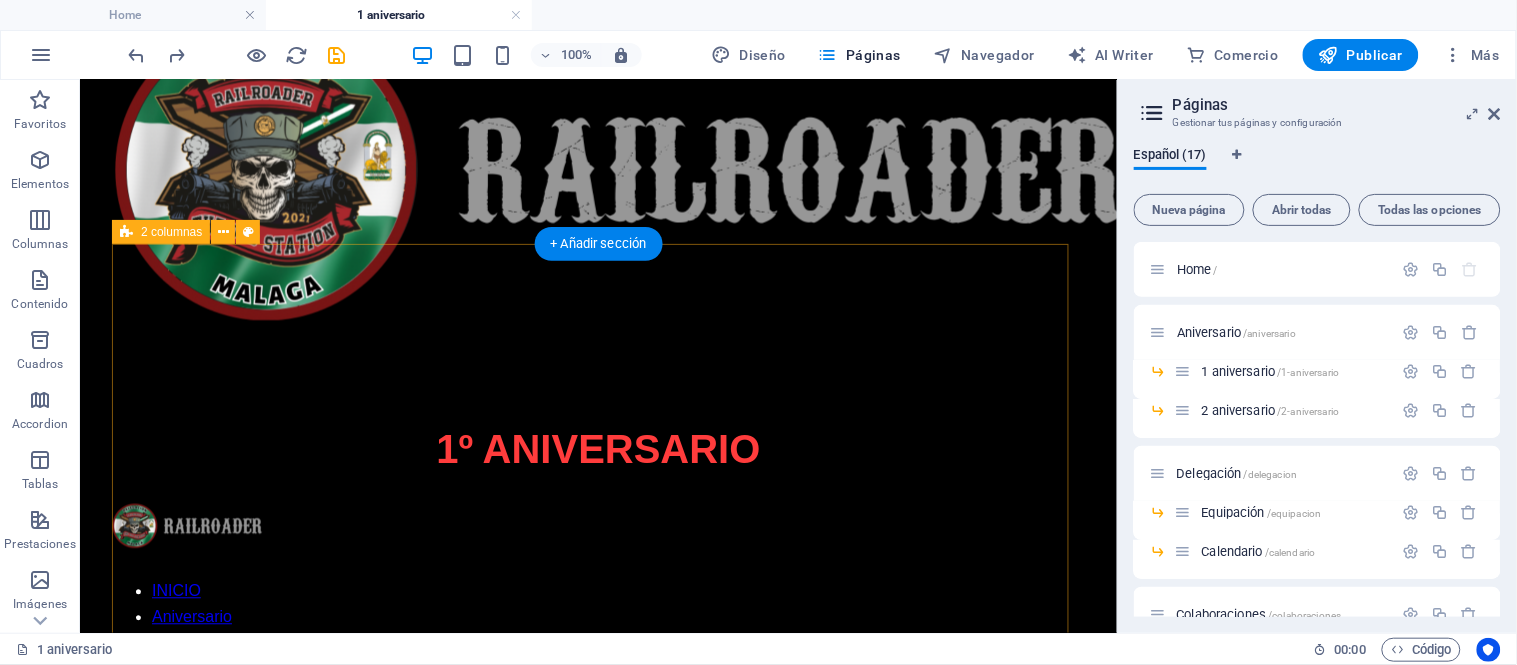 scroll, scrollTop: 1226, scrollLeft: 0, axis: vertical 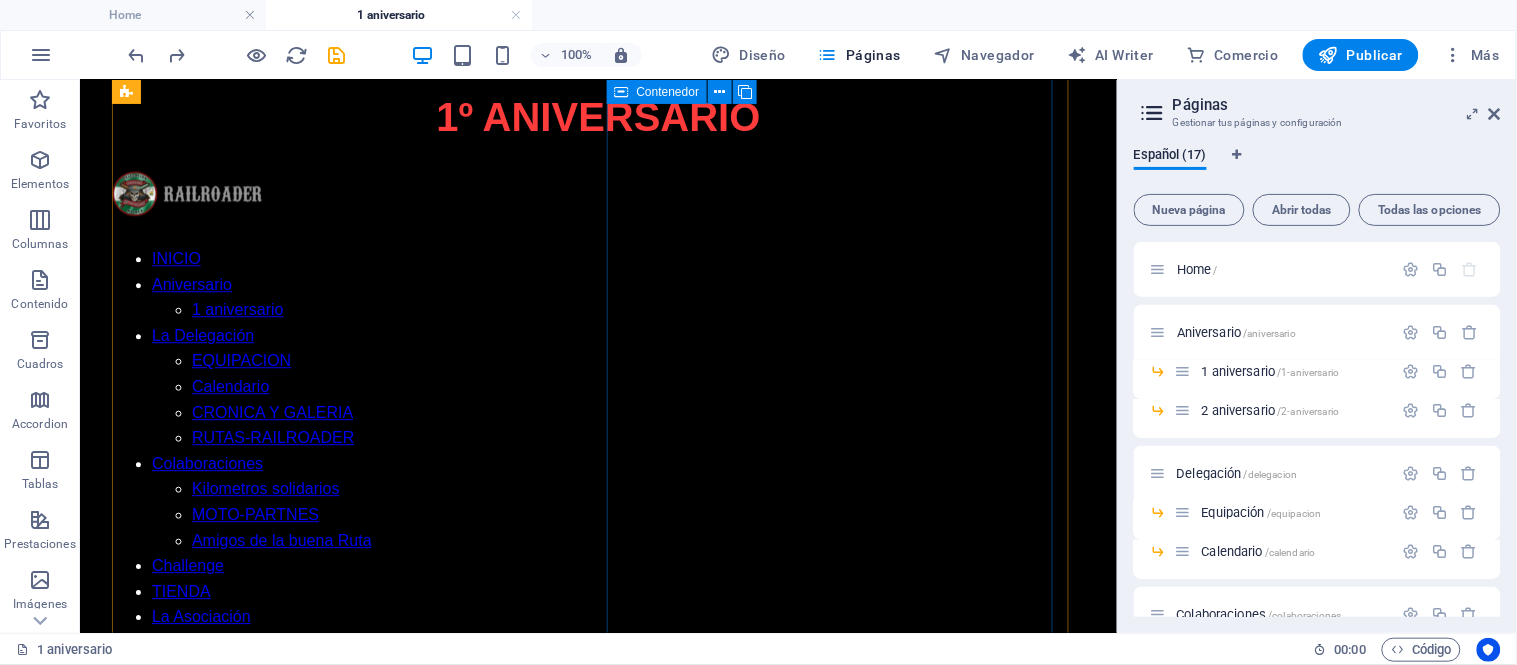 click at bounding box center [597, 1693] 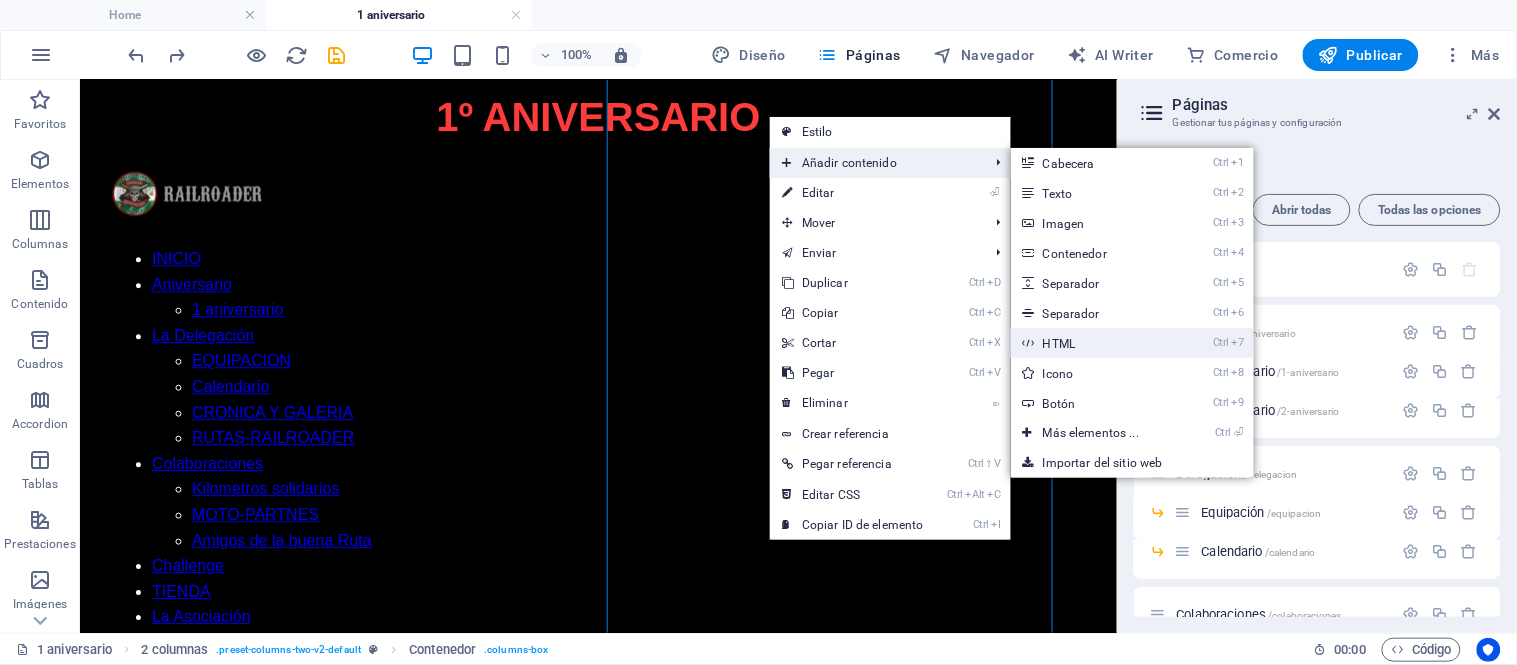 click on "Ctrl 7  HTML" at bounding box center [1095, 343] 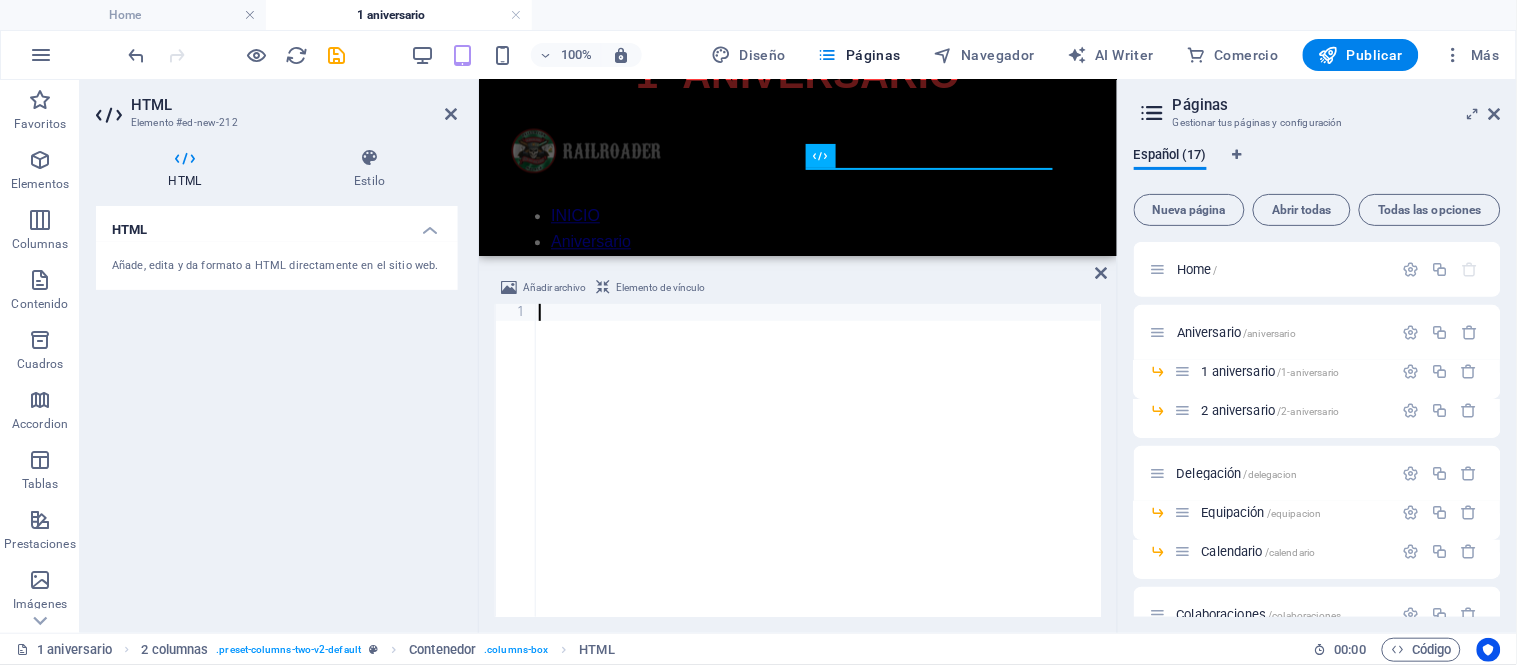 scroll, scrollTop: 982, scrollLeft: 0, axis: vertical 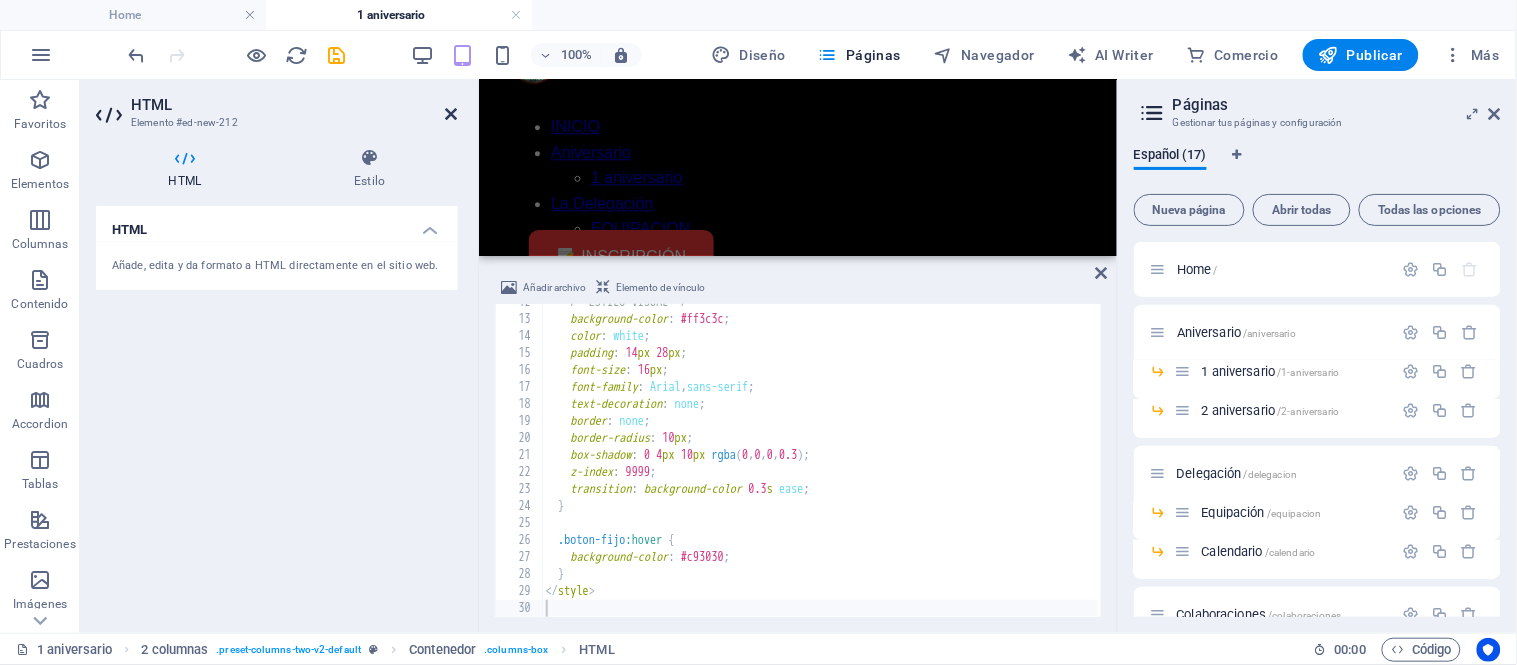 click at bounding box center (452, 114) 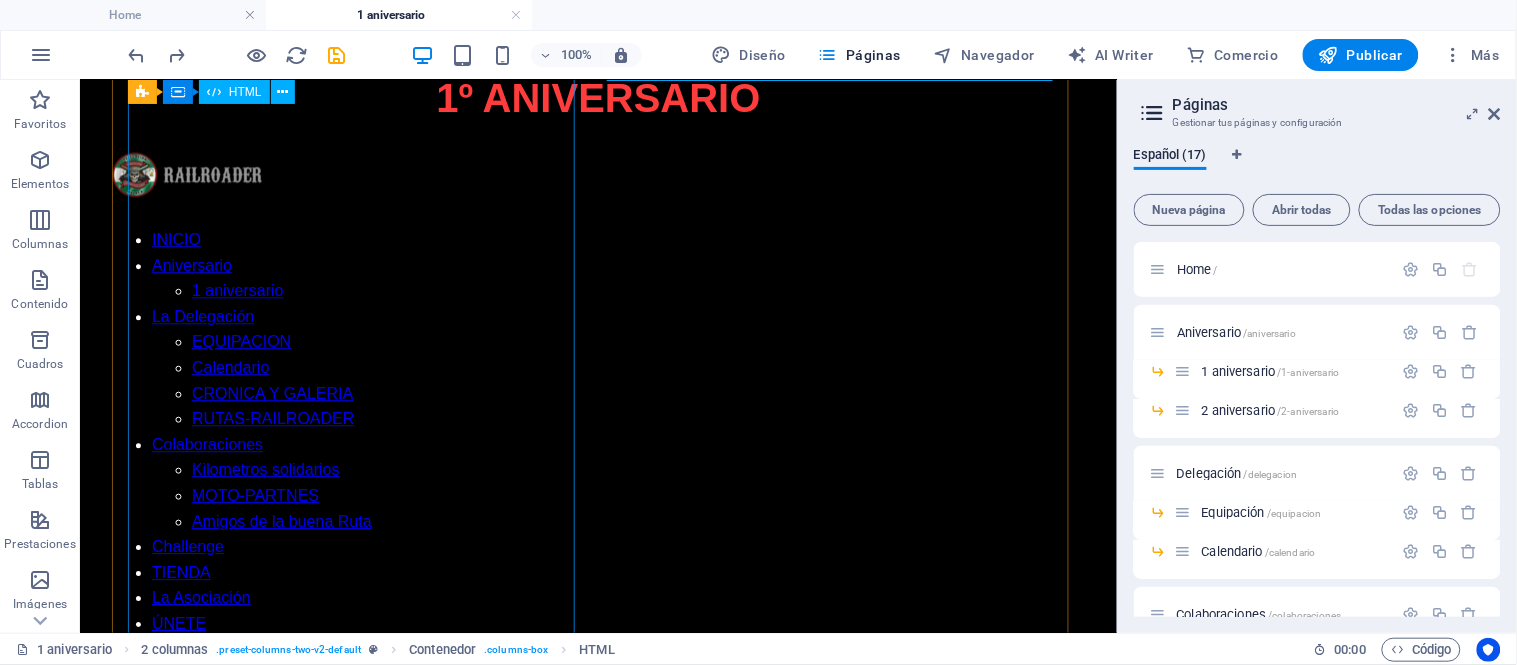 scroll, scrollTop: 1281, scrollLeft: 0, axis: vertical 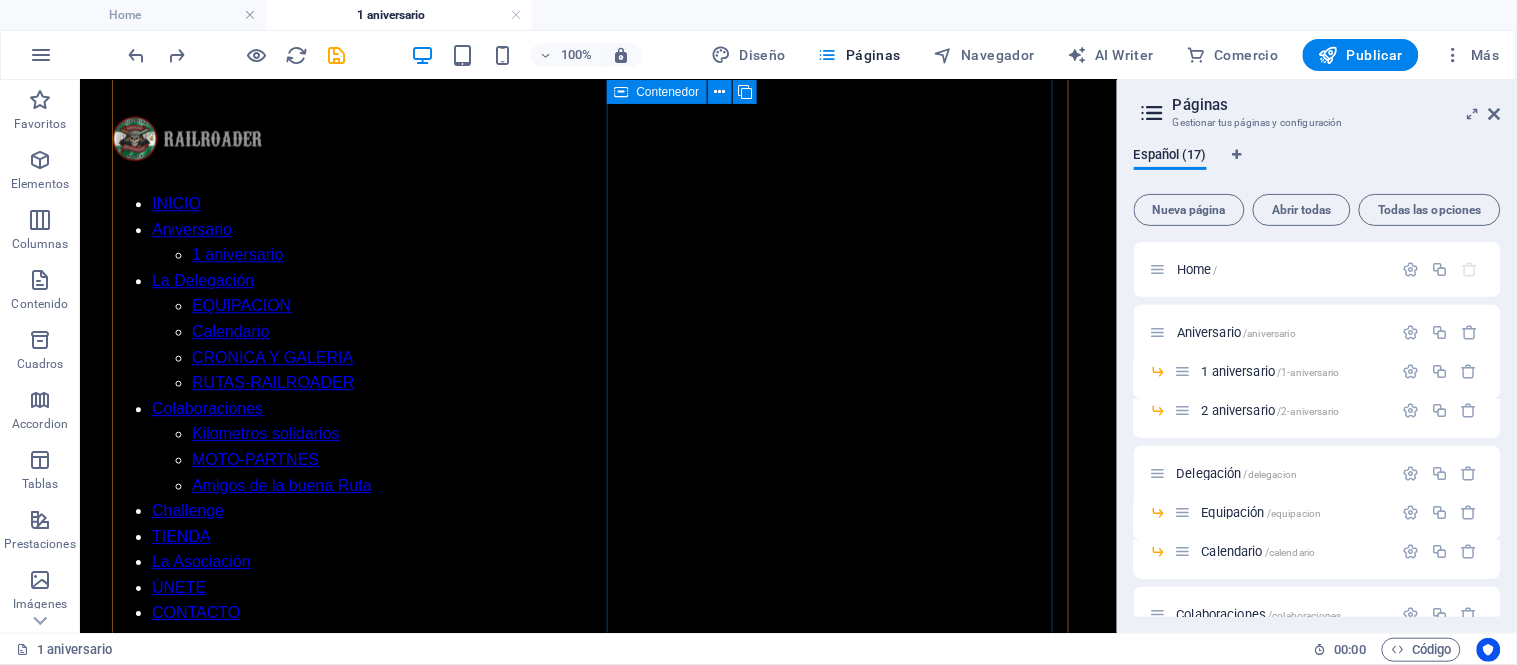 click at bounding box center [597, 1638] 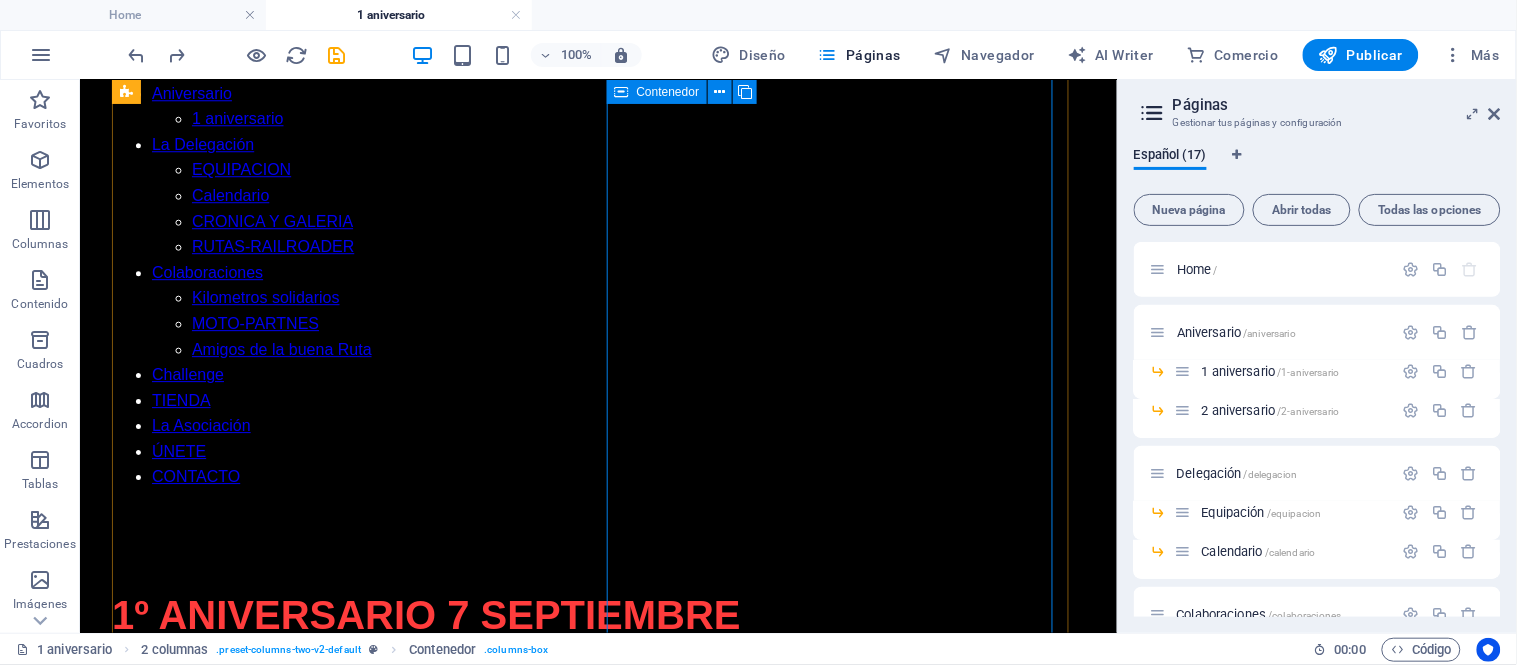 scroll, scrollTop: 1392, scrollLeft: 0, axis: vertical 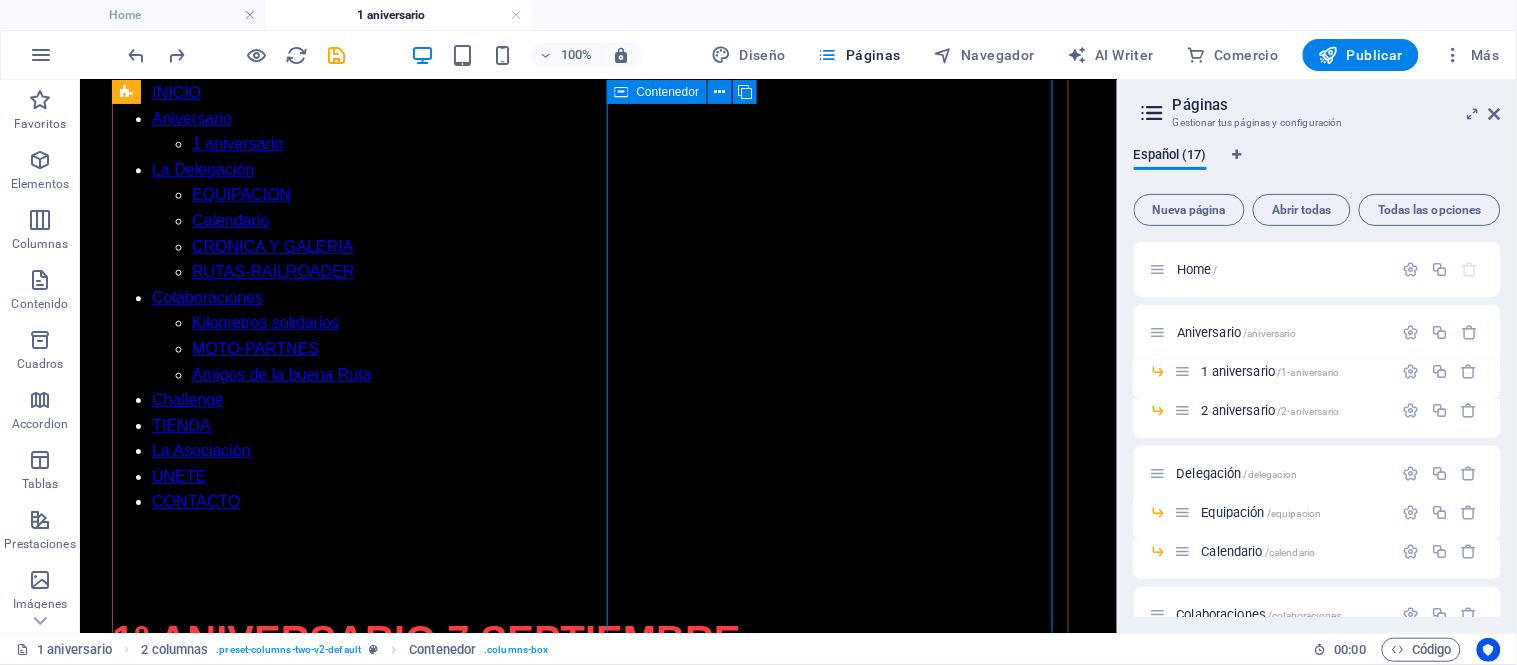 click at bounding box center [597, 1527] 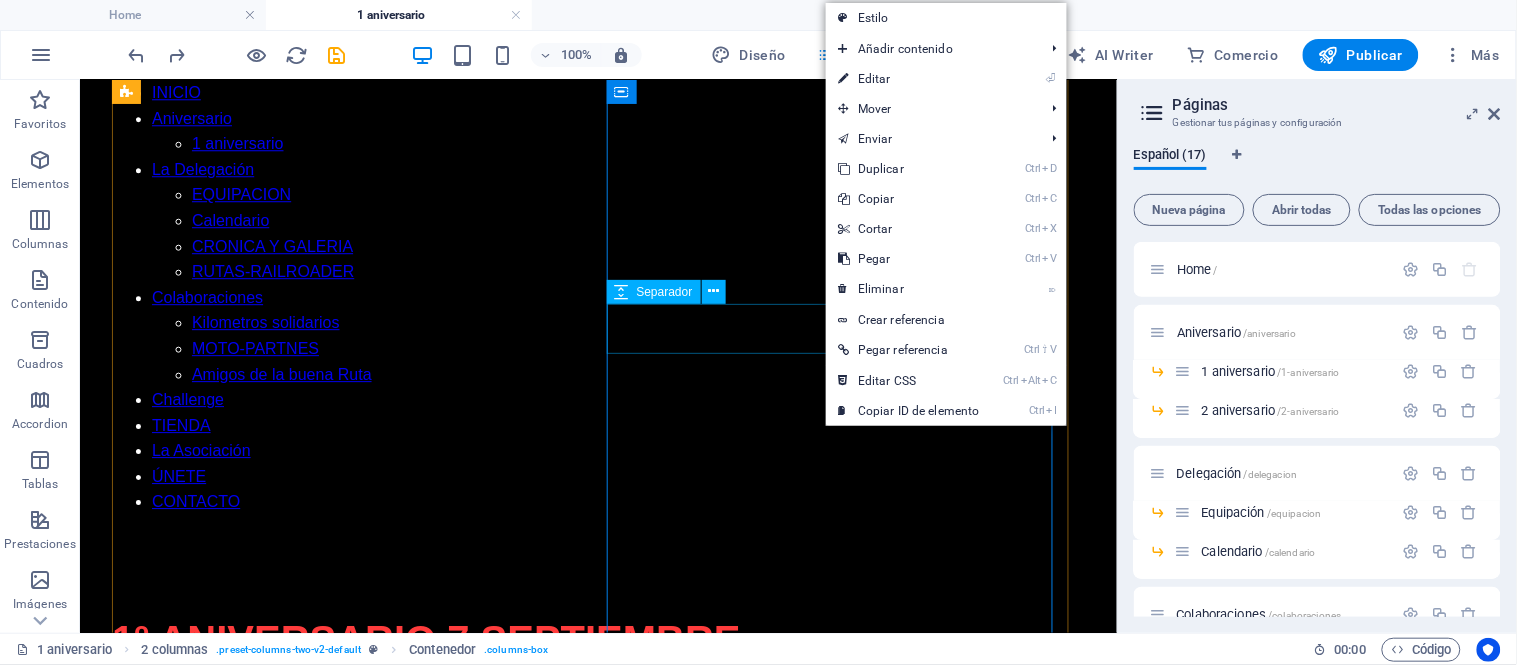 click at bounding box center (597, 1780) 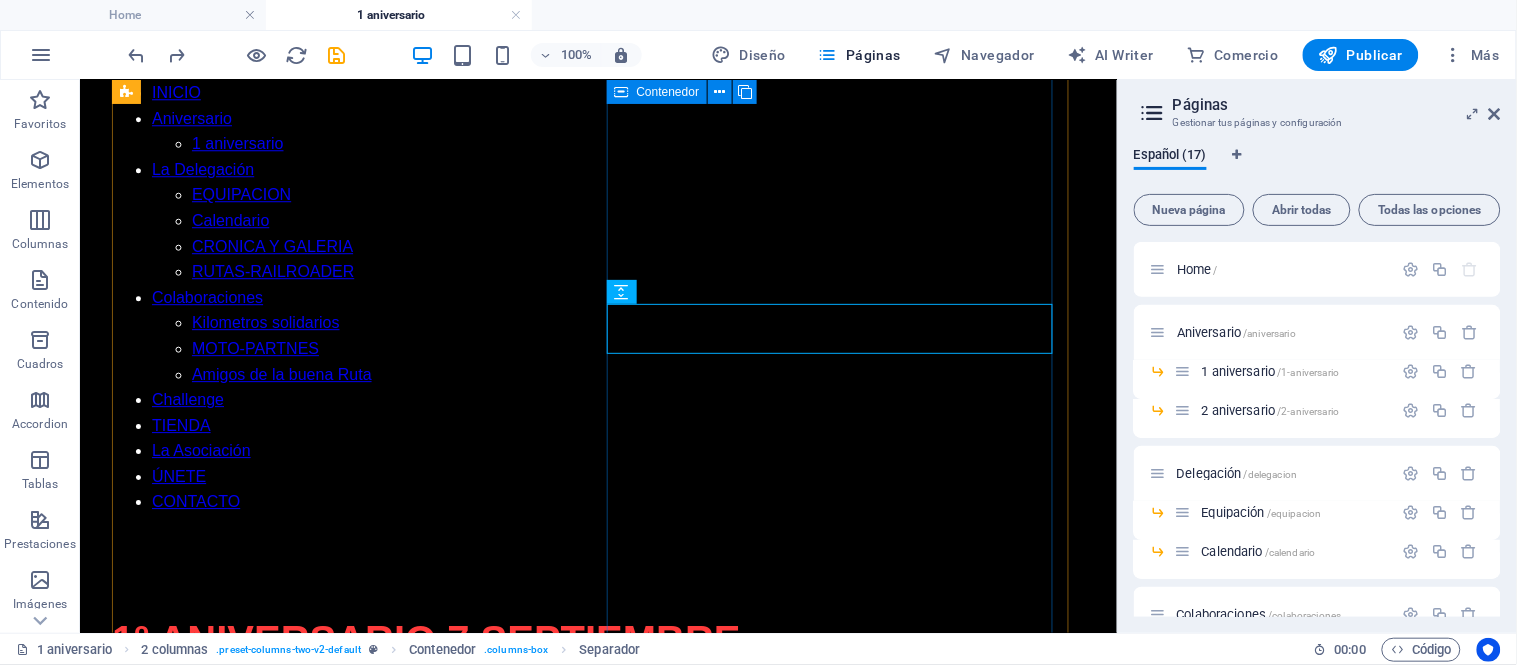 click at bounding box center (597, 1527) 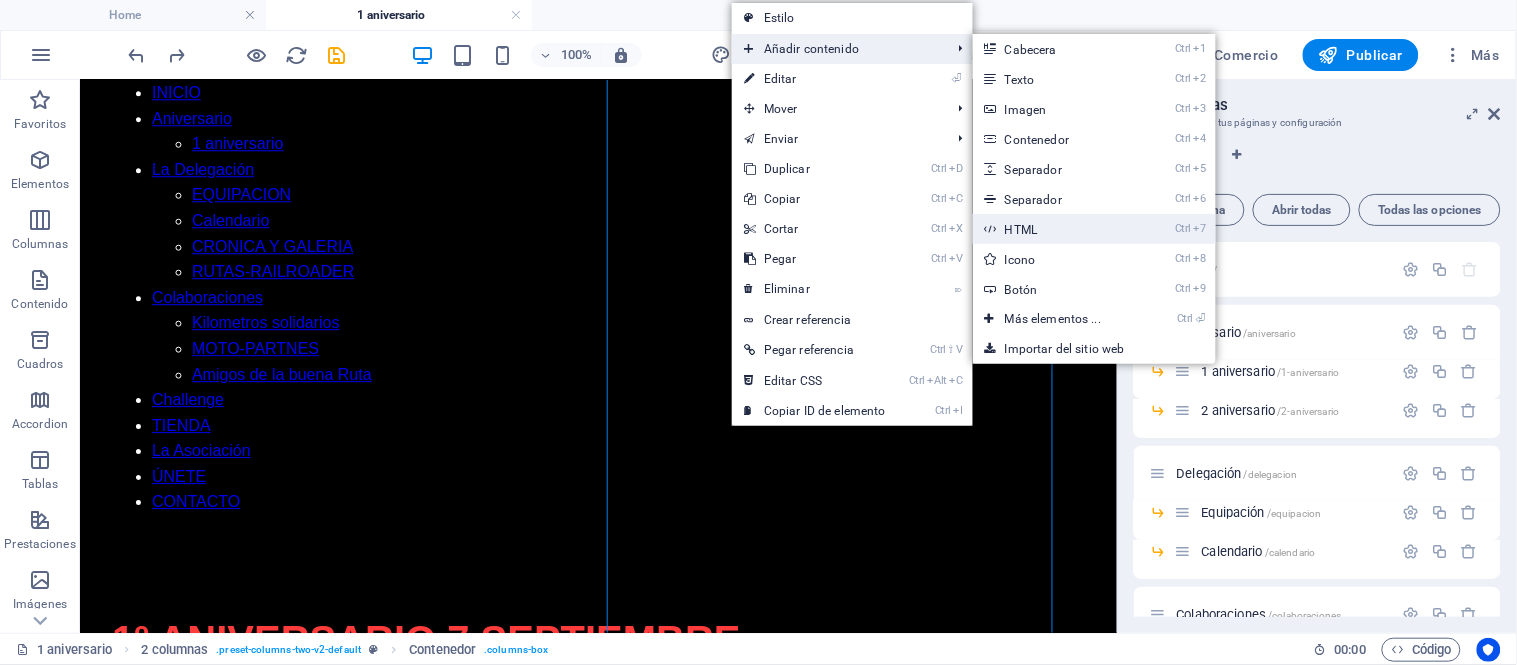click on "Ctrl 7  HTML" at bounding box center (1057, 229) 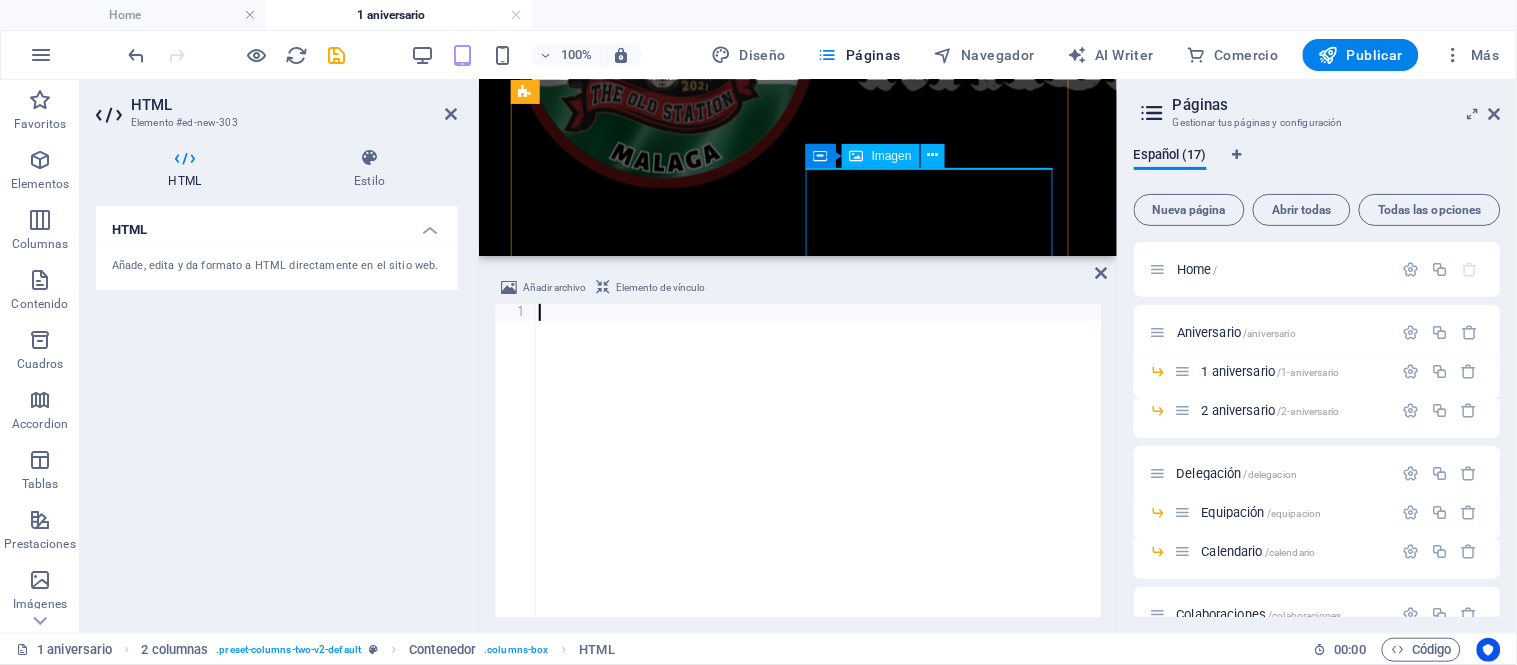 scroll, scrollTop: 1093, scrollLeft: 0, axis: vertical 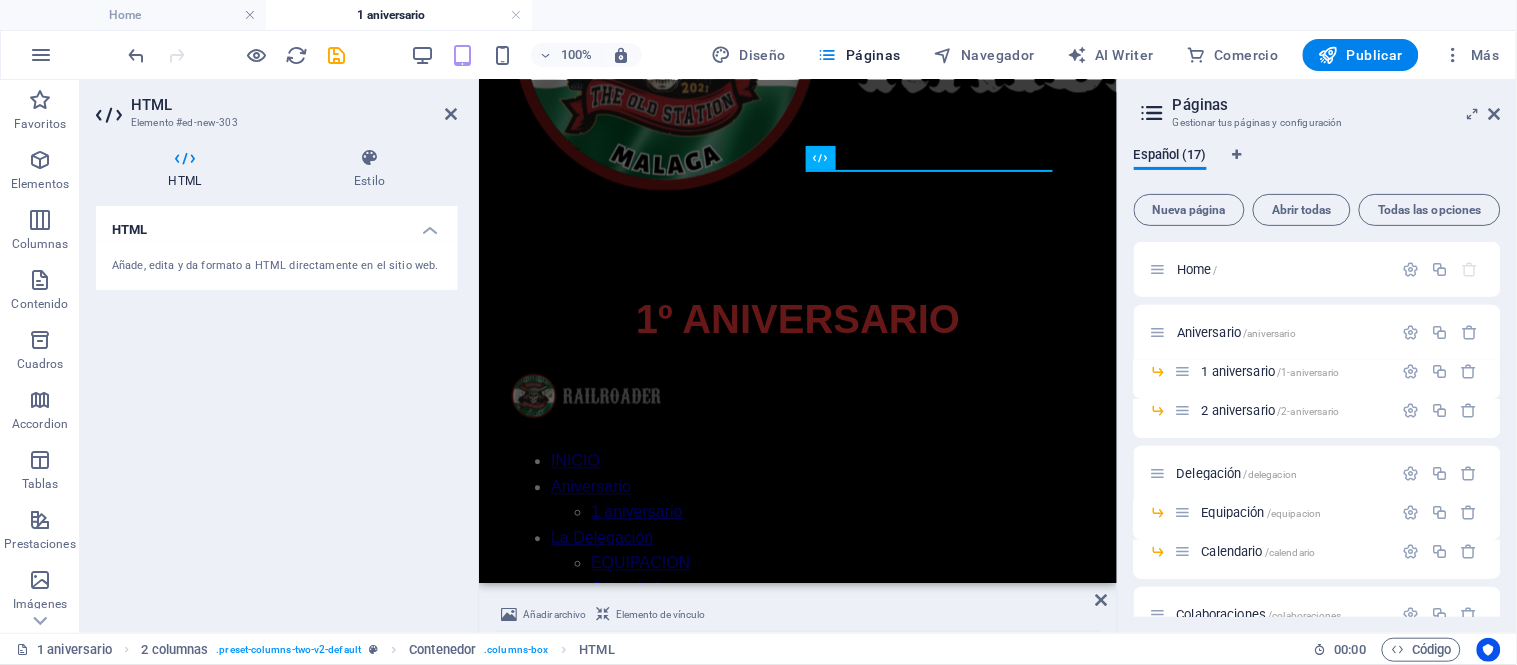 drag, startPoint x: 787, startPoint y: 256, endPoint x: 780, endPoint y: 586, distance: 330.07425 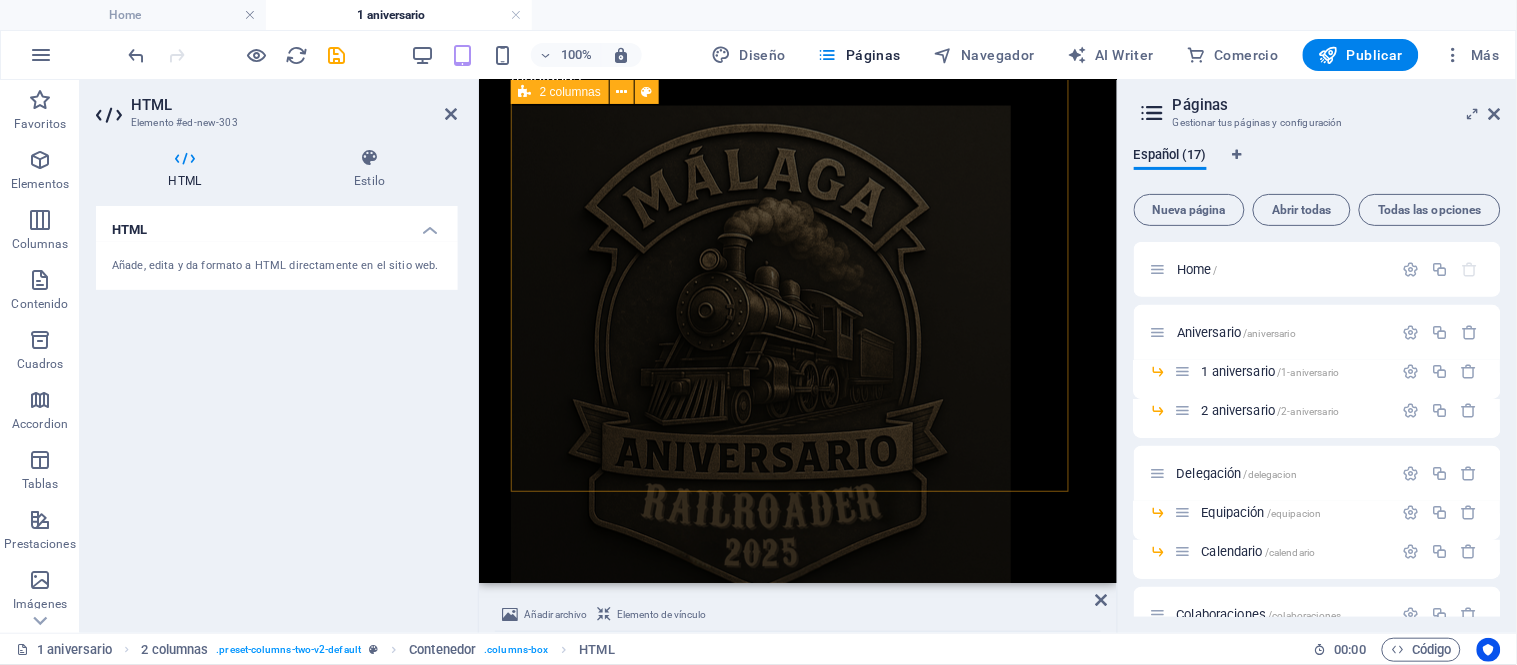 scroll, scrollTop: 2868, scrollLeft: 0, axis: vertical 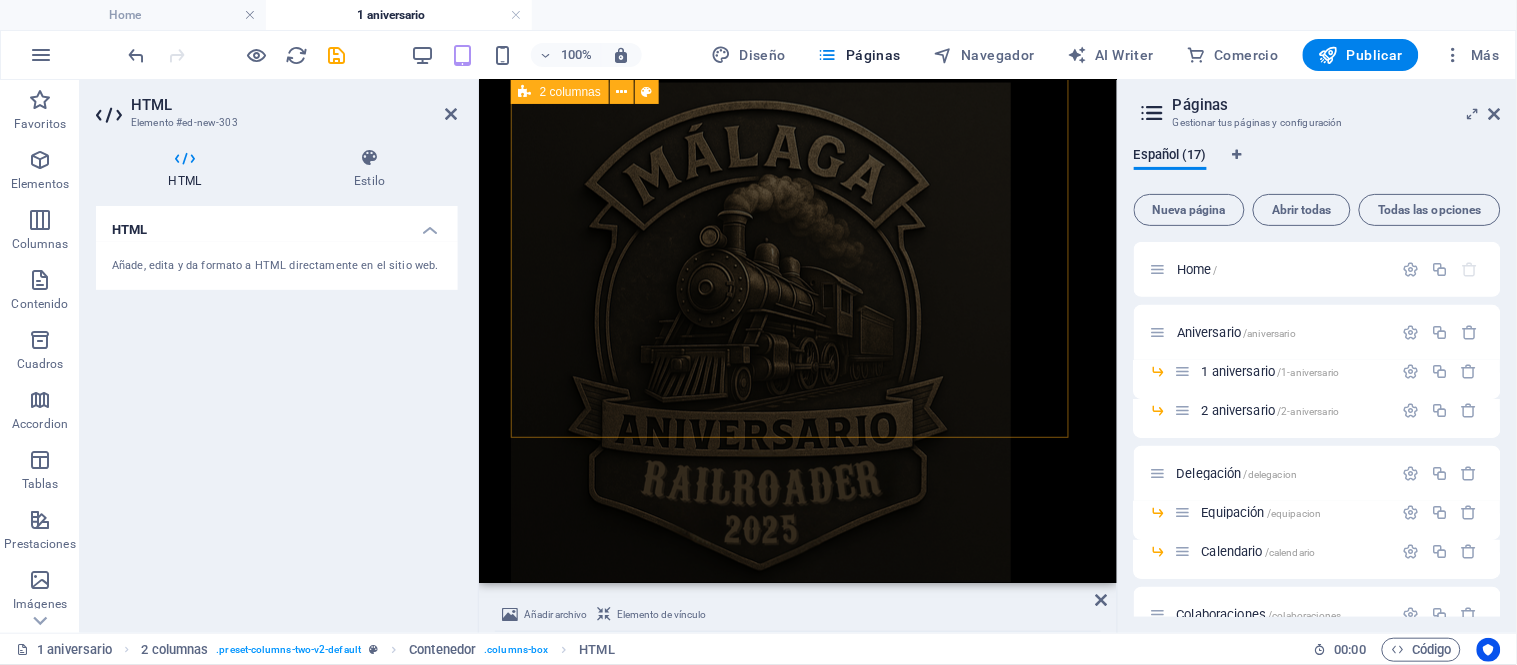 drag, startPoint x: 1199, startPoint y: 662, endPoint x: 724, endPoint y: 397, distance: 543.92096 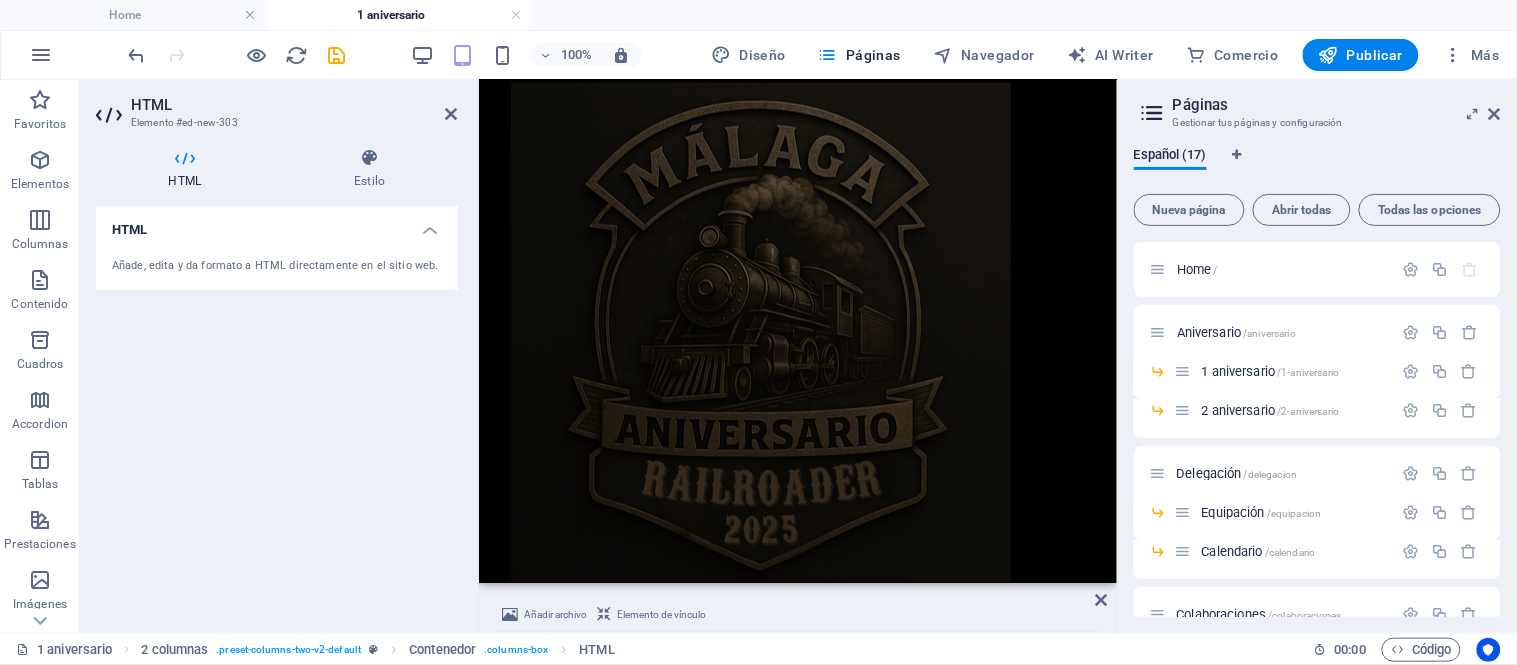 scroll, scrollTop: 818, scrollLeft: 0, axis: vertical 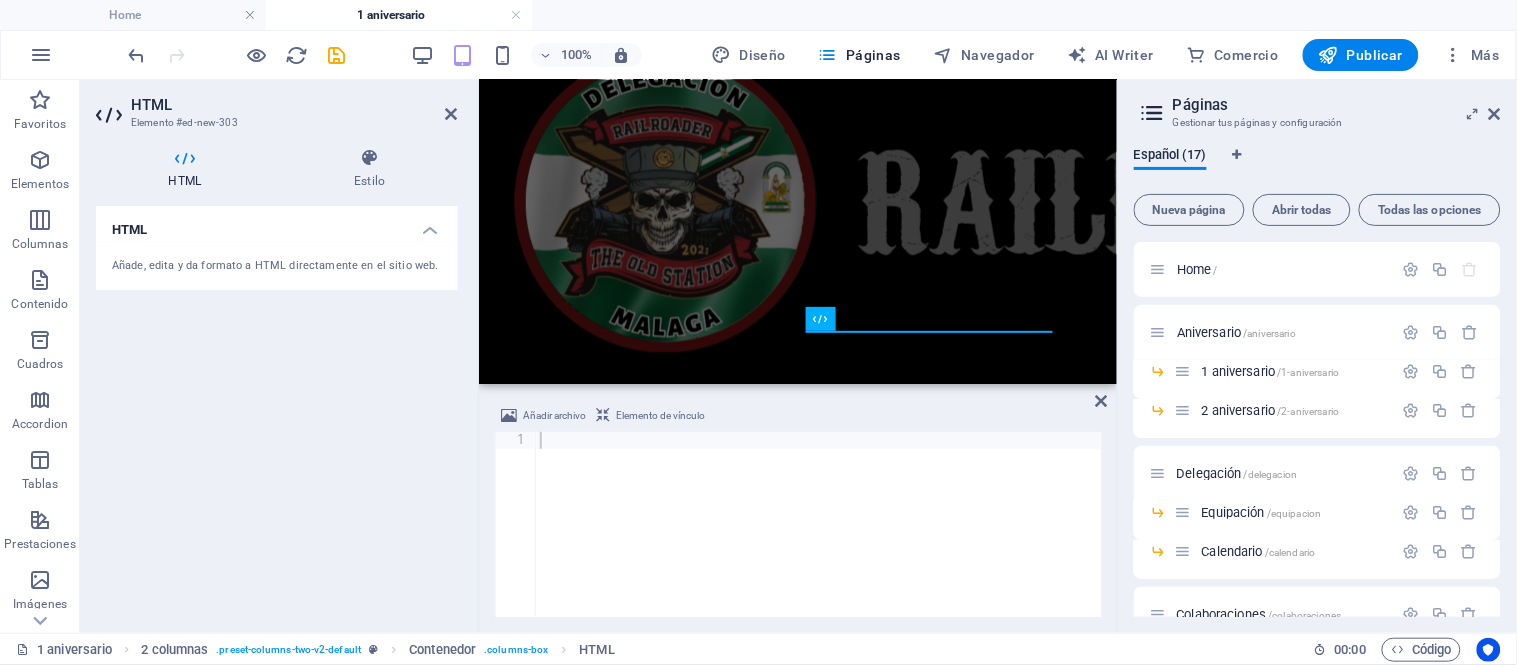 drag, startPoint x: 734, startPoint y: 578, endPoint x: 256, endPoint y: 300, distance: 552.96295 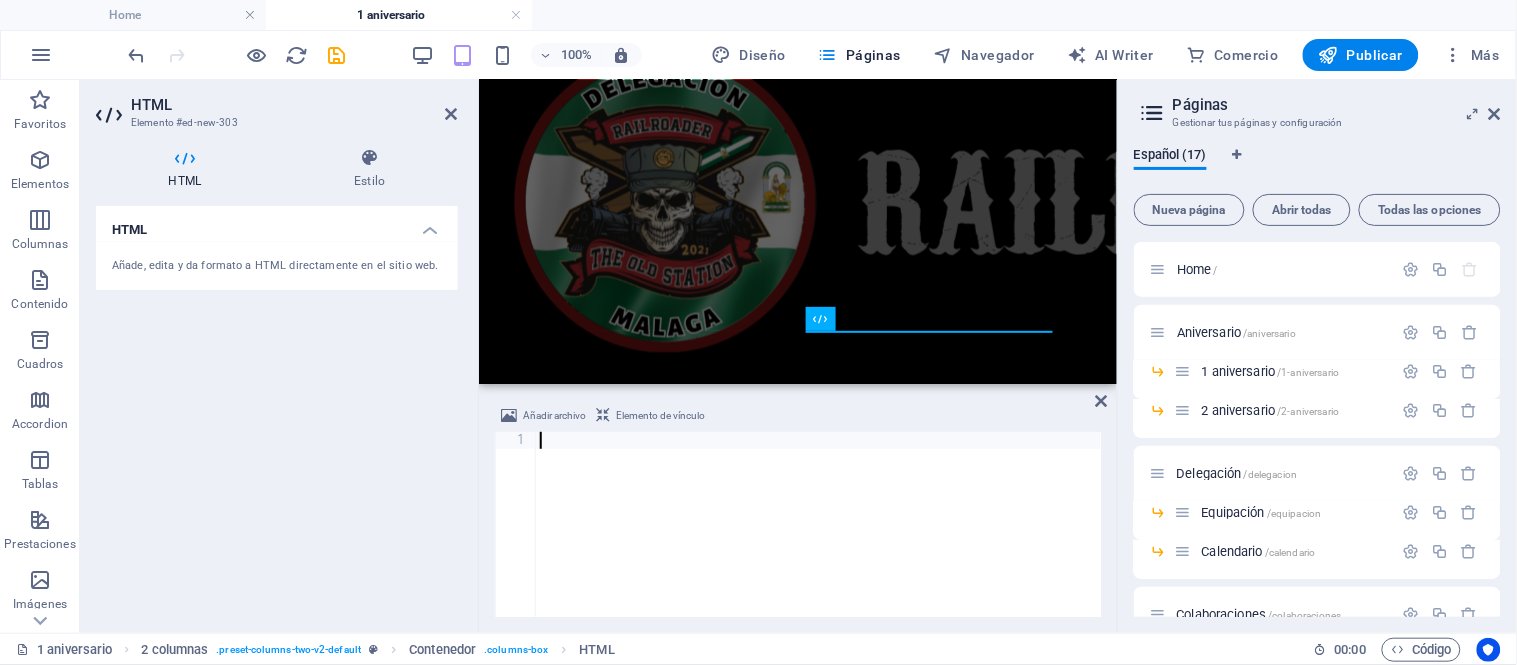 scroll, scrollTop: 325, scrollLeft: 0, axis: vertical 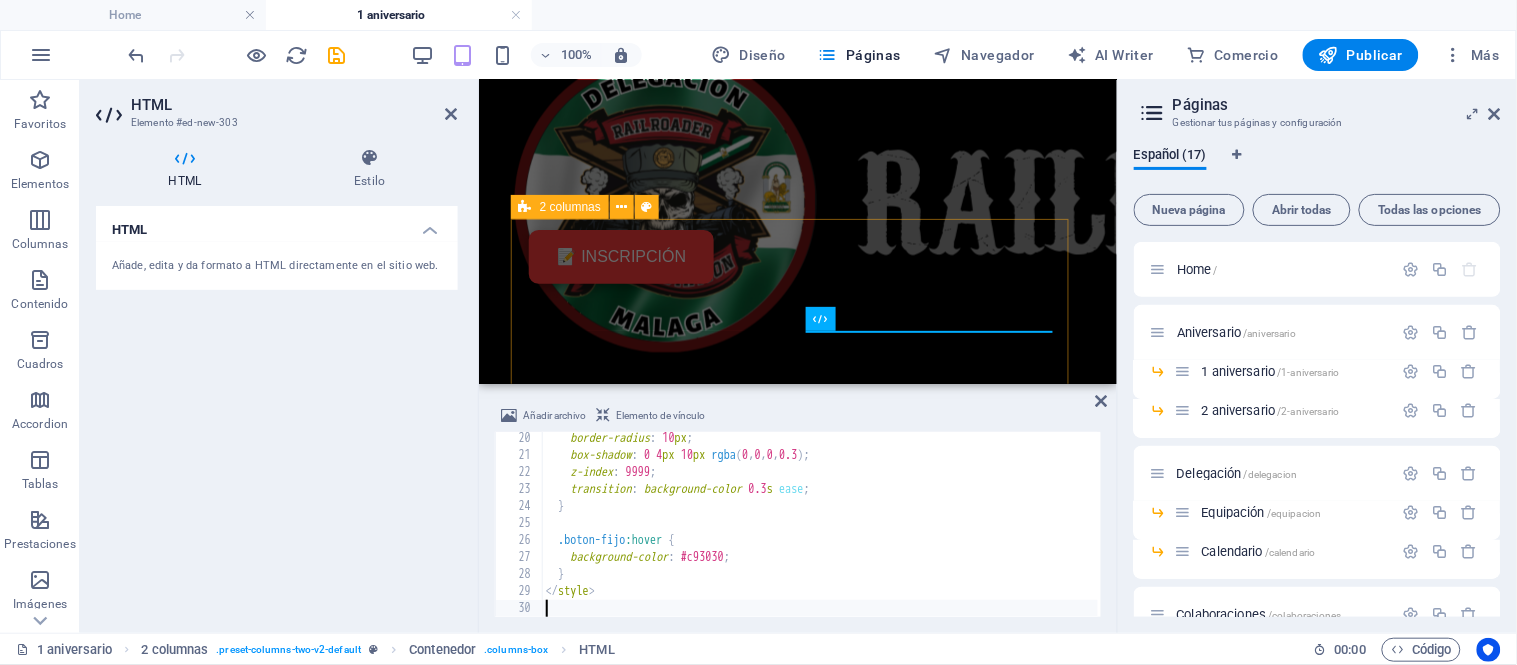 click on "Aniversario Delegación Málaga 2025 | Railroader The Old Station
Aniversario Delegación Málaga 2025
"Abriendo gas entre costas y montañas"
El próximo  7 de septiembre de 2025 , la  Delegación de Málaga  de  Railroader The Old Station  celebrará su primer aniversario. Una cita especial para reunirnos, compartir ruta y rendir homenaje al espíritu que nos une.
Málaga, tierra de luz, curvas y mar, será el escenario donde rodaremos al ritmo del viento y los motores. Desde las alturas de la sierra hasta las orillas del Mediterráneo, la hermandad se sentirá en cada kilómetro, en cada abrazo, en cada historia compartida.
La jornada incluirá una ruta motera con esencia andaluza, momentos para el reencuentro, buena gastronomía y detalles que marcarán este primer año de vida con el orgullo de haber encendido un faro más en el mapa Railroader.
“Abriendo gas entre costas y montañas.”
📝 INSCRIPCIÓN" at bounding box center [797, 1994] 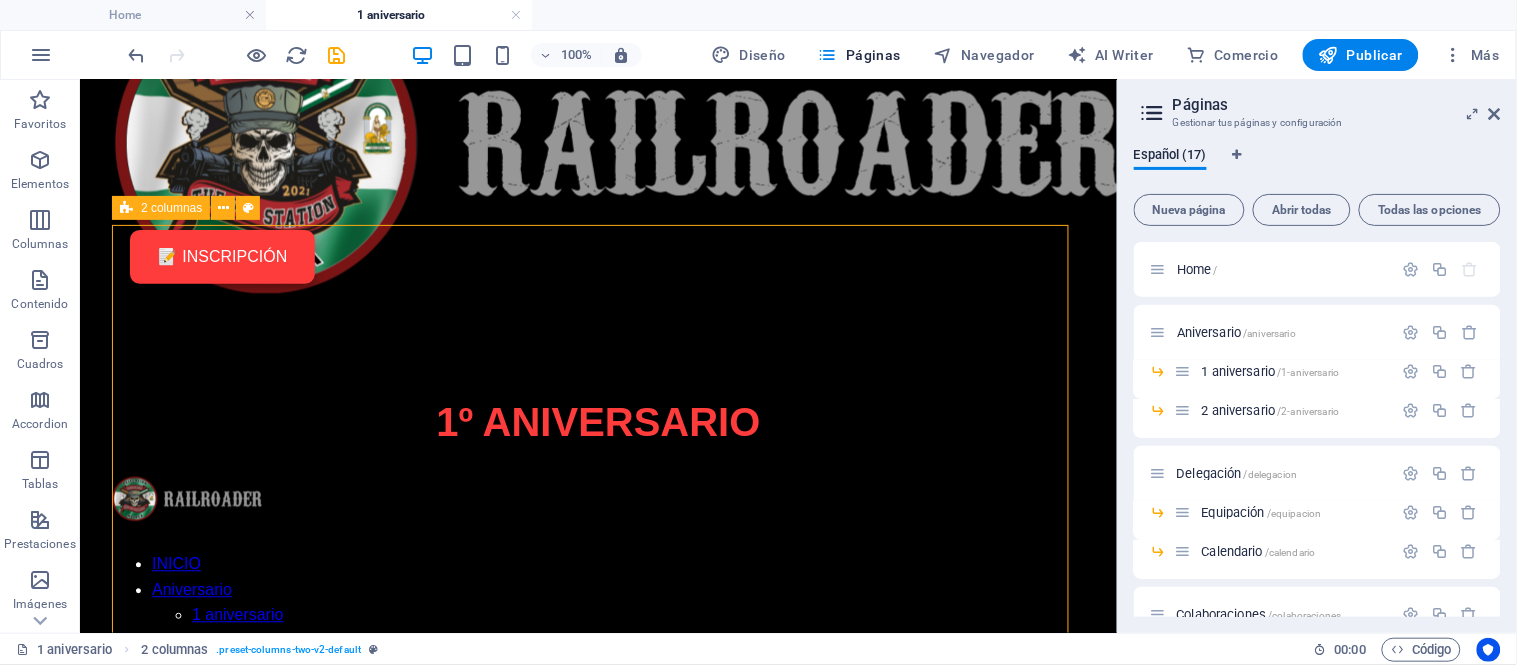 scroll, scrollTop: 918, scrollLeft: 0, axis: vertical 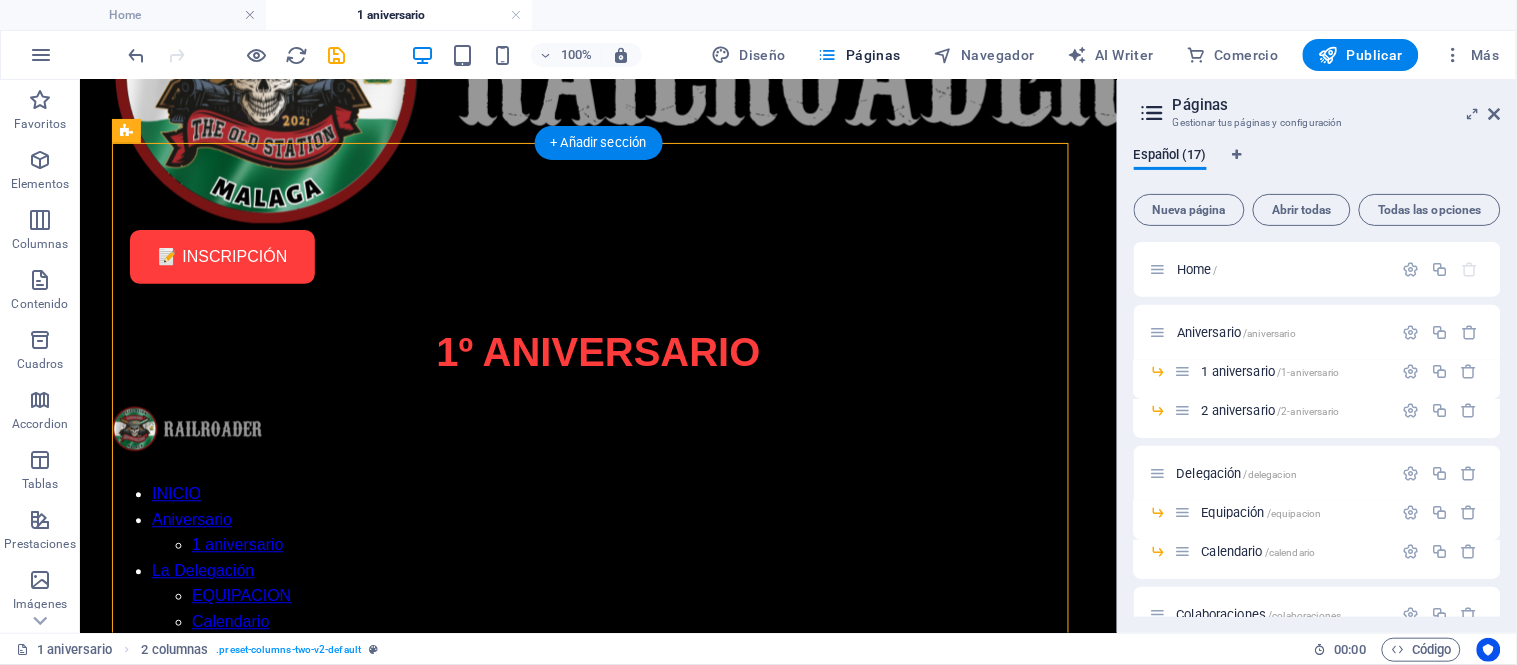 drag, startPoint x: 351, startPoint y: 255, endPoint x: 863, endPoint y: 516, distance: 574.6869 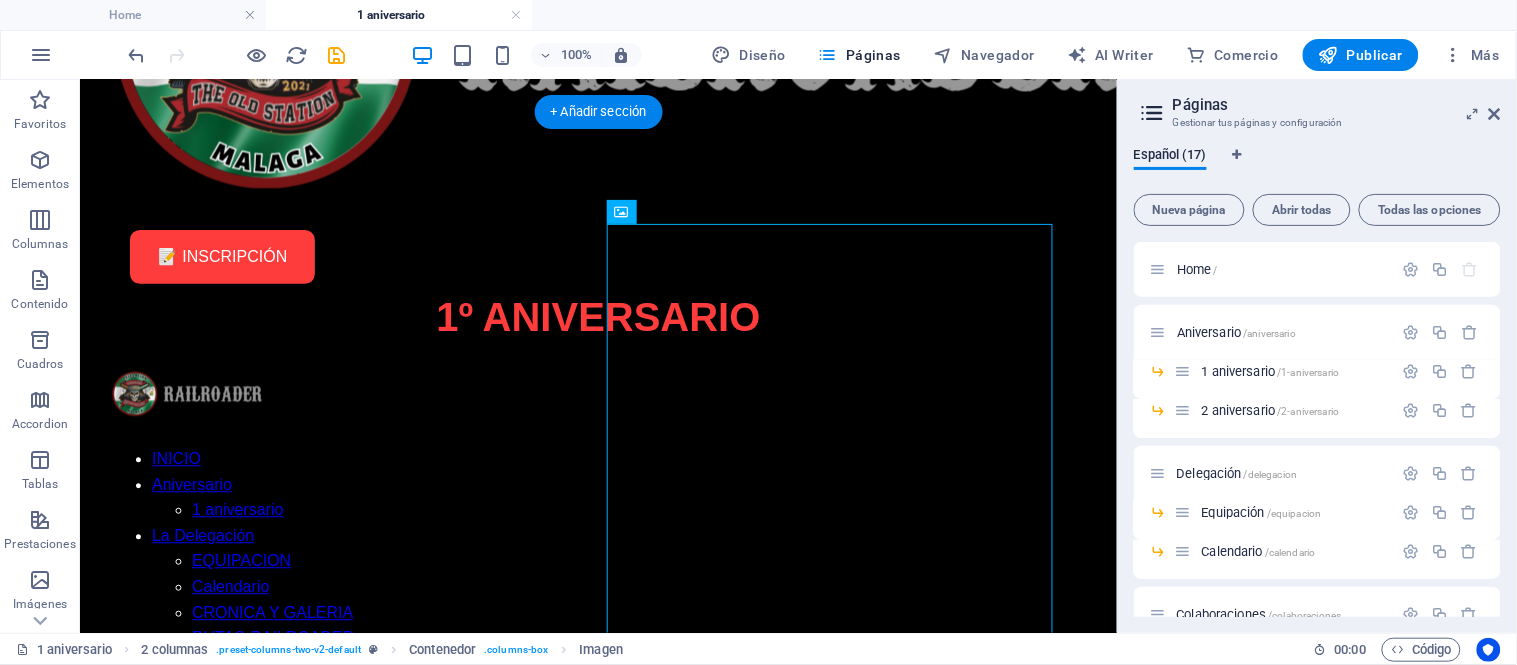click at bounding box center [597, 1869] 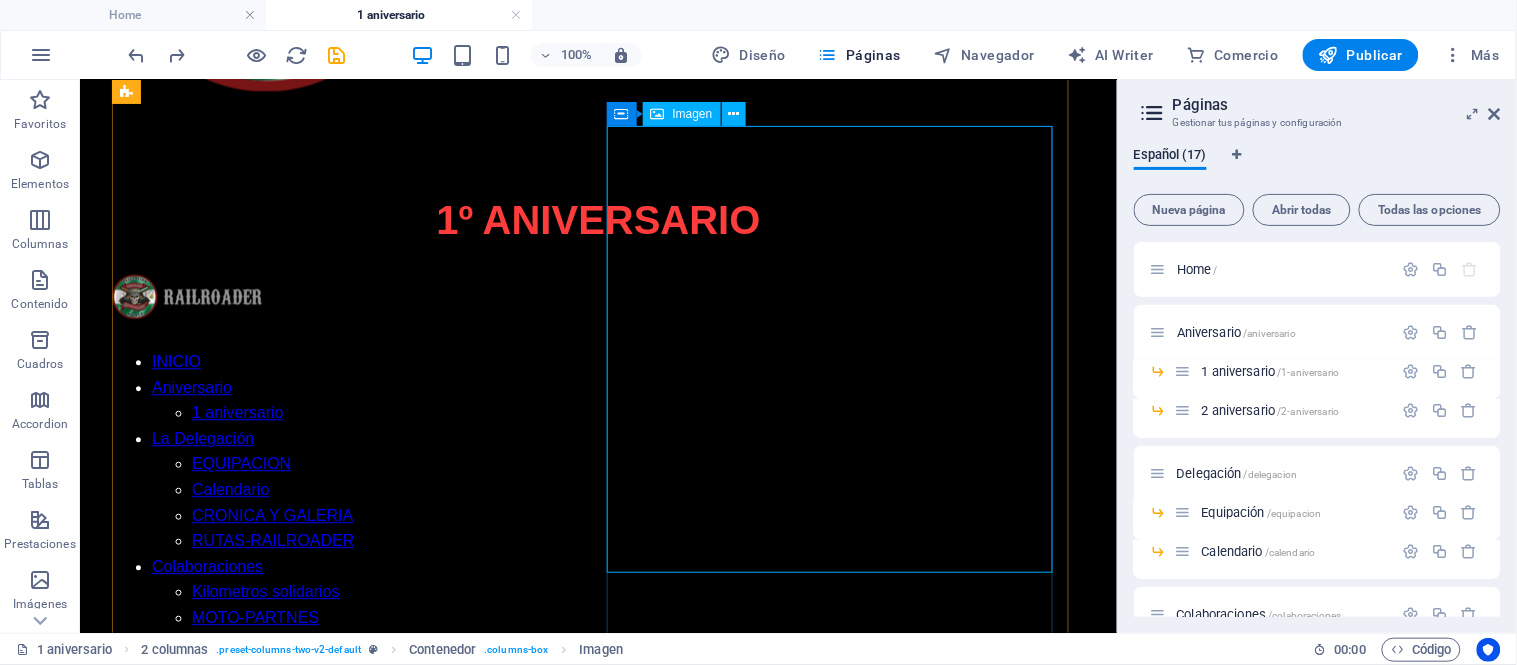 scroll, scrollTop: 1456, scrollLeft: 0, axis: vertical 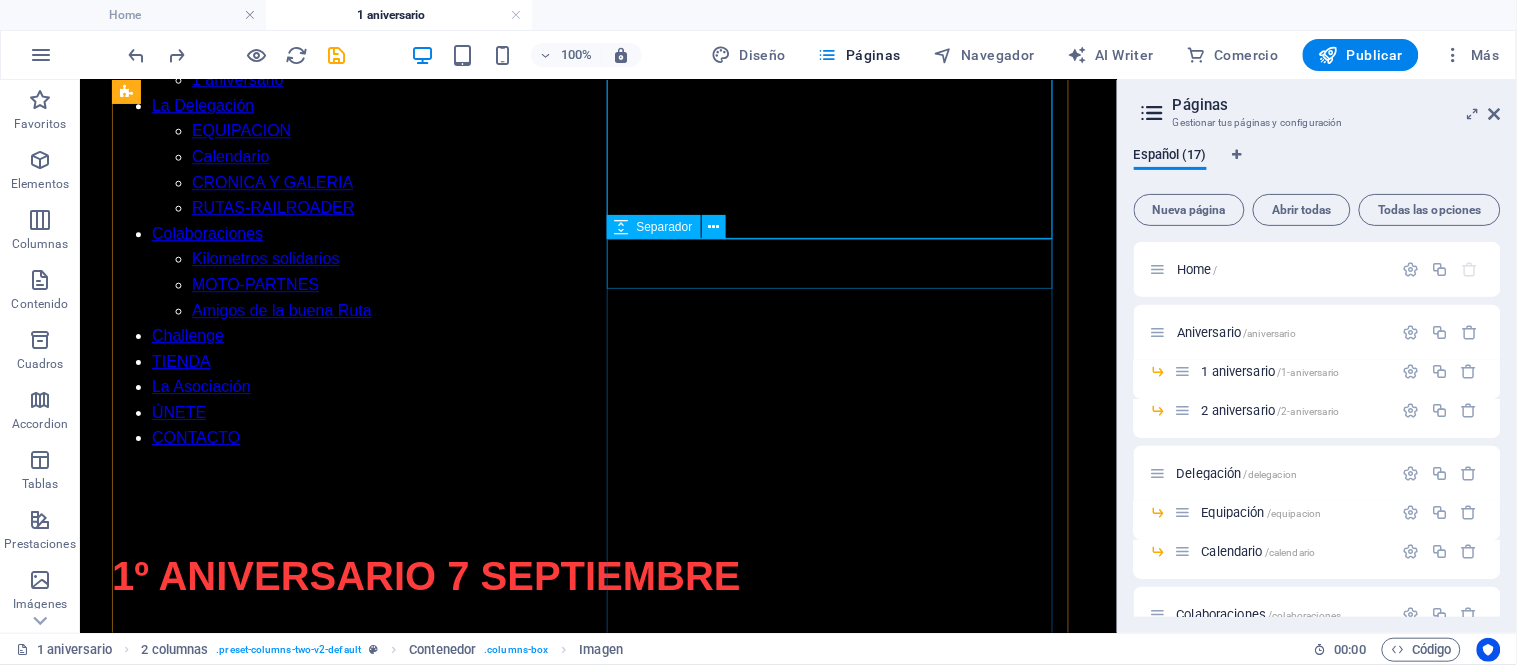 click at bounding box center (597, 1716) 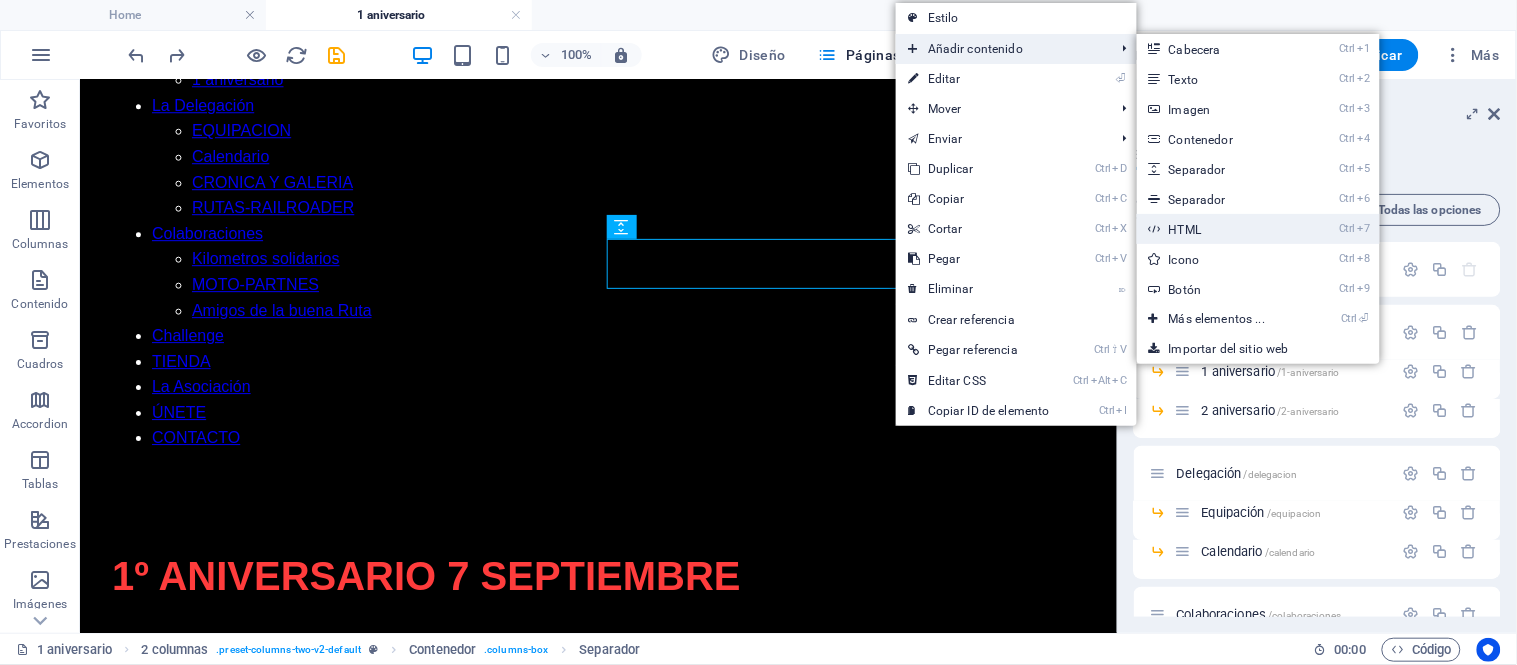 click on "Ctrl 7  HTML" at bounding box center (1221, 229) 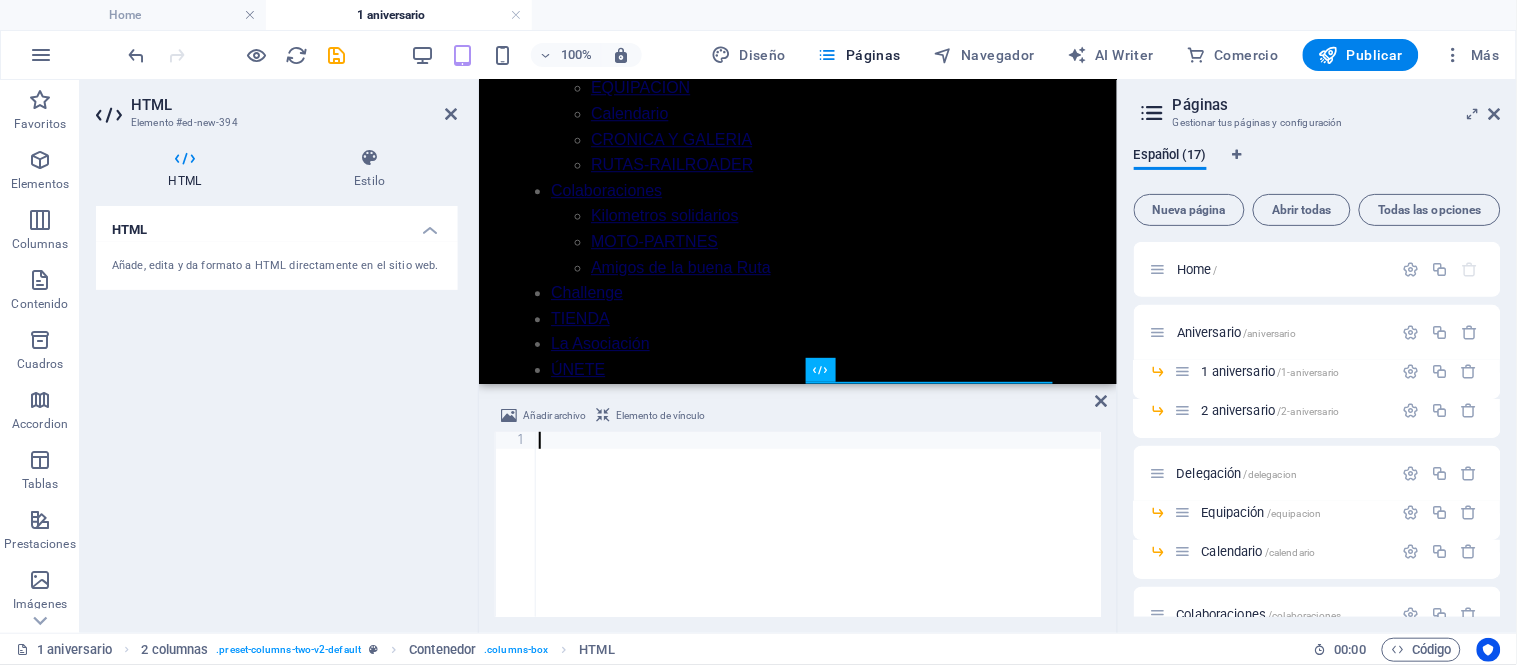 scroll, scrollTop: 1065, scrollLeft: 0, axis: vertical 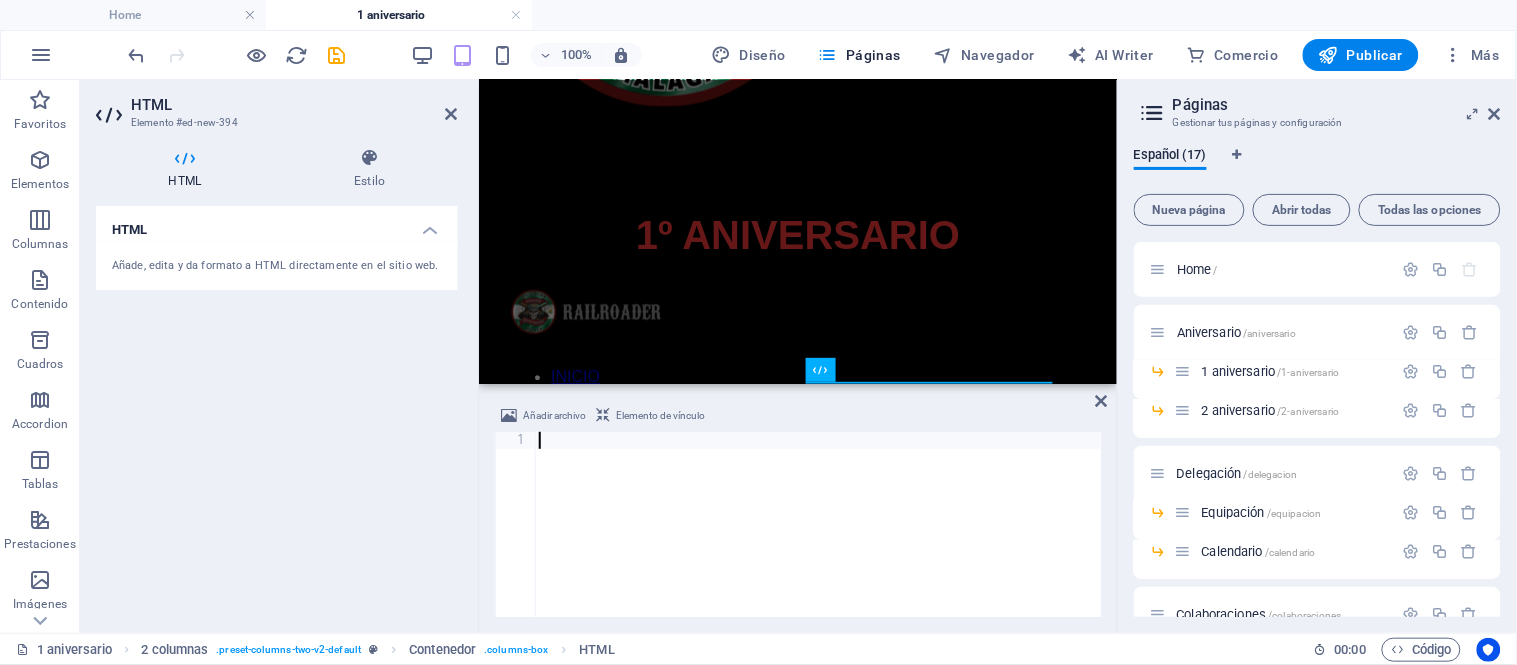 click at bounding box center (818, 541) 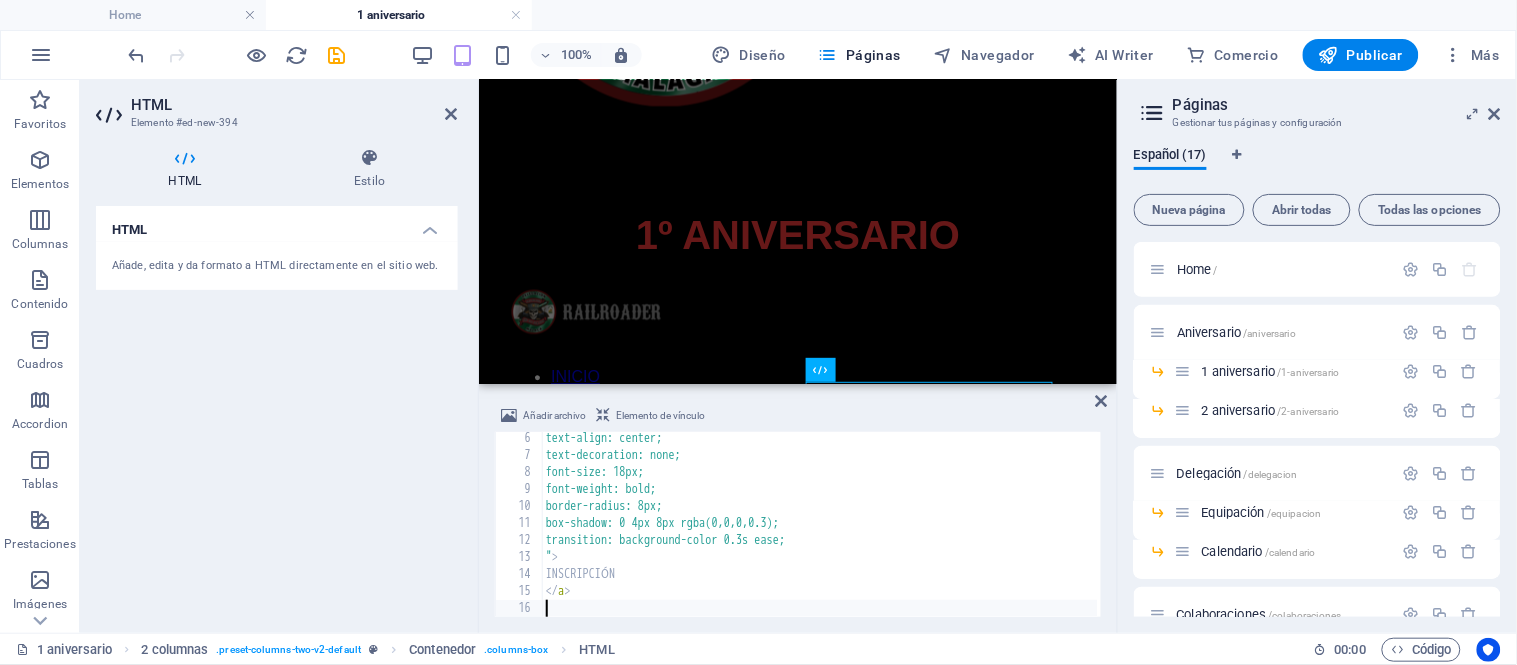 click on "HTML Añade, edita y da formato a HTML directamente en el sitio web." at bounding box center [277, 411] 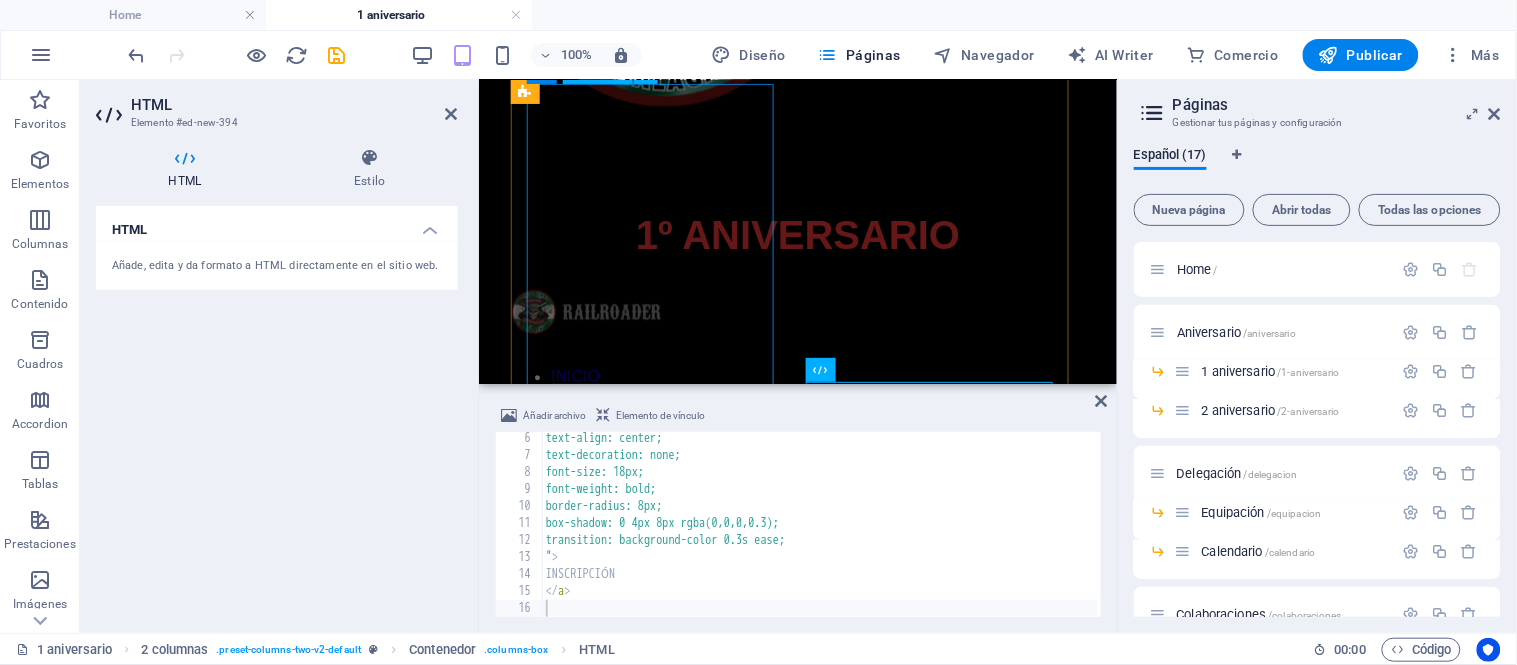 scroll, scrollTop: 1176, scrollLeft: 0, axis: vertical 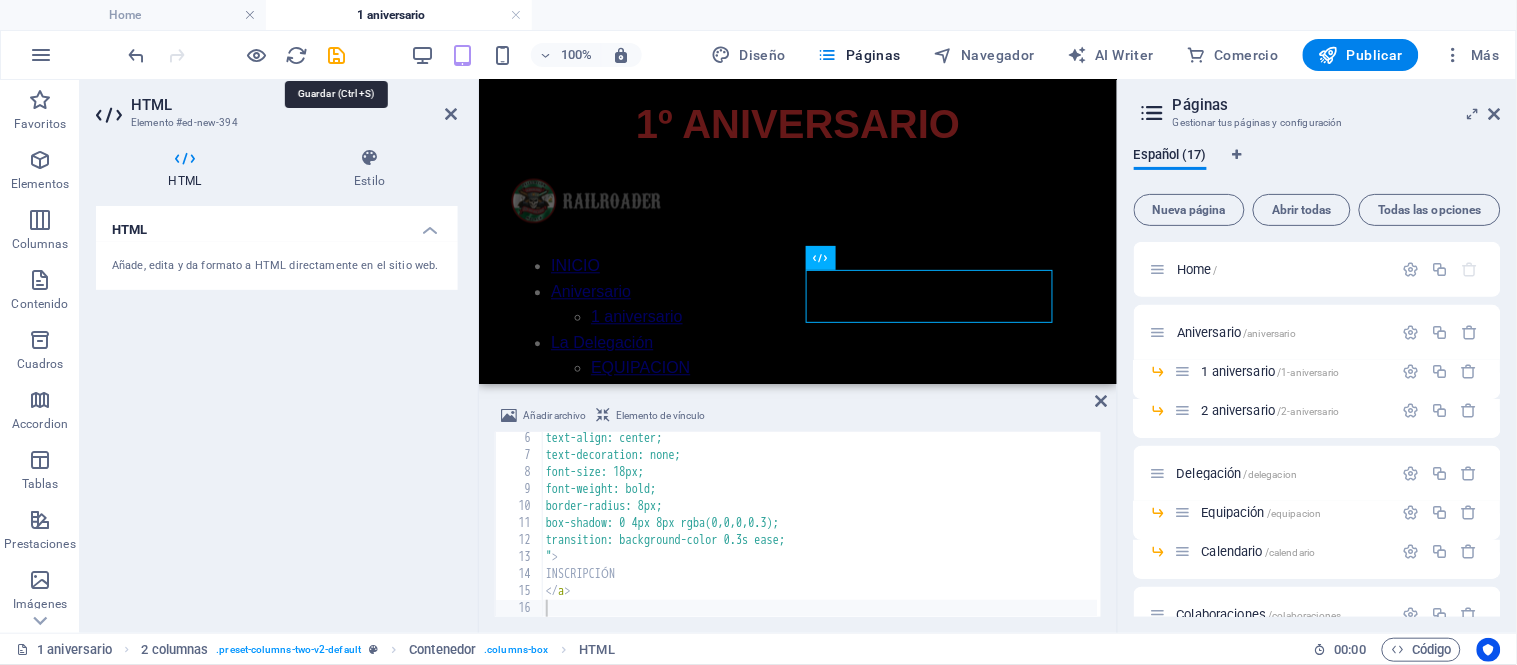click at bounding box center [337, 55] 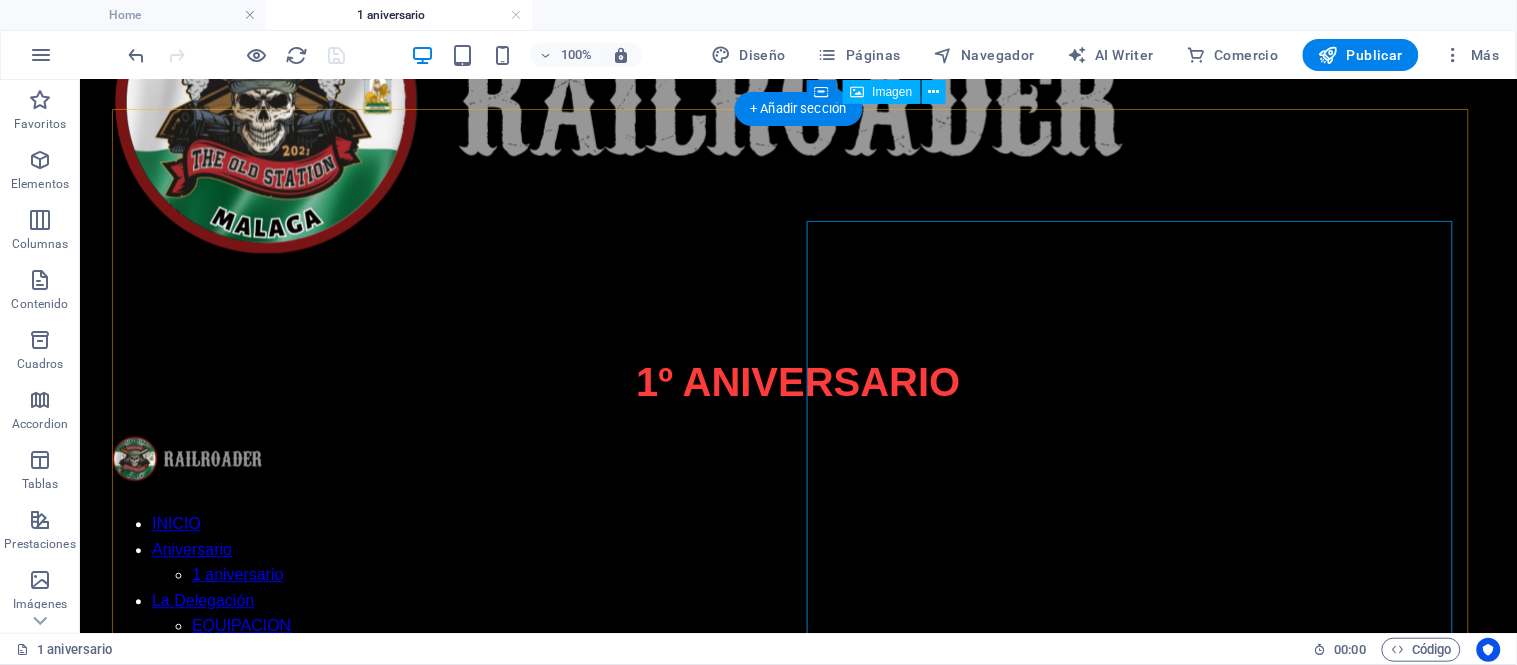 scroll, scrollTop: 997, scrollLeft: 0, axis: vertical 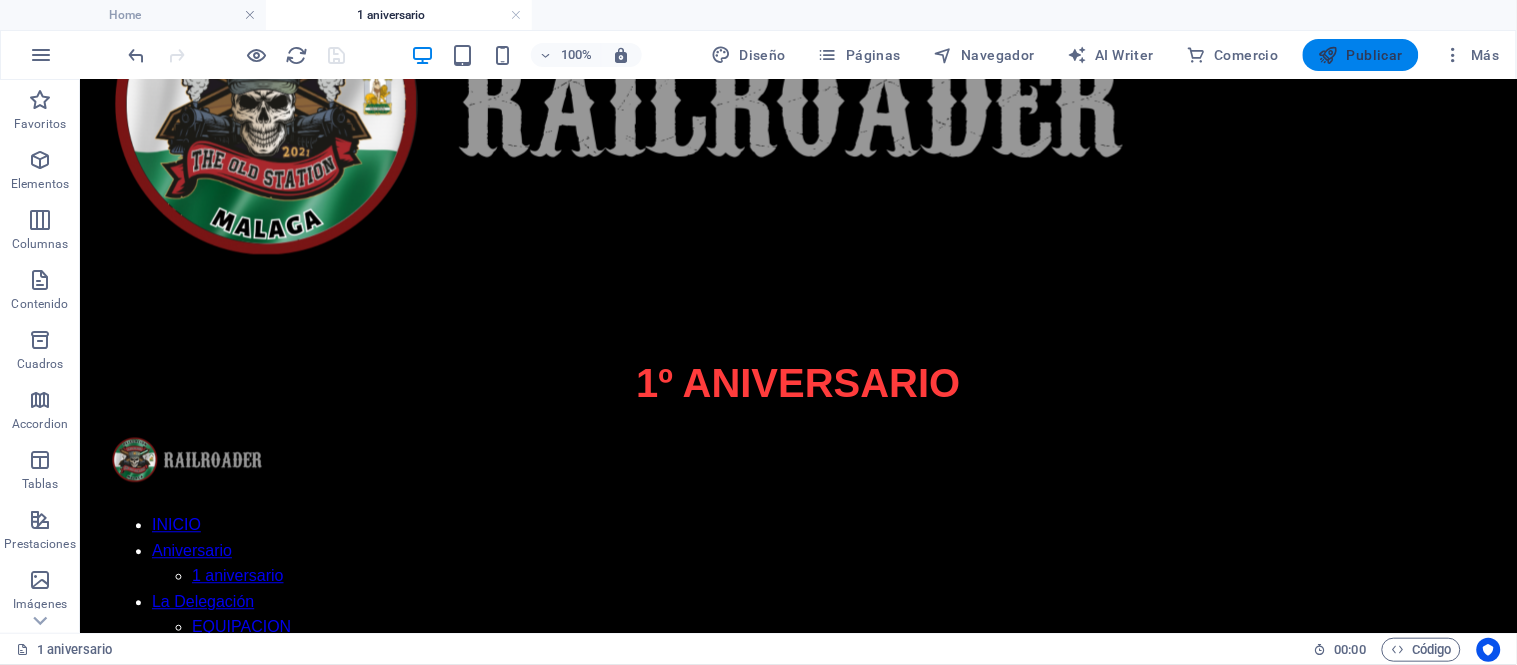 click on "Publicar" at bounding box center (1361, 55) 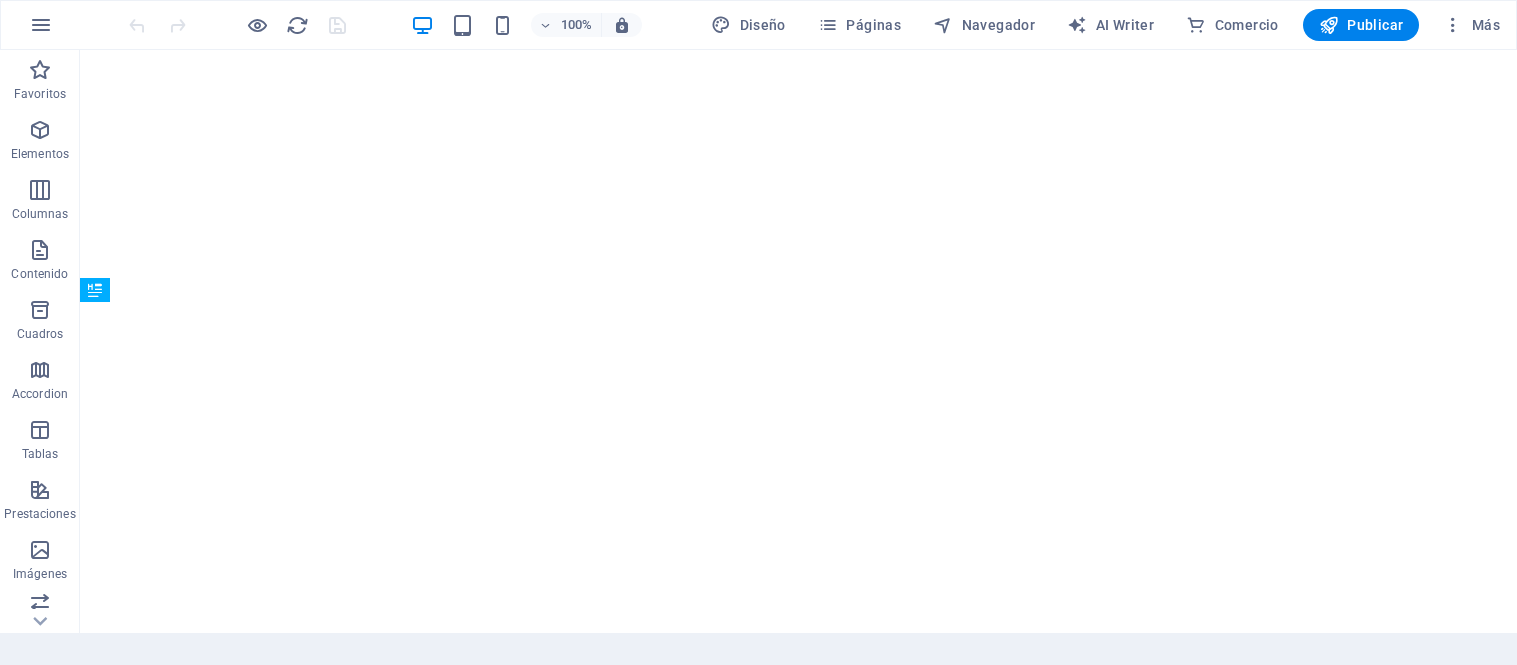scroll, scrollTop: 0, scrollLeft: 0, axis: both 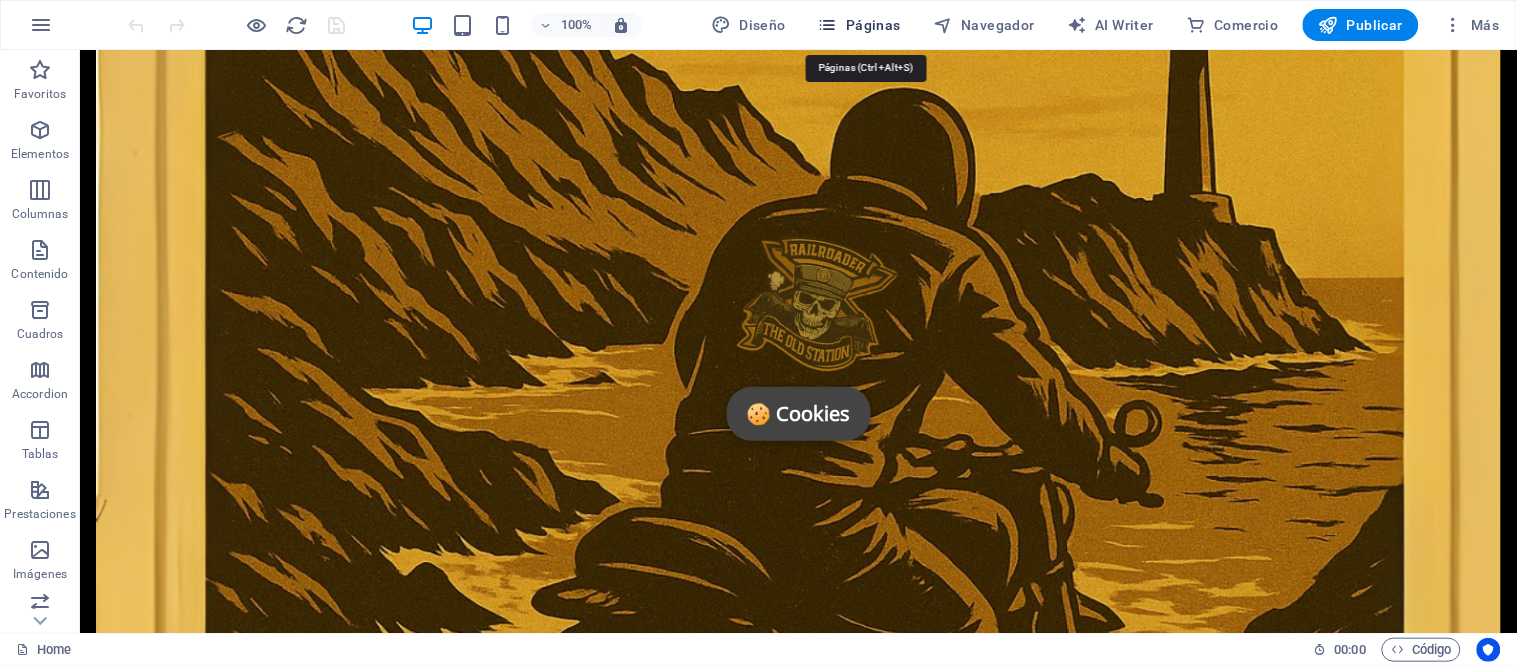 click on "Páginas" at bounding box center (859, 25) 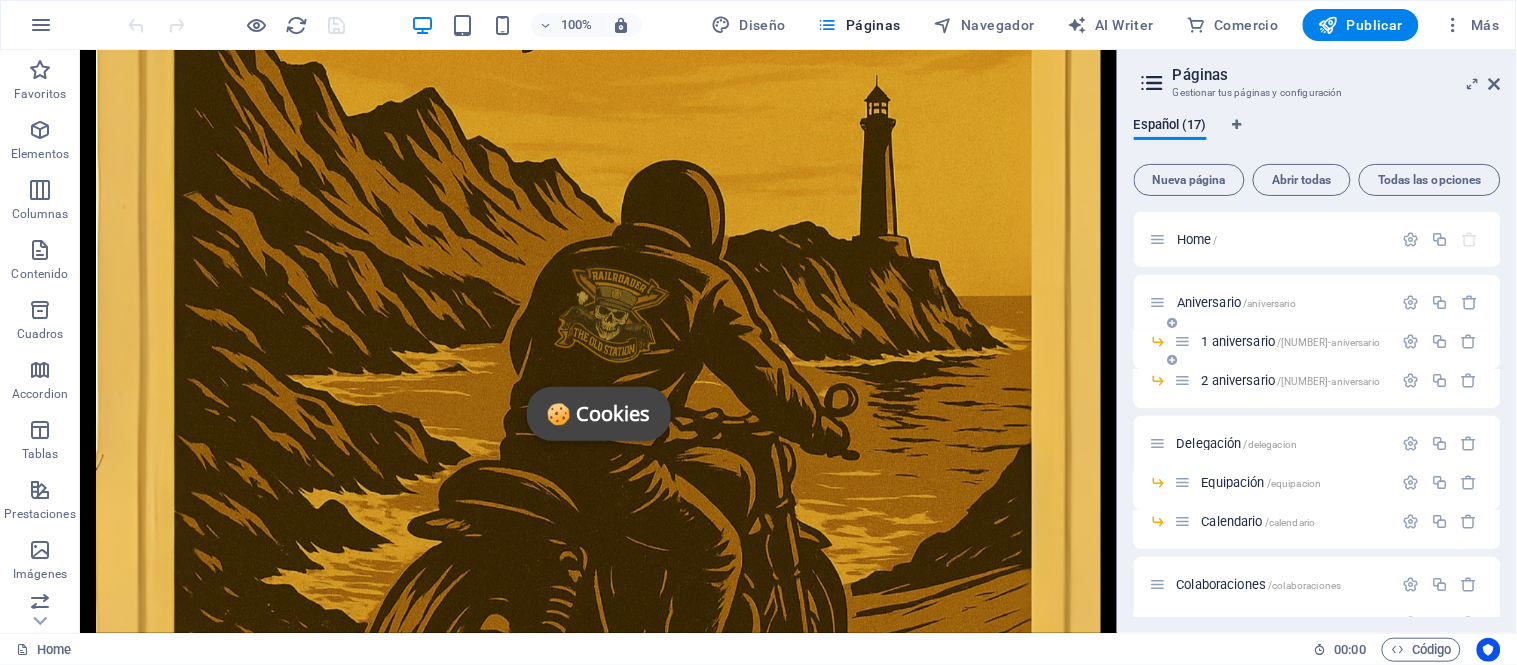 click on "1 aniversario  /1-aniversario" at bounding box center [1284, 341] 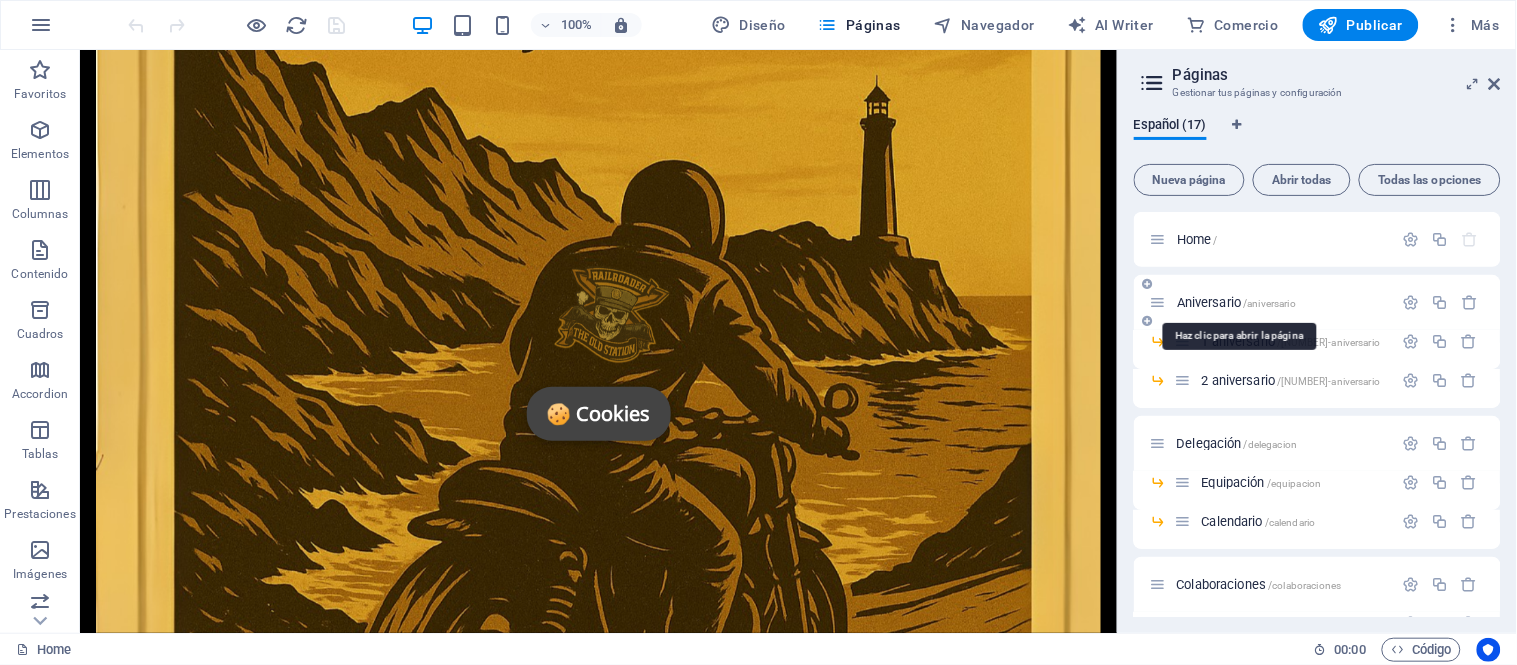 click on "Aniversario /aniversario" at bounding box center [1236, 302] 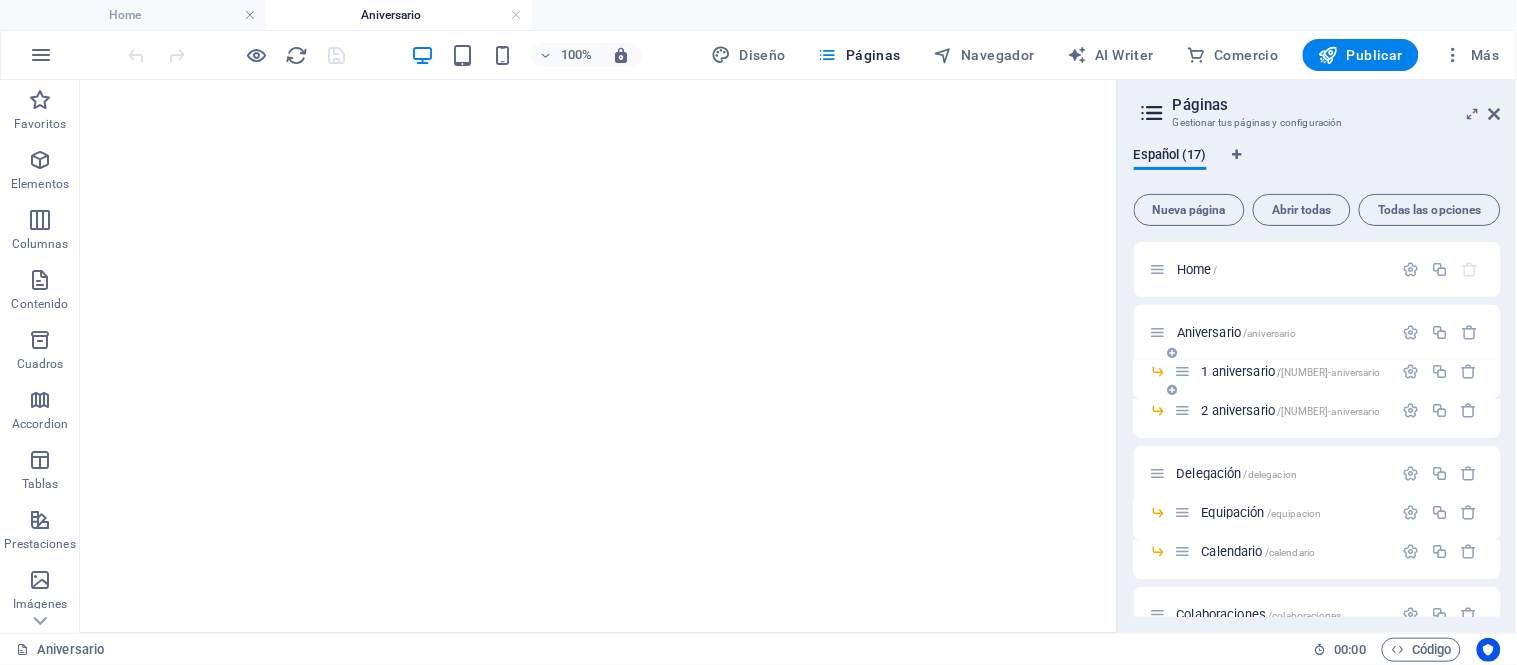 click on "1 aniversario  /1-aniversario" at bounding box center (1291, 371) 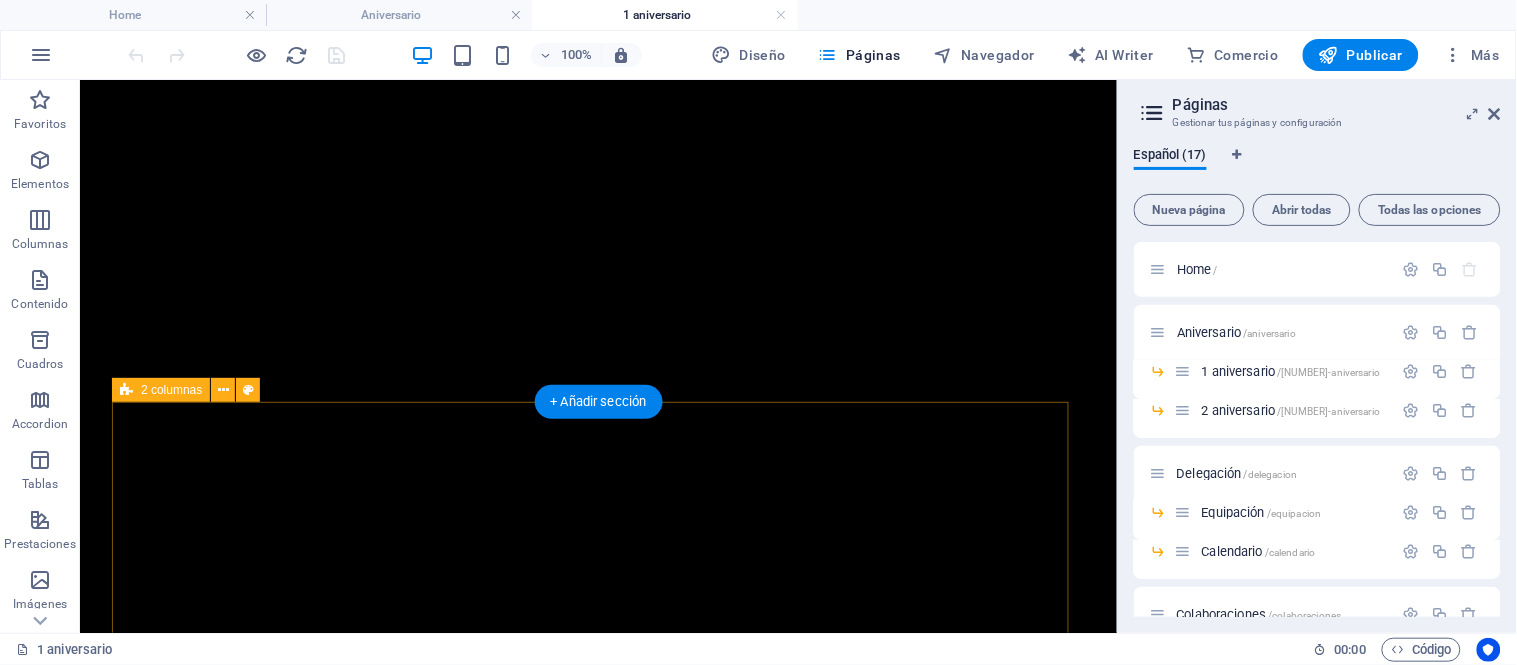 scroll, scrollTop: 666, scrollLeft: 0, axis: vertical 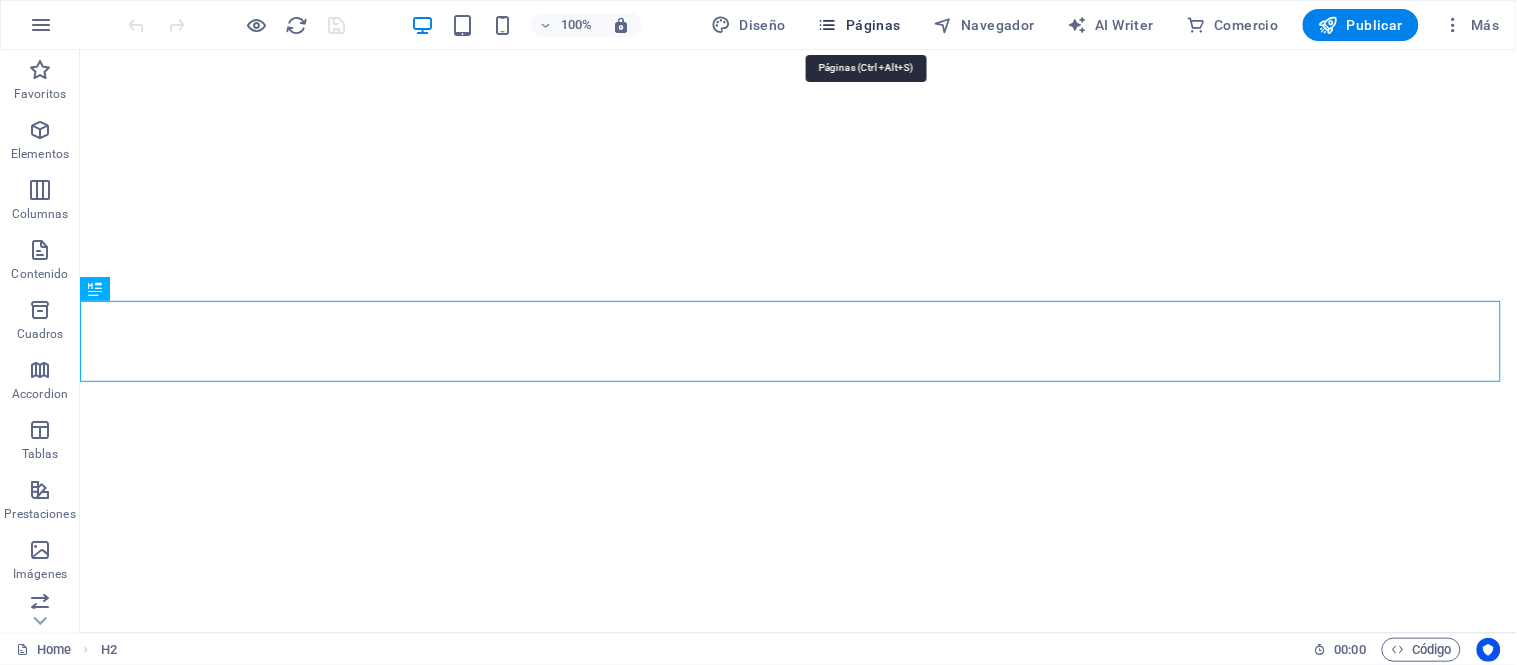 click on "Páginas" at bounding box center [859, 25] 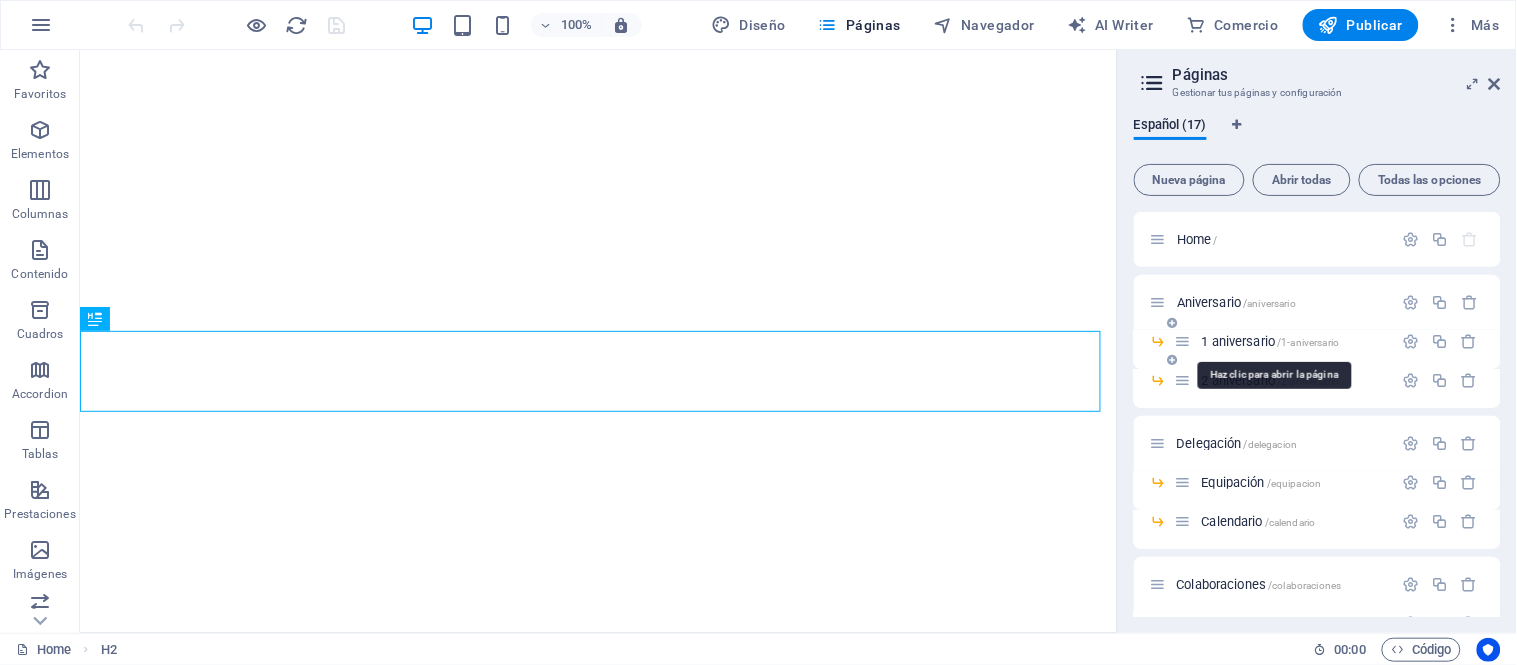 click on "1 aniversario  /1-aniversario" at bounding box center [1271, 341] 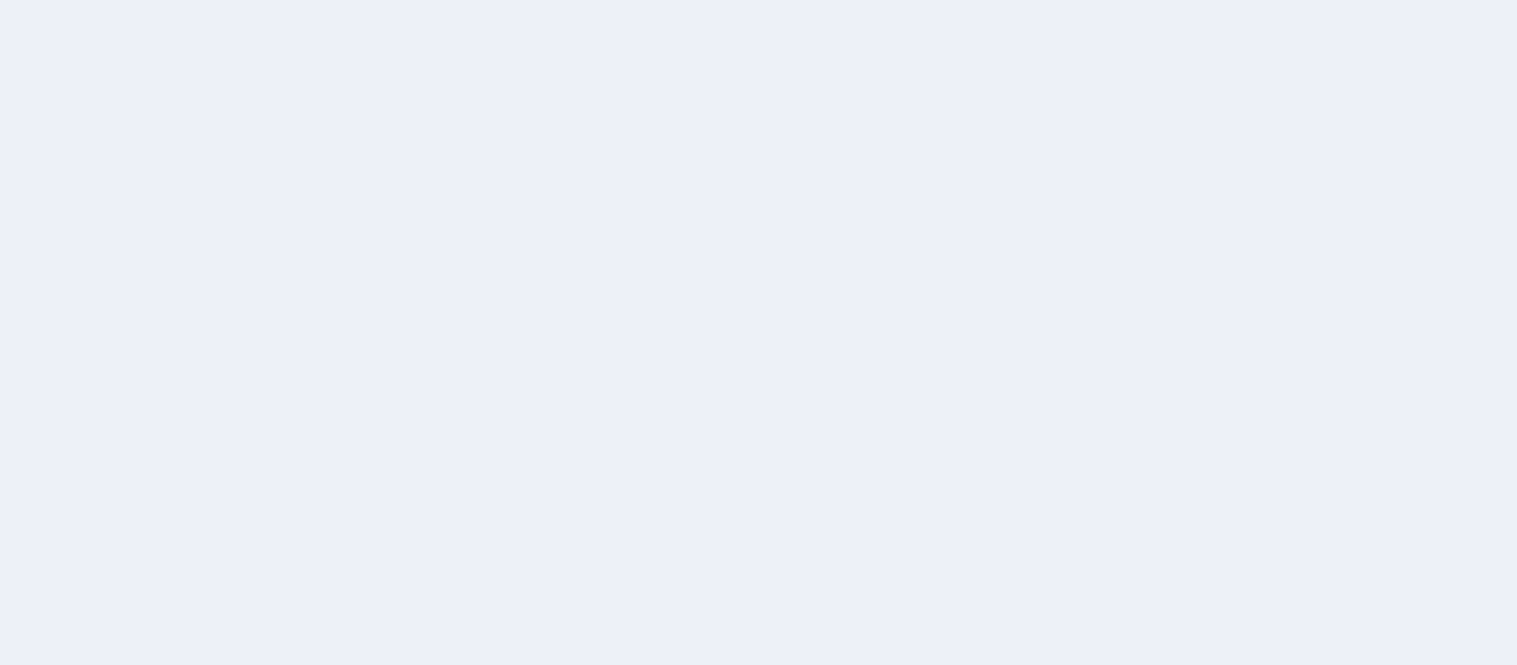 scroll, scrollTop: 0, scrollLeft: 0, axis: both 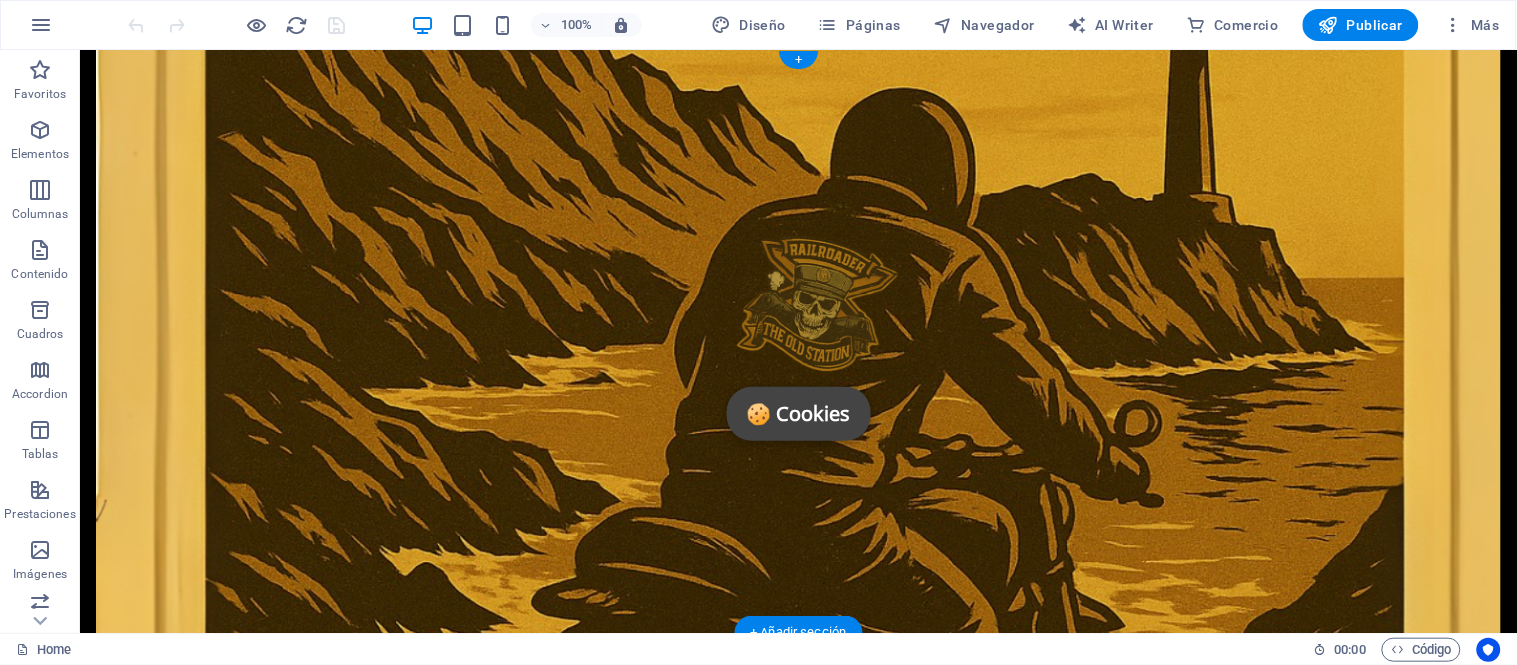 click at bounding box center [797, 340] 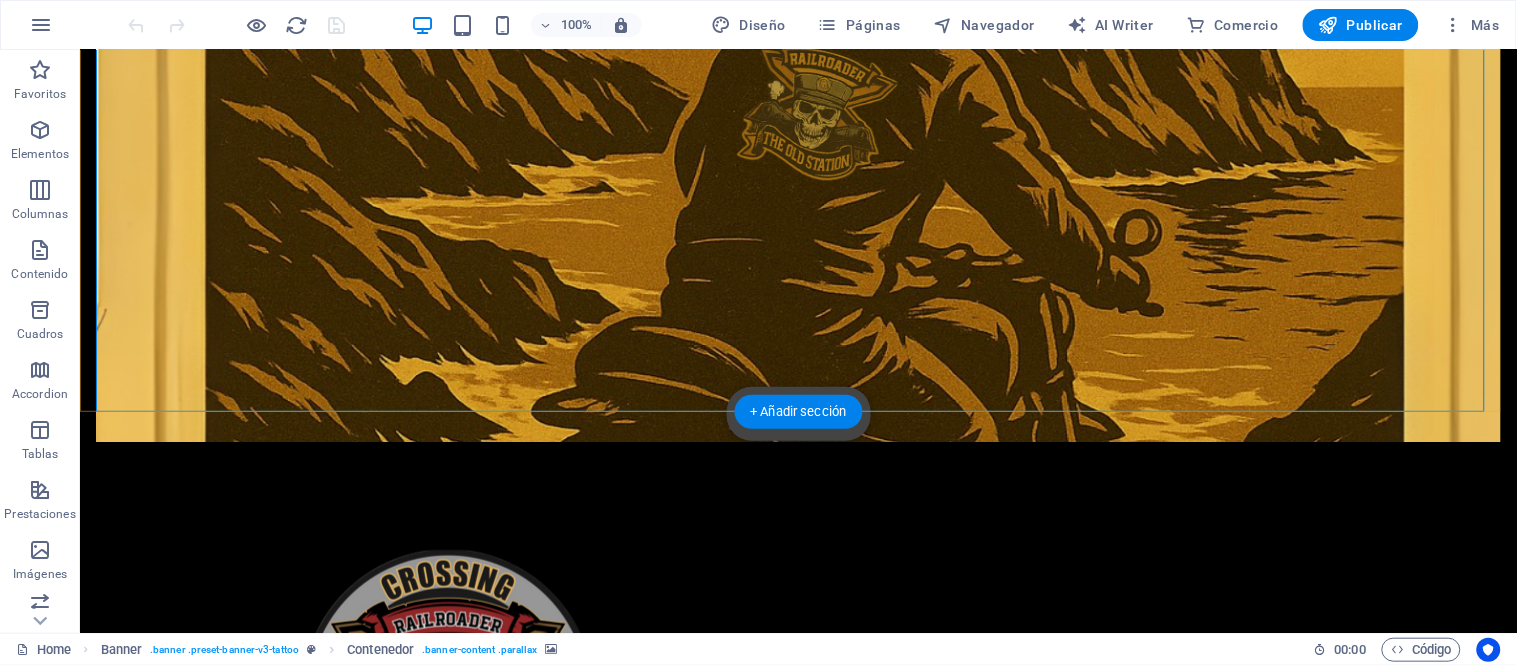 scroll, scrollTop: 222, scrollLeft: 0, axis: vertical 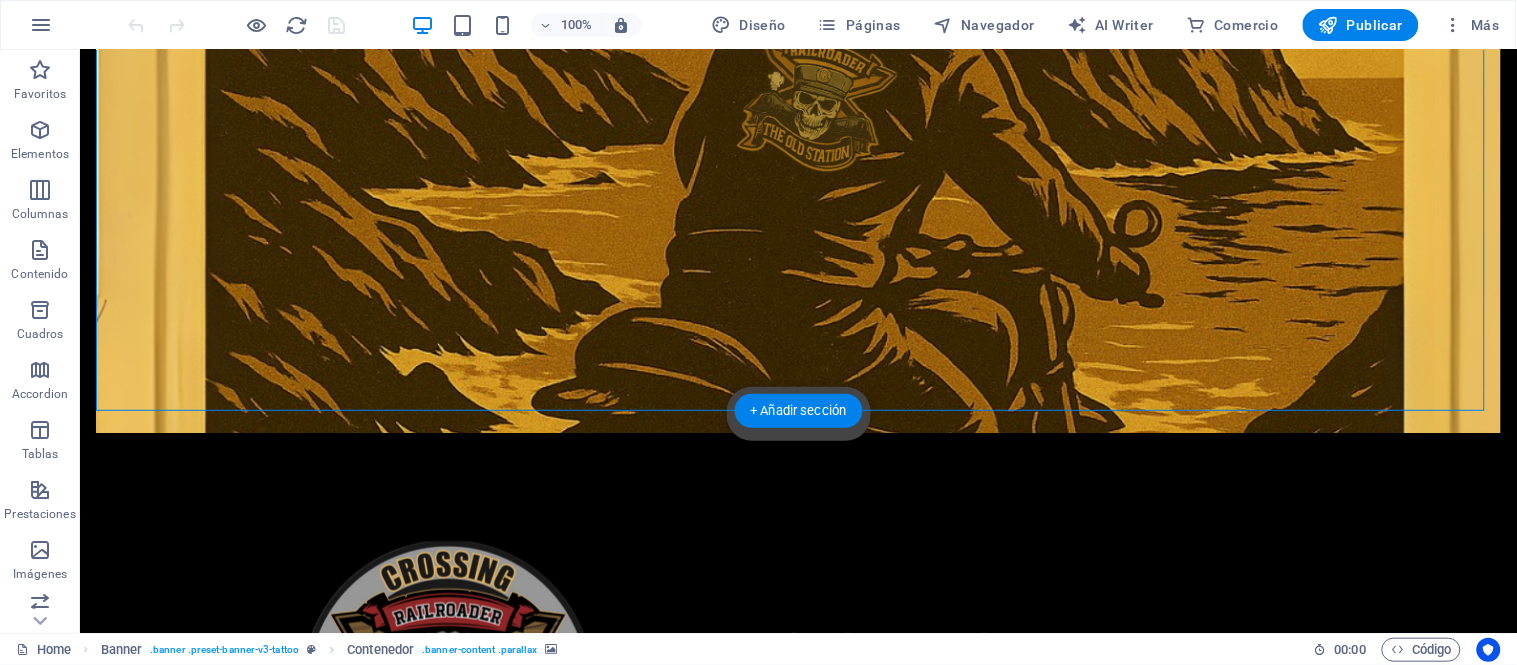 click at bounding box center [797, 140] 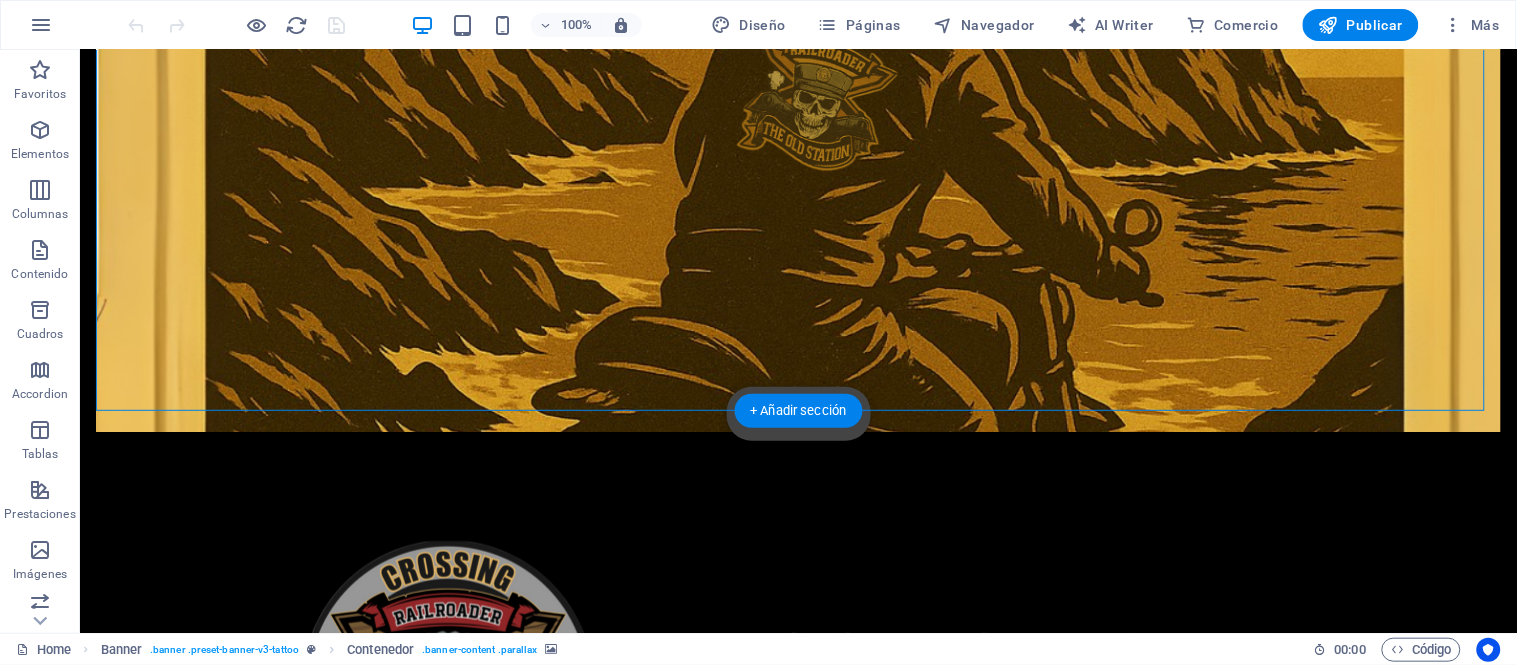 scroll, scrollTop: 0, scrollLeft: 0, axis: both 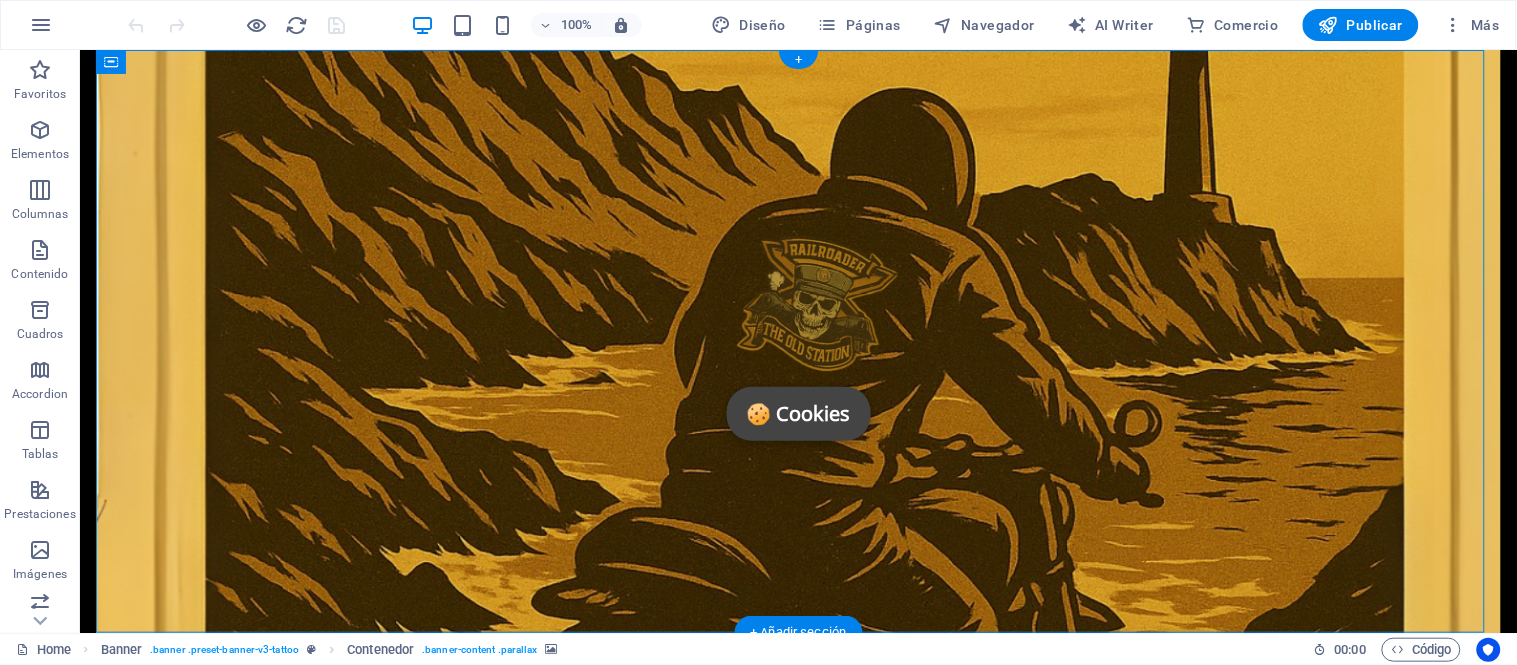 click at bounding box center (797, 340) 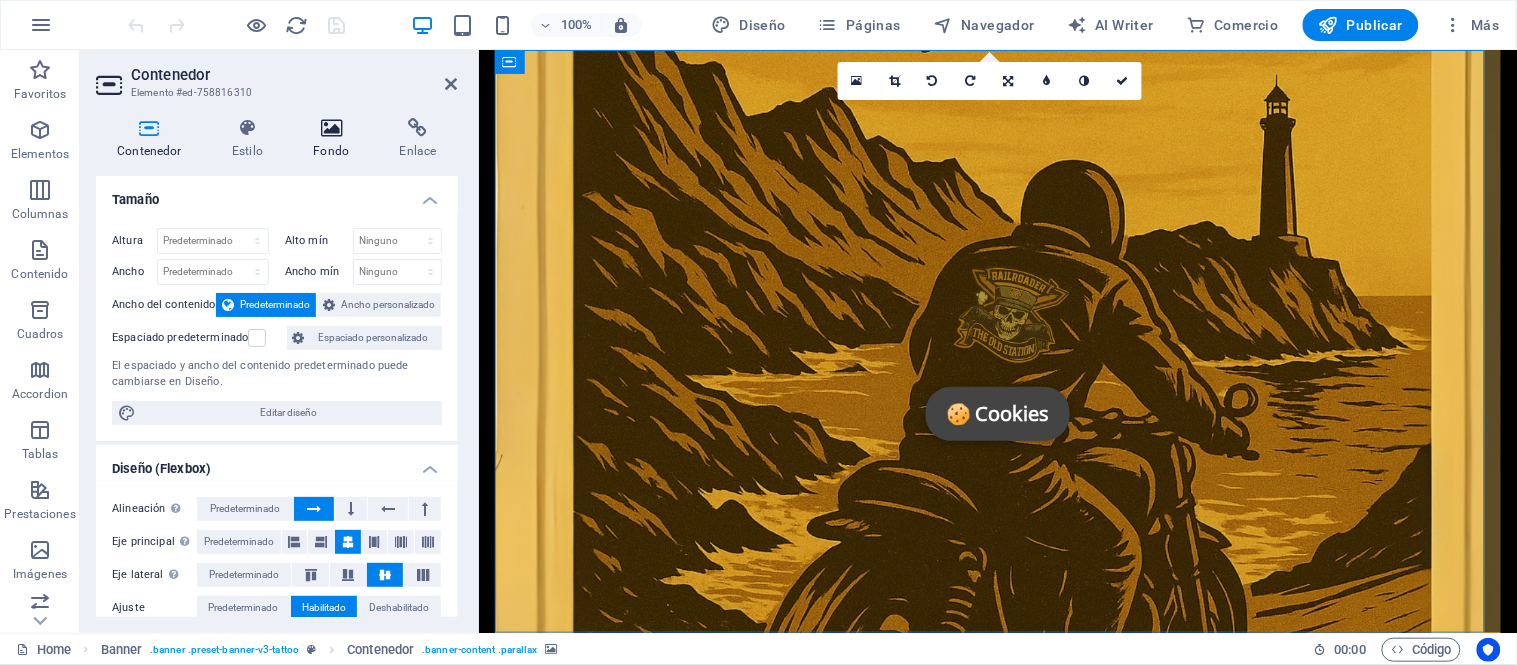 click at bounding box center [331, 128] 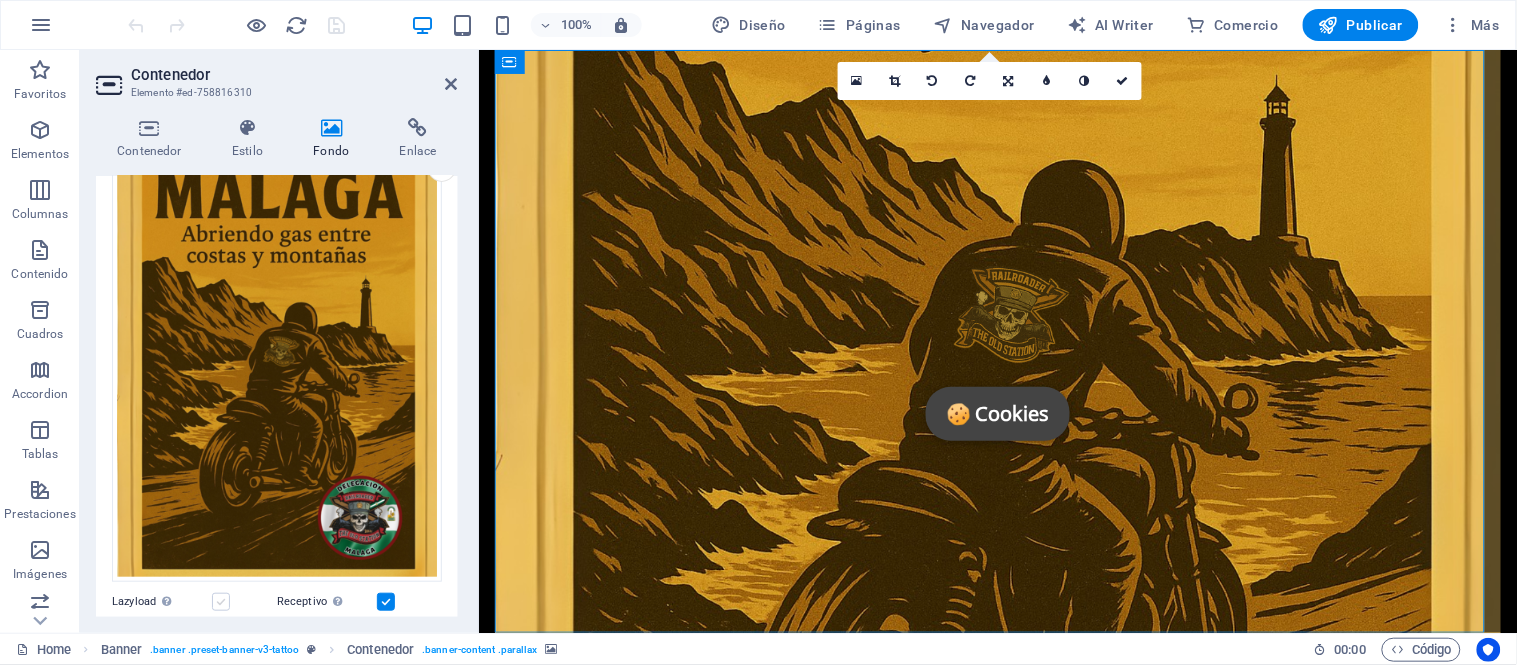scroll, scrollTop: 0, scrollLeft: 0, axis: both 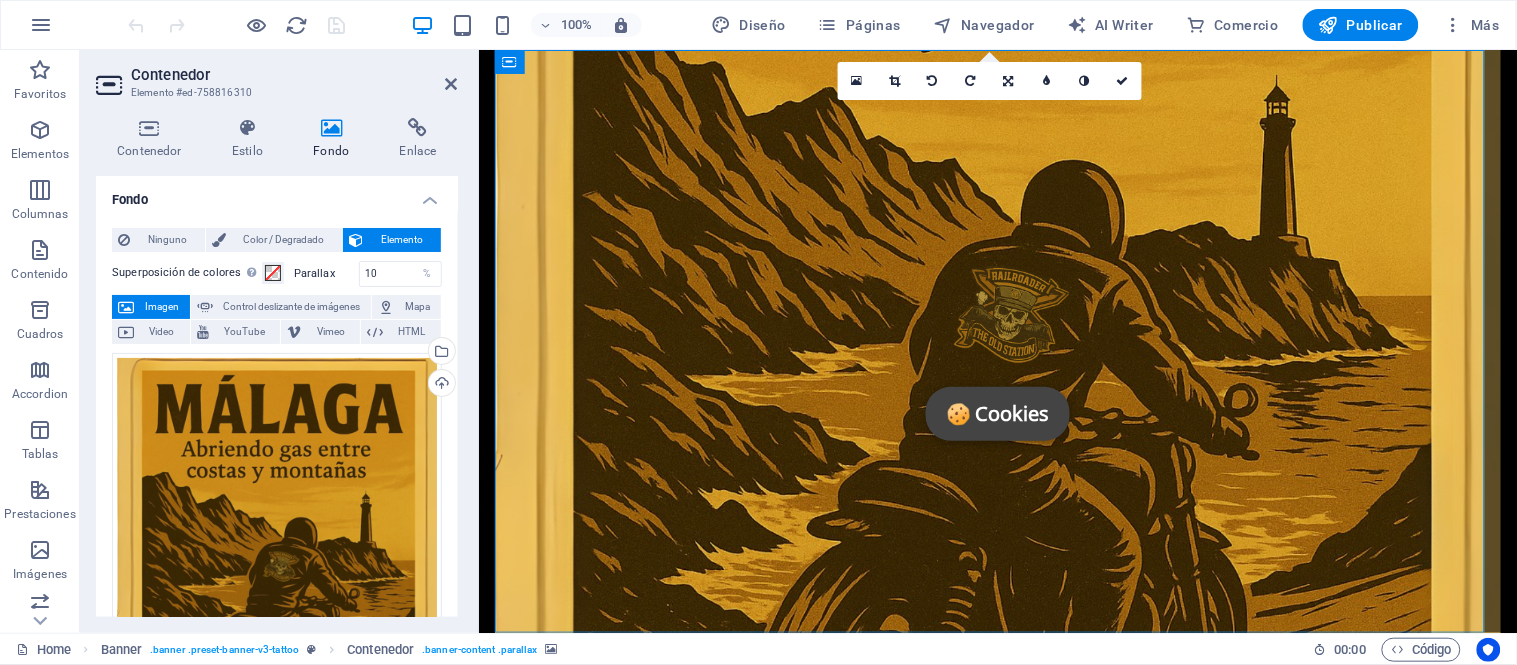 click on "Imagen" at bounding box center [162, 307] 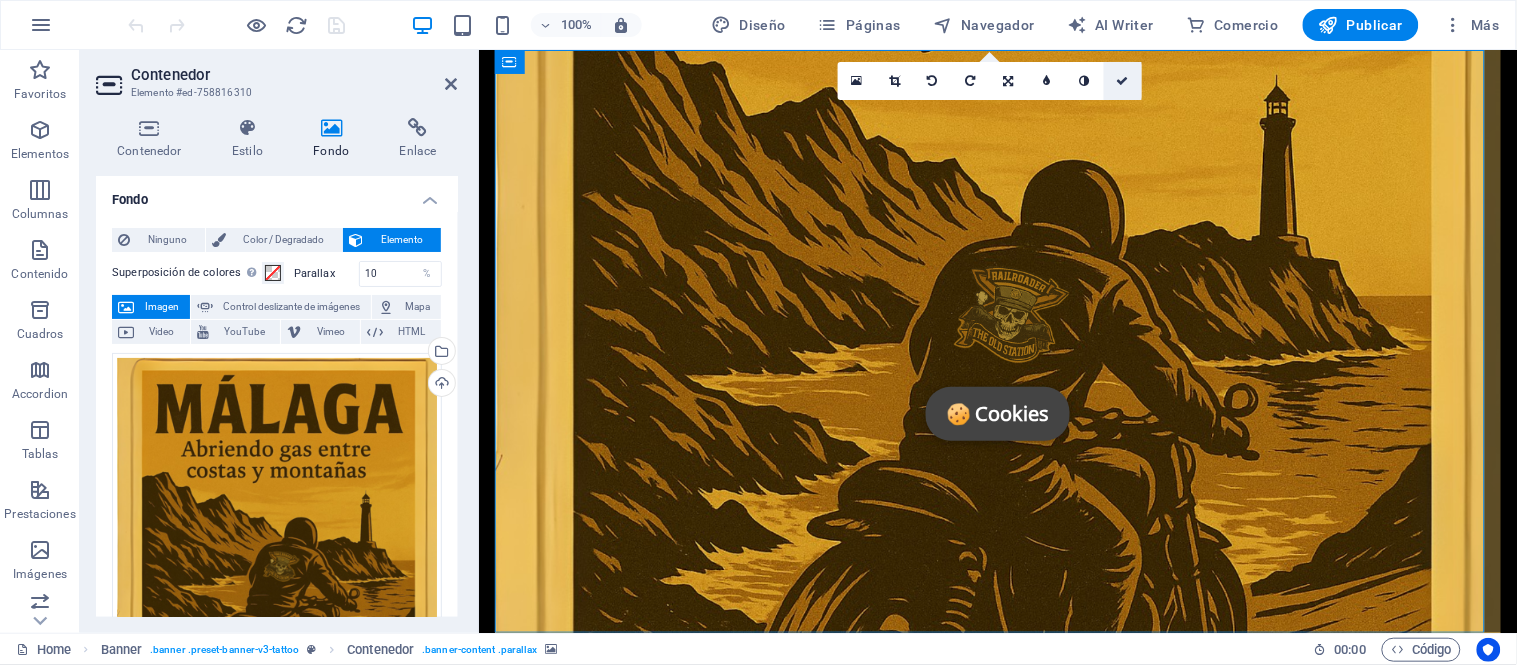 click at bounding box center (1123, 81) 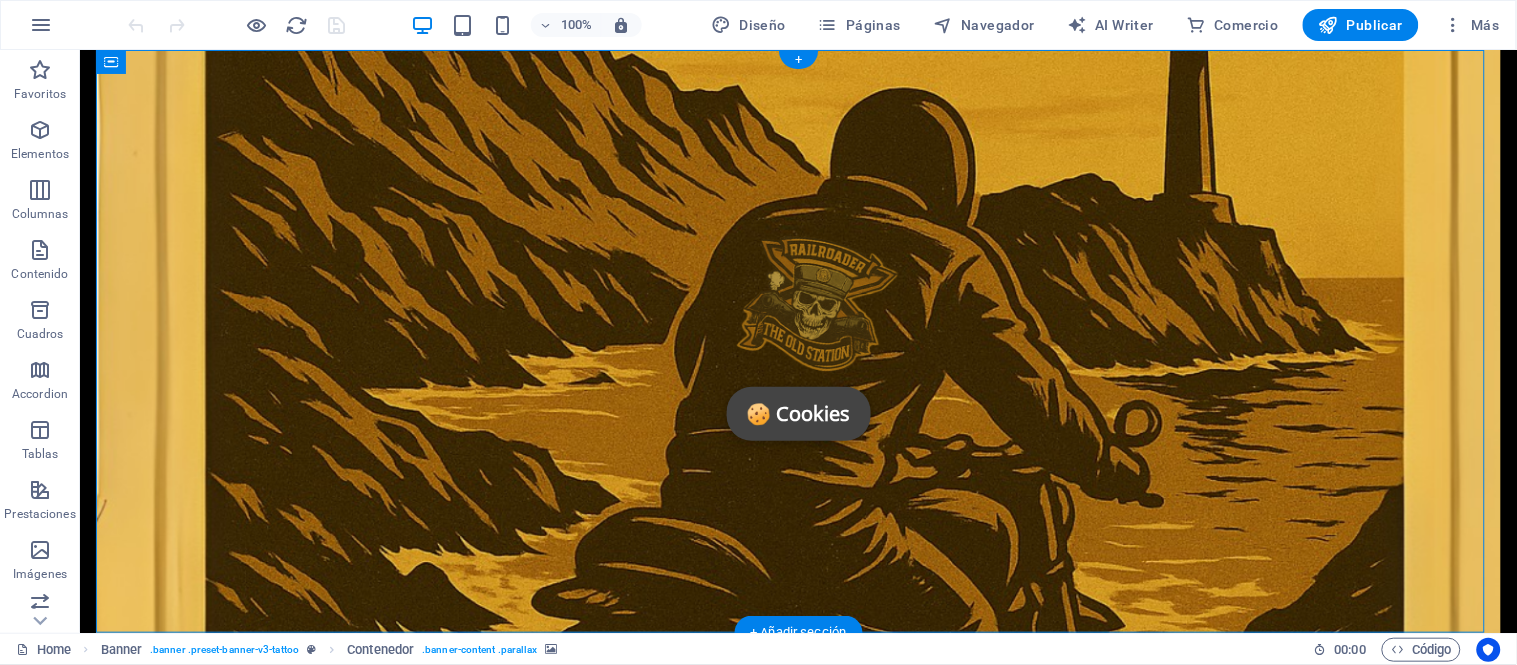 click at bounding box center [797, 340] 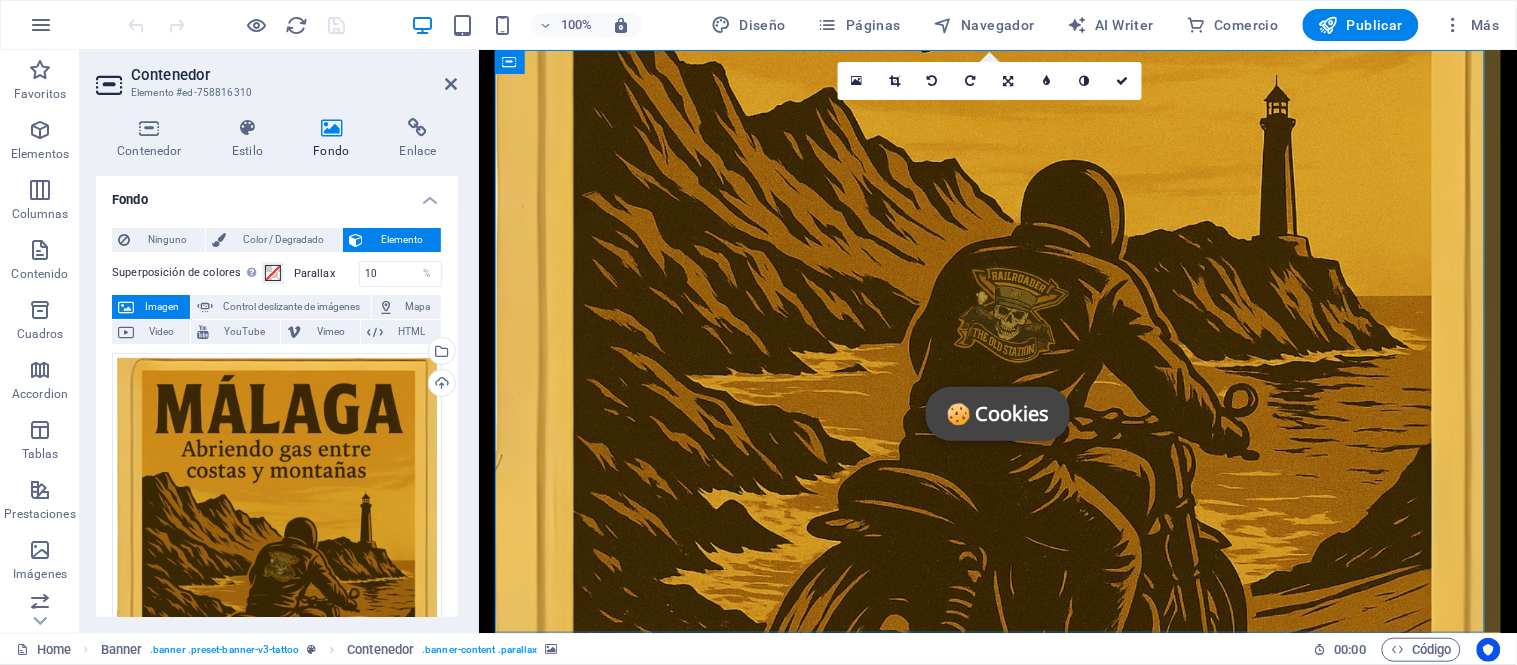 click at bounding box center [331, 128] 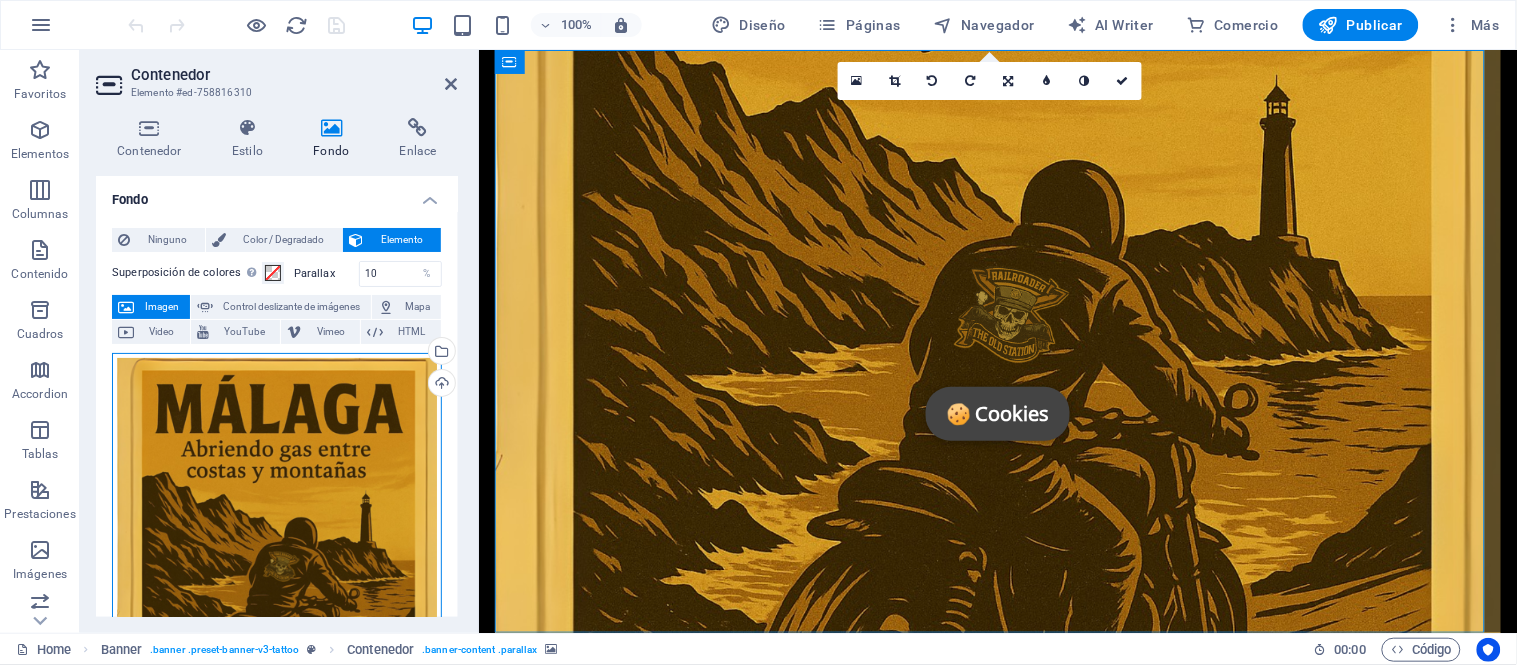 click on "Arrastra archivos aquí, haz clic para escoger archivos o  selecciona archivos de Archivos o de nuestra galería gratuita de fotos y vídeos" at bounding box center (277, 575) 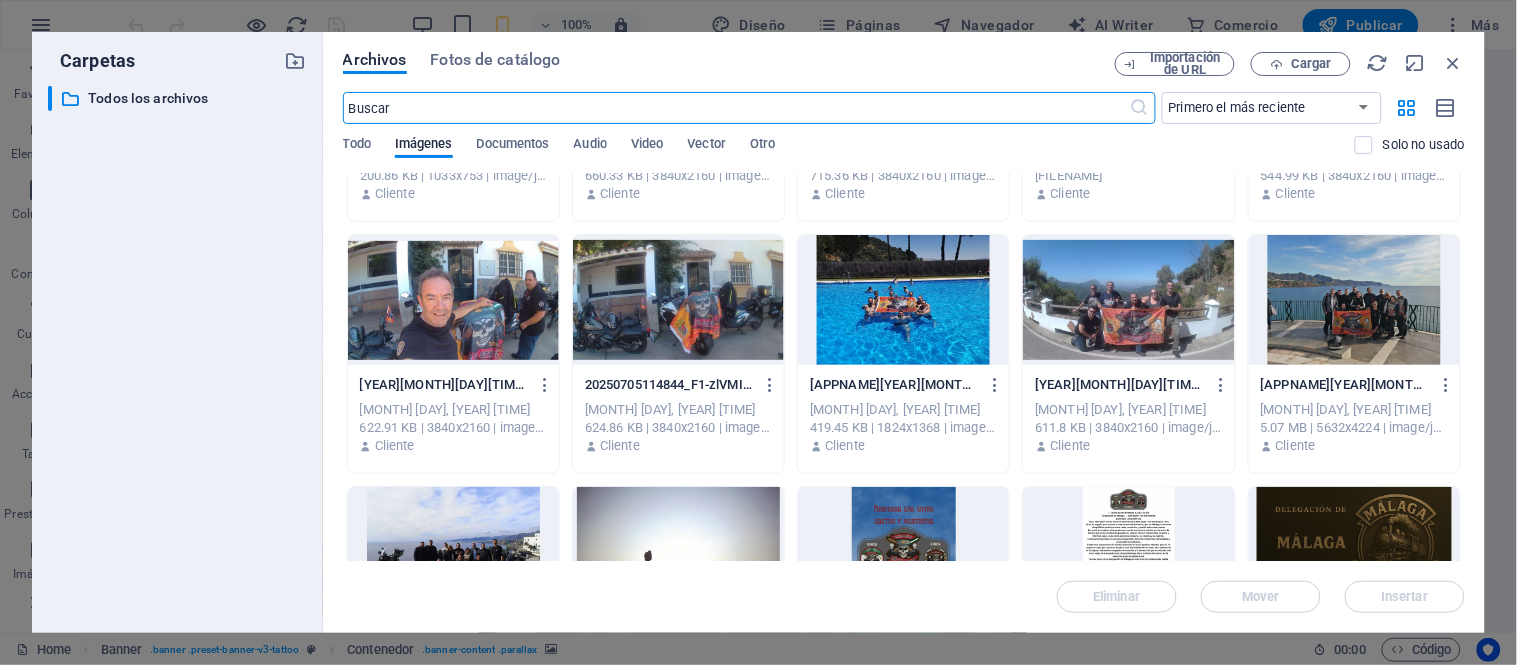 scroll, scrollTop: 888, scrollLeft: 0, axis: vertical 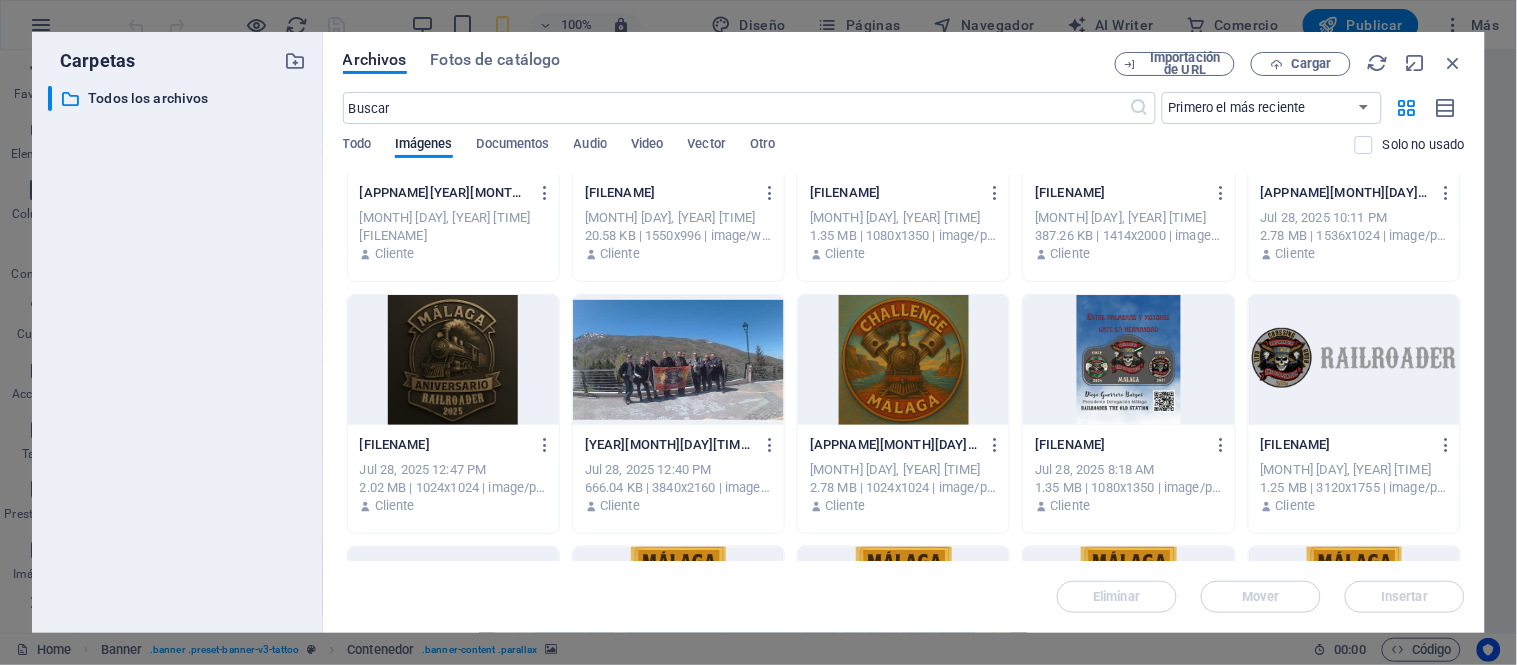 click at bounding box center [903, 360] 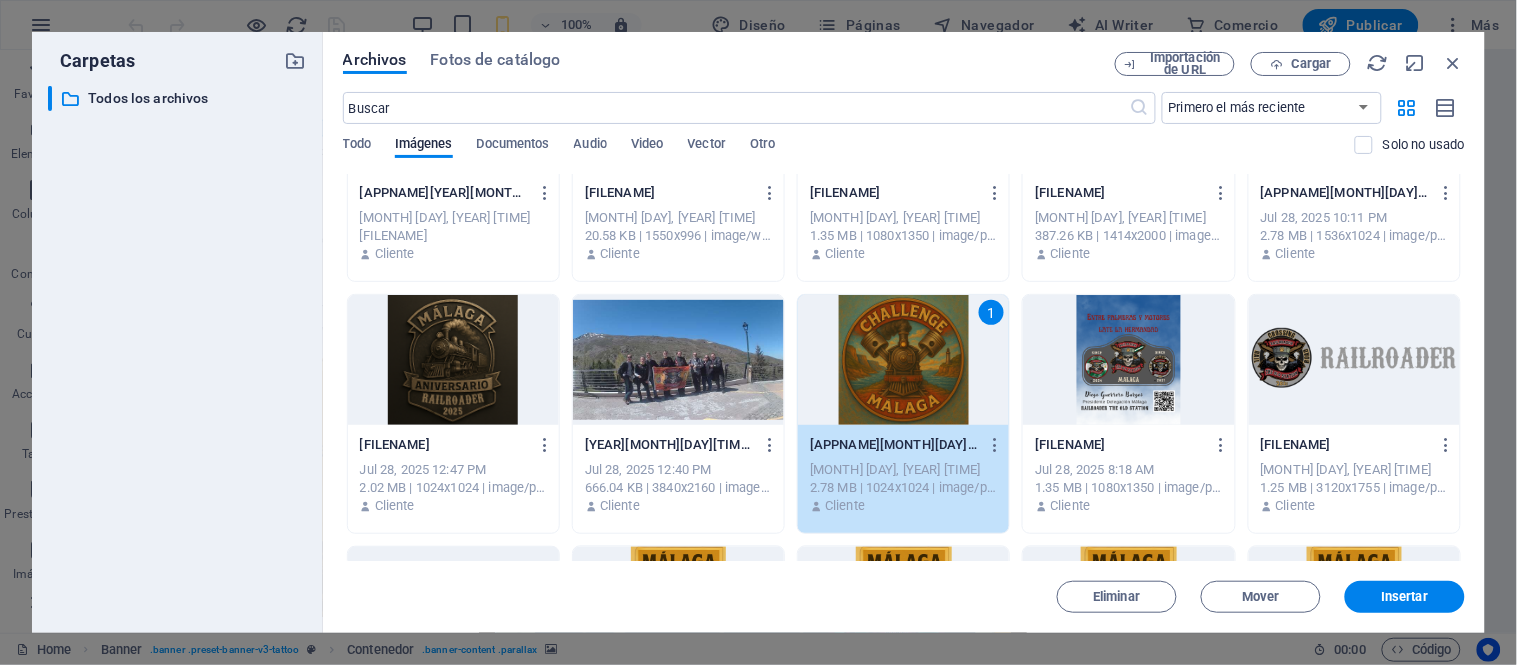 click on "1" at bounding box center (903, 360) 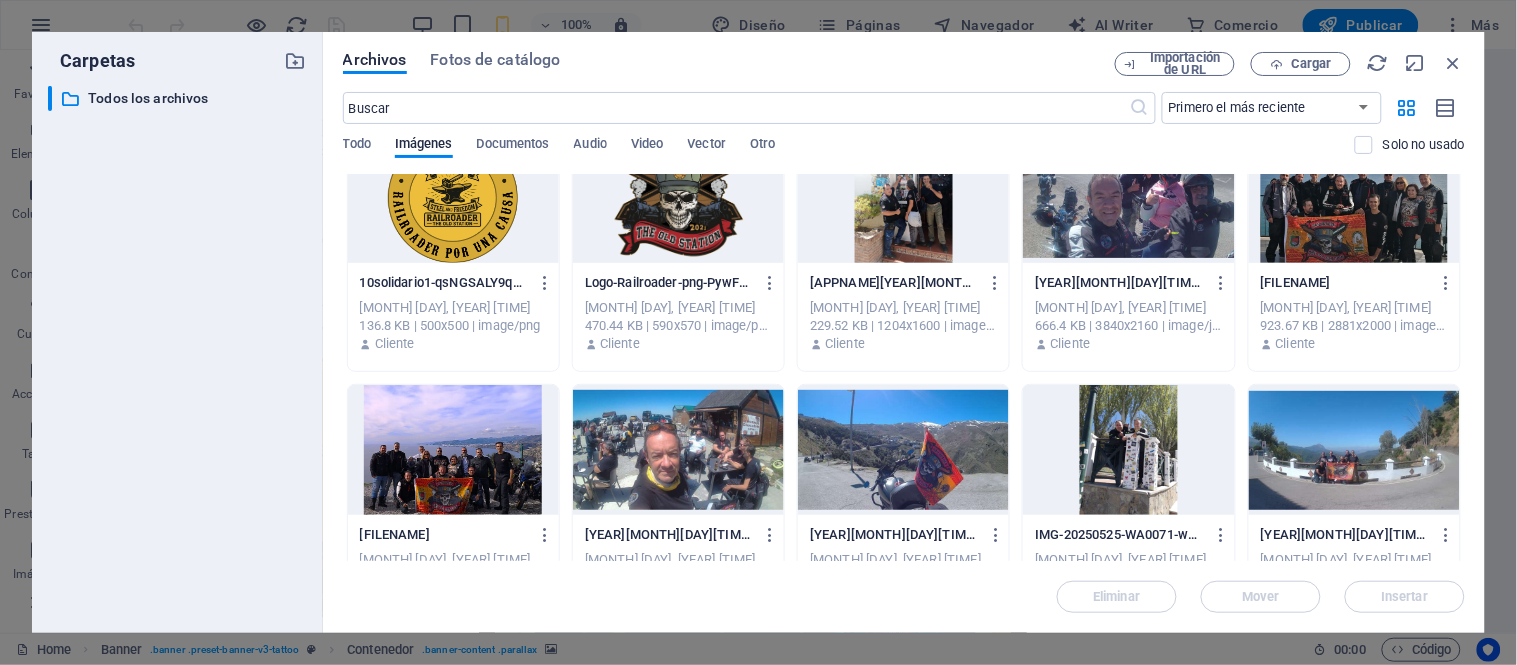 scroll, scrollTop: 0, scrollLeft: 0, axis: both 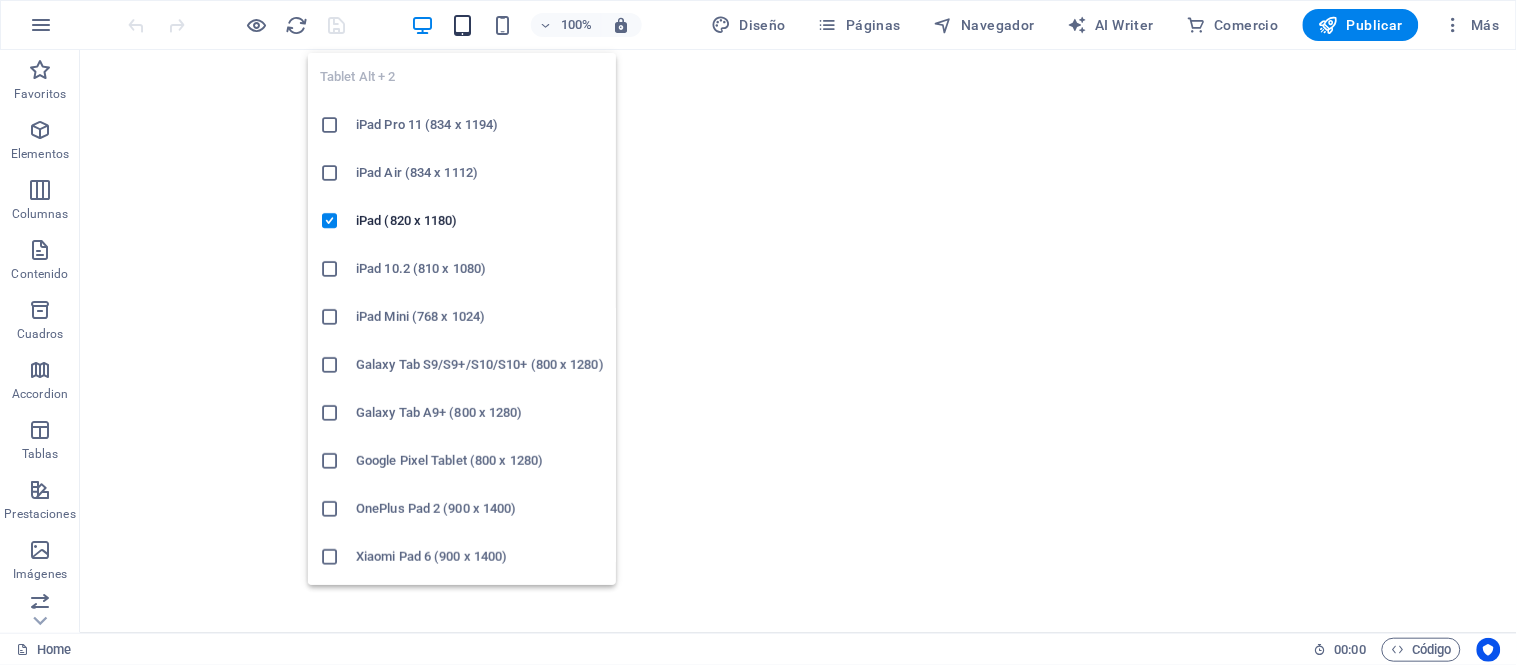 click at bounding box center (462, 25) 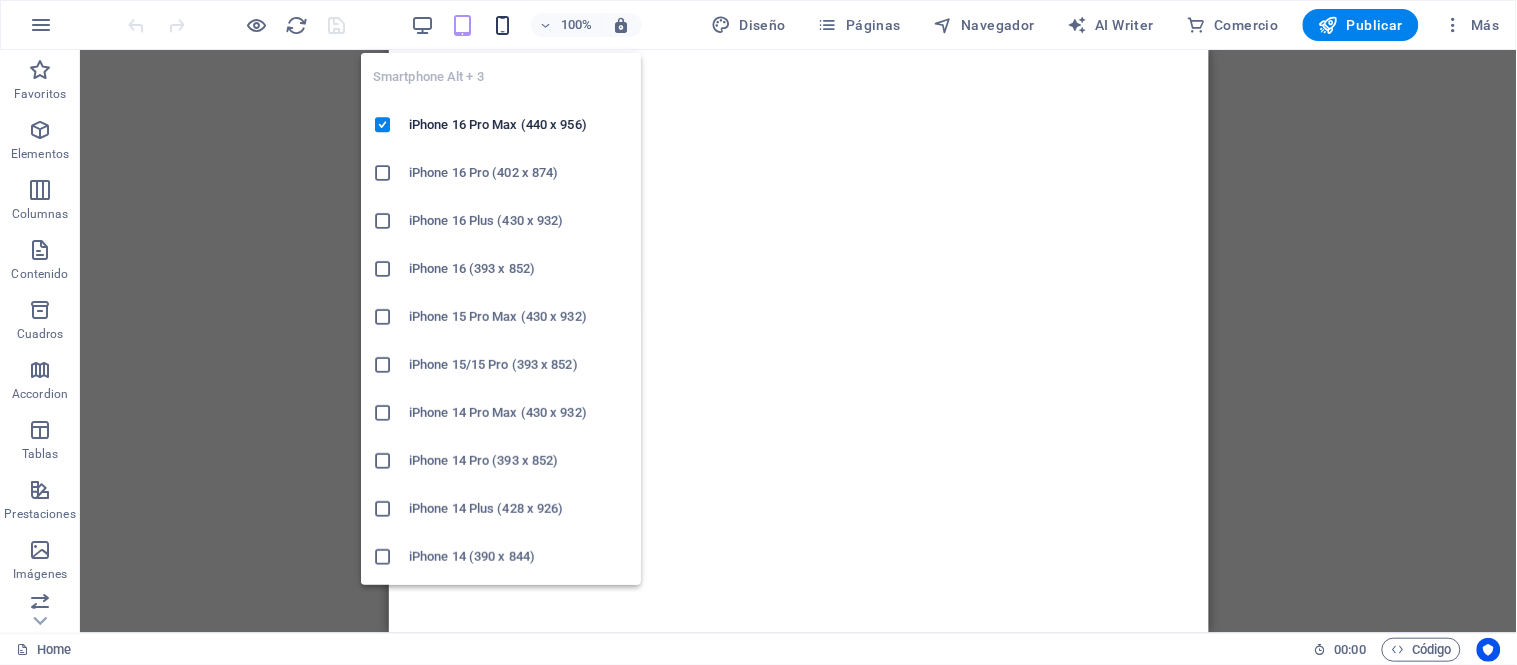 click at bounding box center [502, 25] 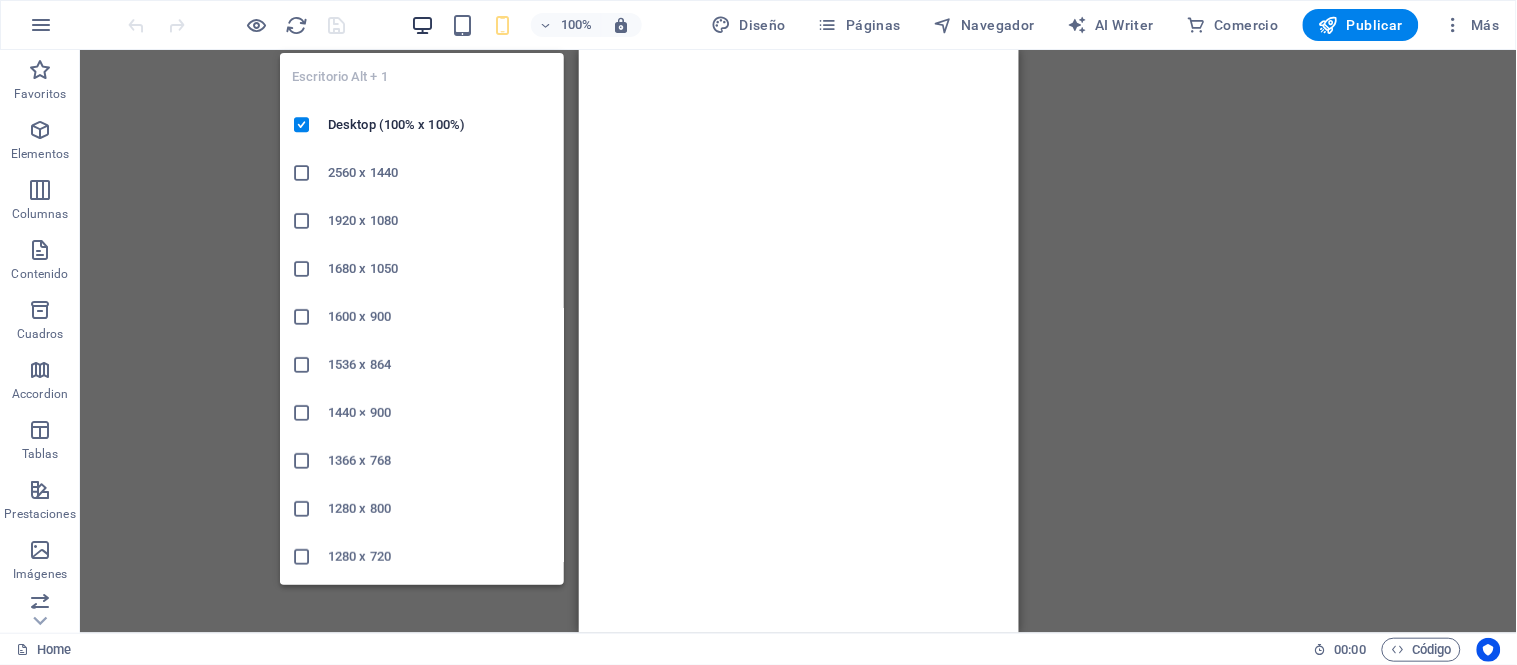 click at bounding box center [422, 25] 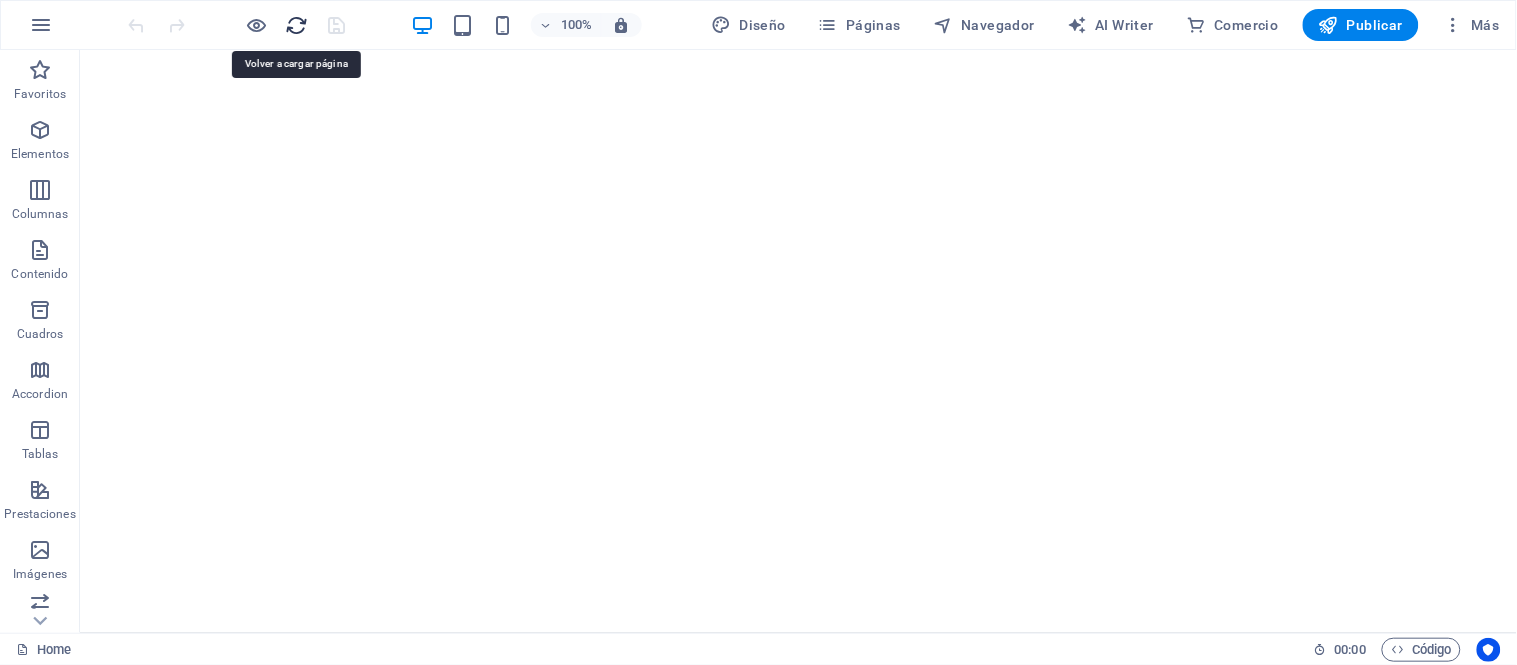 click at bounding box center [297, 25] 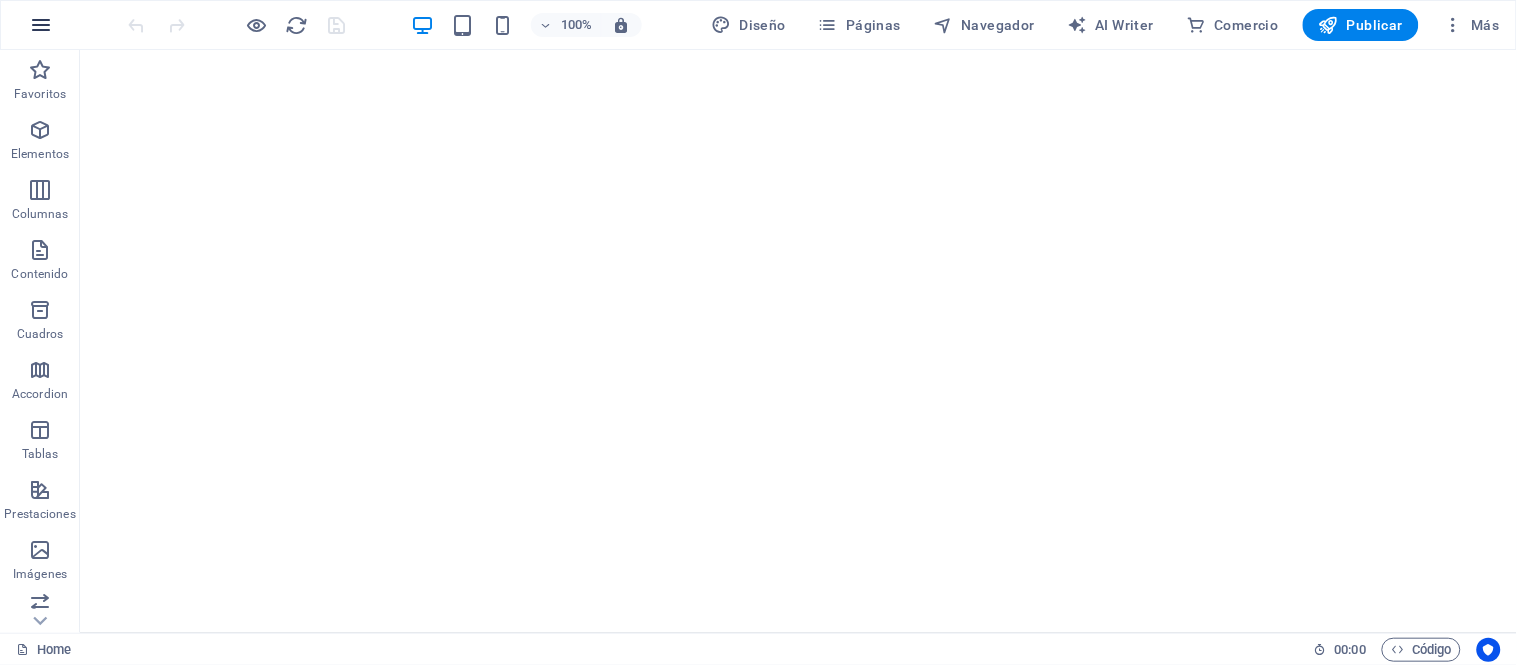 click at bounding box center (41, 25) 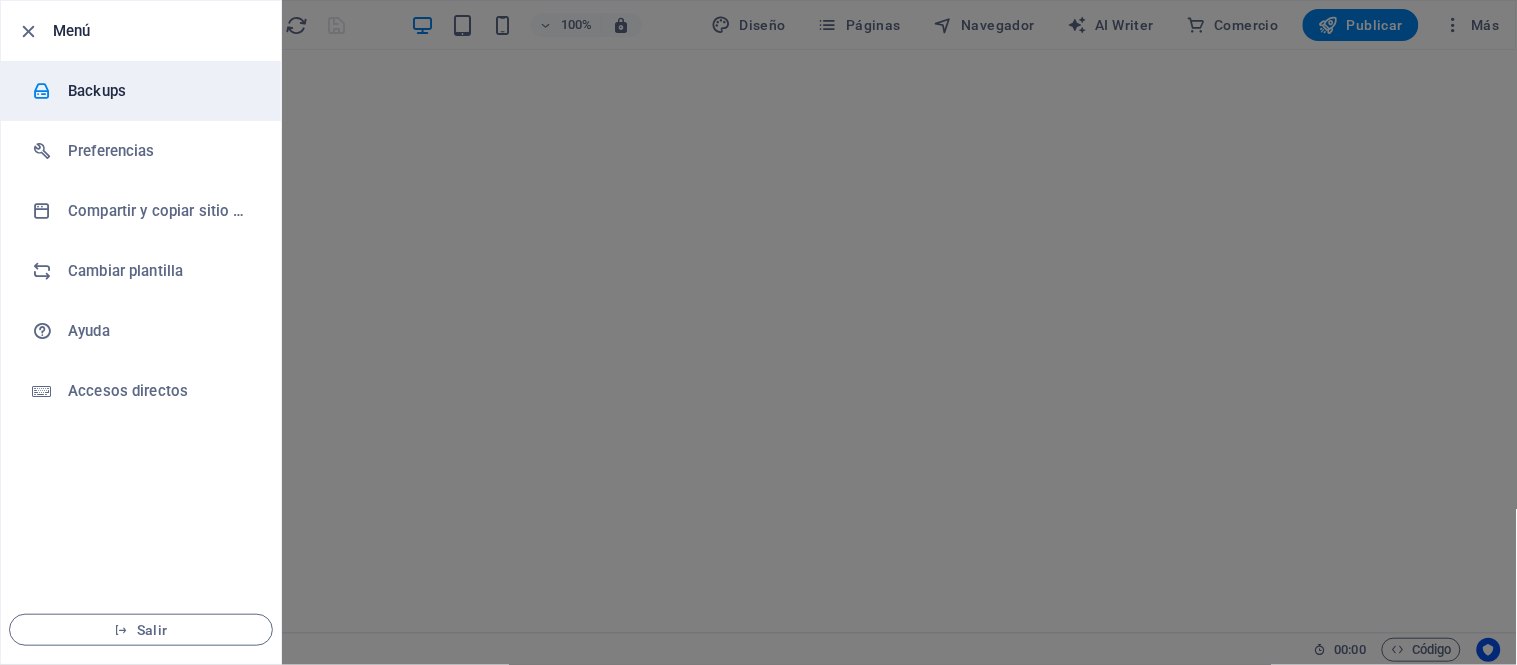 click on "Backups" at bounding box center [160, 91] 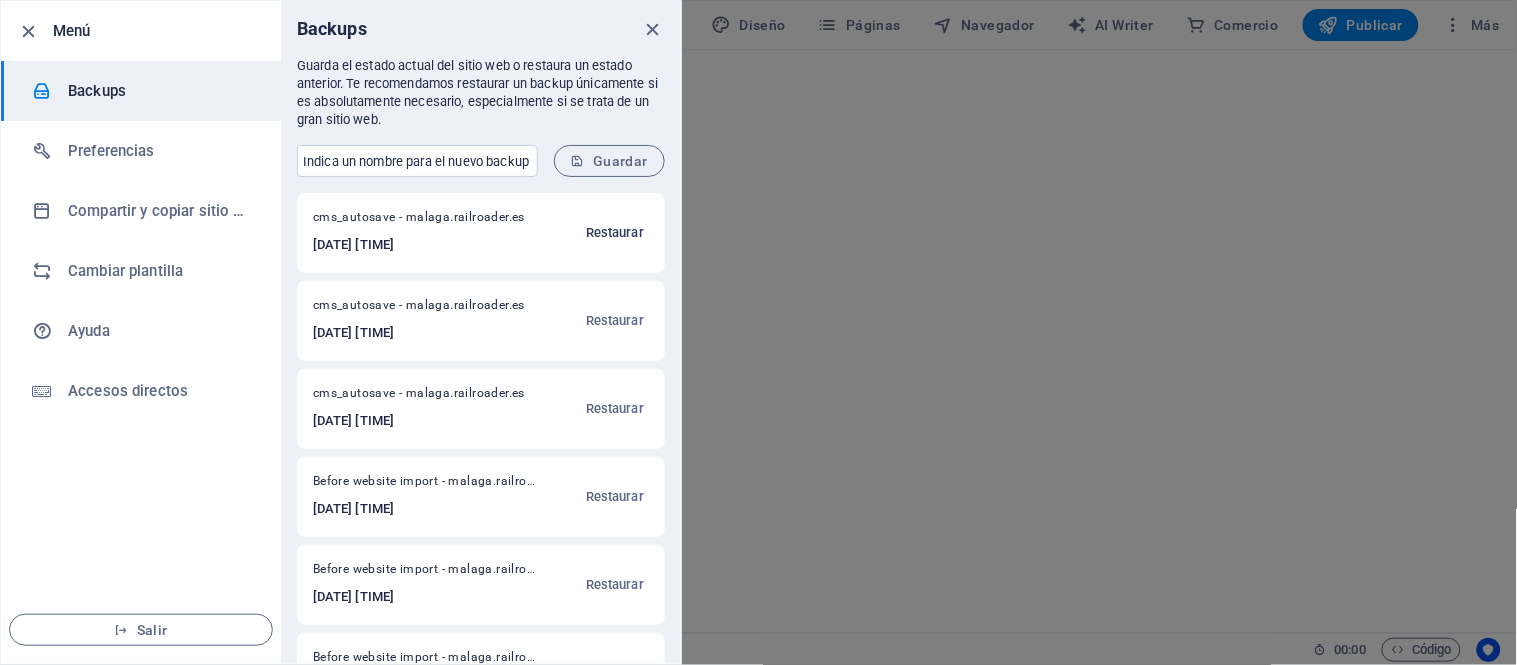 click on "Restaurar" at bounding box center [615, 233] 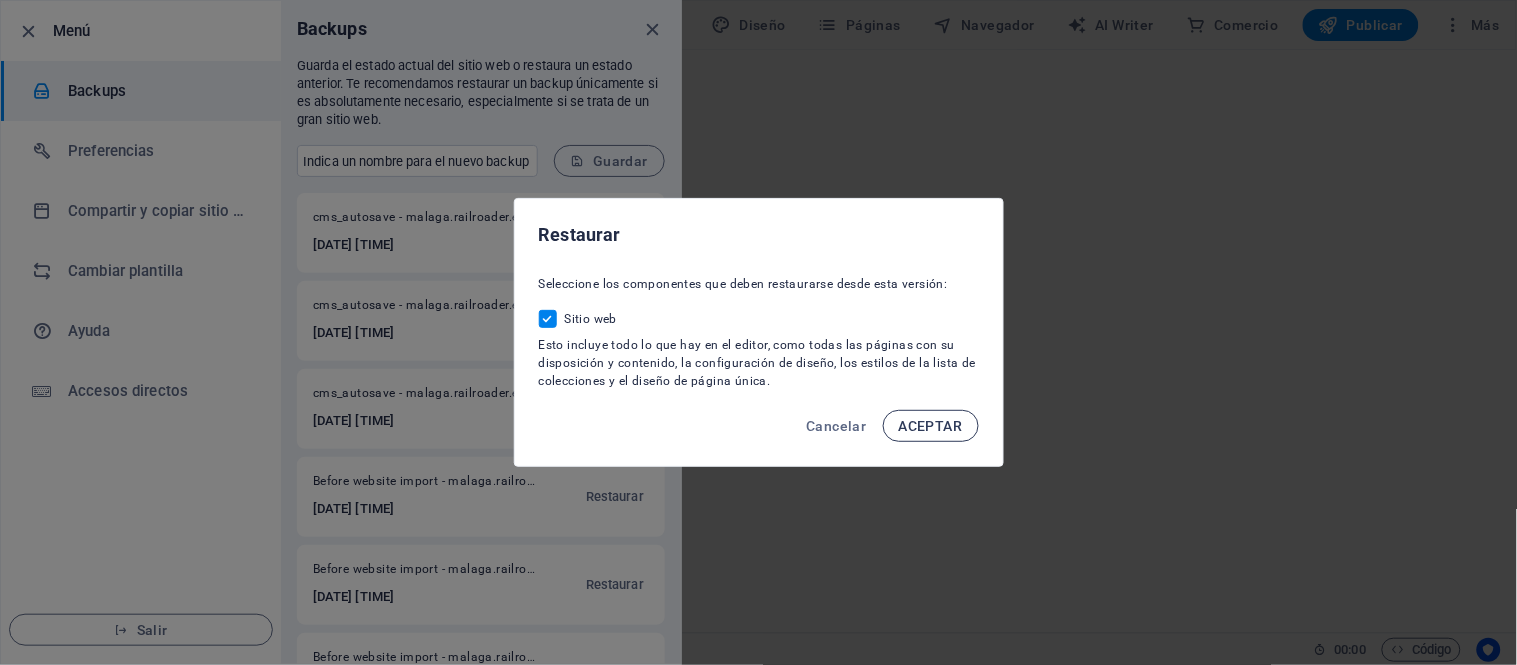 click on "ACEPTAR" at bounding box center (931, 426) 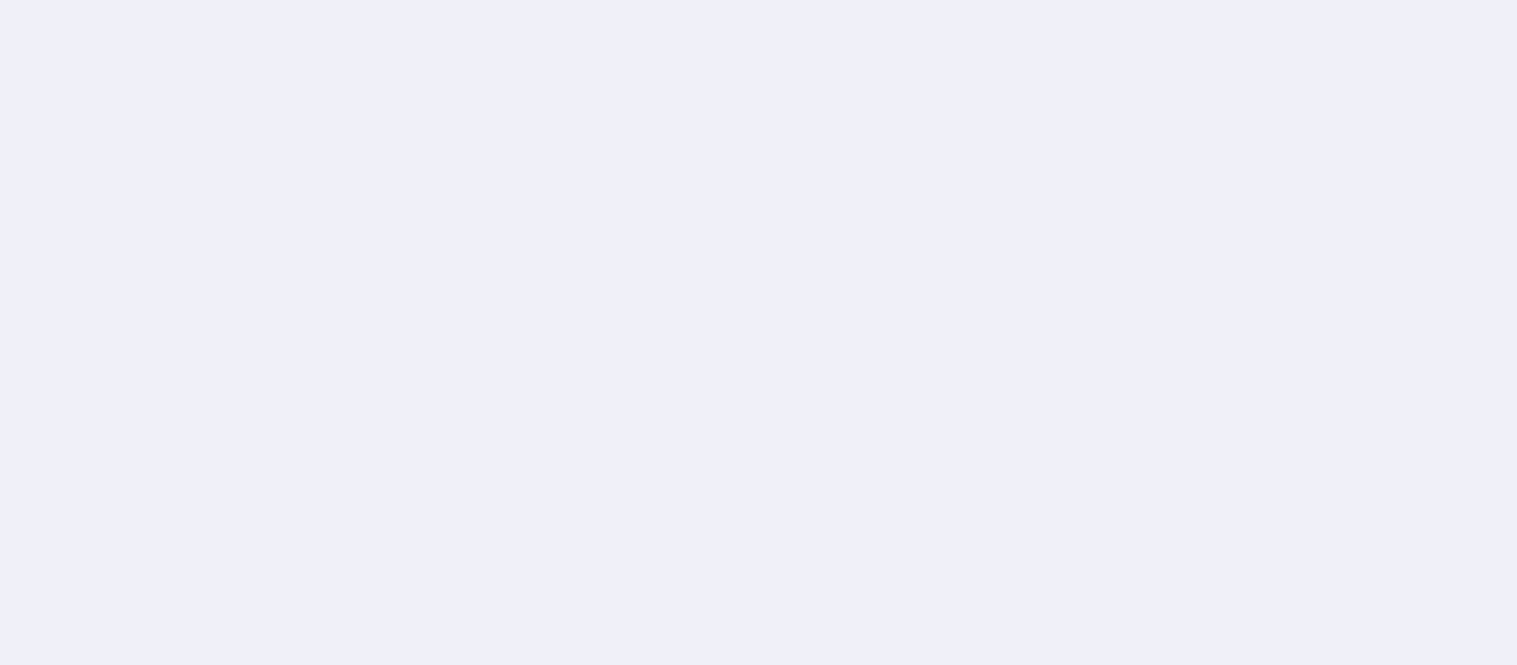 scroll, scrollTop: 0, scrollLeft: 0, axis: both 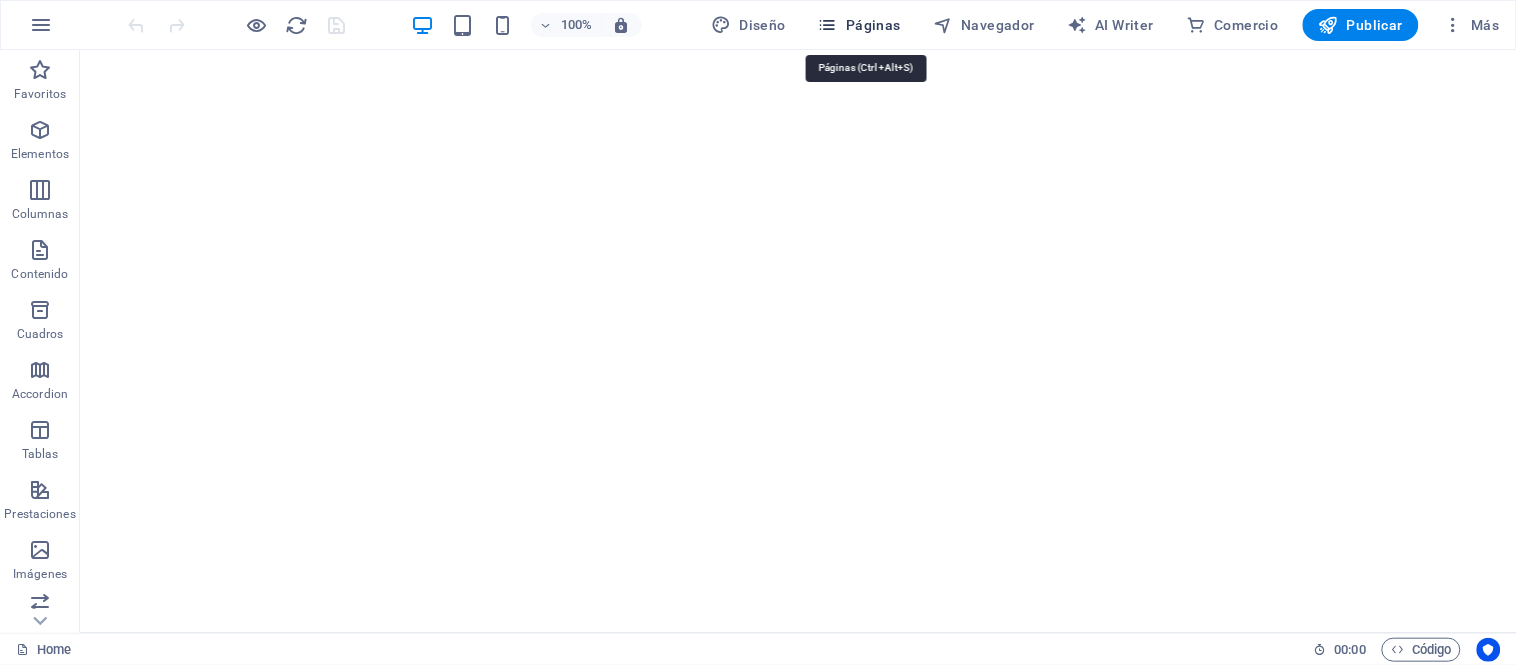 click on "Páginas" at bounding box center [859, 25] 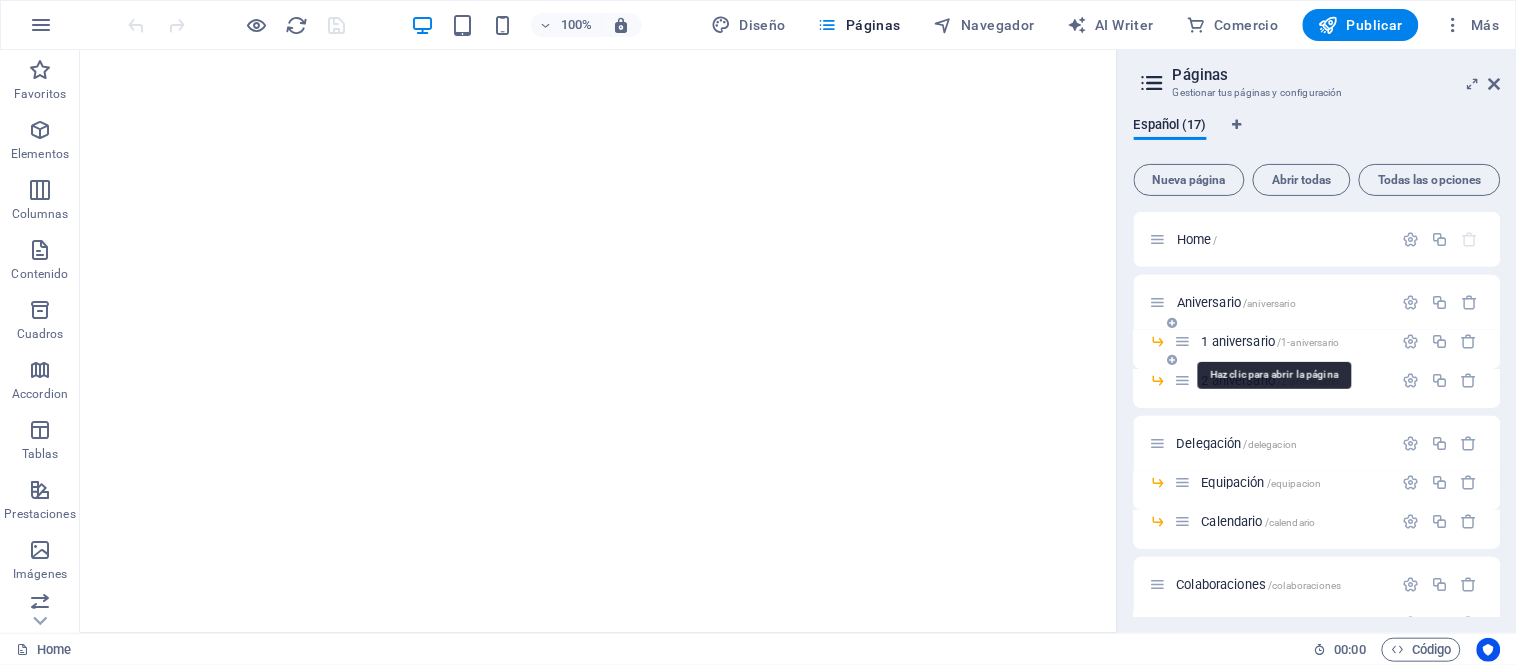 click on "1 aniversario  /1-aniversario" at bounding box center (1271, 341) 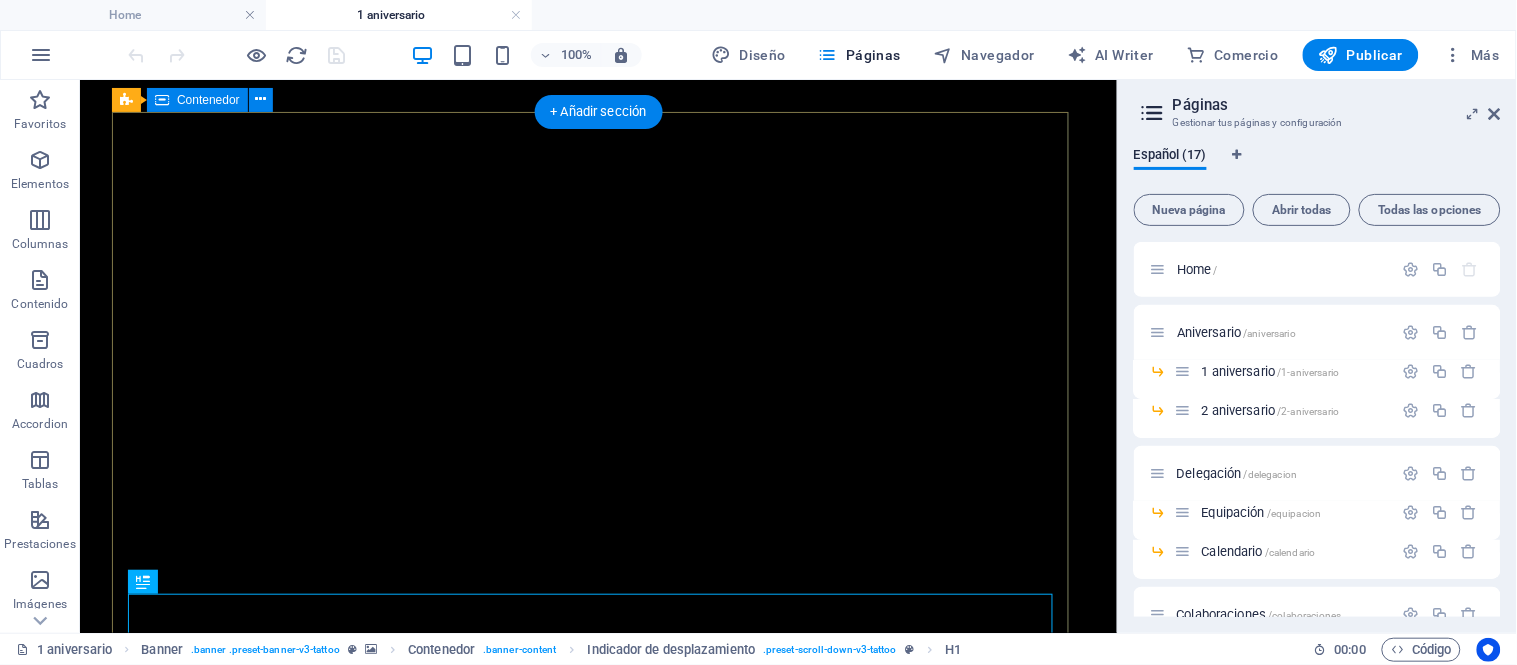 scroll, scrollTop: 0, scrollLeft: 0, axis: both 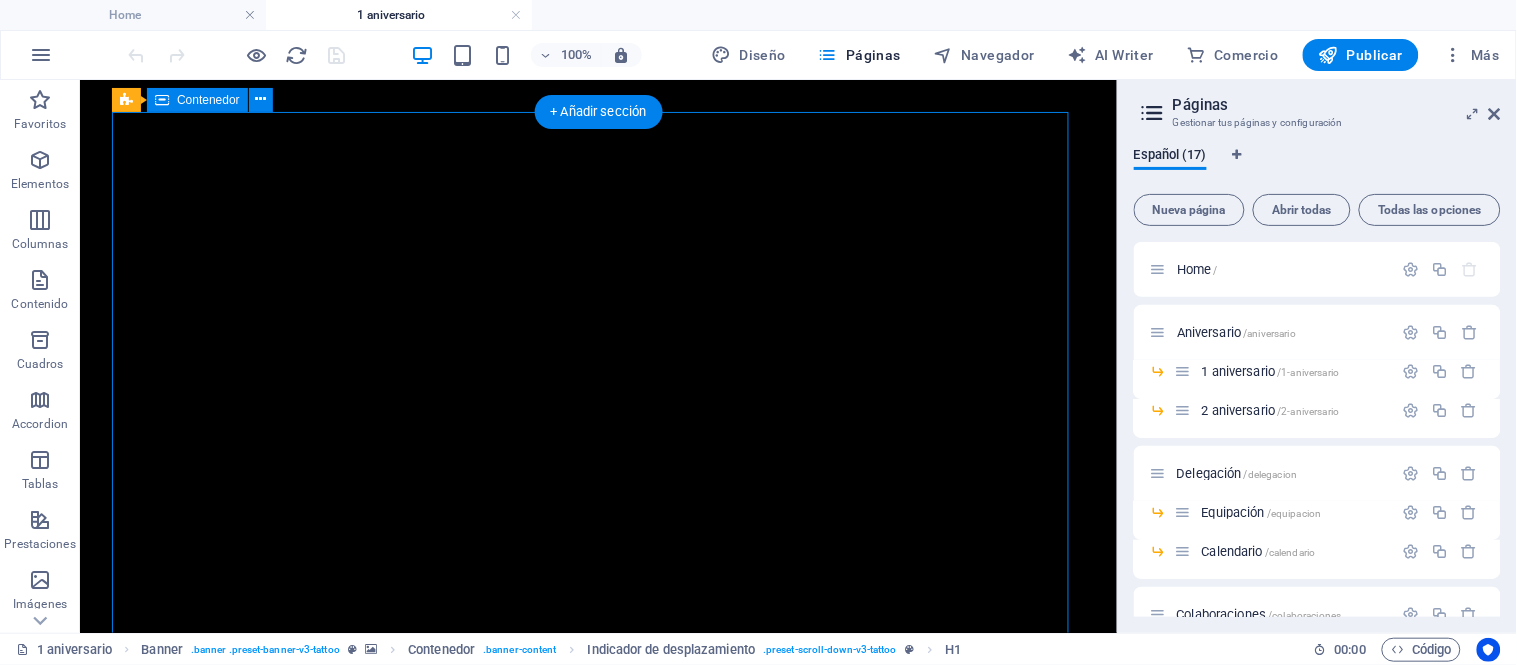 click on "1º Aniversario" at bounding box center (597, 1086) 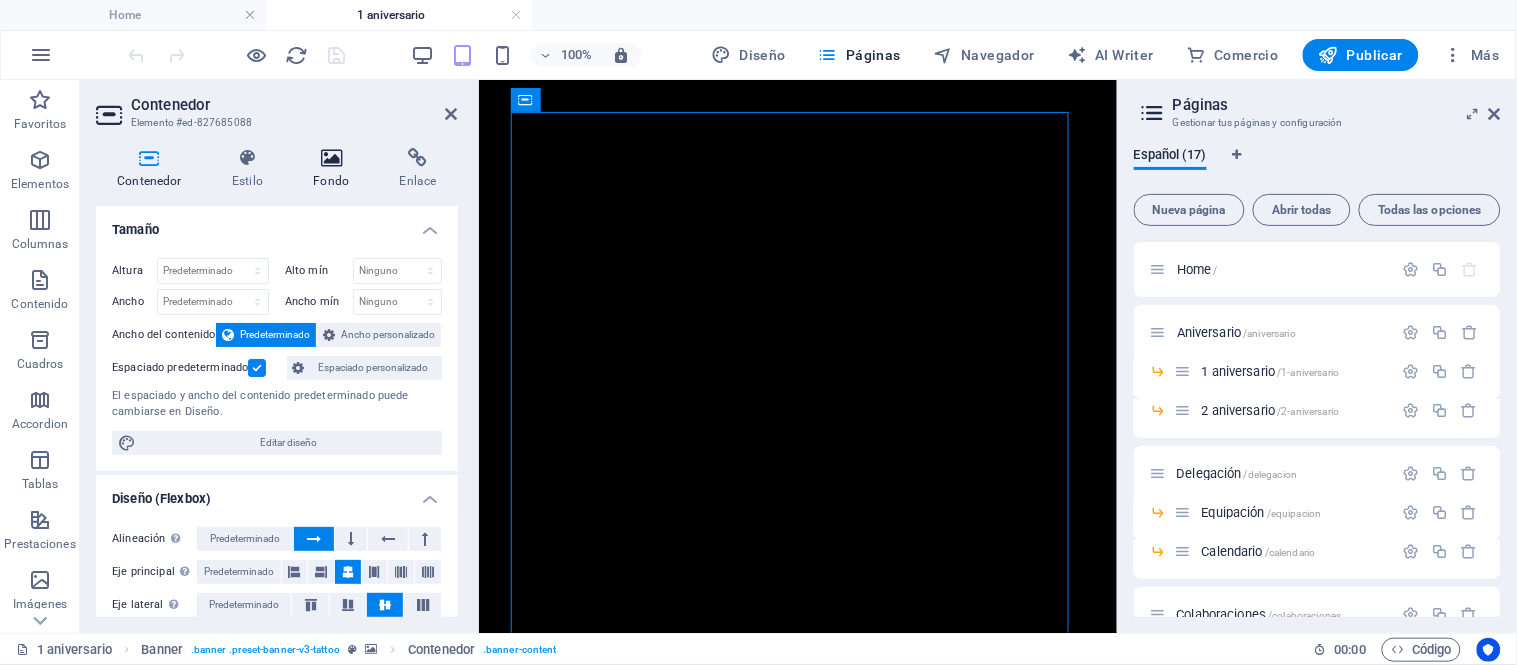 click at bounding box center [331, 158] 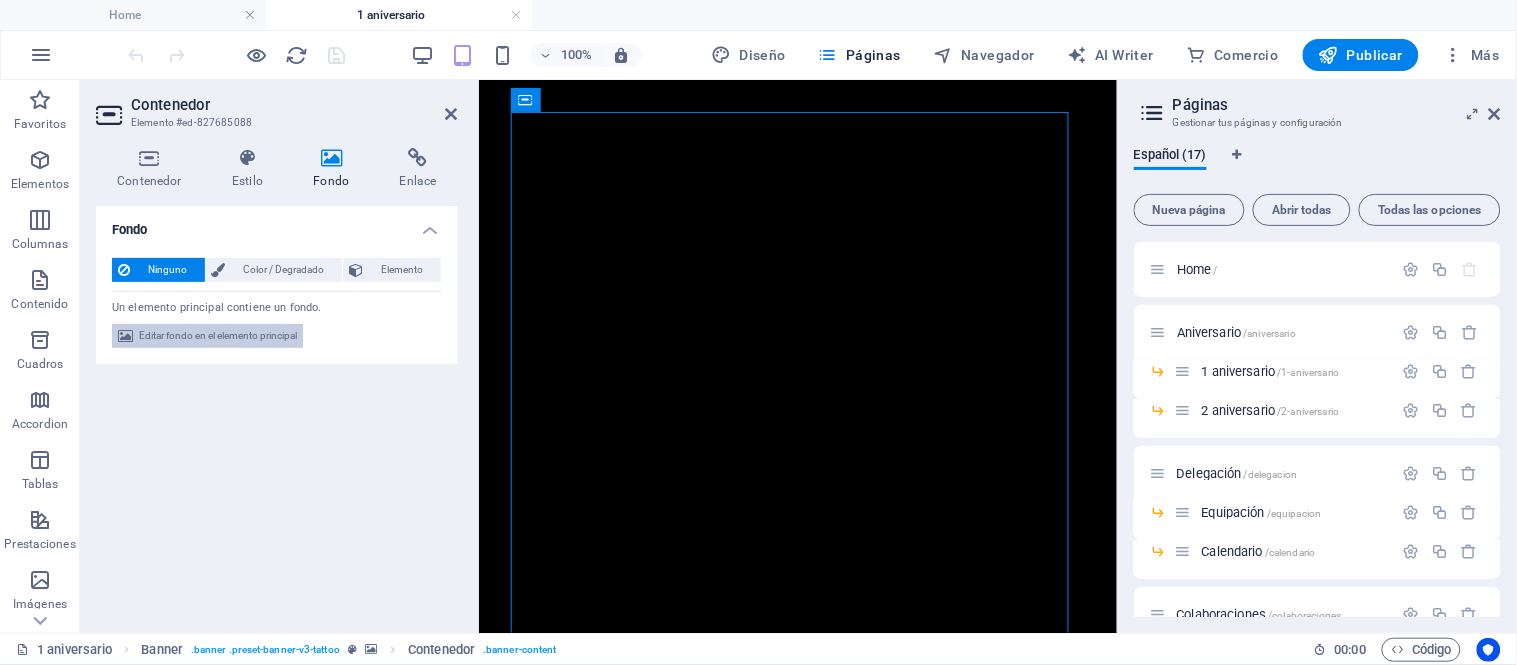 click on "Editar fondo en el elemento principal" at bounding box center (218, 336) 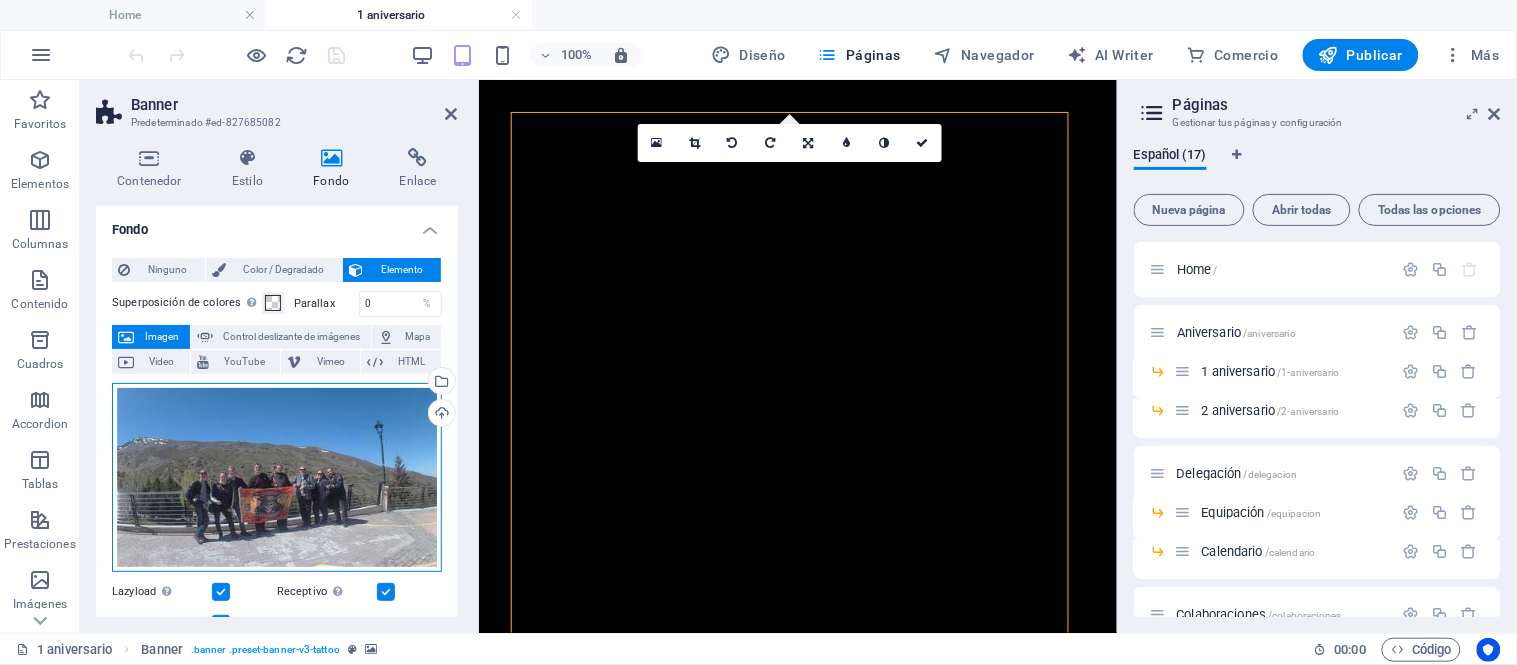 click on "Arrastra archivos aquí, haz clic para escoger archivos o  selecciona archivos de Archivos o de nuestra galería gratuita de fotos y vídeos" at bounding box center (277, 478) 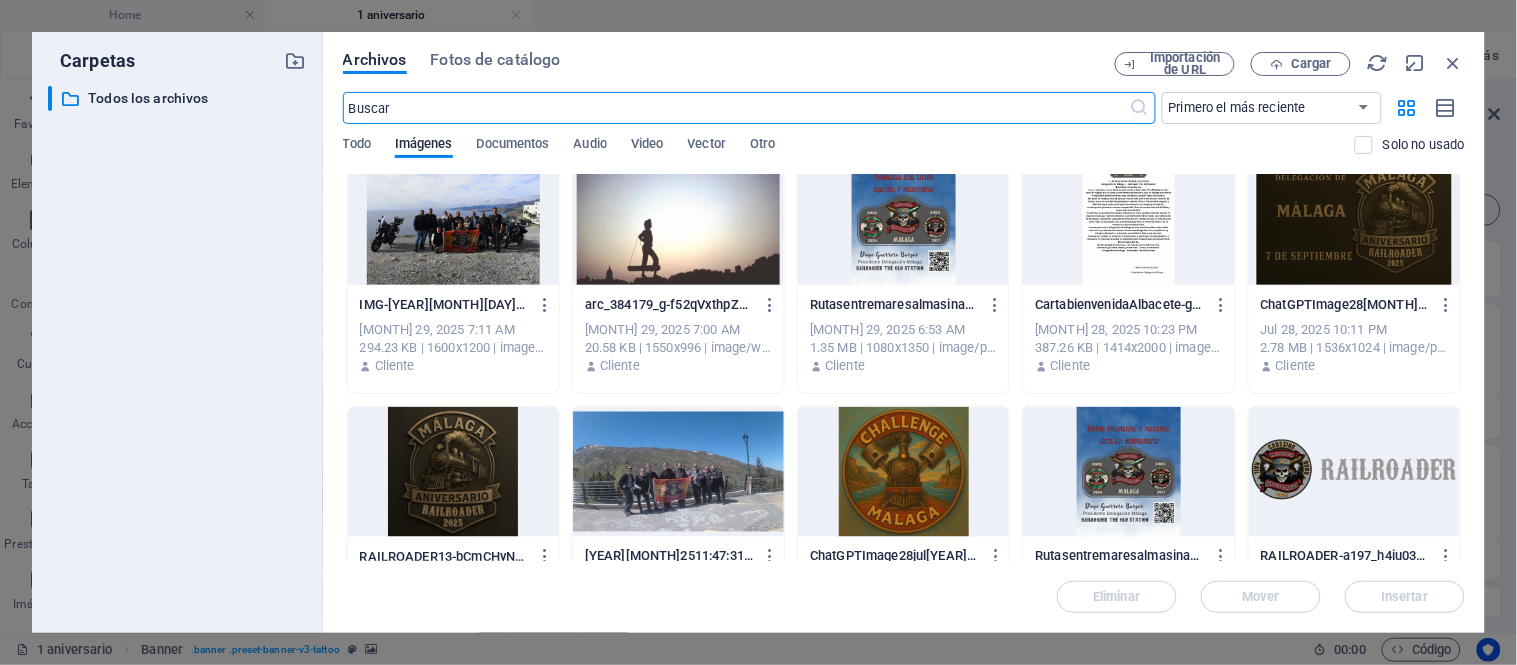 scroll, scrollTop: 777, scrollLeft: 0, axis: vertical 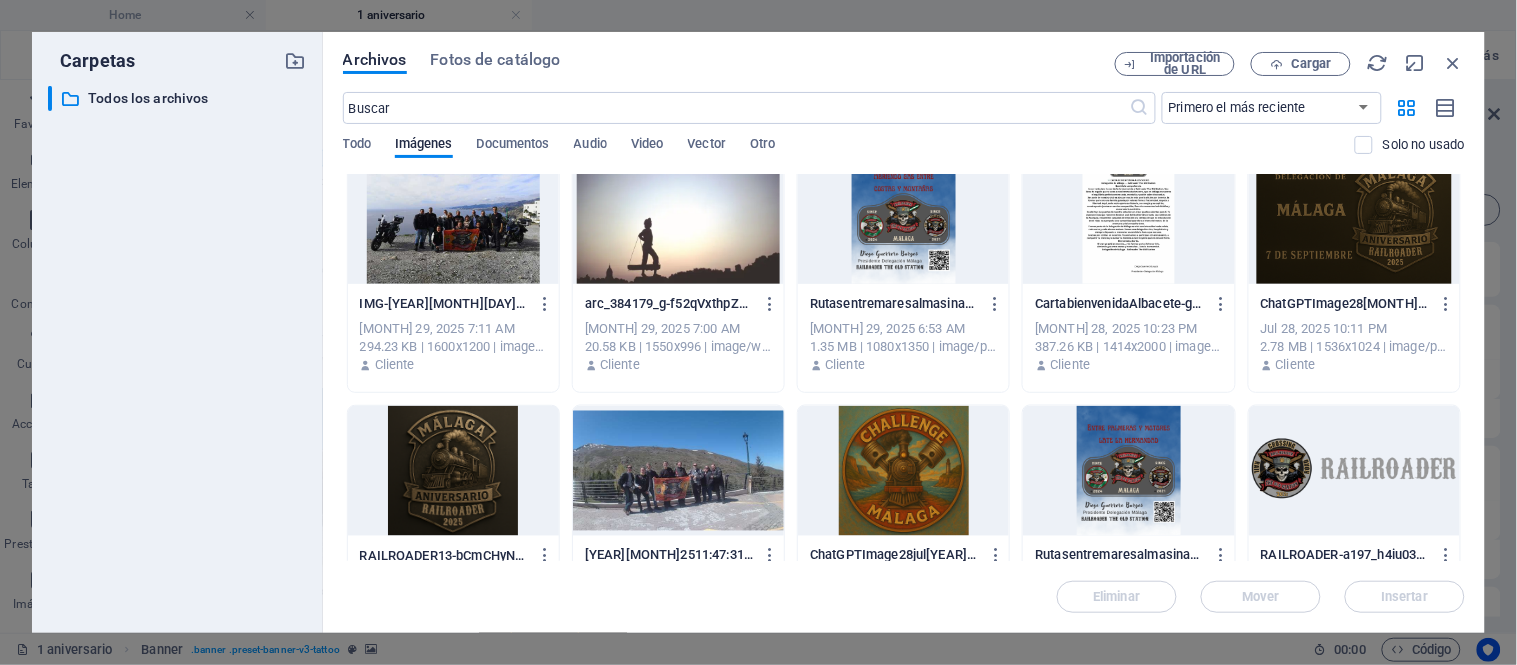 click at bounding box center (1354, 219) 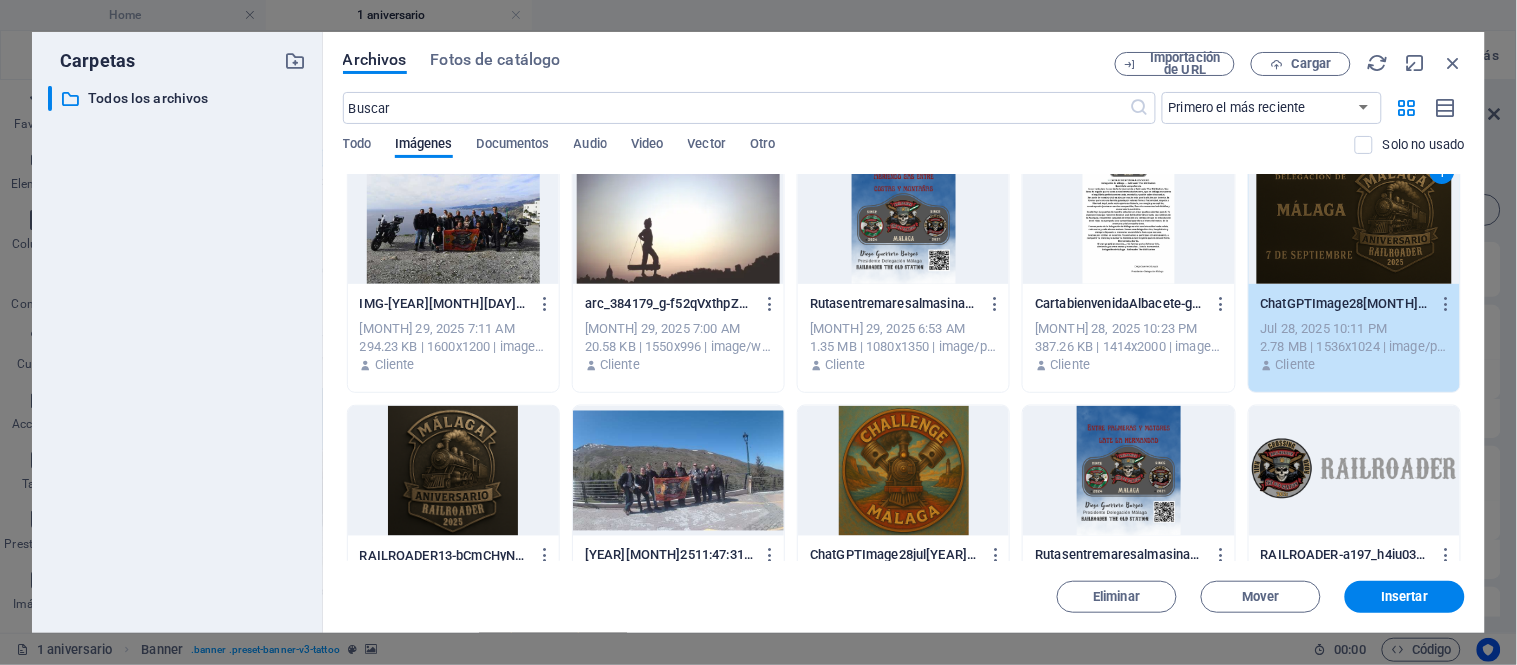 click on "1" at bounding box center (1354, 219) 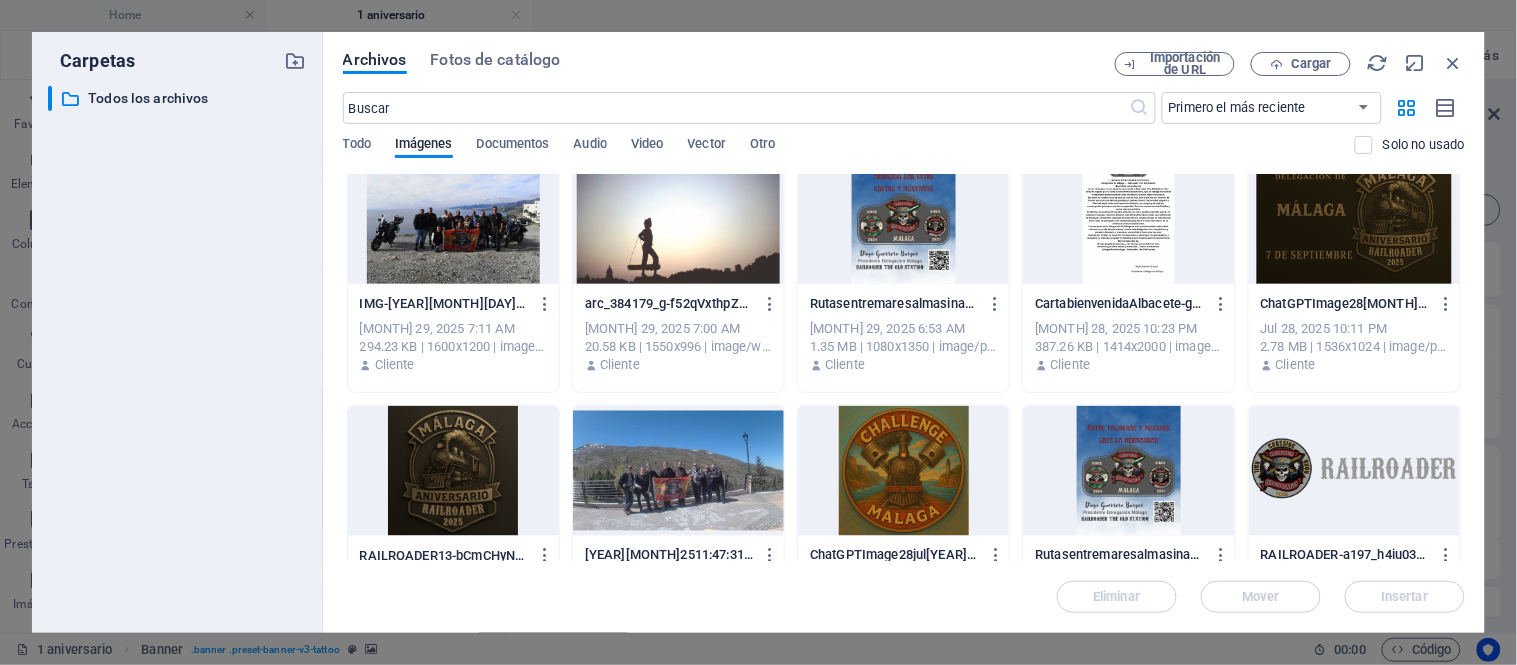 click at bounding box center [1354, 219] 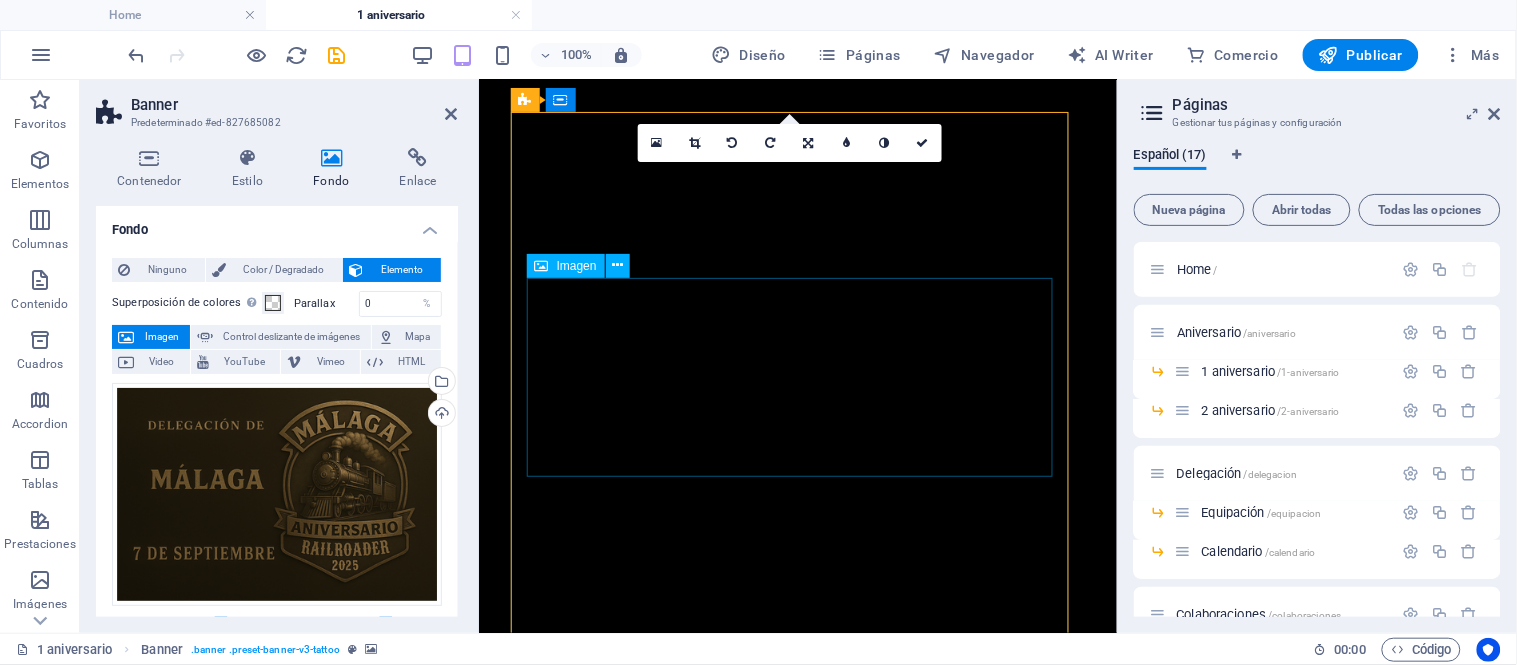 scroll, scrollTop: 222, scrollLeft: 0, axis: vertical 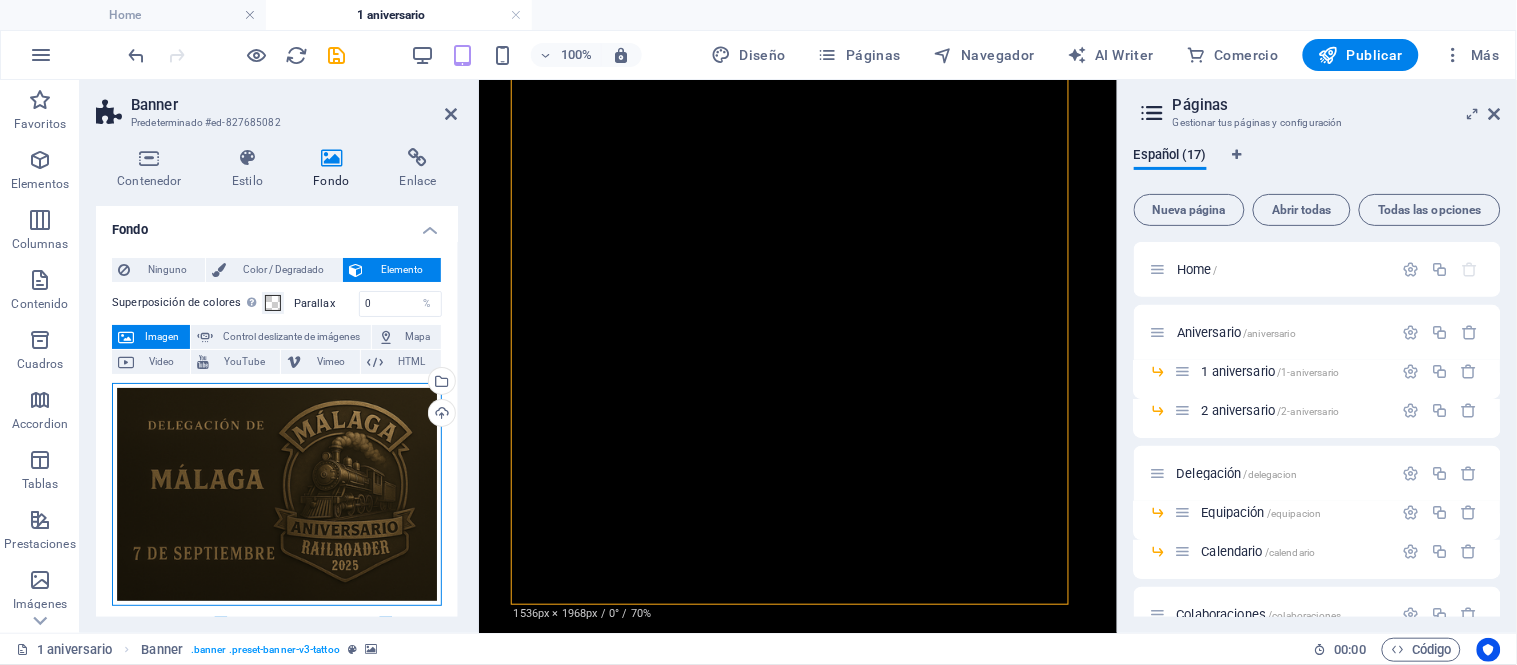 click on "Arrastra archivos aquí, haz clic para escoger archivos o  selecciona archivos de Archivos o de nuestra galería gratuita de fotos y vídeos" at bounding box center [277, 494] 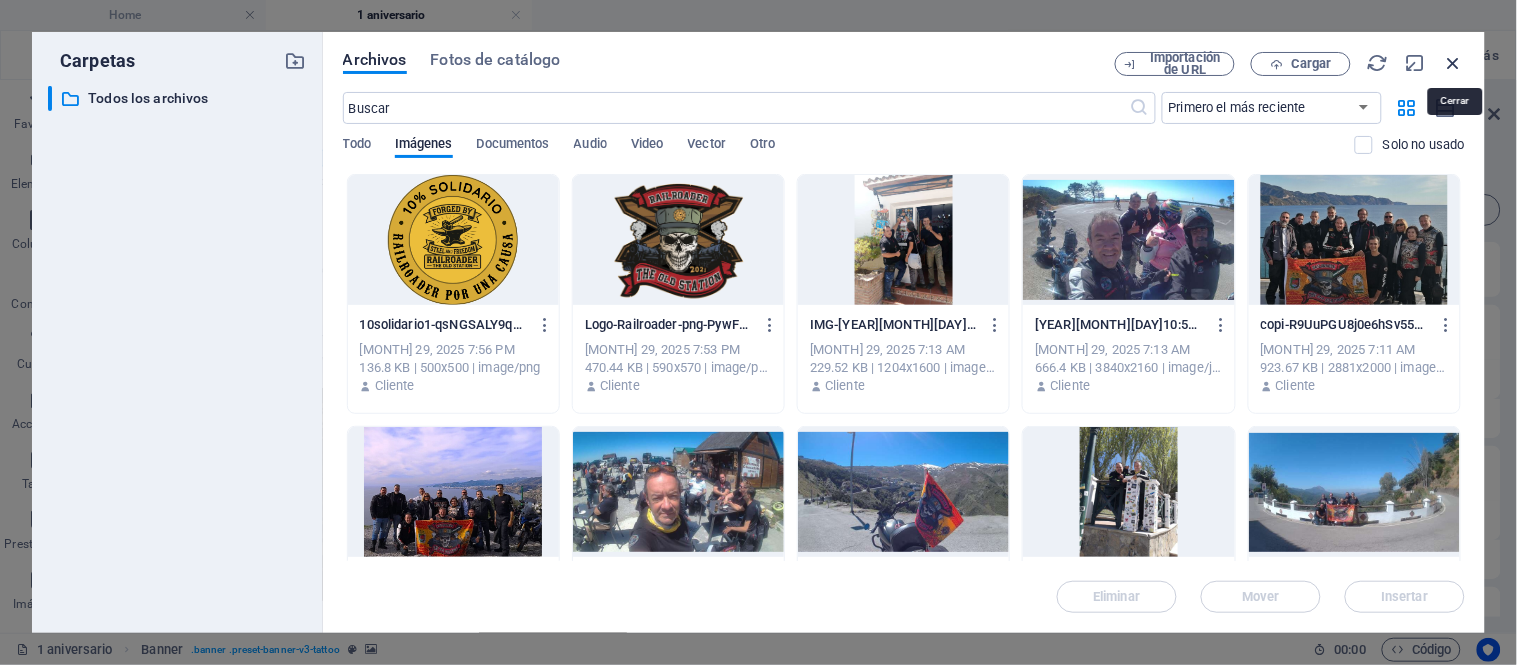 click at bounding box center (1454, 63) 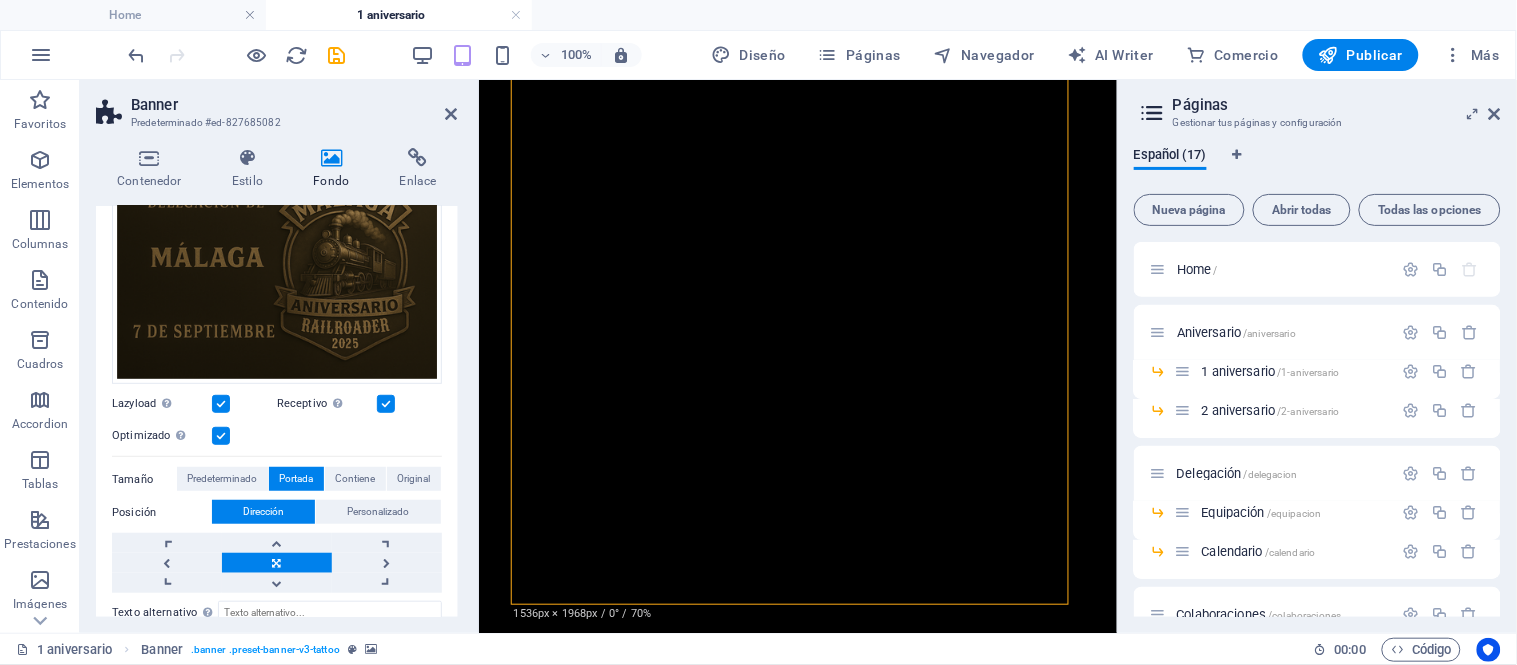 scroll, scrollTop: 333, scrollLeft: 0, axis: vertical 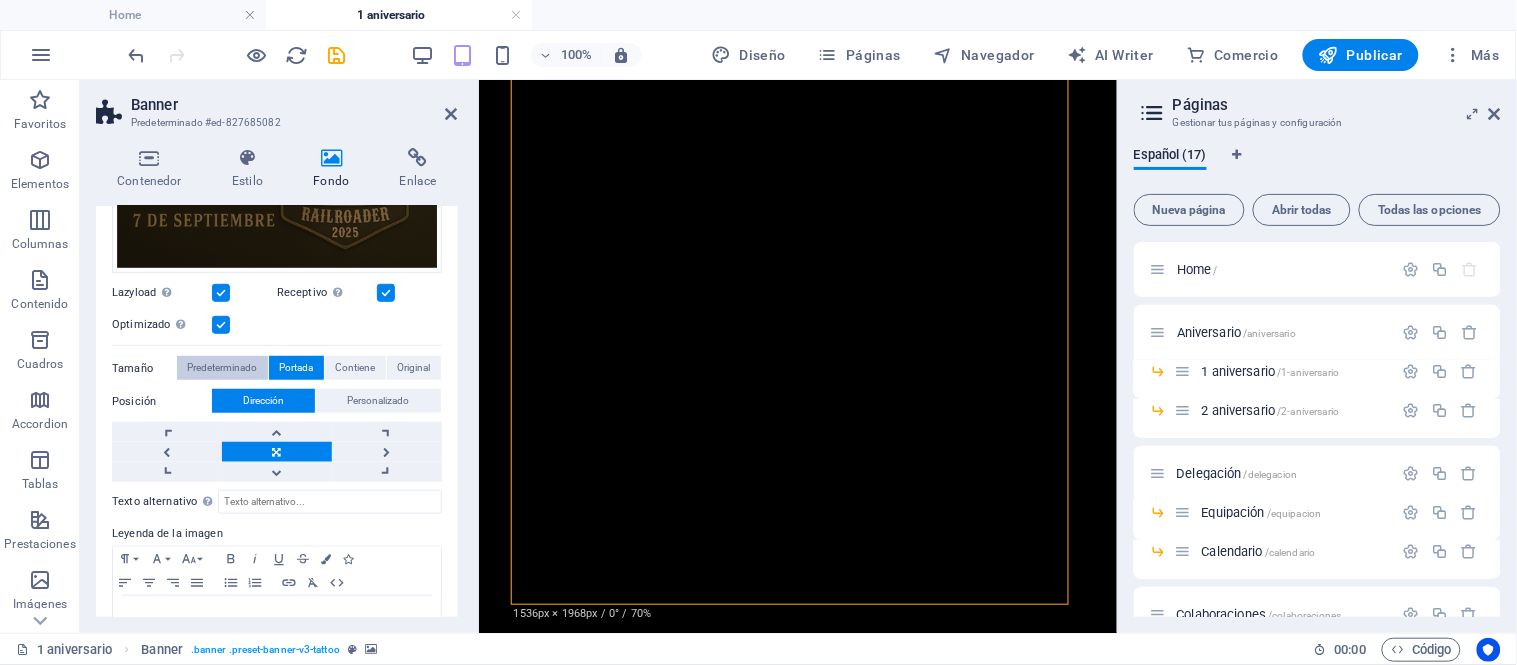 click on "Predeterminado" at bounding box center (222, 368) 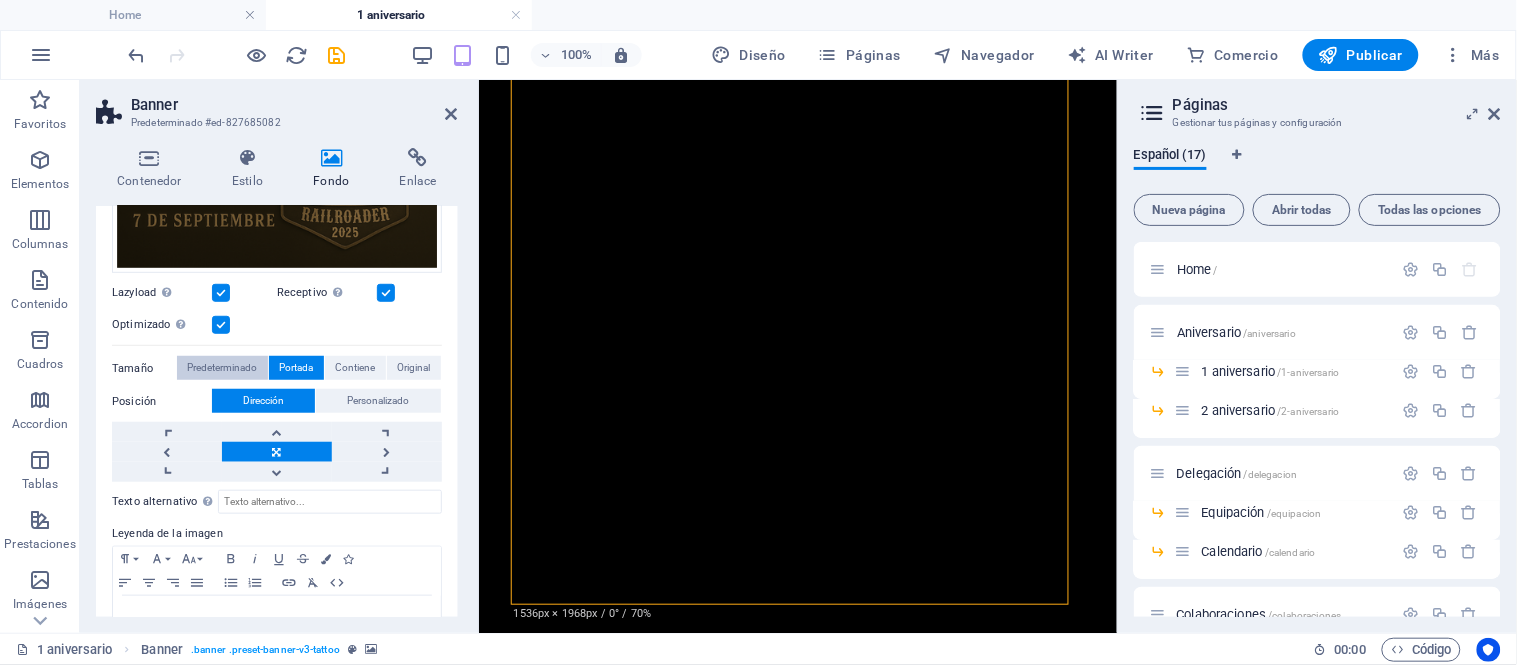 click on "Predeterminado" at bounding box center [222, 368] 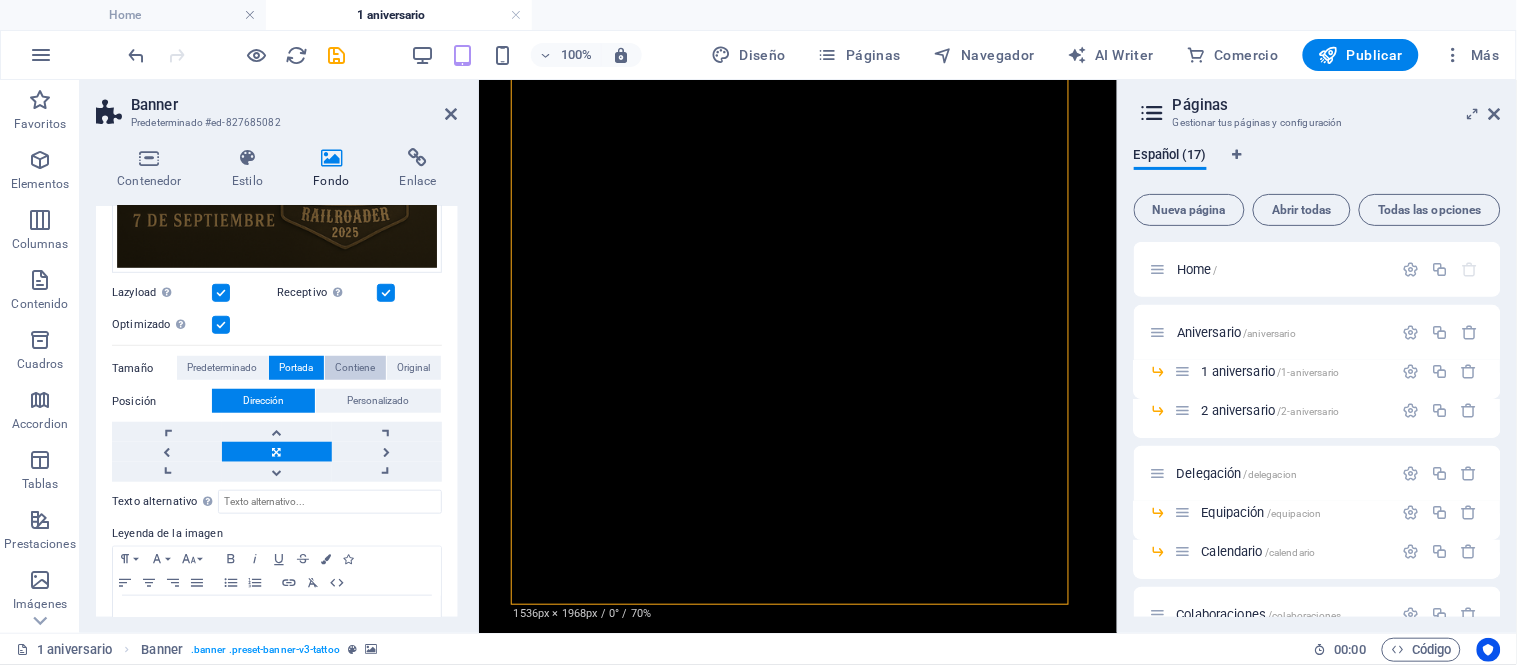 click on "Contiene" at bounding box center [355, 368] 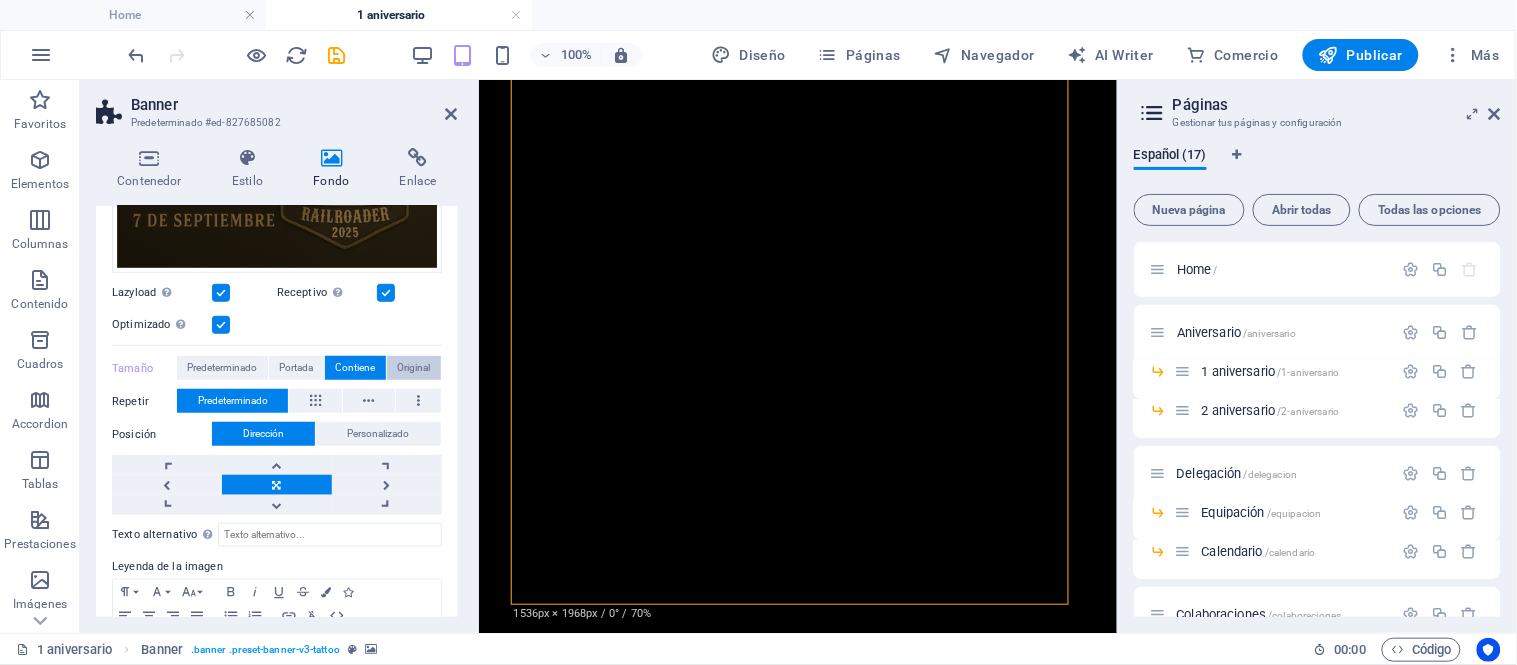 click on "Original" at bounding box center (413, 368) 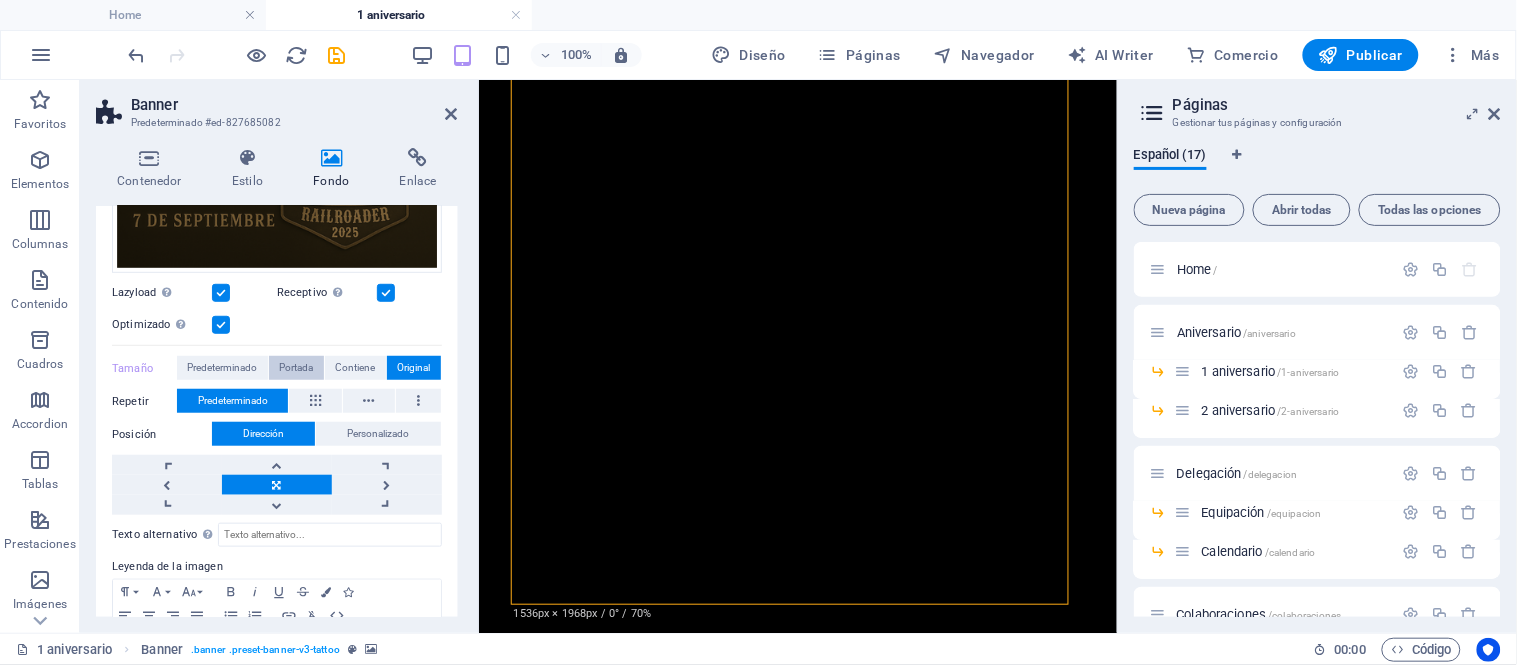 click on "Portada" at bounding box center [296, 368] 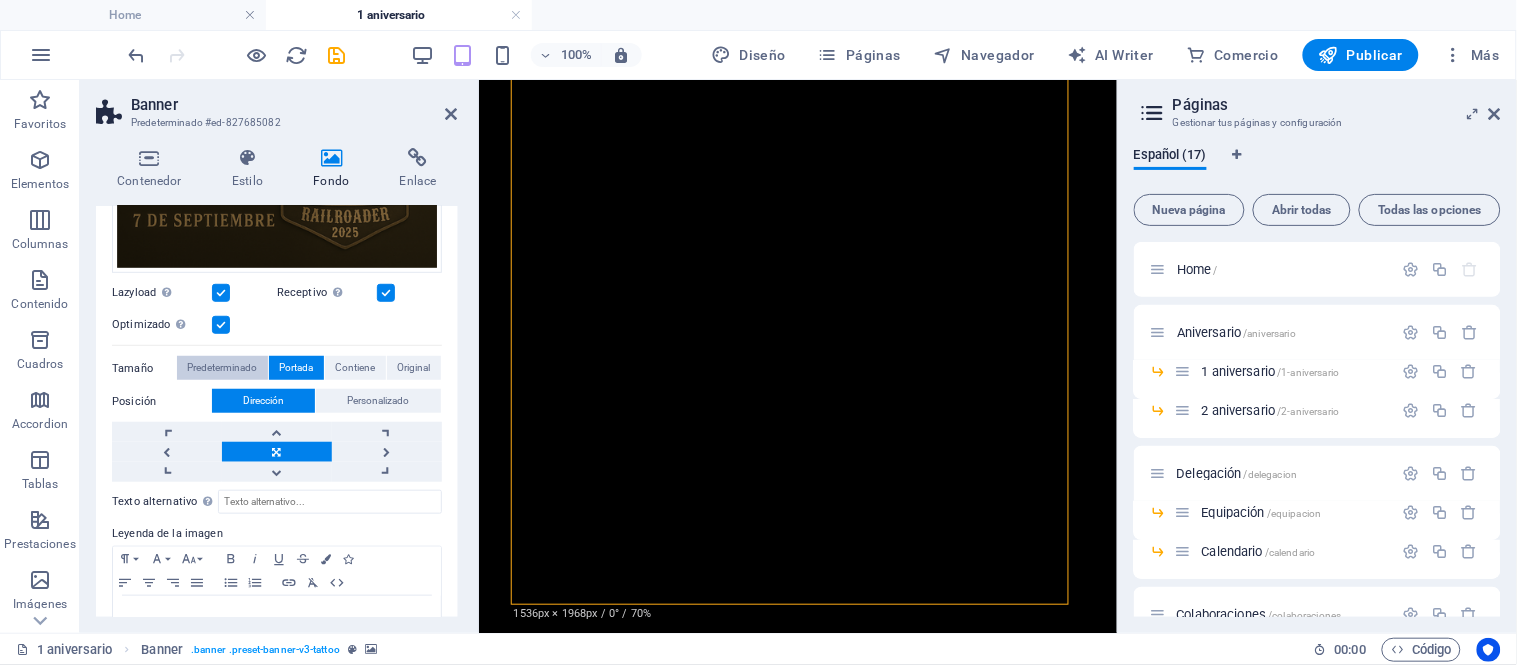 click on "Predeterminado" at bounding box center (222, 368) 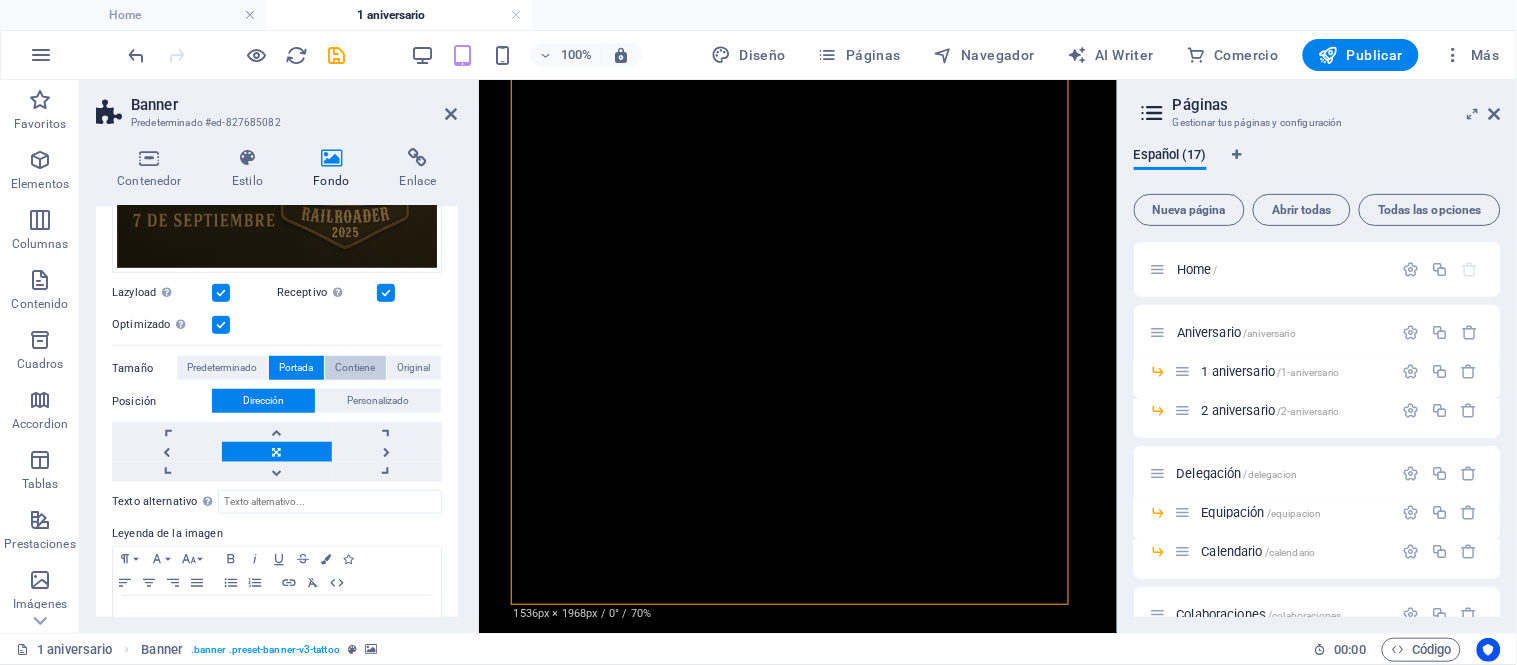 click on "Contiene" at bounding box center (355, 368) 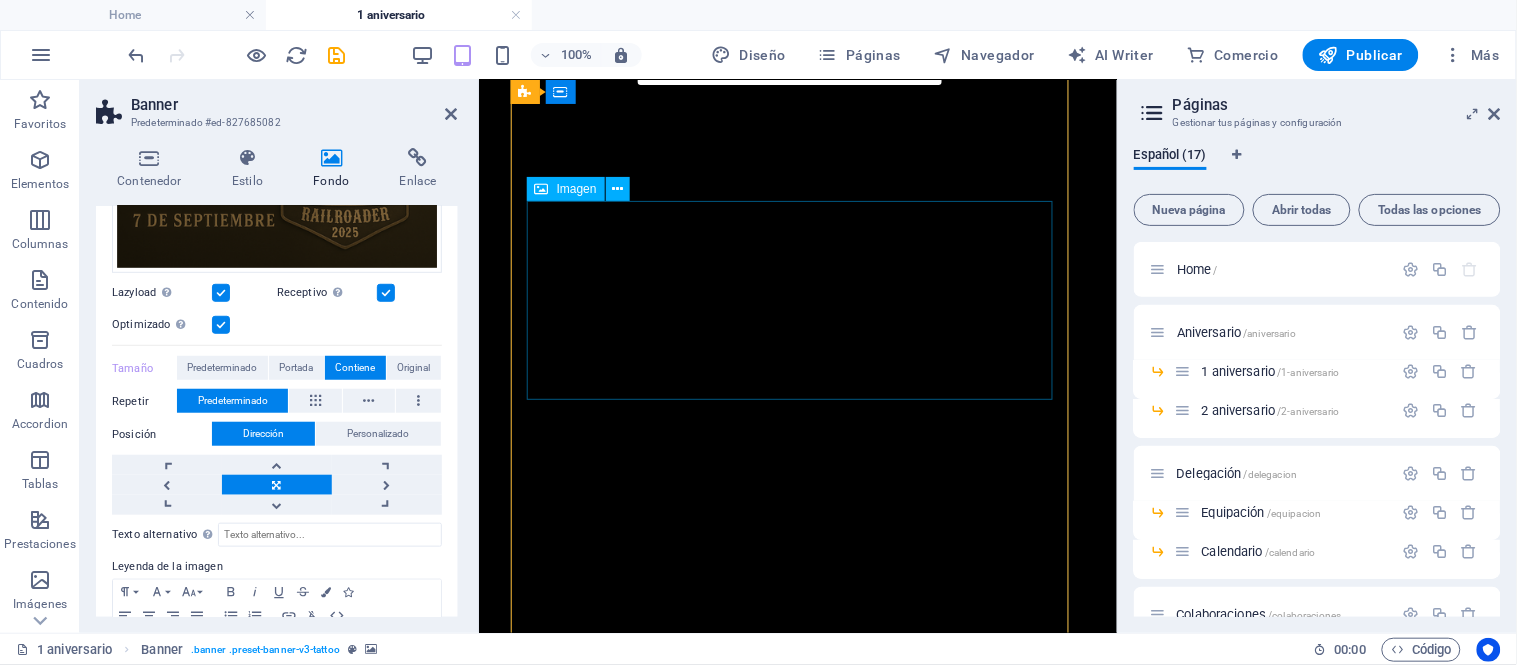 scroll, scrollTop: 111, scrollLeft: 0, axis: vertical 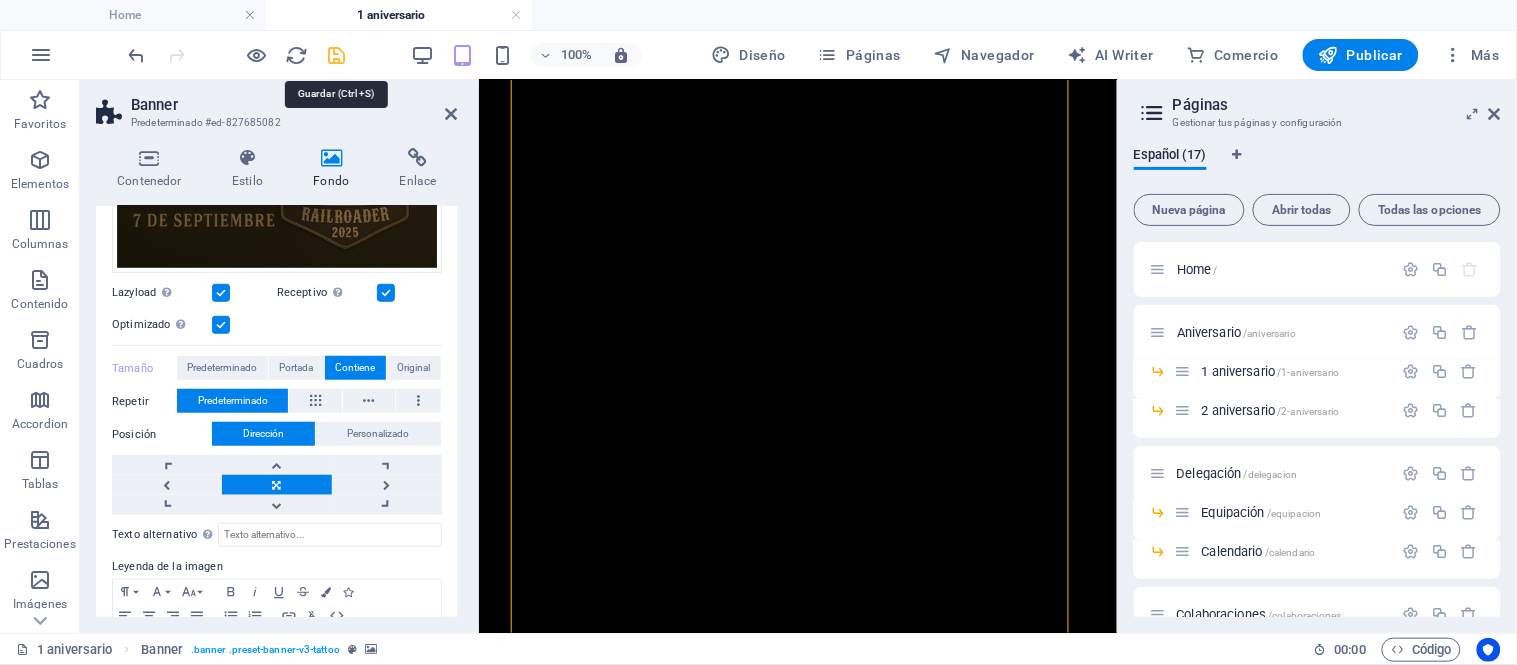 click at bounding box center (337, 55) 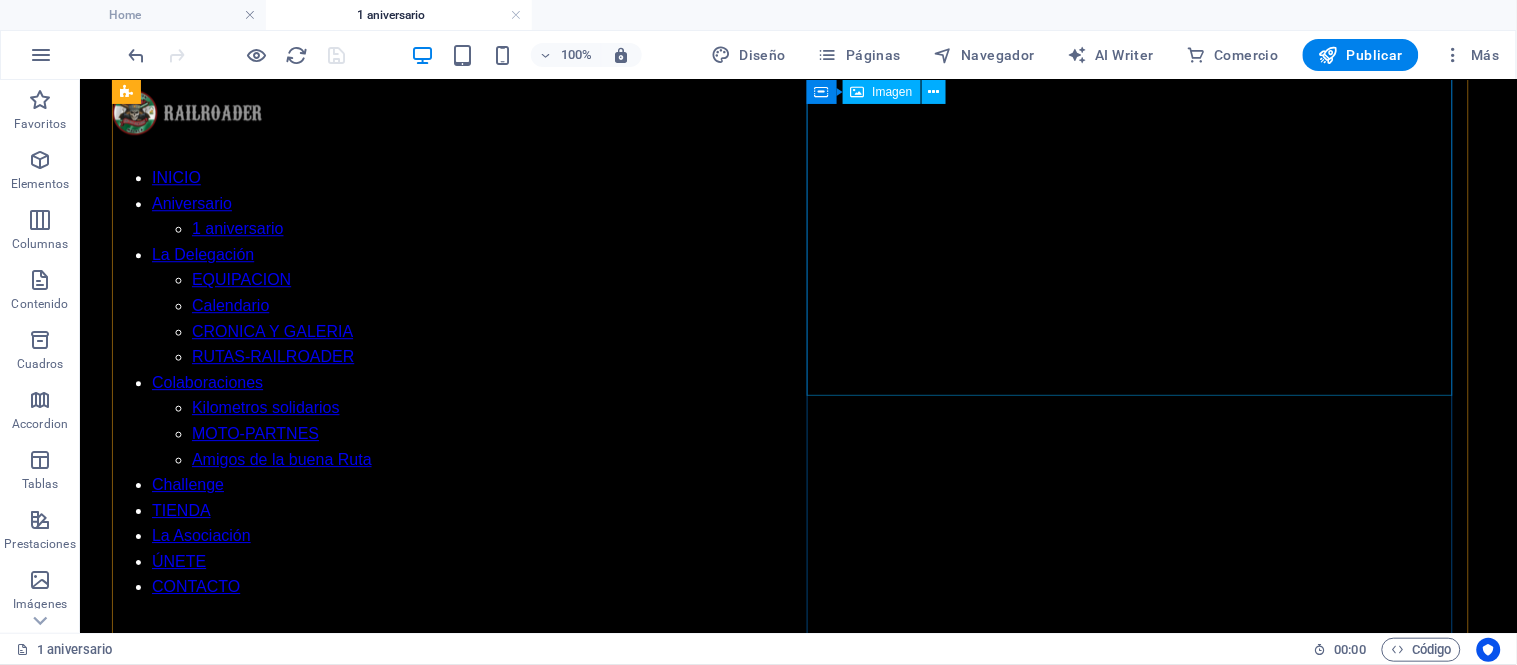 scroll, scrollTop: 1333, scrollLeft: 0, axis: vertical 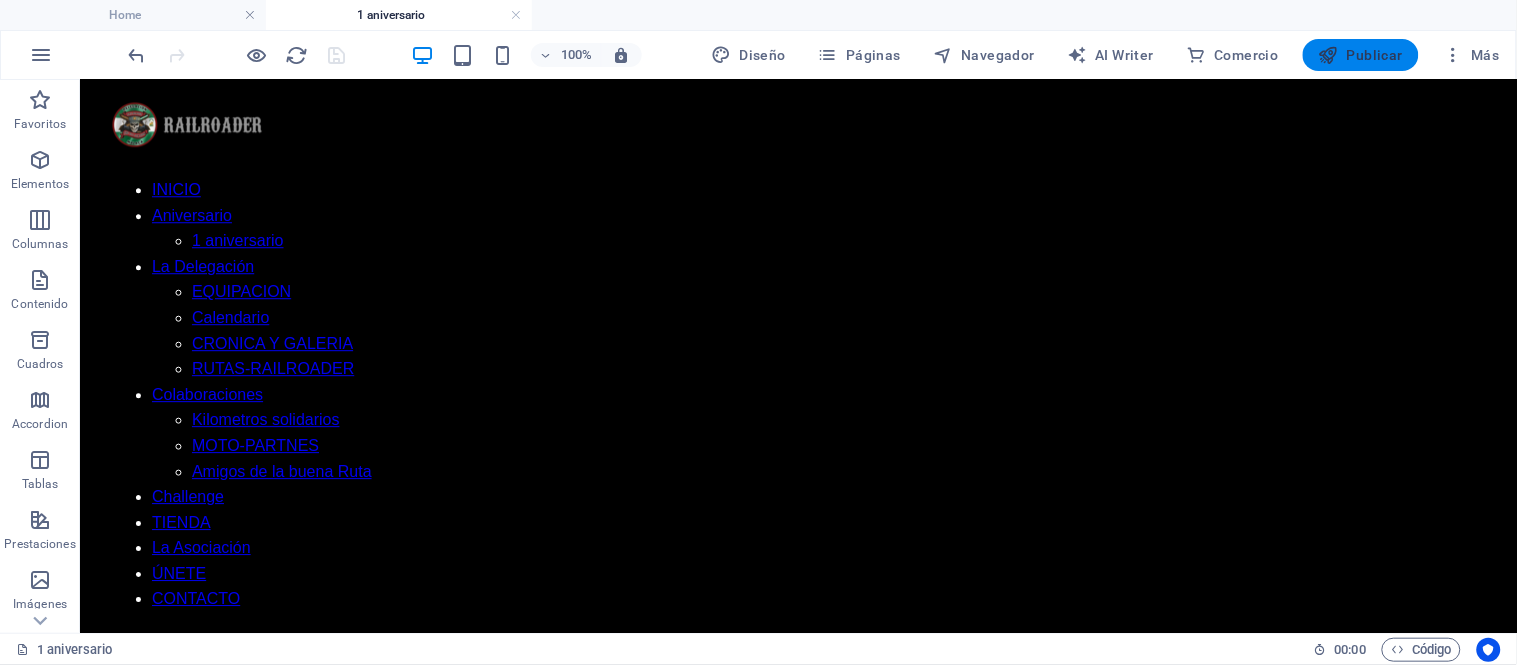 click on "Publicar" at bounding box center (1361, 55) 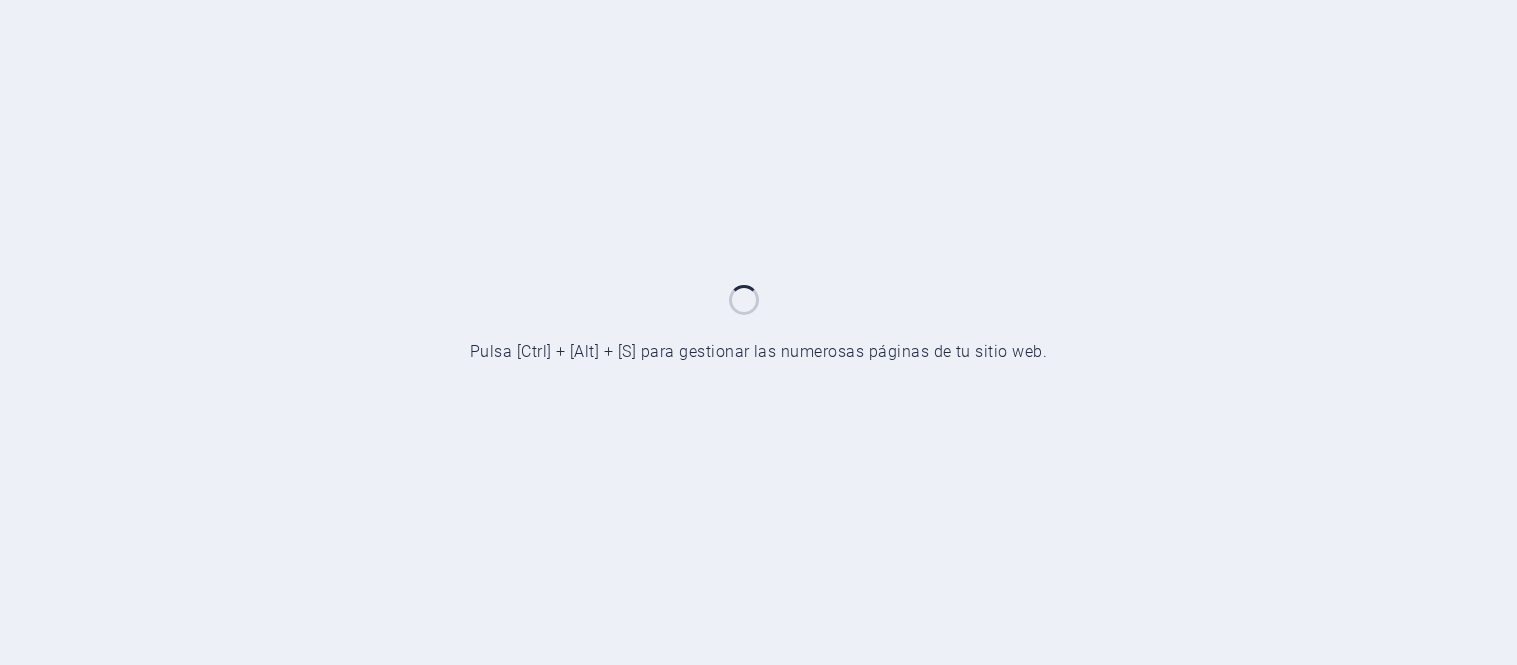 scroll, scrollTop: 0, scrollLeft: 0, axis: both 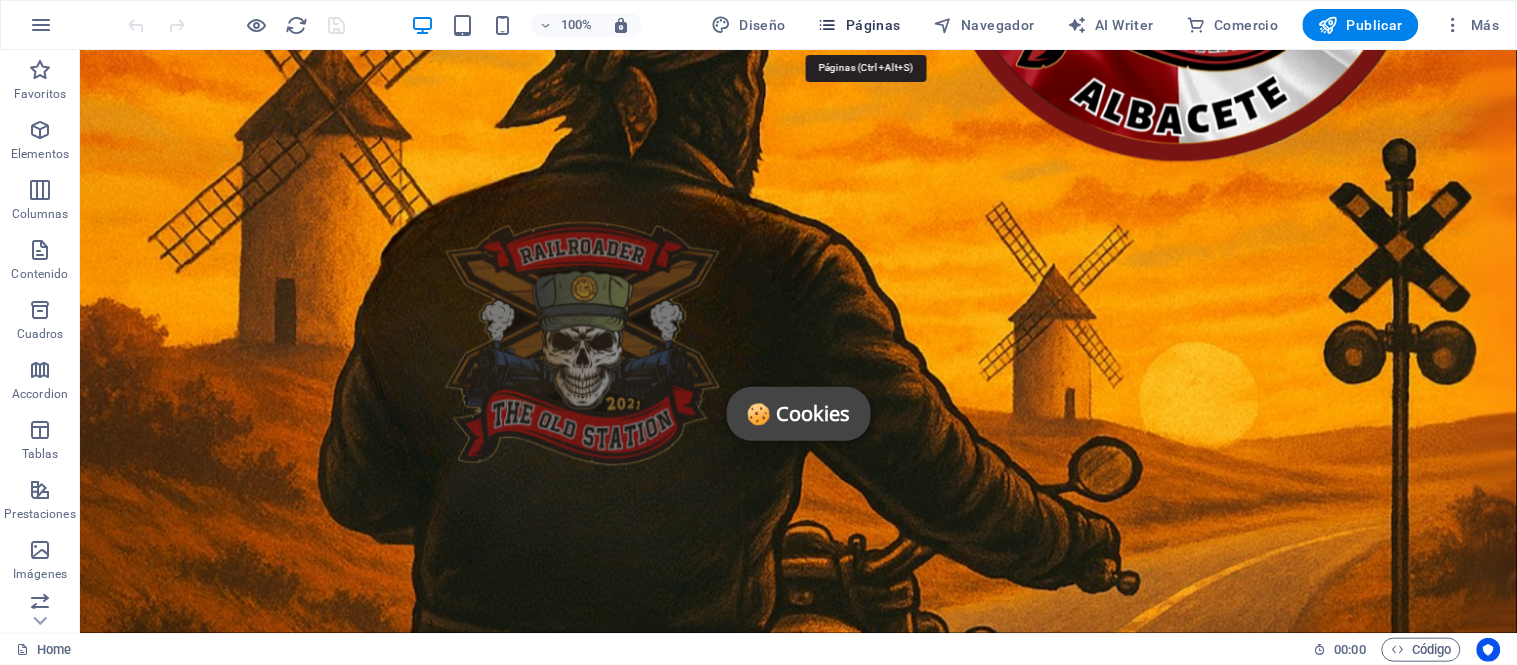 click on "Páginas" at bounding box center (859, 25) 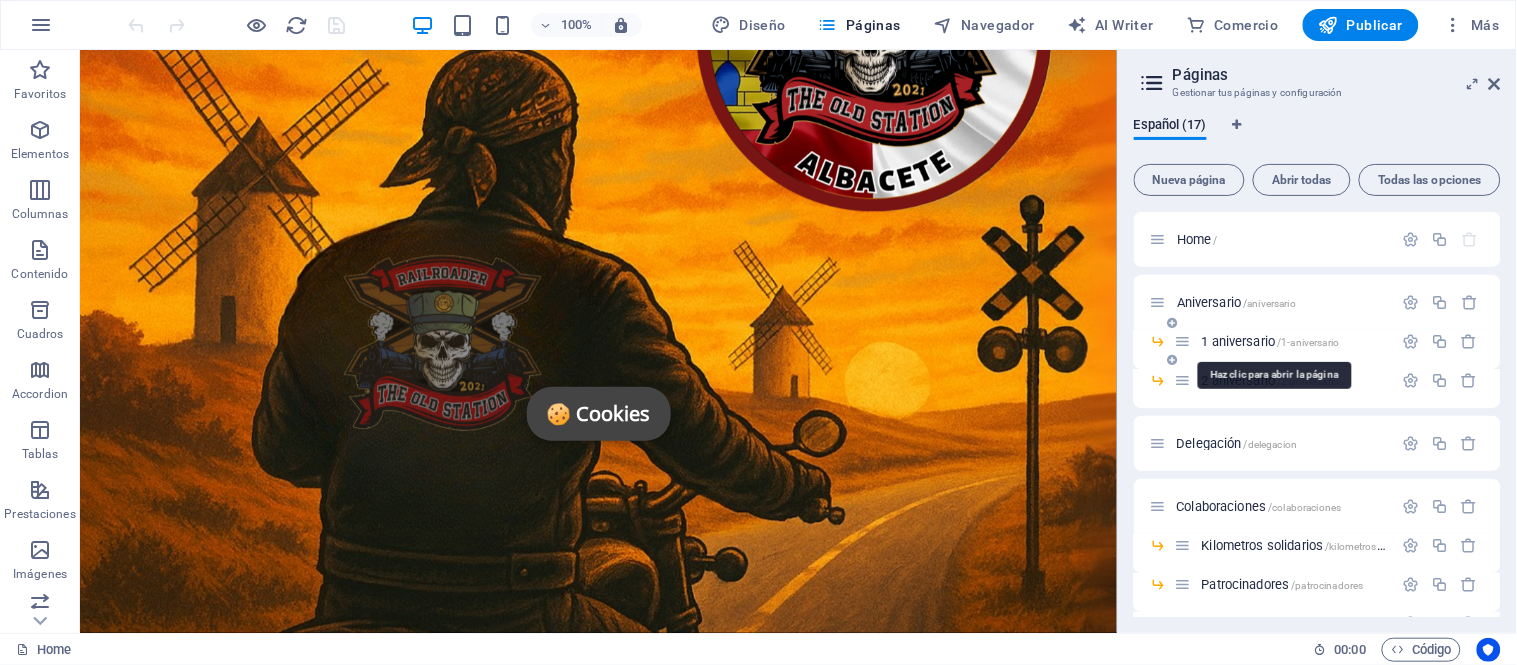 click on "1 aniversario  /1-aniversario" at bounding box center [1271, 341] 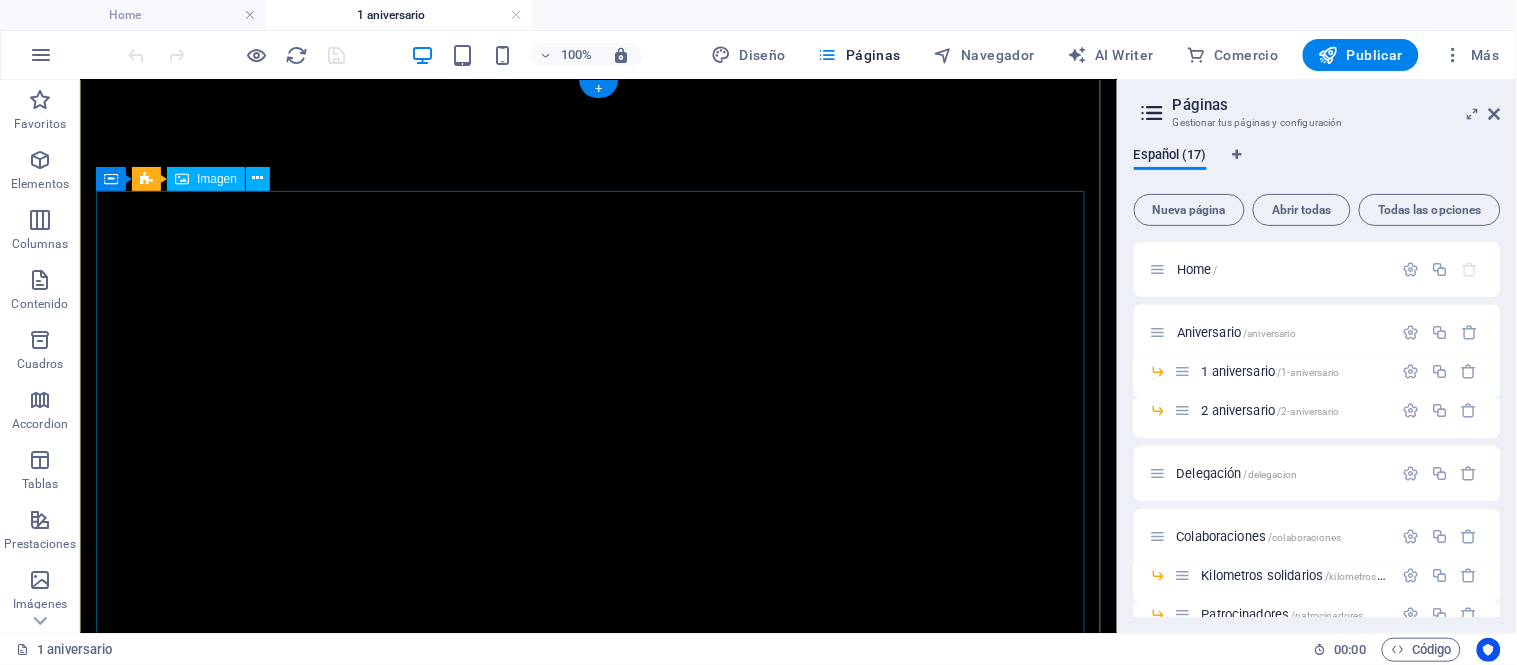scroll, scrollTop: 0, scrollLeft: 0, axis: both 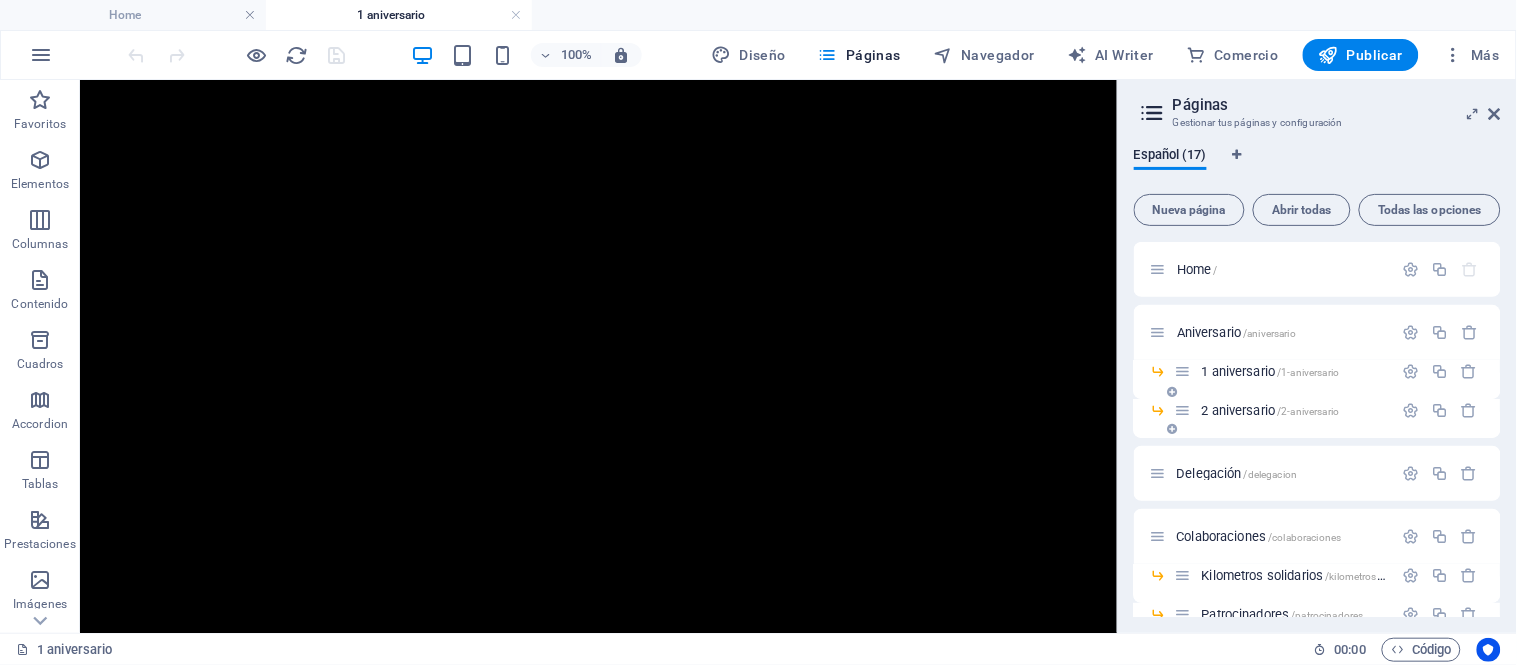 click on "2 aniversario /2-aniversario" at bounding box center [1271, 410] 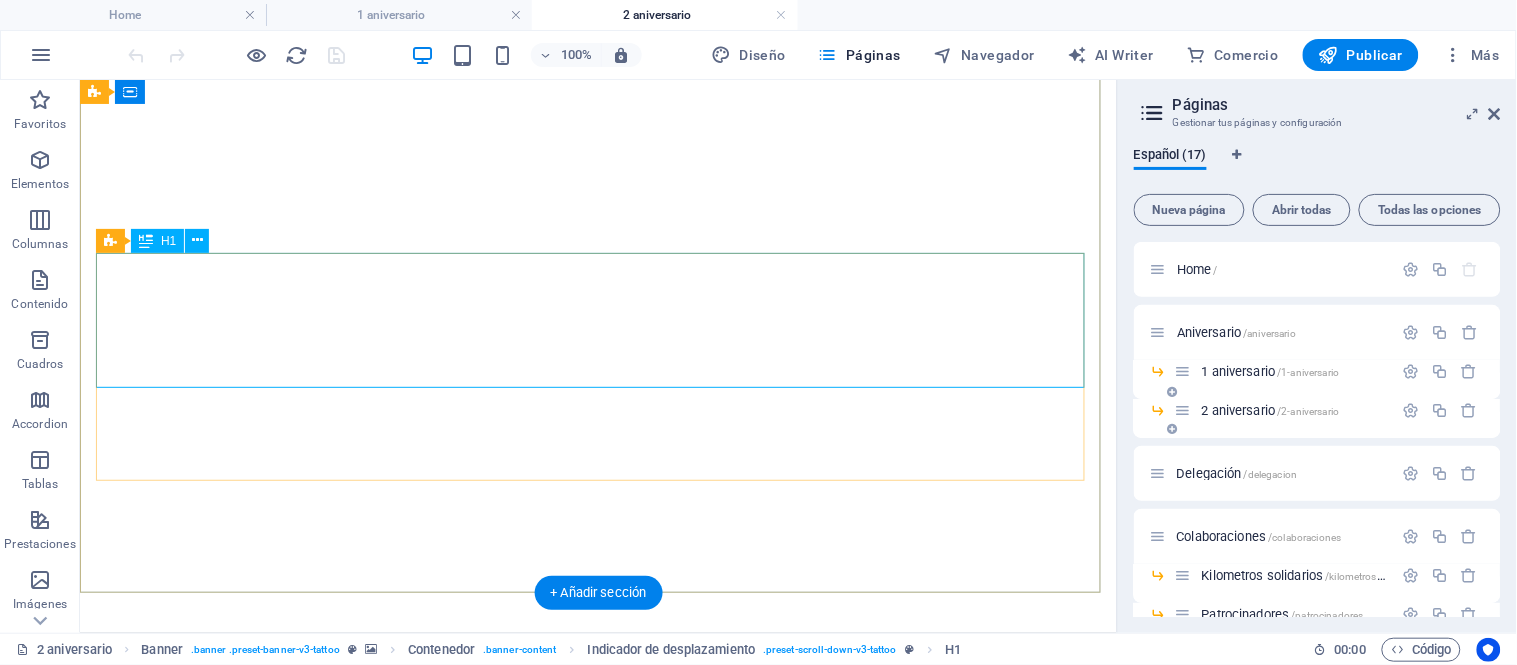 scroll, scrollTop: 333, scrollLeft: 0, axis: vertical 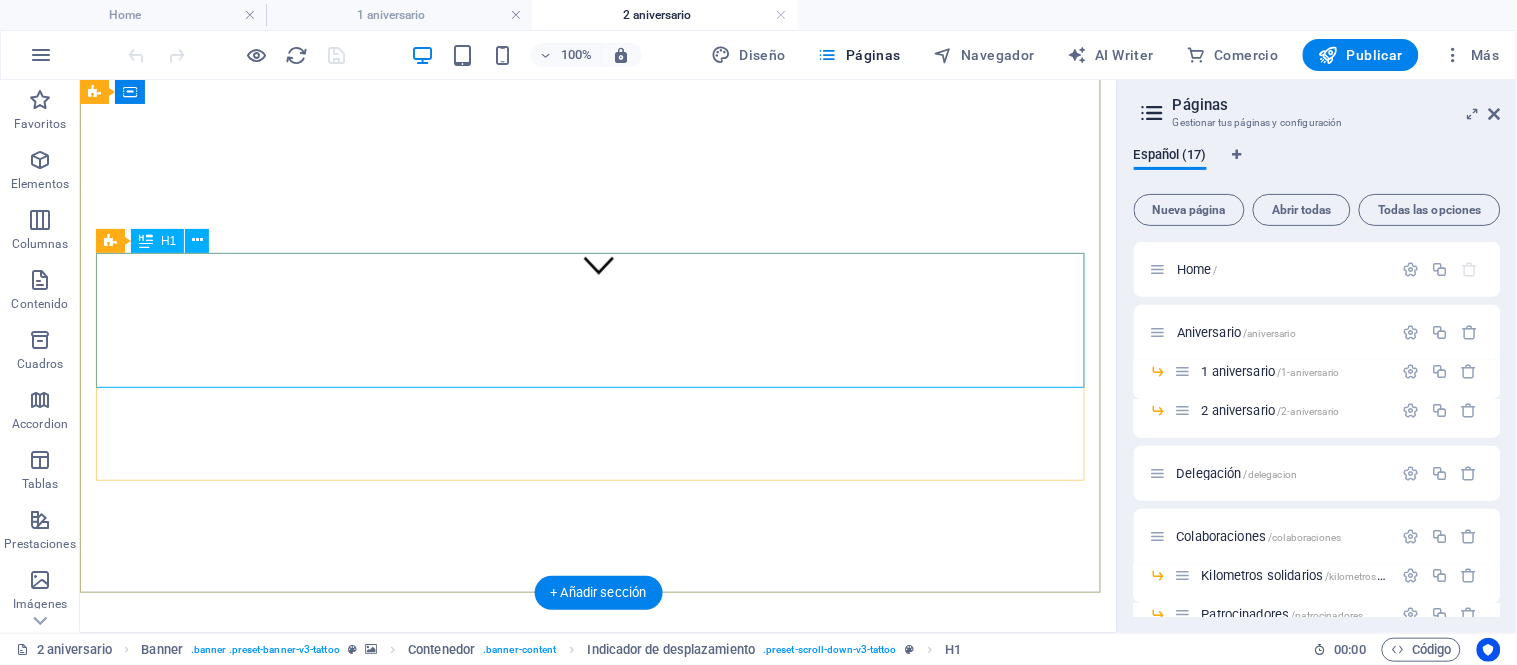 click on "2º Aniversario 6 diciembre" at bounding box center (597, 1051) 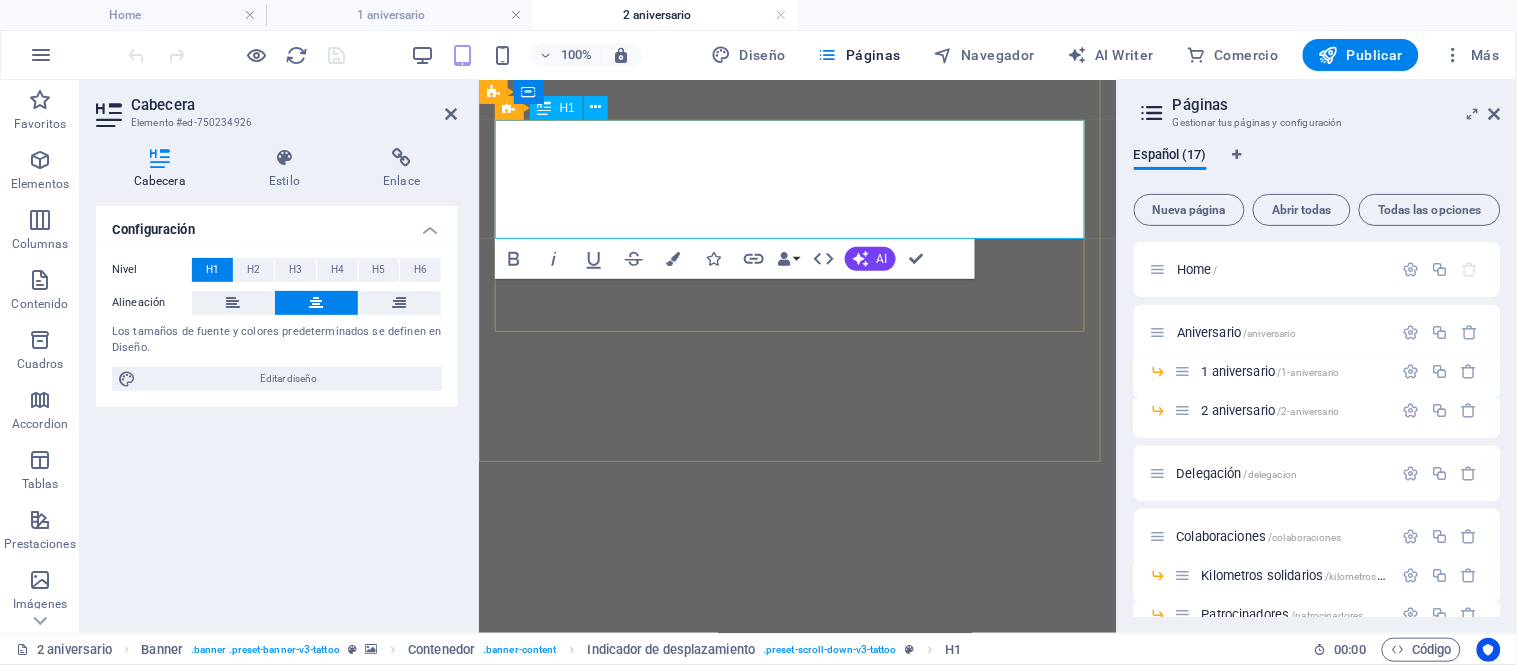 click on "2º Aniversario 6 diciembre" at bounding box center [797, 1051] 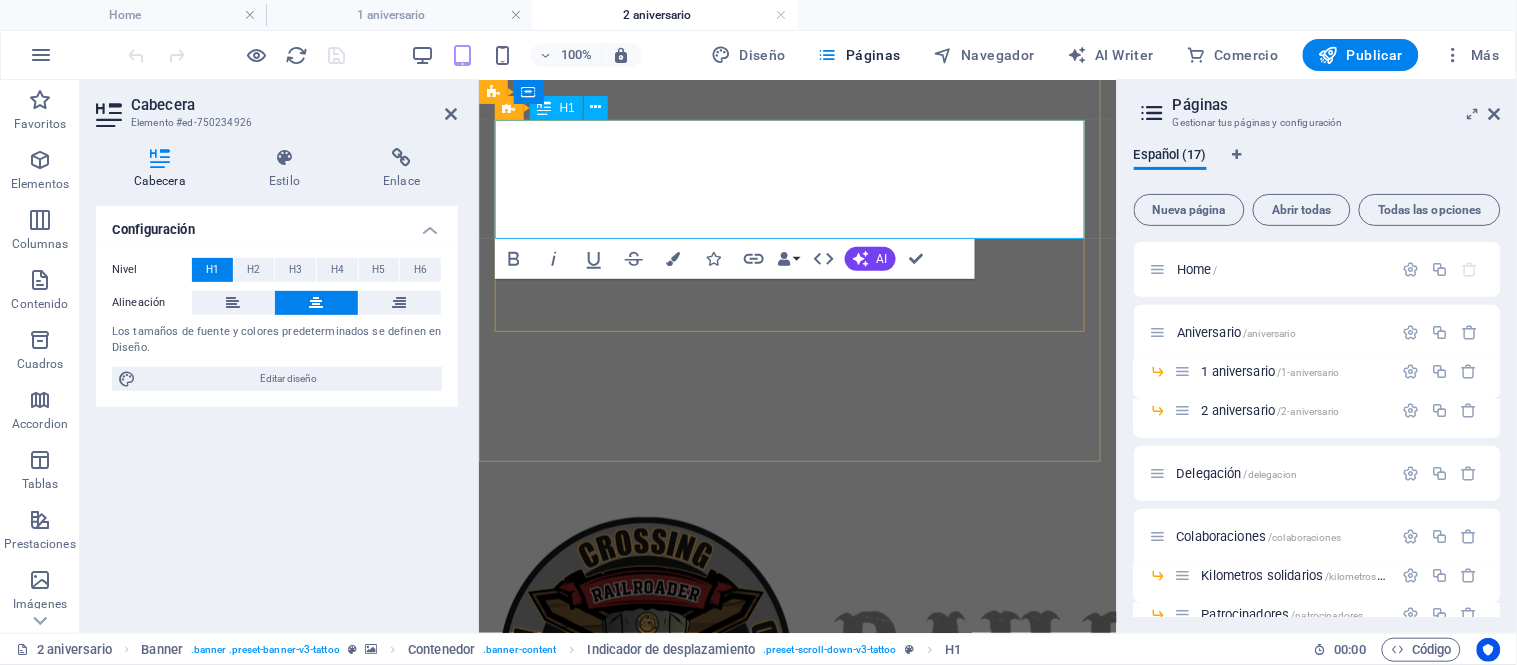 type 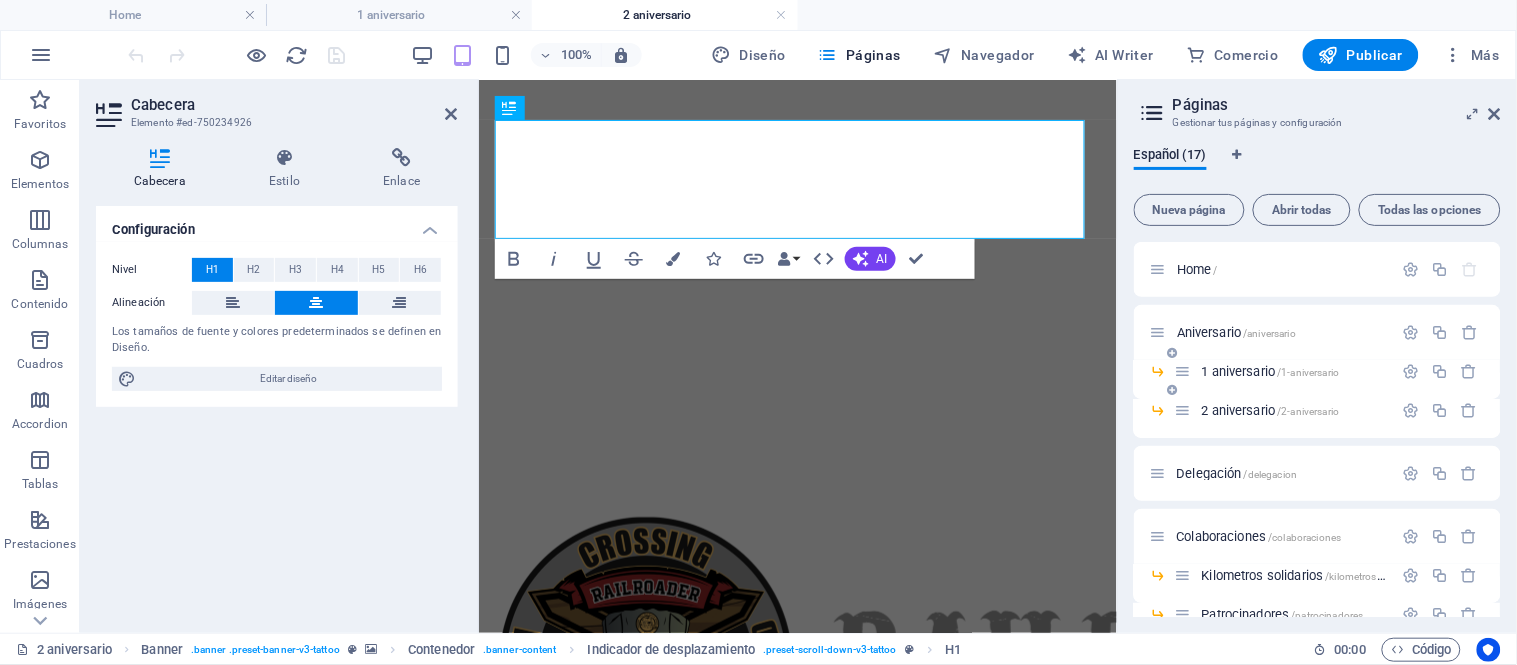 click on "1 aniversario  /1-aniversario" at bounding box center (1284, 371) 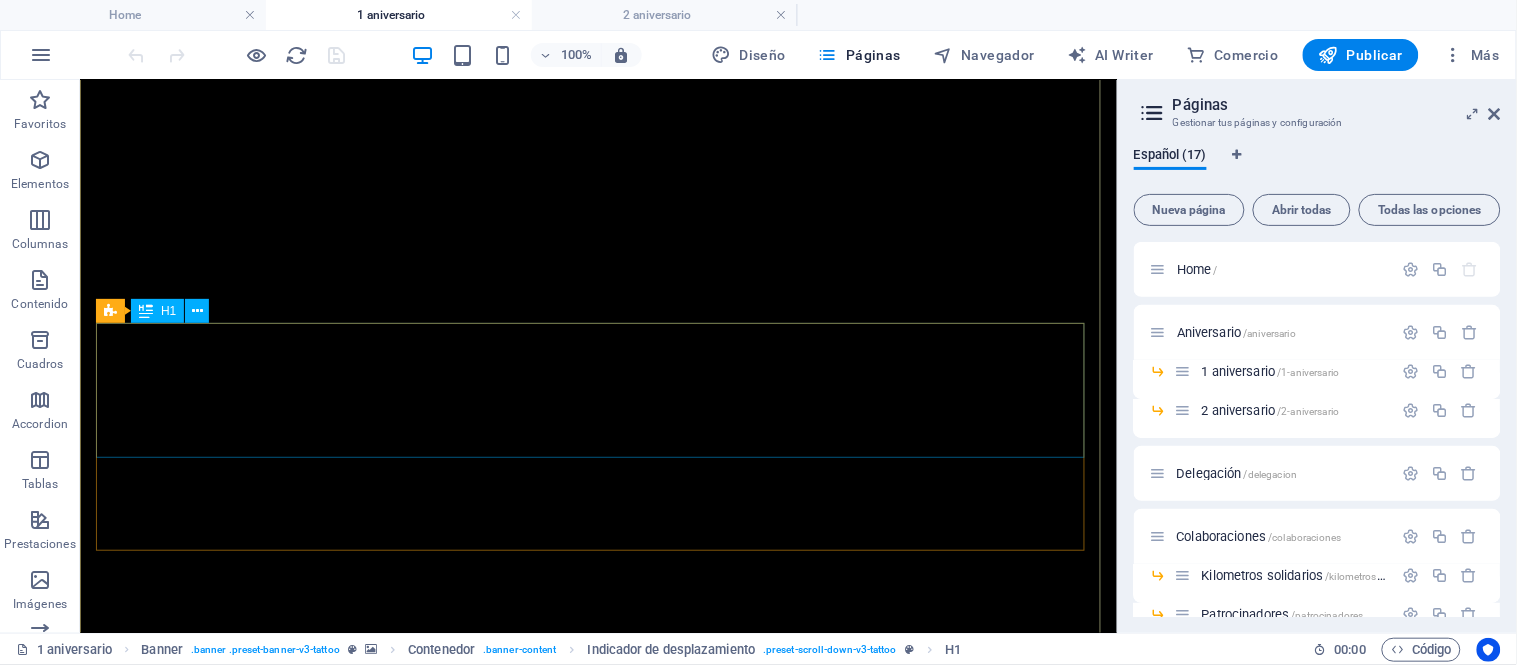 scroll, scrollTop: 444, scrollLeft: 0, axis: vertical 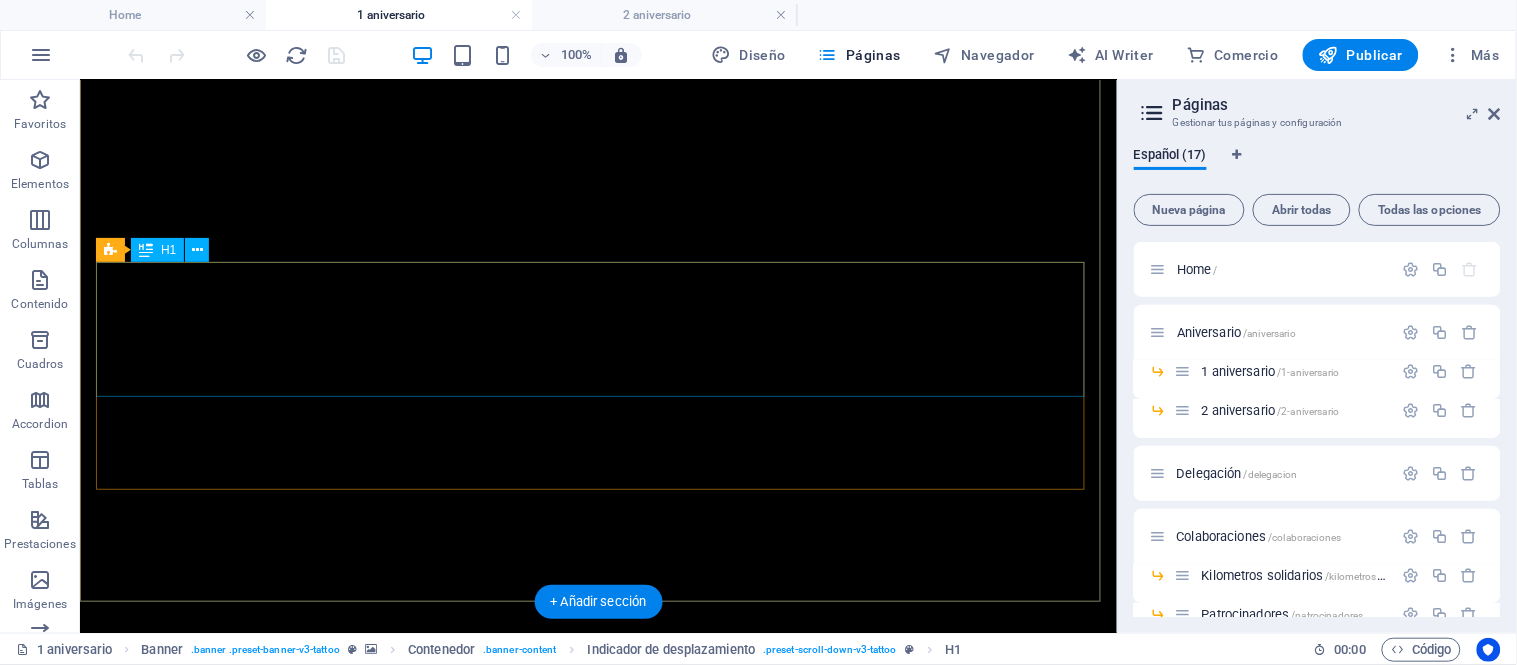 click on "1º Aniversario" at bounding box center [597, 1187] 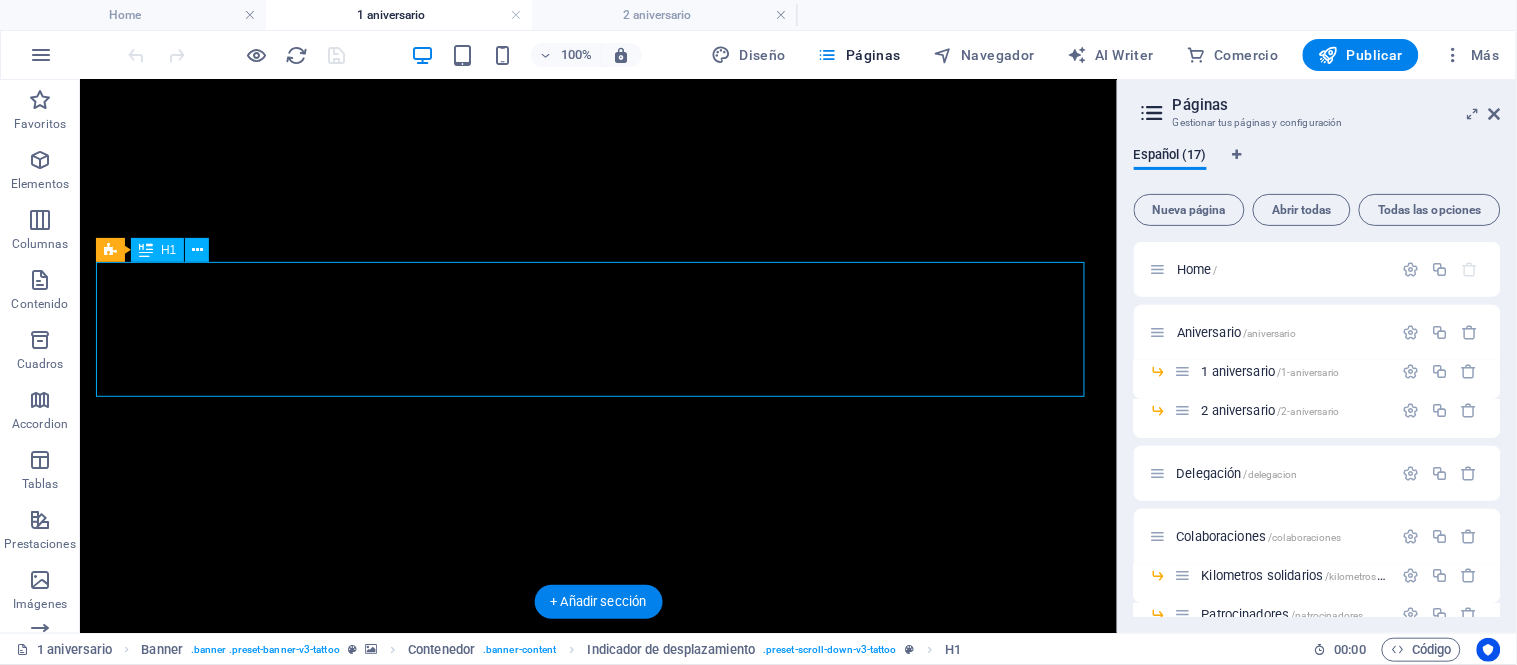 drag, startPoint x: 554, startPoint y: 302, endPoint x: 156, endPoint y: 301, distance: 398.00125 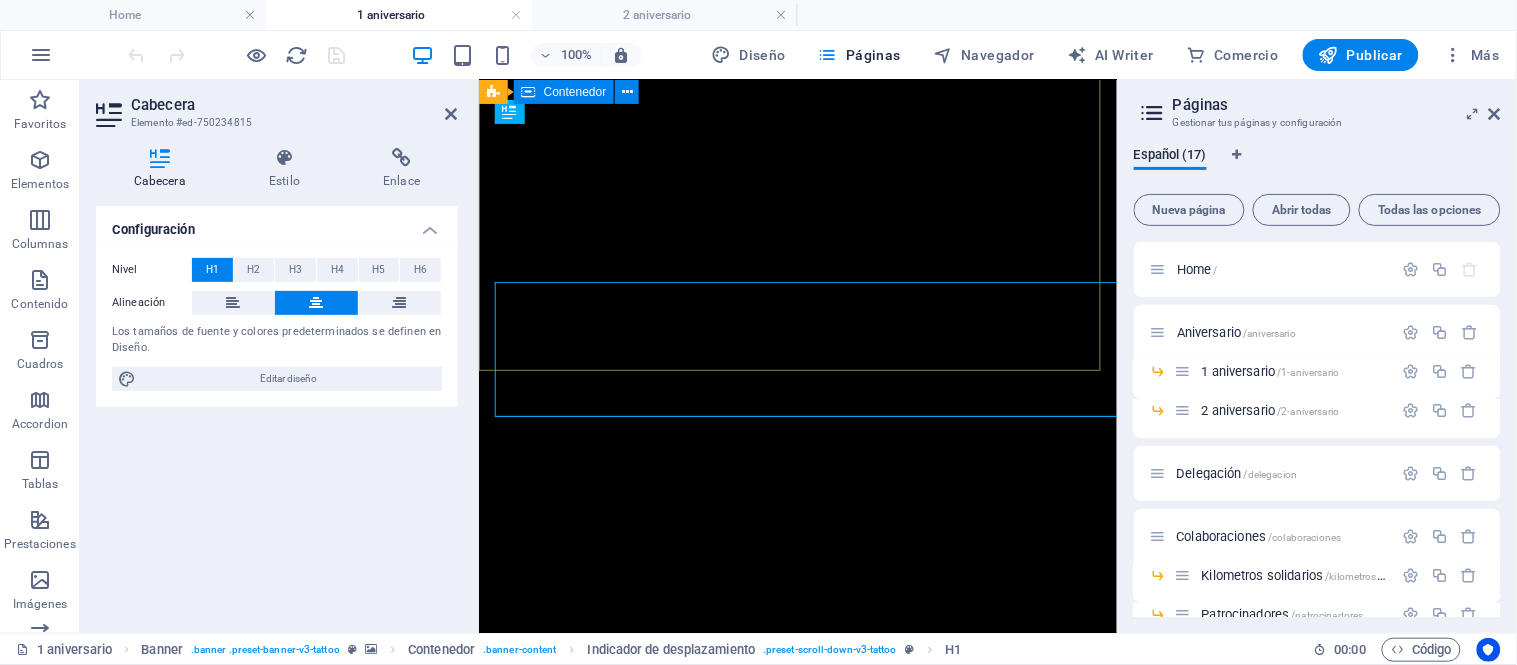 scroll, scrollTop: 424, scrollLeft: 0, axis: vertical 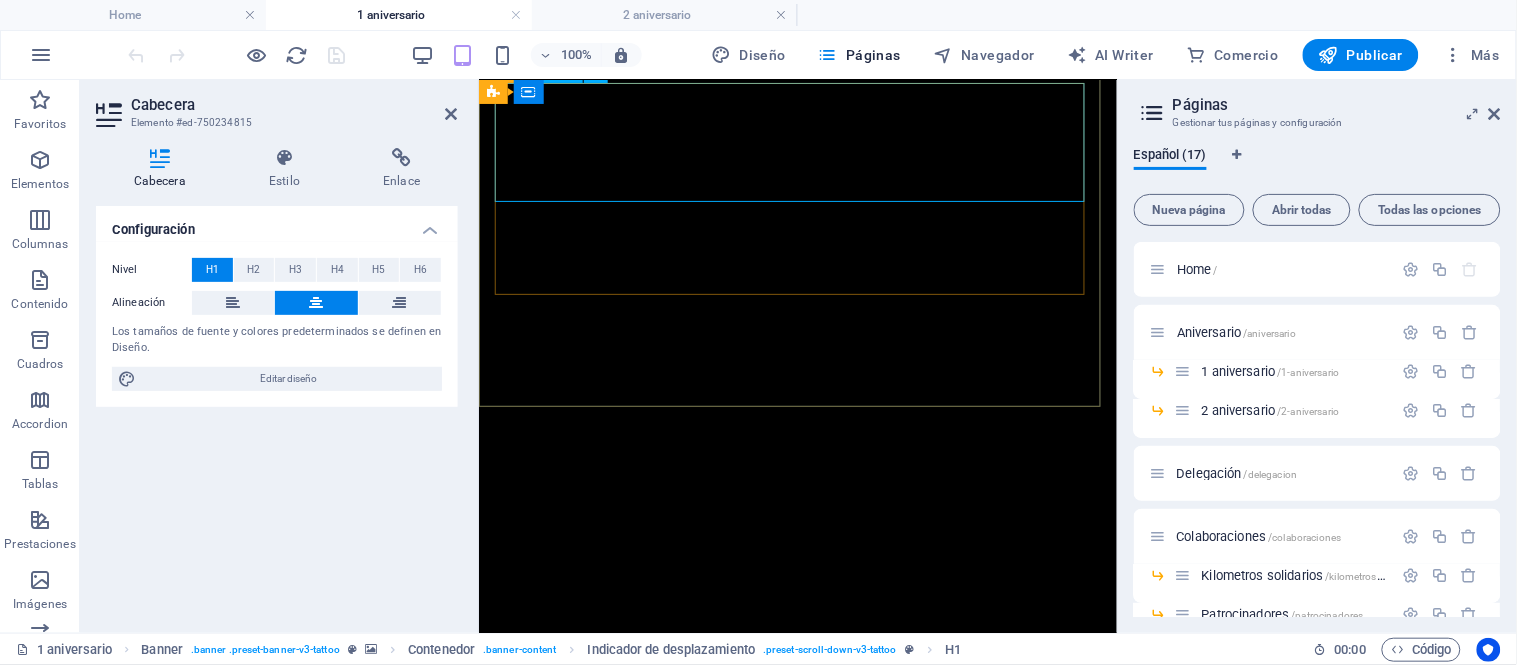 click on "1º Aniversario" at bounding box center [797, 1007] 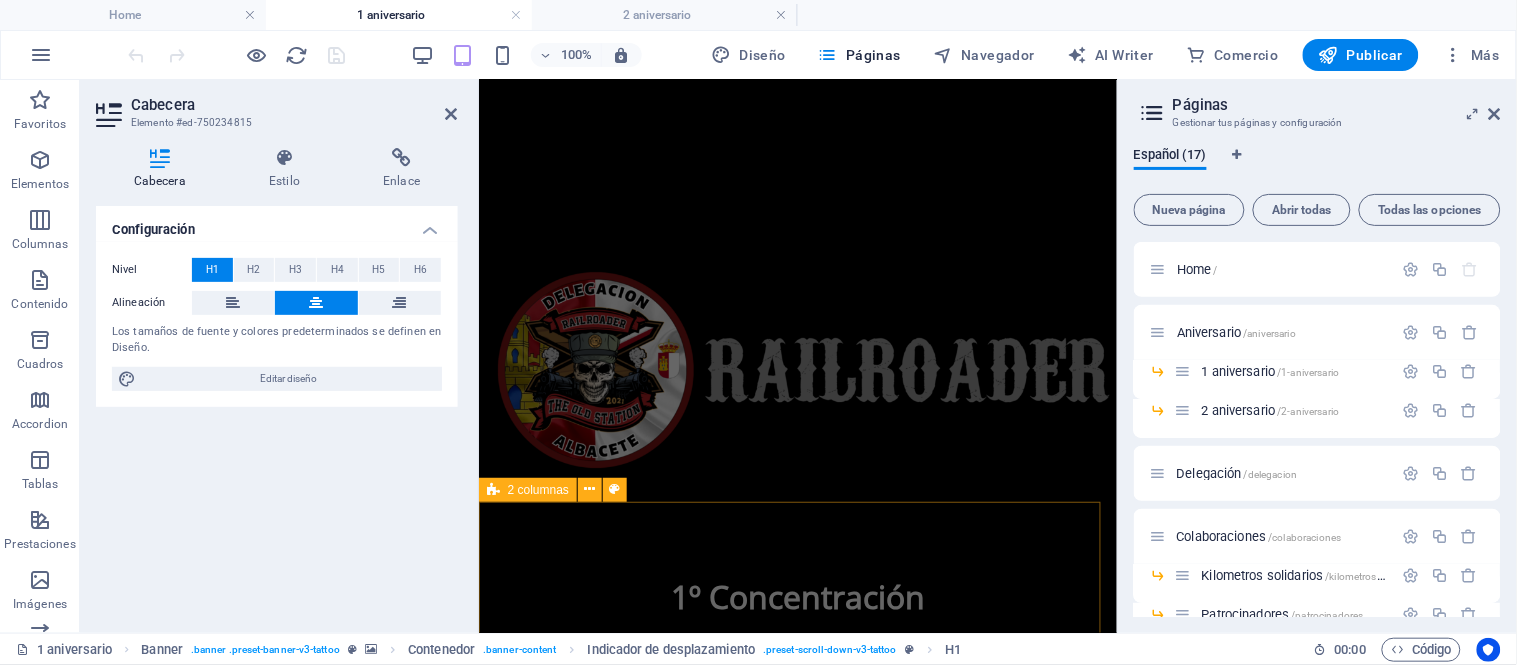 scroll, scrollTop: 646, scrollLeft: 0, axis: vertical 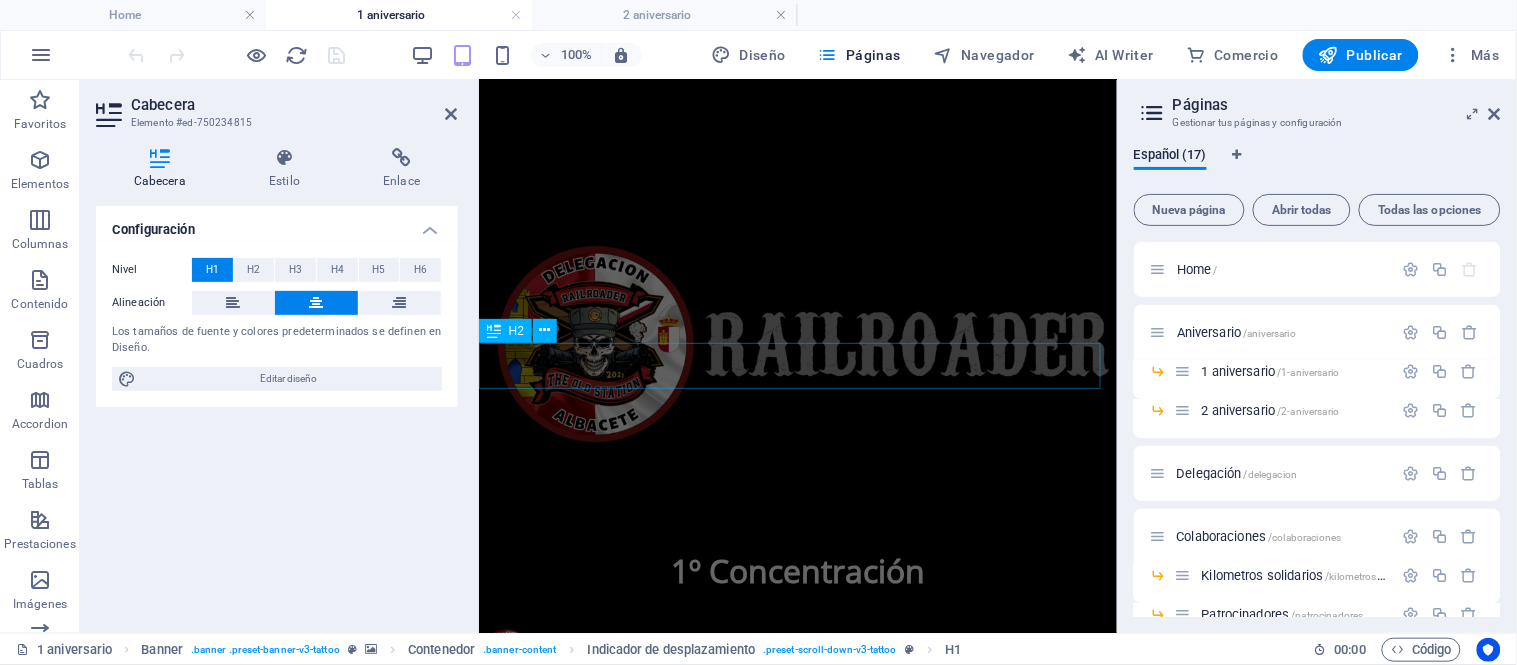 click on "1º Concentración INICIO Aniversario 1 aniversario  2 aniversario La Delegación EQUIPACION Calendario CRONICA Y GALERIA RUTAS-RAILROADER Colaboraciones Kilometros solidarios MOTO-PARTNES Amigos de la buena Ruta Challenge TIENDA EL CLUB ÚNETE CONTACTO 1º Aniversario 6, 7 y 8 diciembre 2024
Primera Concentración Villarrobledo 2024 | Railroader
Primera Concentración Villarrobledo 2024
El Origen de Nuestra Hermandad Nacional
En el año  2024 , la Delegación de  Albacete  de Railroader The Old Station marcó un hito imborrable en nuestra historia. Fue en  Villarrobledo , tierra de gigantes, donde celebramos la  primera concentración nacional  del club.
“Desafiamos gigantes, afilamos pasiones y rutas.”
Railroader "Desafiamos gigantes, afilamos pasiones y rutas" Somos Railroader Albacete. Y en cada salida, en cada encuentro, reafirmamos lo que somos: Correo de Delegaciones 02600  |" at bounding box center [797, 32365] 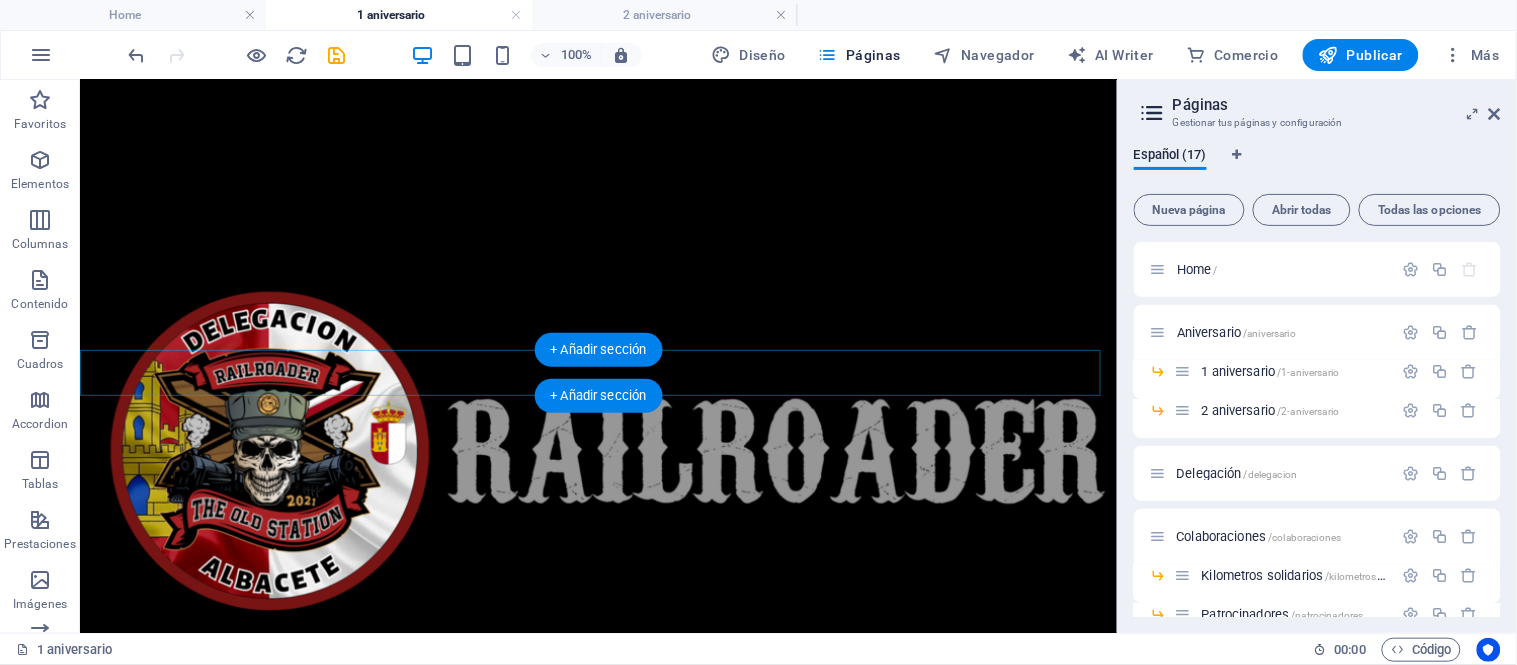 scroll, scrollTop: 981, scrollLeft: 0, axis: vertical 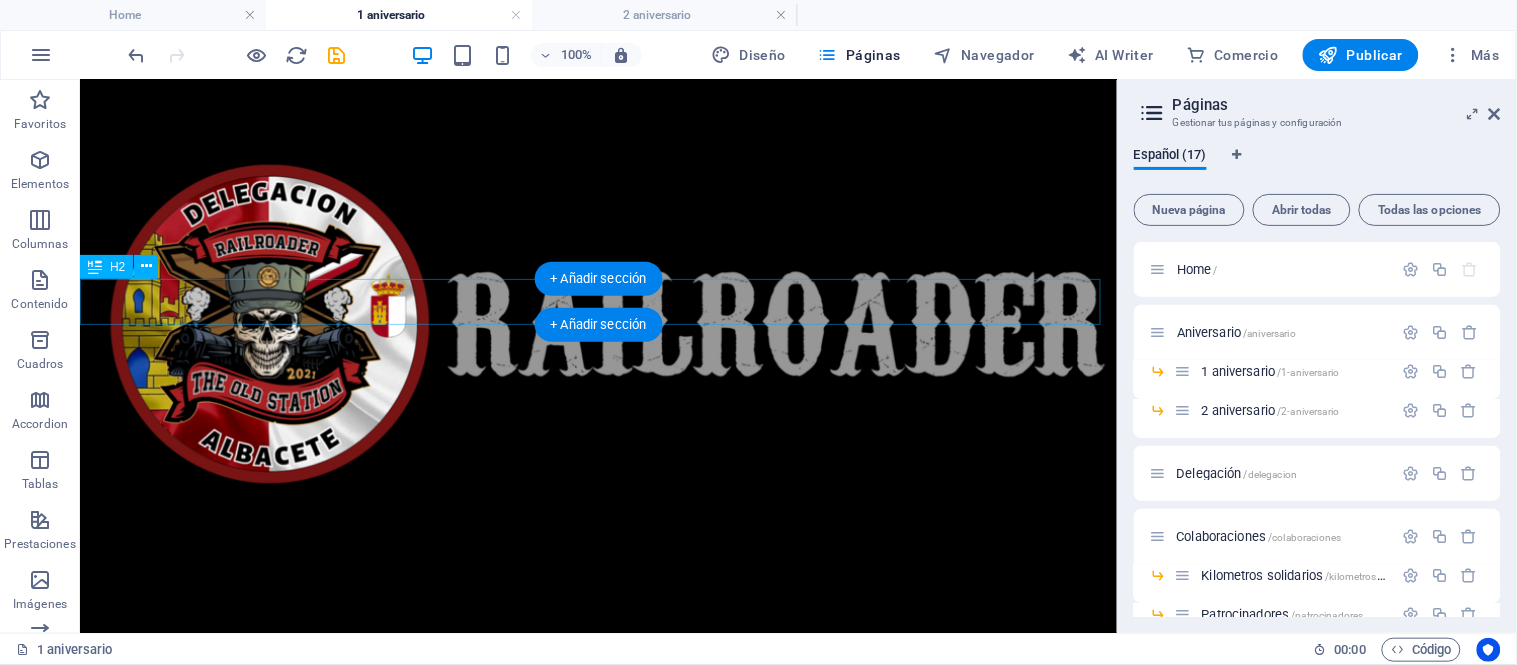 click on "1º Aniversario 6, 7 y 8 diciembre 2024" at bounding box center (597, 1302) 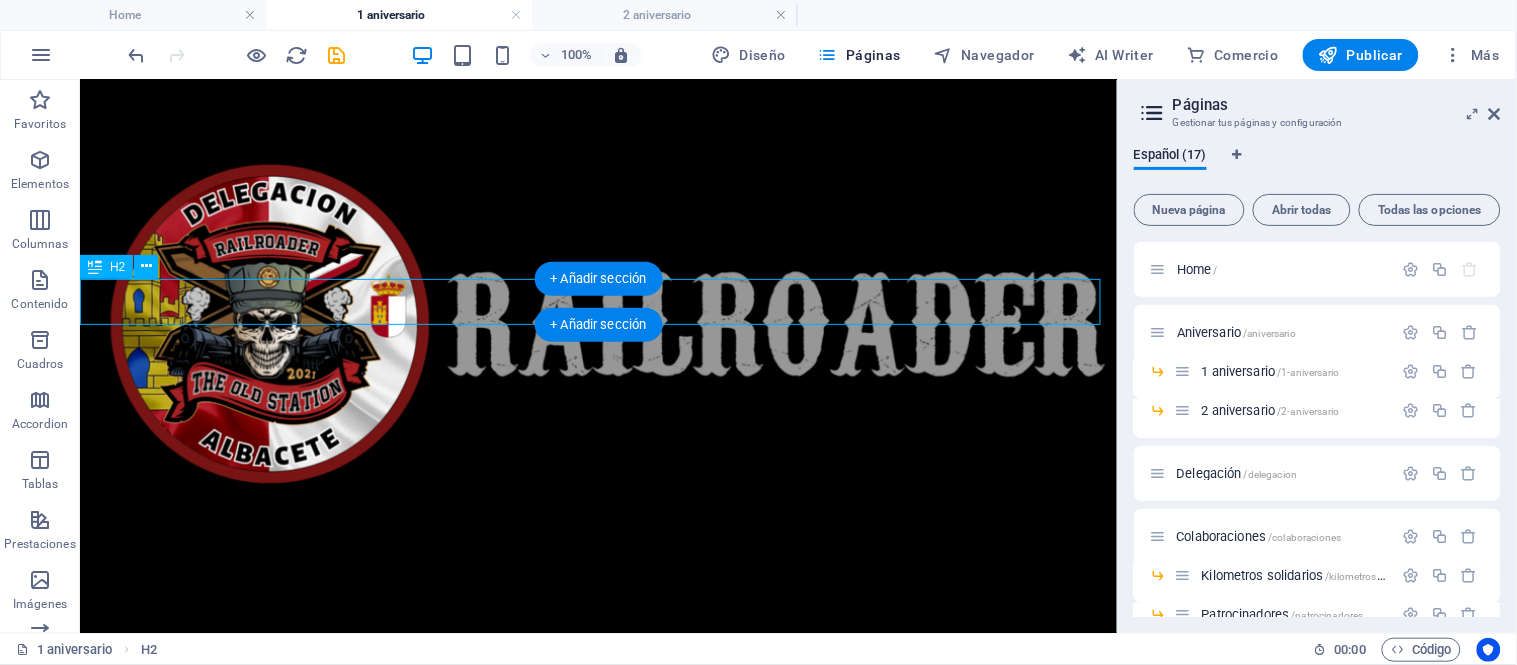 click on "1º Aniversario 6, 7 y 8 diciembre 2024" at bounding box center [597, 1302] 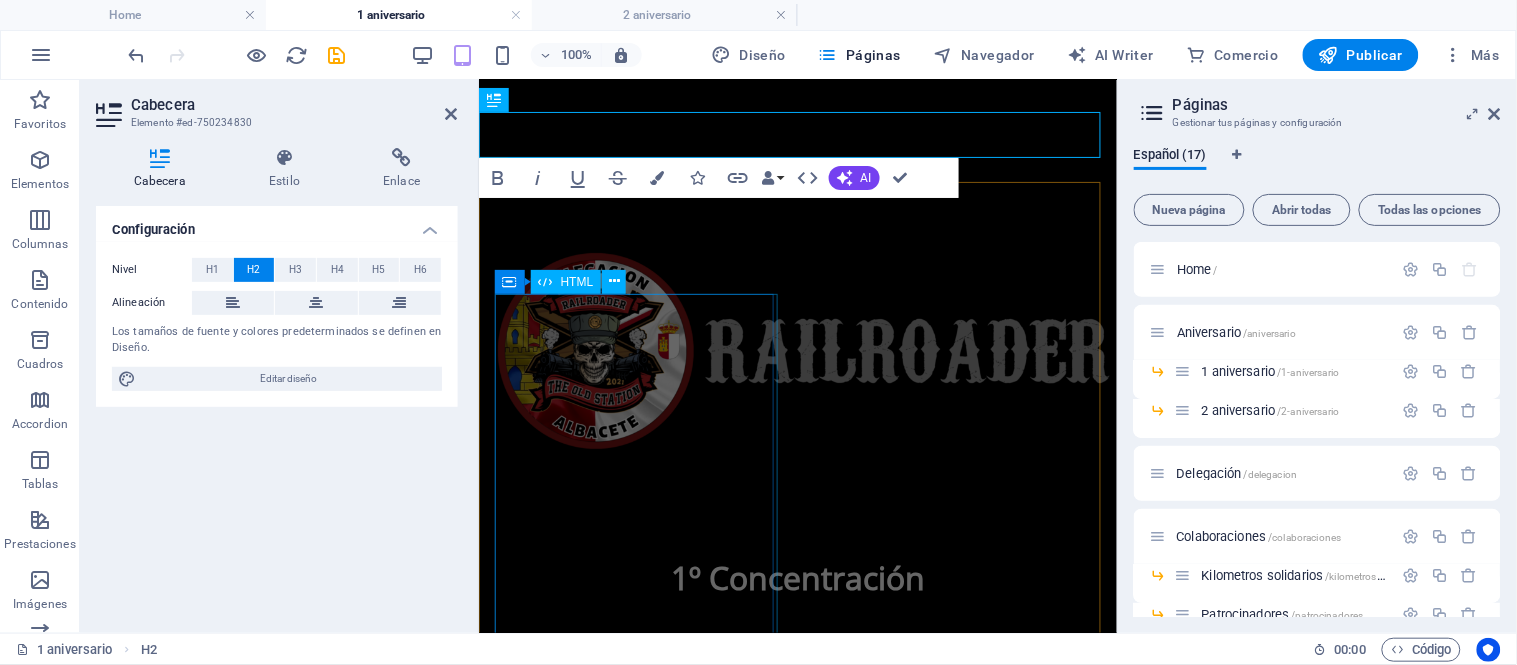 scroll, scrollTop: 877, scrollLeft: 0, axis: vertical 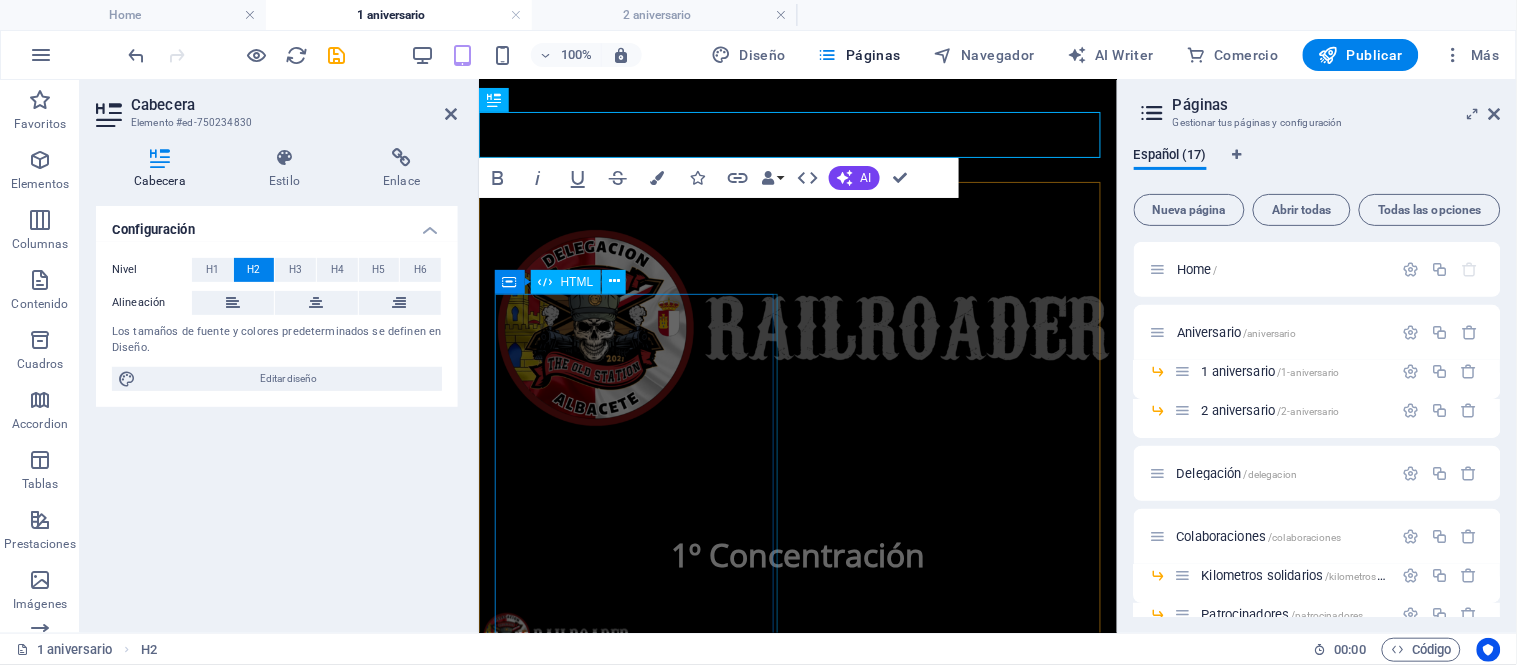click on "Primera Concentración Villarrobledo 2024 | Railroader
Primera Concentración Villarrobledo 2024
El Origen de Nuestra Hermandad Nacional
En el año  2024 , la Delegación de  Albacete  de Railroader The Old Station marcó un hito imborrable en nuestra historia. Fue en  Villarrobledo , tierra de gigantes, donde celebramos la  primera concentración nacional  del club.
A lo largo de un fin de semana cargado de emociones, más de un centenar de motocicletas procedentes de delegaciones de toda España se dieron cita en la localidad manchega. El rugido de los motores se mezcló con la hospitalidad local, las rutas entre campos infinitos y un ambiente inmejorable de fraternidad motera.
“Desafiamos gigantes, afilamos pasiones y rutas.”" at bounding box center (797, 1757) 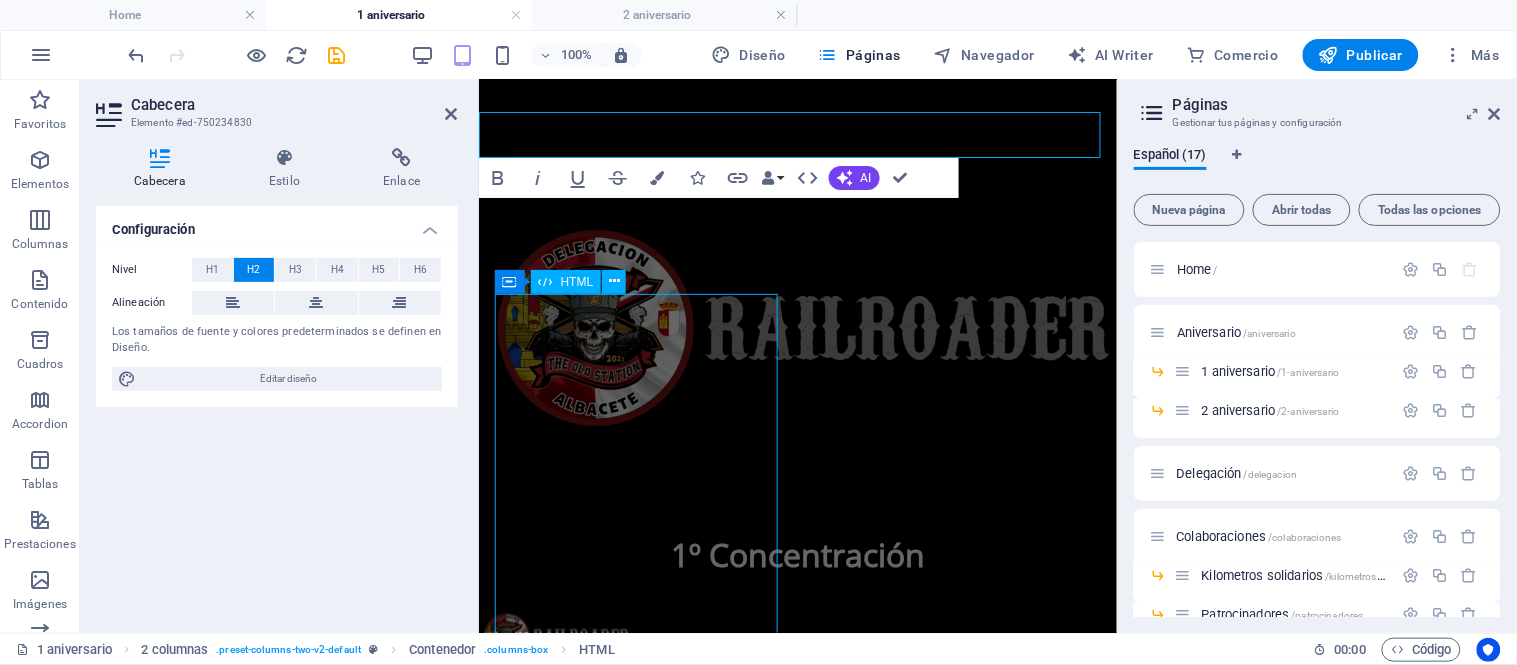 scroll, scrollTop: 1092, scrollLeft: 0, axis: vertical 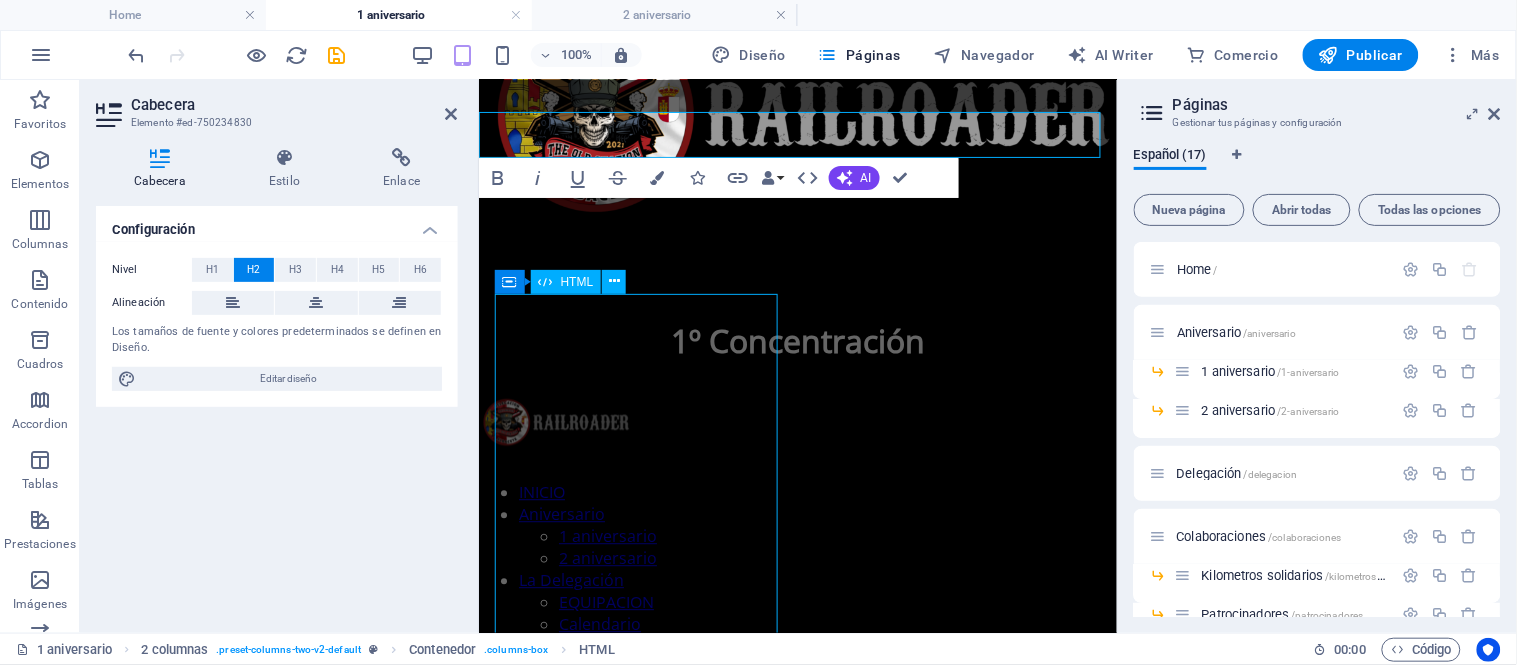 click at bounding box center [797, 2508] 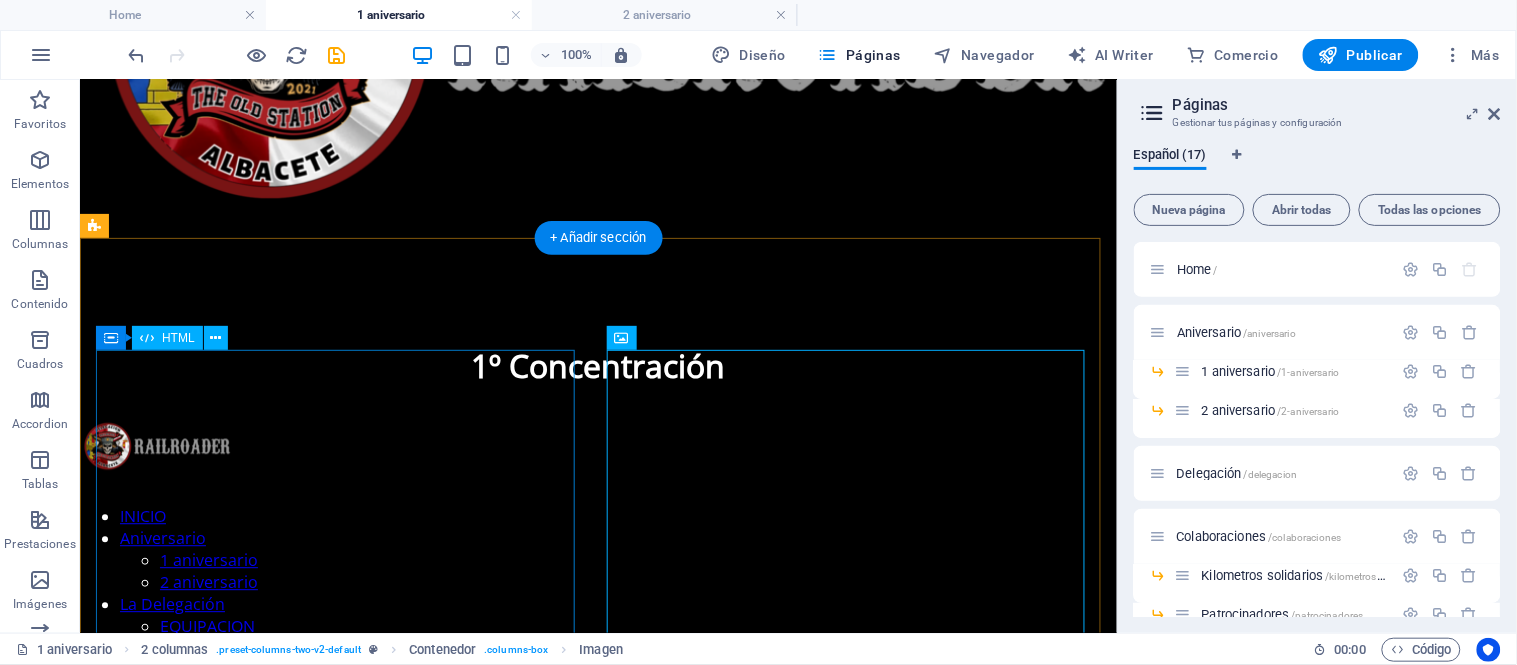 click on "Primera Concentración Villarrobledo 2024 | Railroader
Primera Concentración Villarrobledo 2024
El Origen de Nuestra Hermandad Nacional
En el año  2024 , la Delegación de  Albacete  de Railroader The Old Station marcó un hito imborrable en nuestra historia. Fue en  Villarrobledo , tierra de gigantes, donde celebramos la  primera concentración nacional  del club.
A lo largo de un fin de semana cargado de emociones, más de un centenar de motocicletas procedentes de delegaciones de toda España se dieron cita en la localidad manchega. El rugido de los motores se mezcló con la hospitalidad local, las rutas entre campos infinitos y un ambiente inmejorable de fraternidad motera.
“Desafiamos gigantes, afilamos pasiones y rutas.”" at bounding box center (597, 1436) 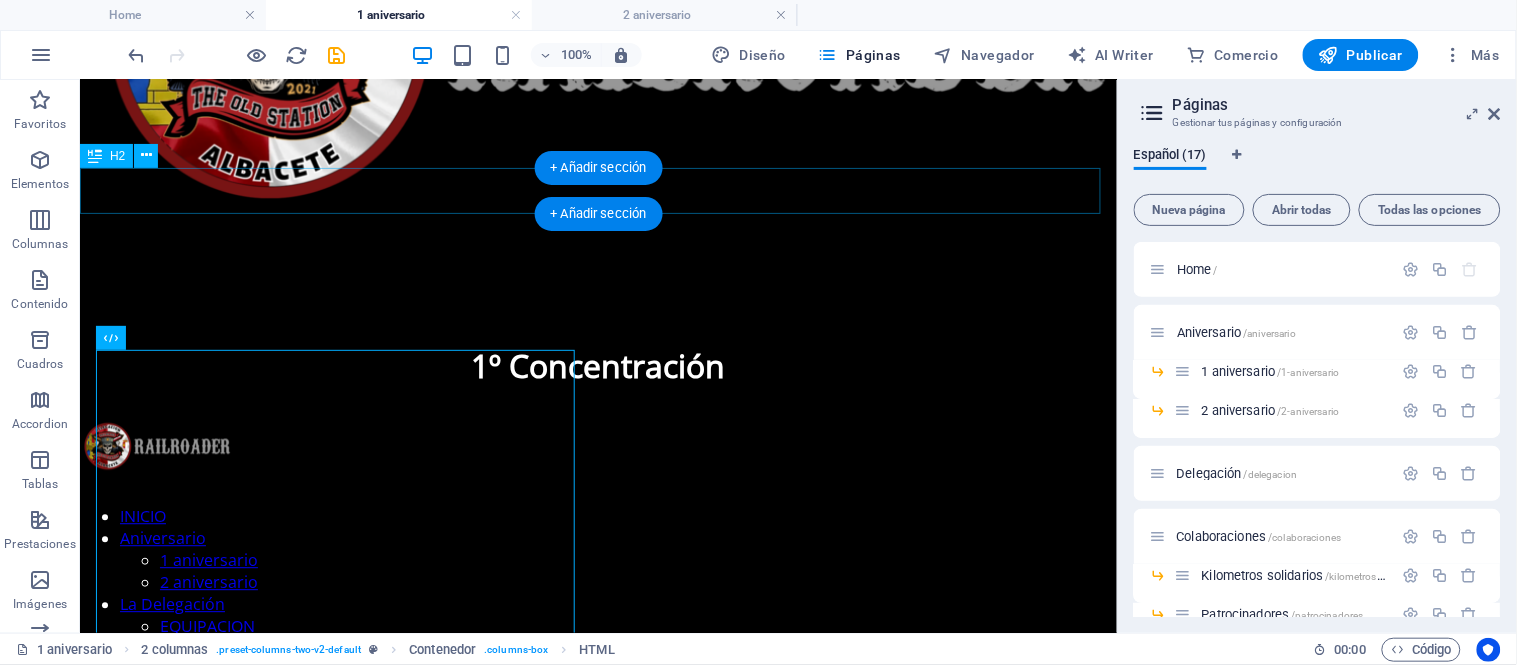 click on "1º Aniversario 6, 7 y 8 diciembre 2024" at bounding box center [597, 1016] 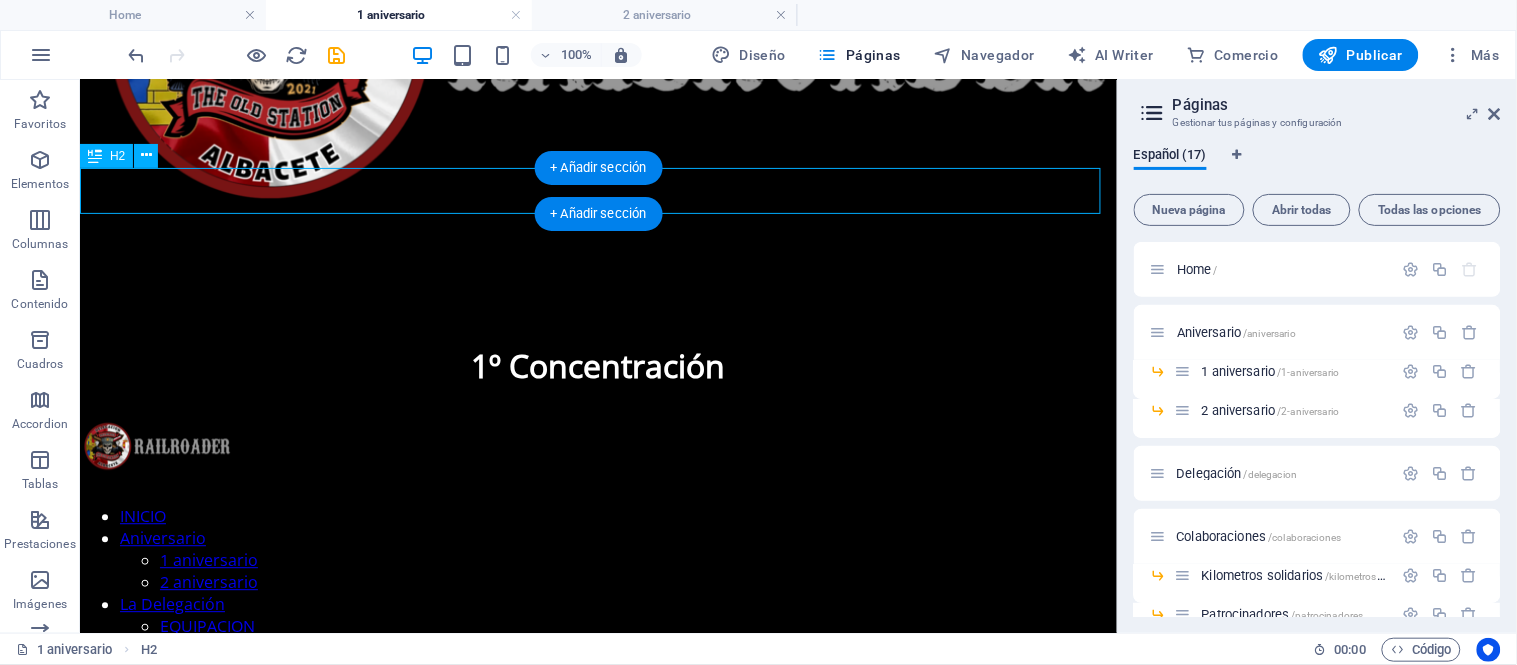 click on "1º Aniversario 6, 7 y 8 diciembre 2024" at bounding box center [597, 1016] 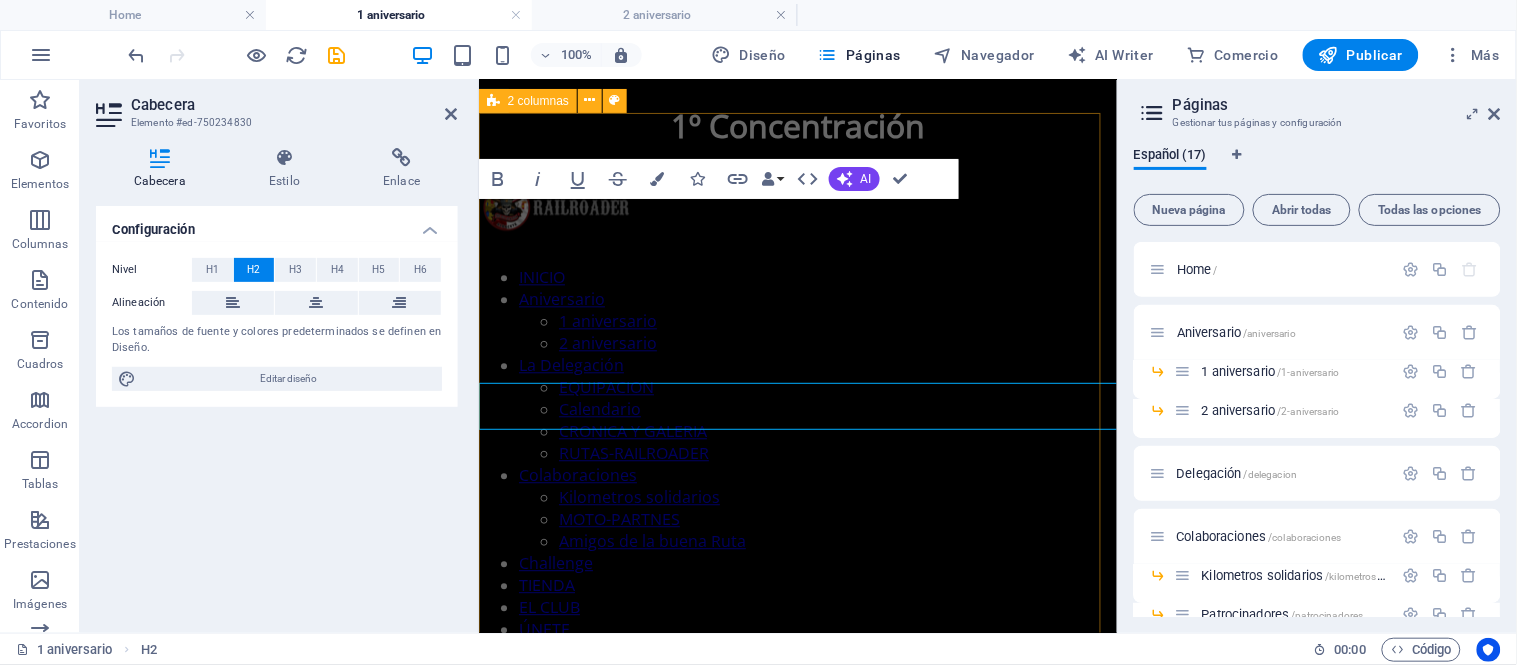 scroll, scrollTop: 876, scrollLeft: 0, axis: vertical 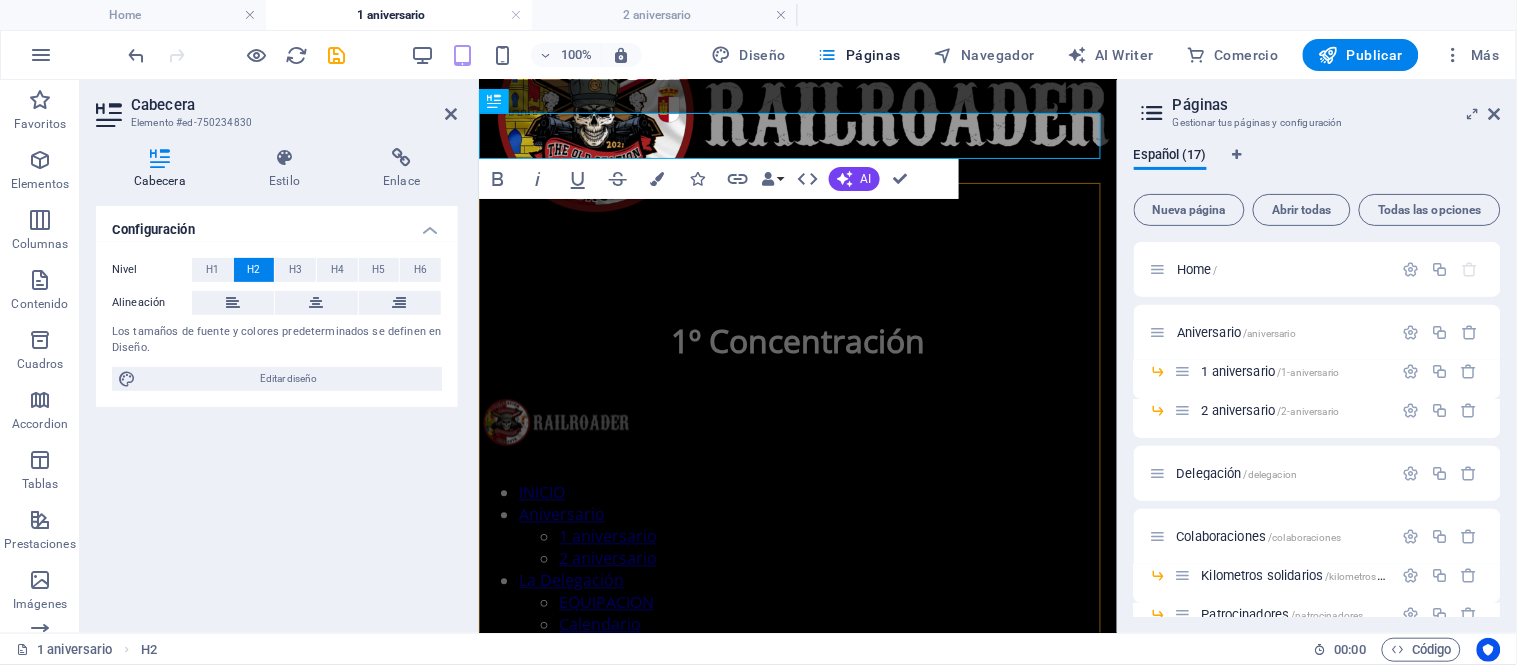 drag, startPoint x: 694, startPoint y: 251, endPoint x: 1093, endPoint y: 249, distance: 399.005 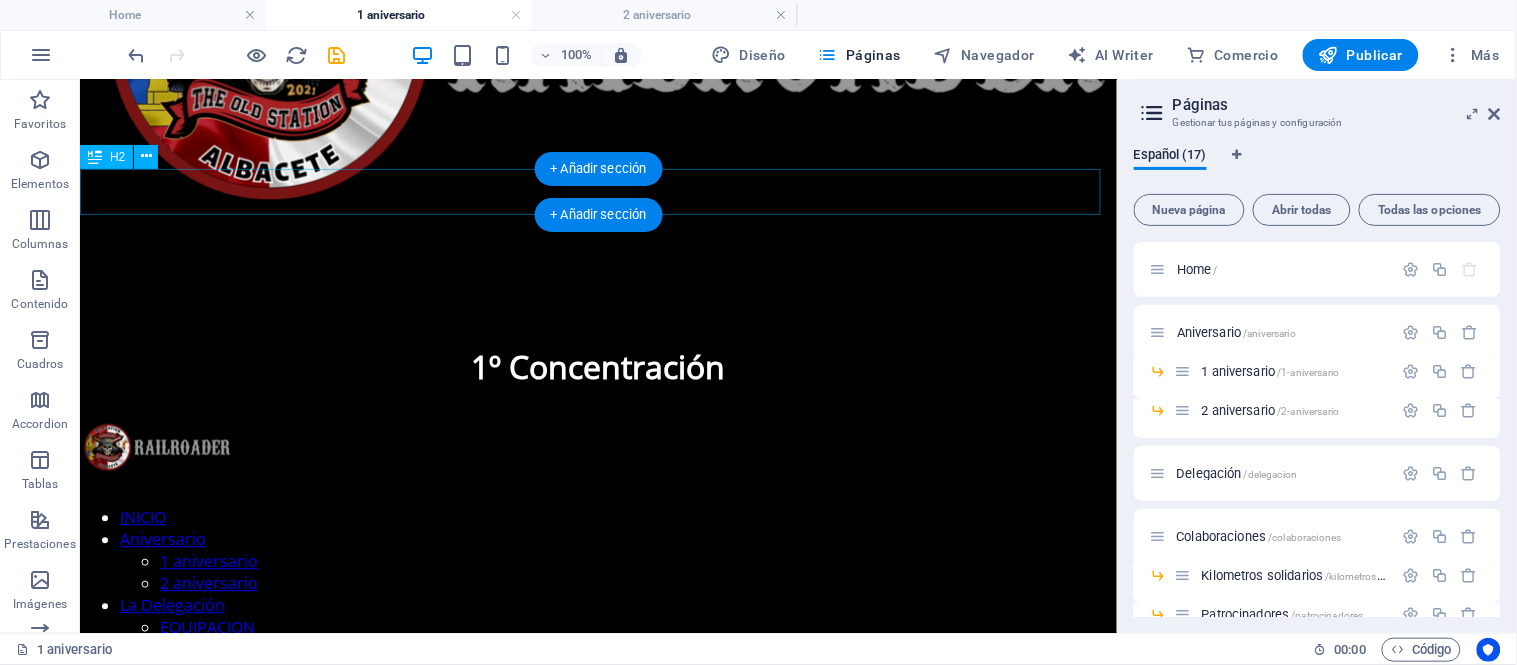 click on "1º Aniversario 6, 7 y 8 diciembre 2024" at bounding box center [597, 1017] 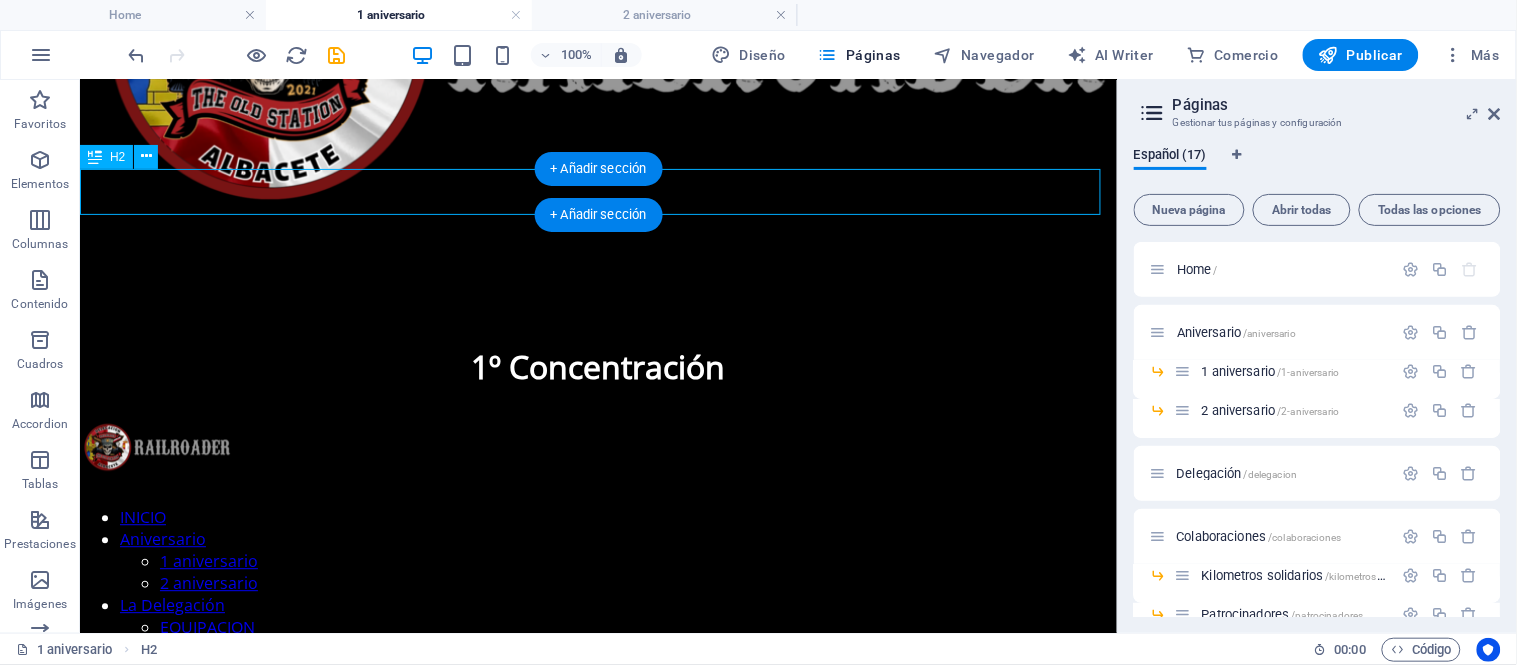 click on "1º Aniversario 6, 7 y 8 diciembre 2024" at bounding box center (597, 1017) 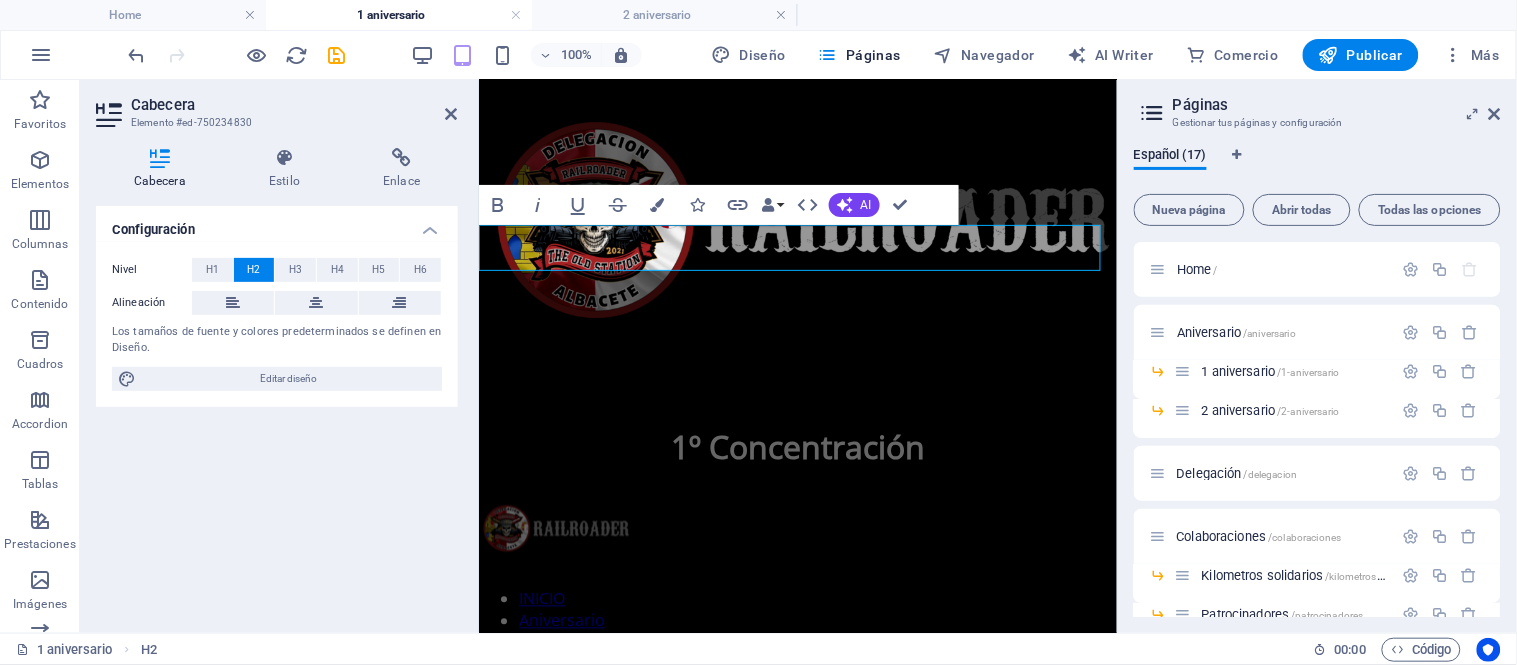 scroll, scrollTop: 764, scrollLeft: 0, axis: vertical 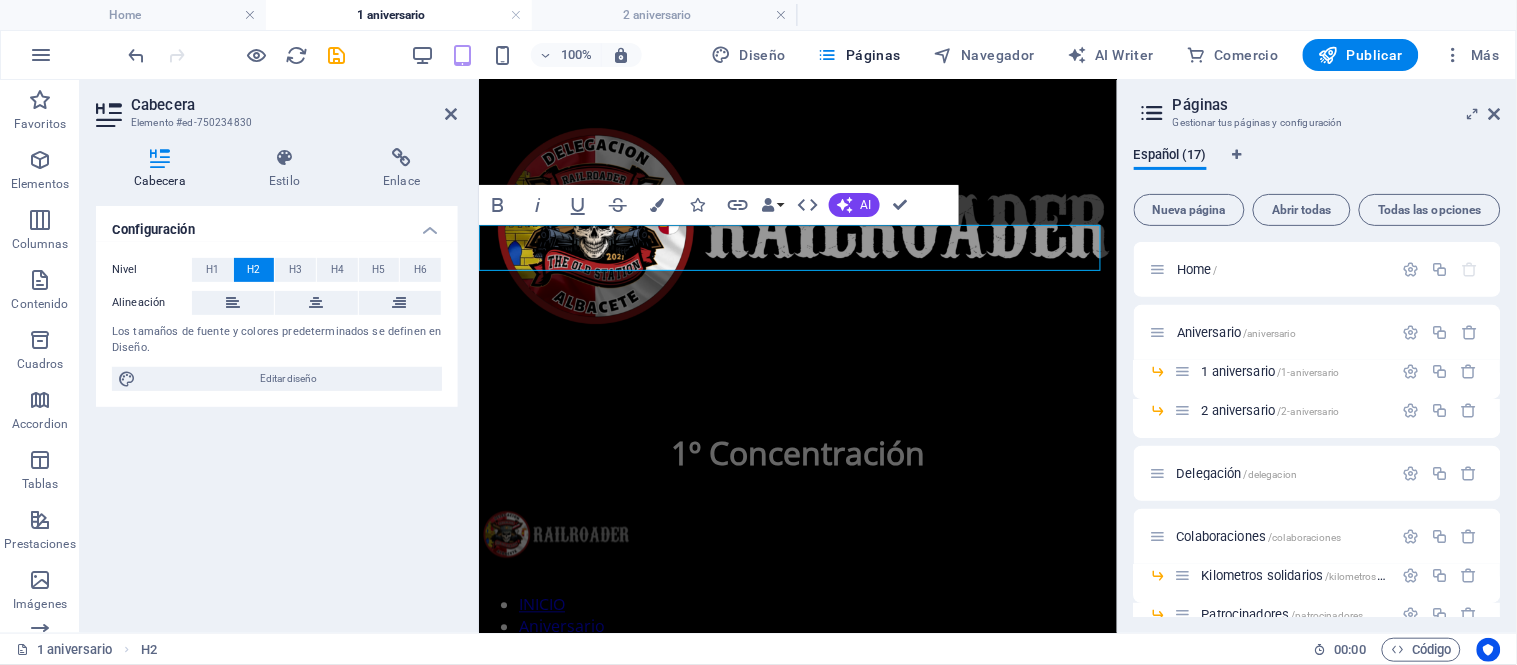 click on "1º Aniversario 6, 7 y 8 diciembre 2024" at bounding box center [797, 1104] 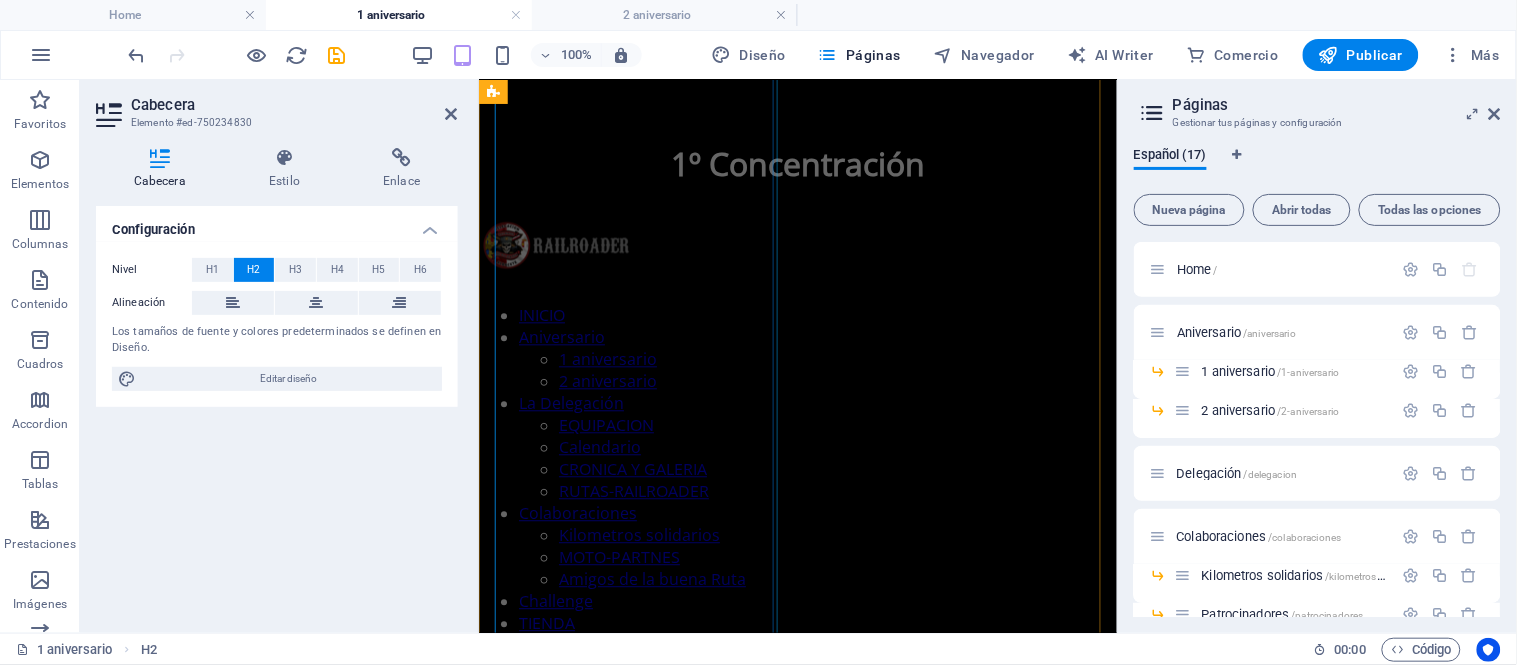 scroll, scrollTop: 1097, scrollLeft: 0, axis: vertical 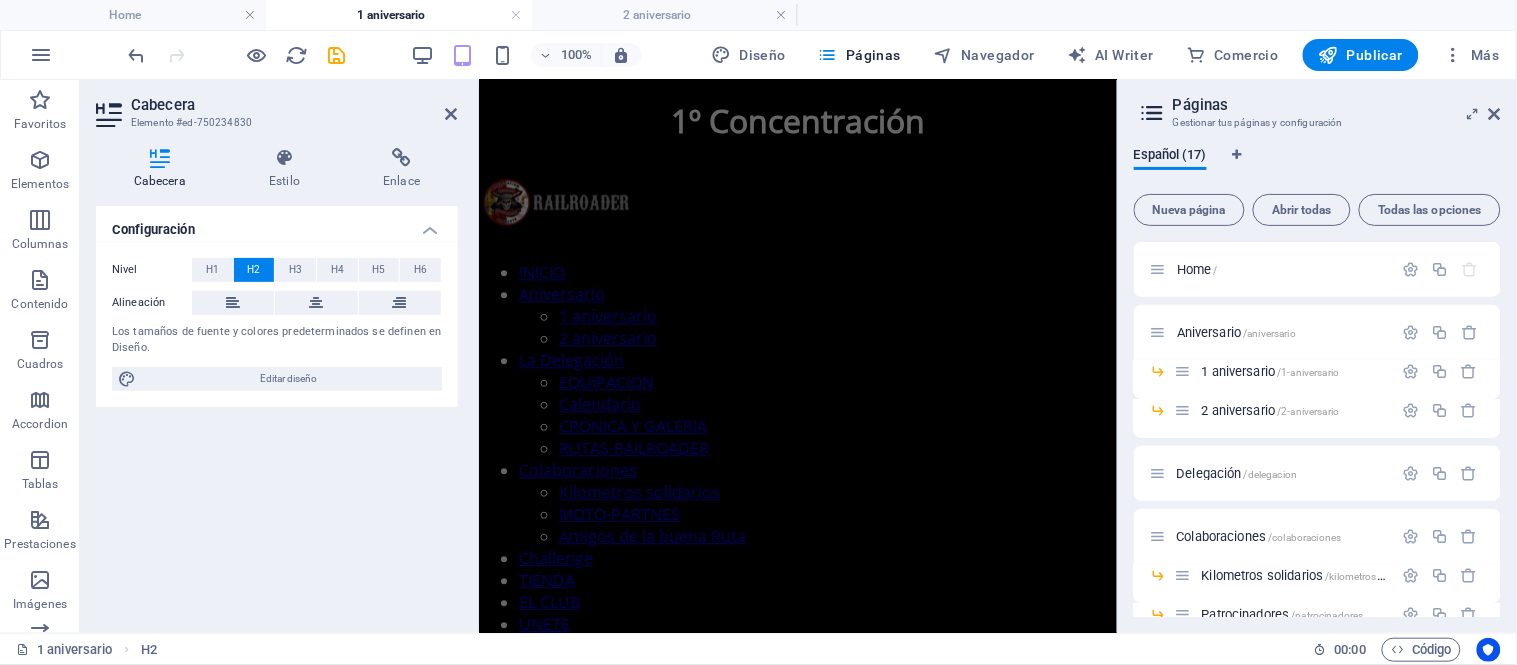 click on "100% Diseño Páginas Navegador AI Writer Comercio Publicar Más" at bounding box center [816, 55] 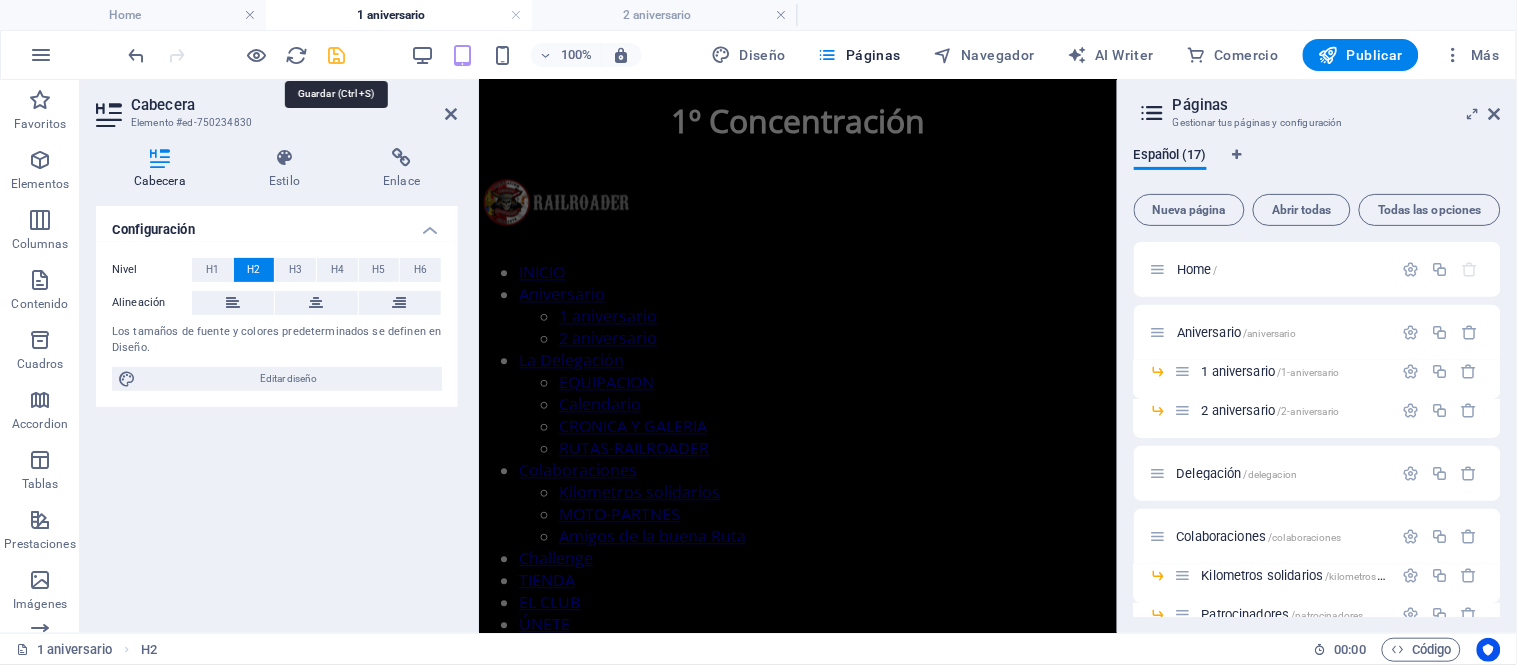 click at bounding box center (337, 55) 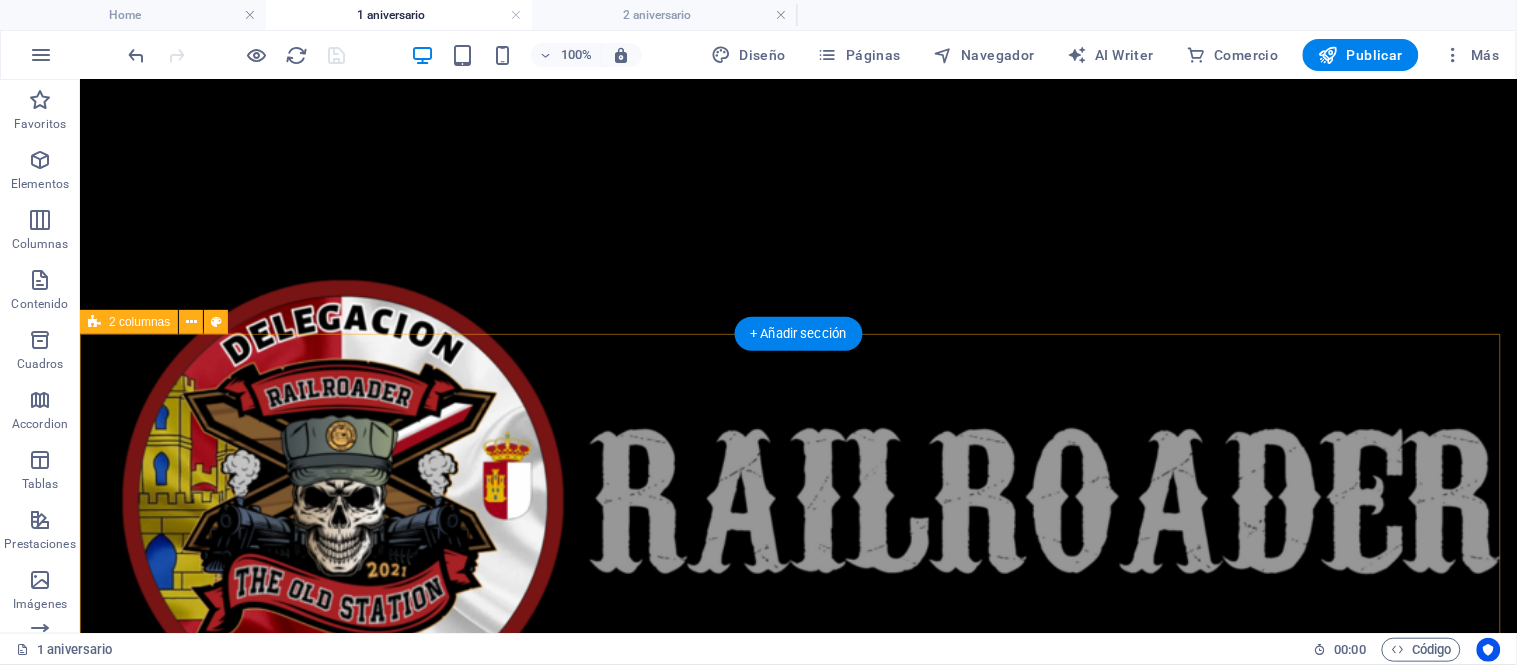 scroll, scrollTop: 1140, scrollLeft: 0, axis: vertical 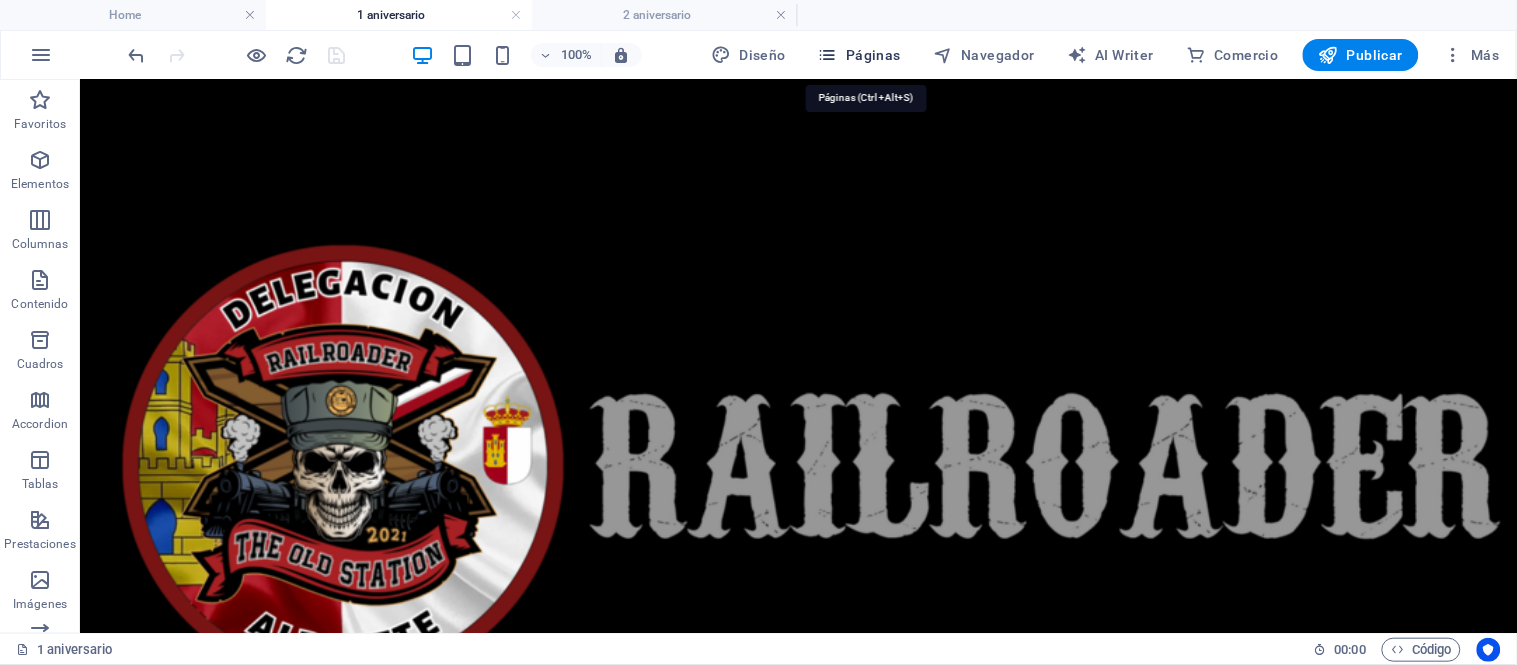 click on "Páginas" at bounding box center (859, 55) 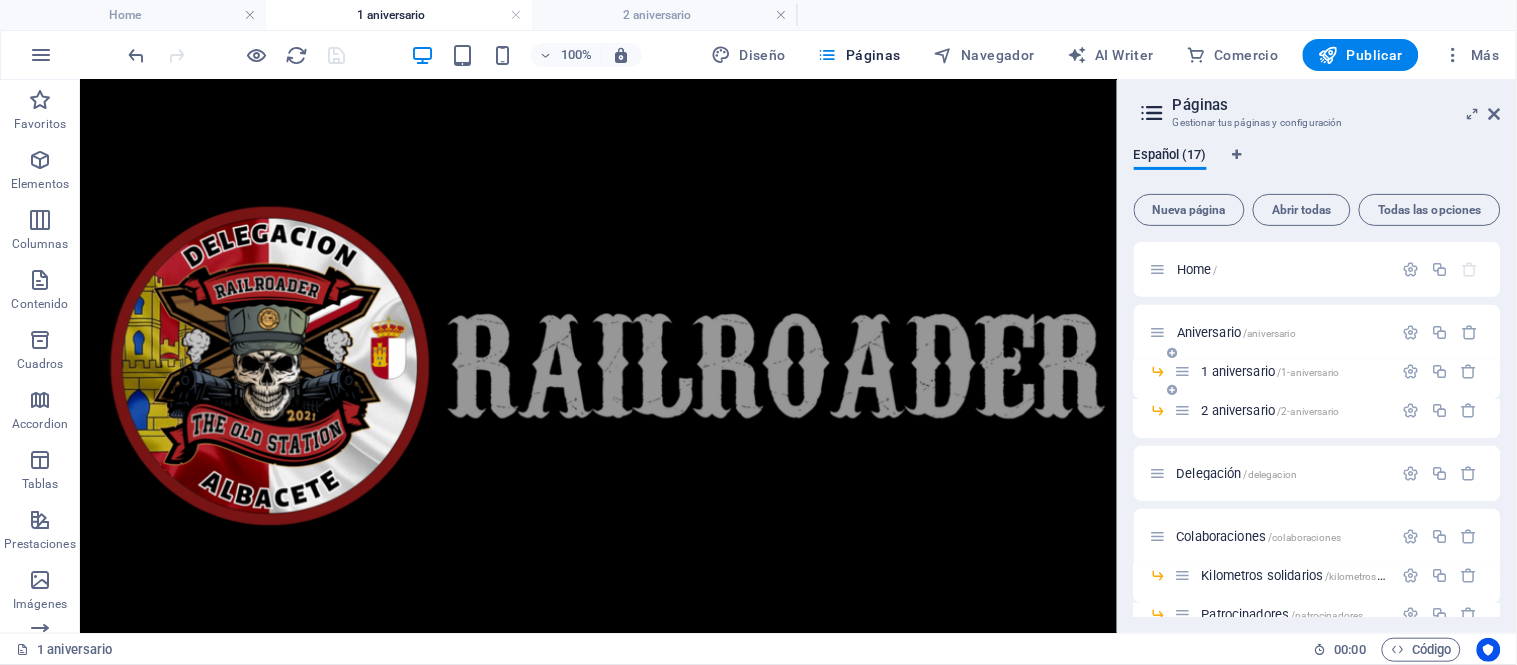 click on "1 aniversario  /1-aniversario" at bounding box center (1271, 371) 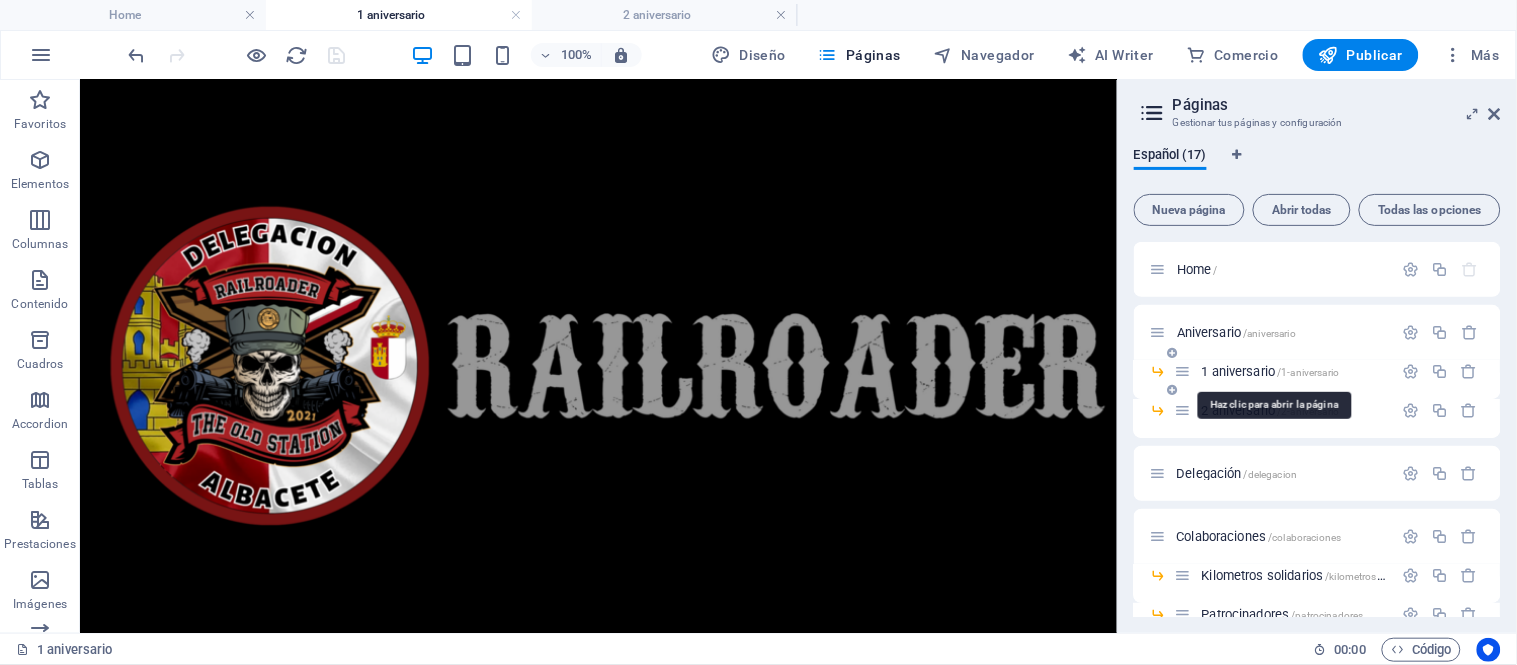 click on "1 aniversario  /1-aniversario" at bounding box center [1271, 371] 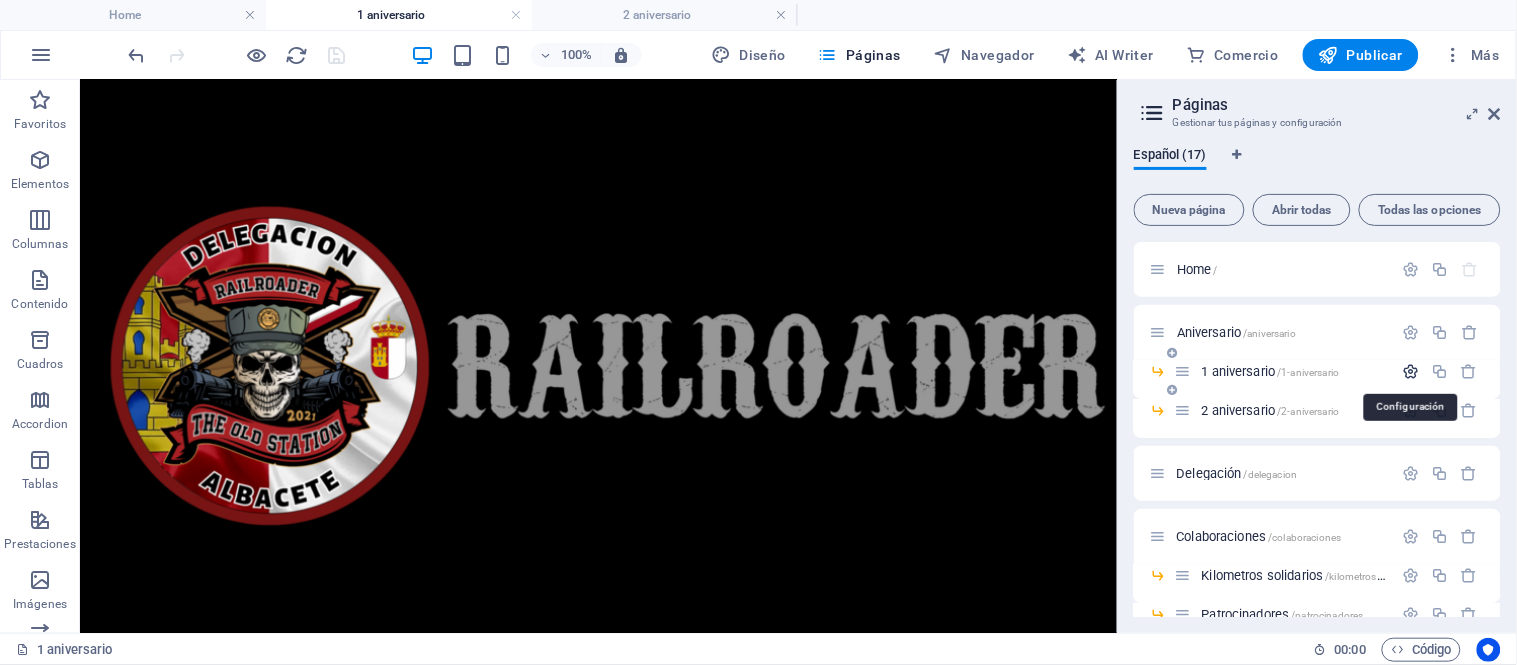 click at bounding box center (1411, 371) 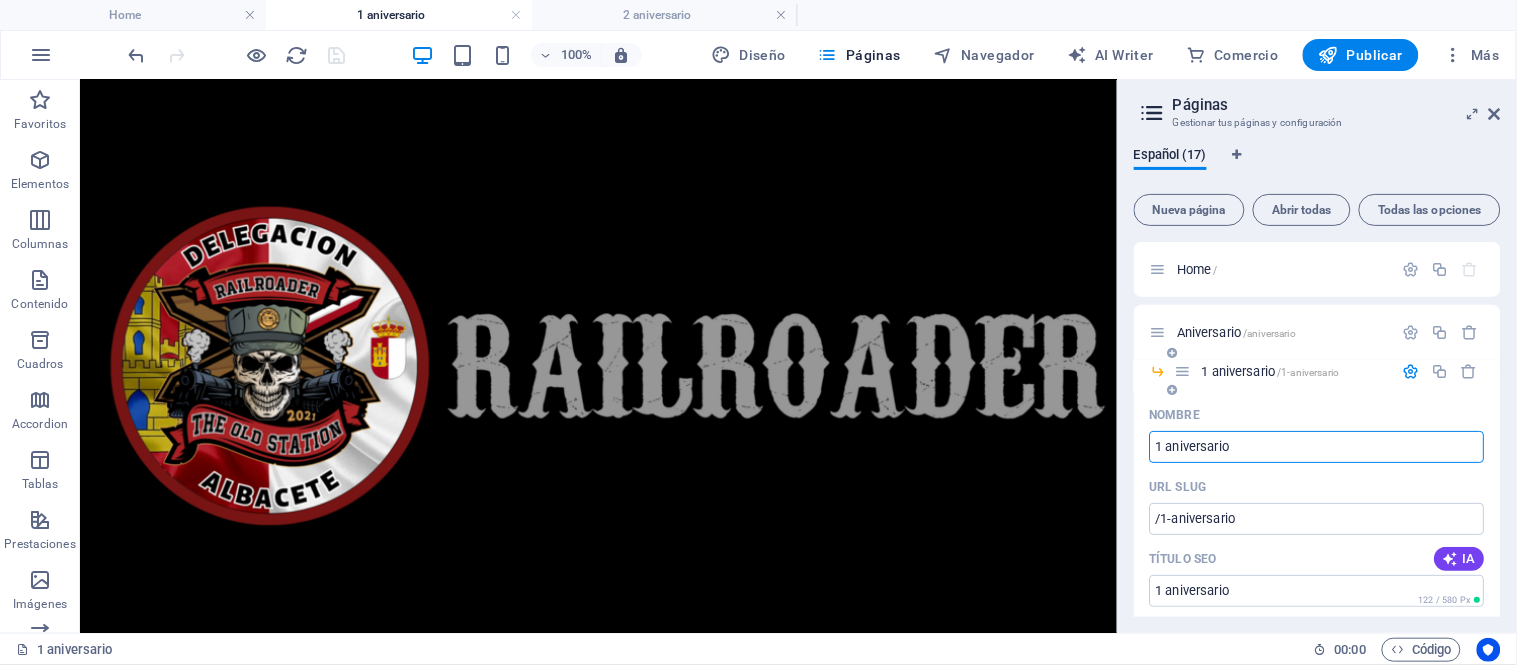 type on "1 aniversari" 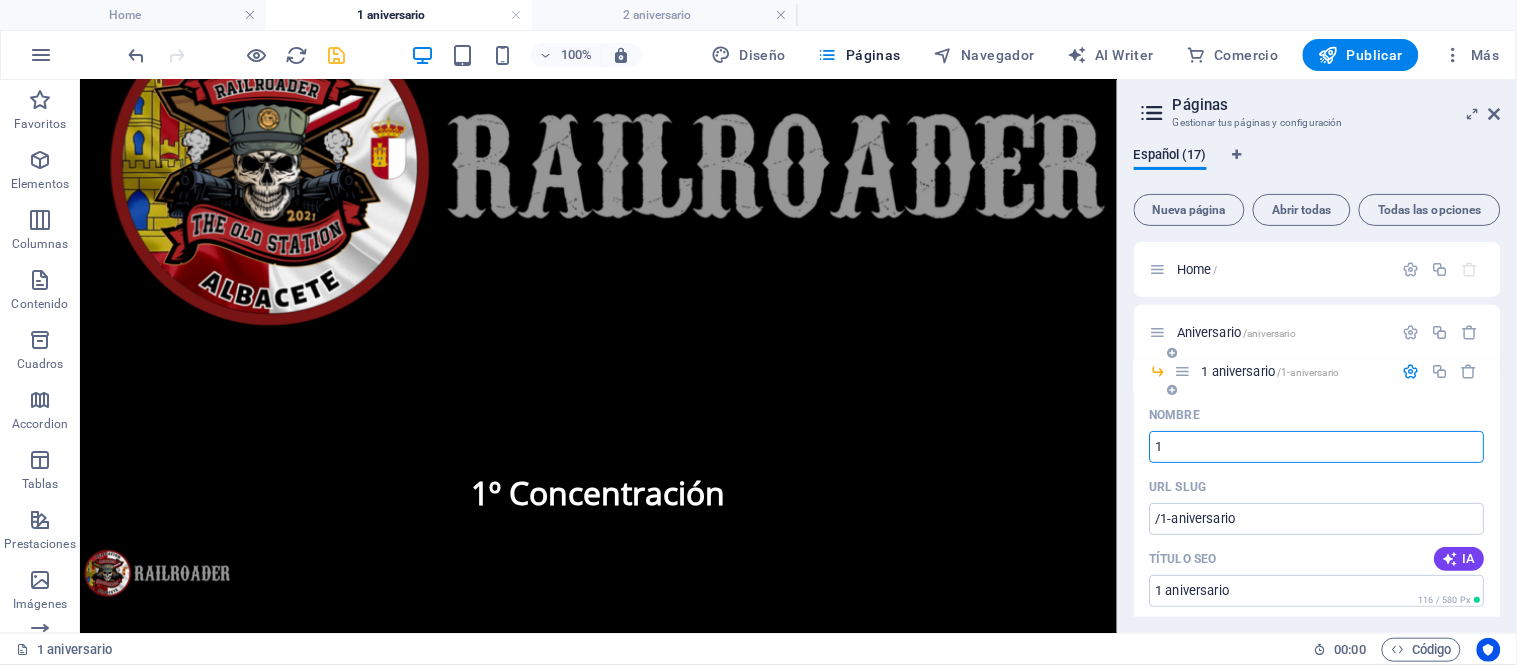 type on "1" 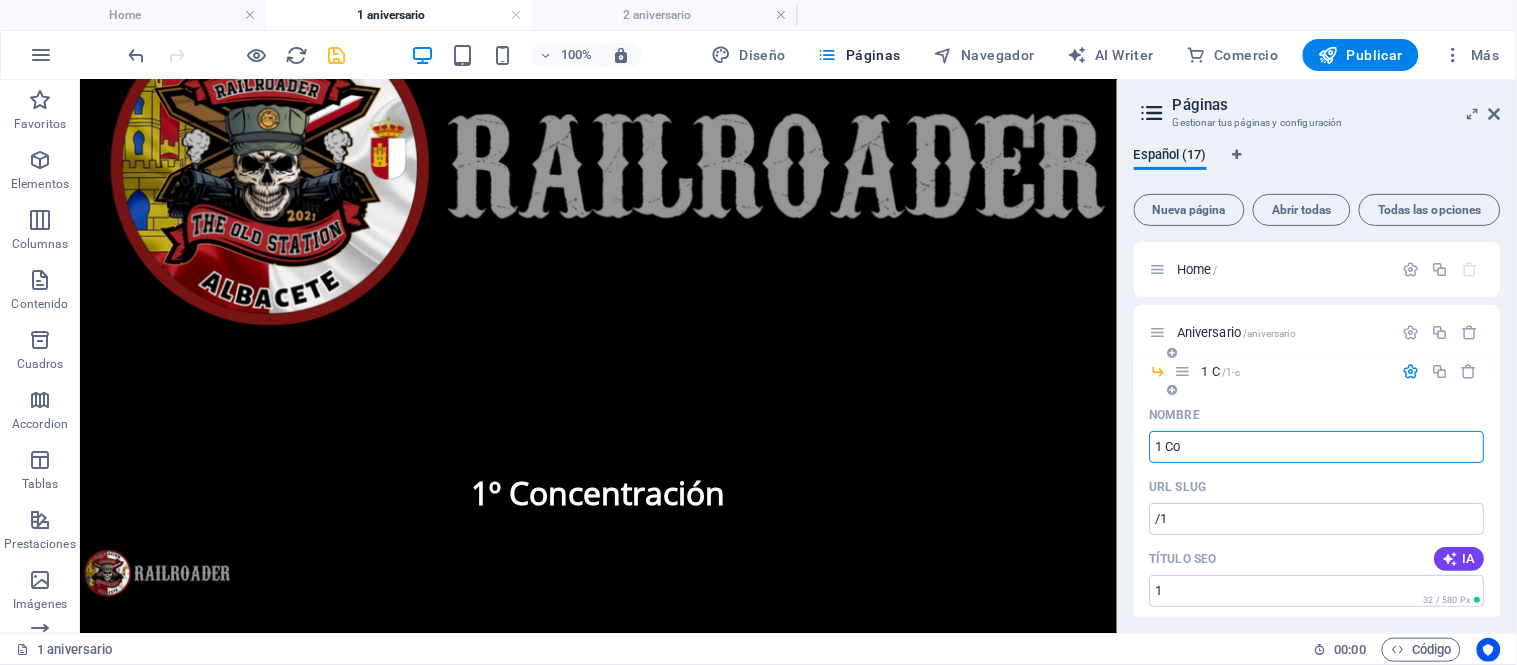 type on "1 Con" 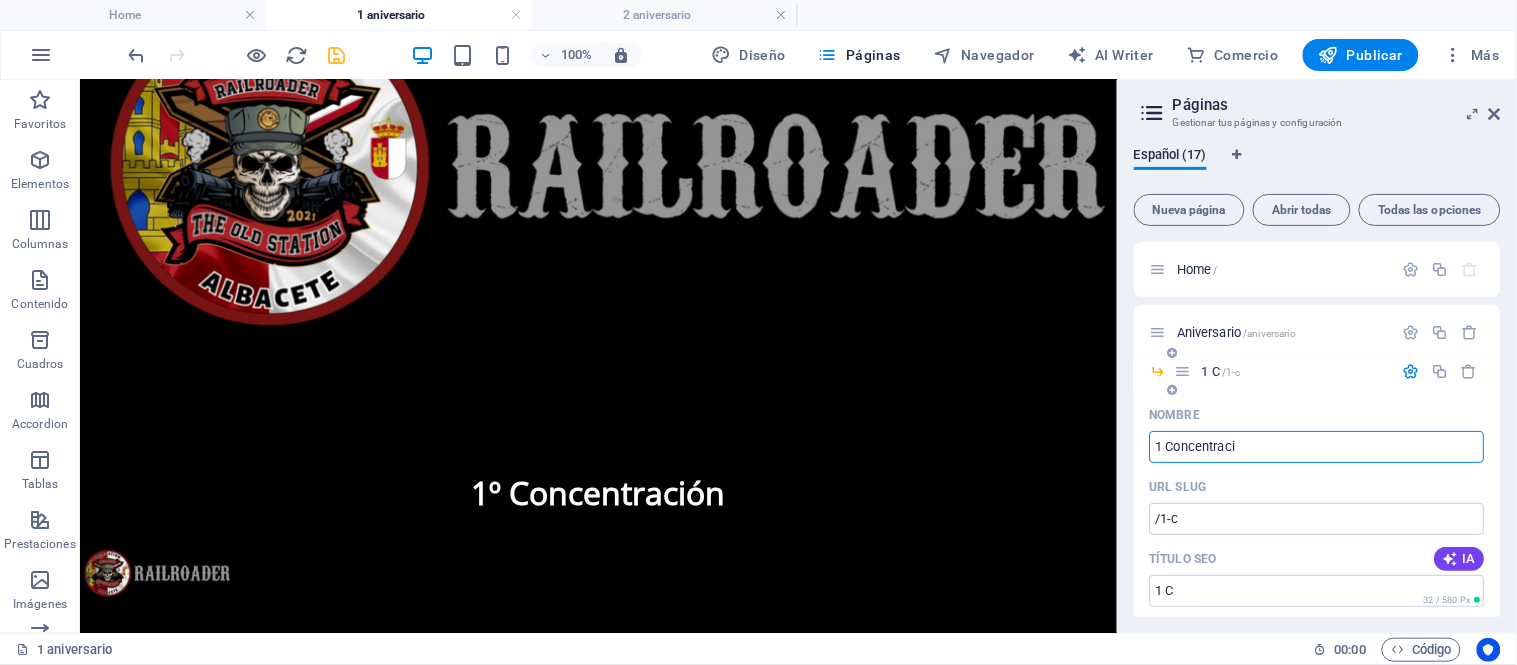 type on "1 Concentraci" 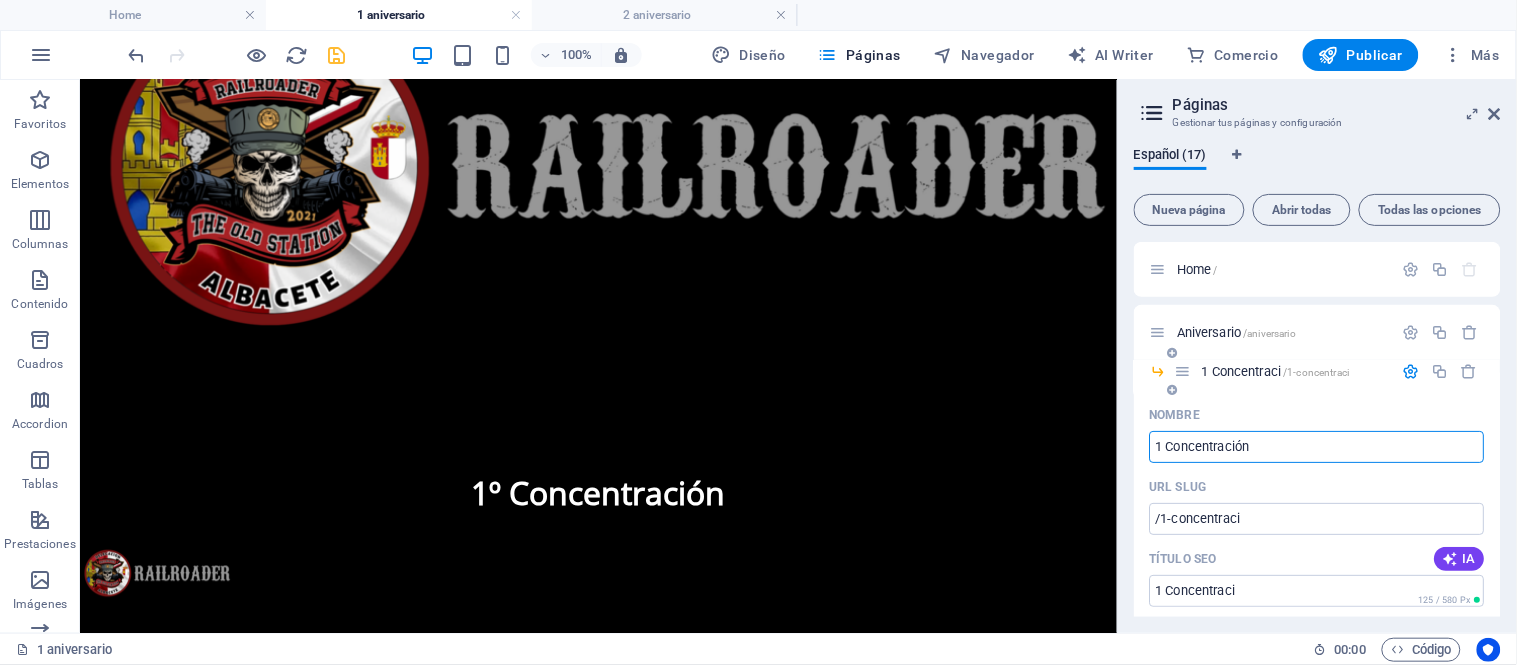 type on "1 Concentración" 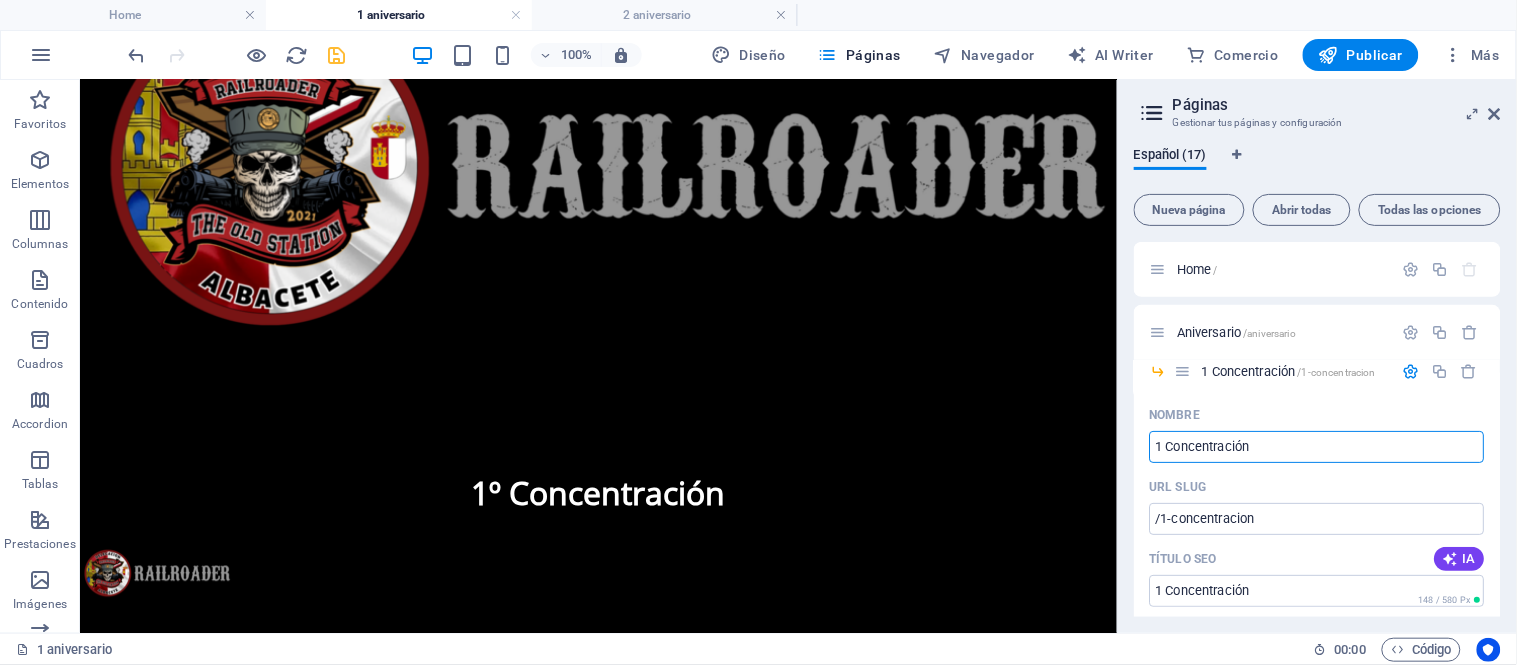 scroll, scrollTop: 1623, scrollLeft: 0, axis: vertical 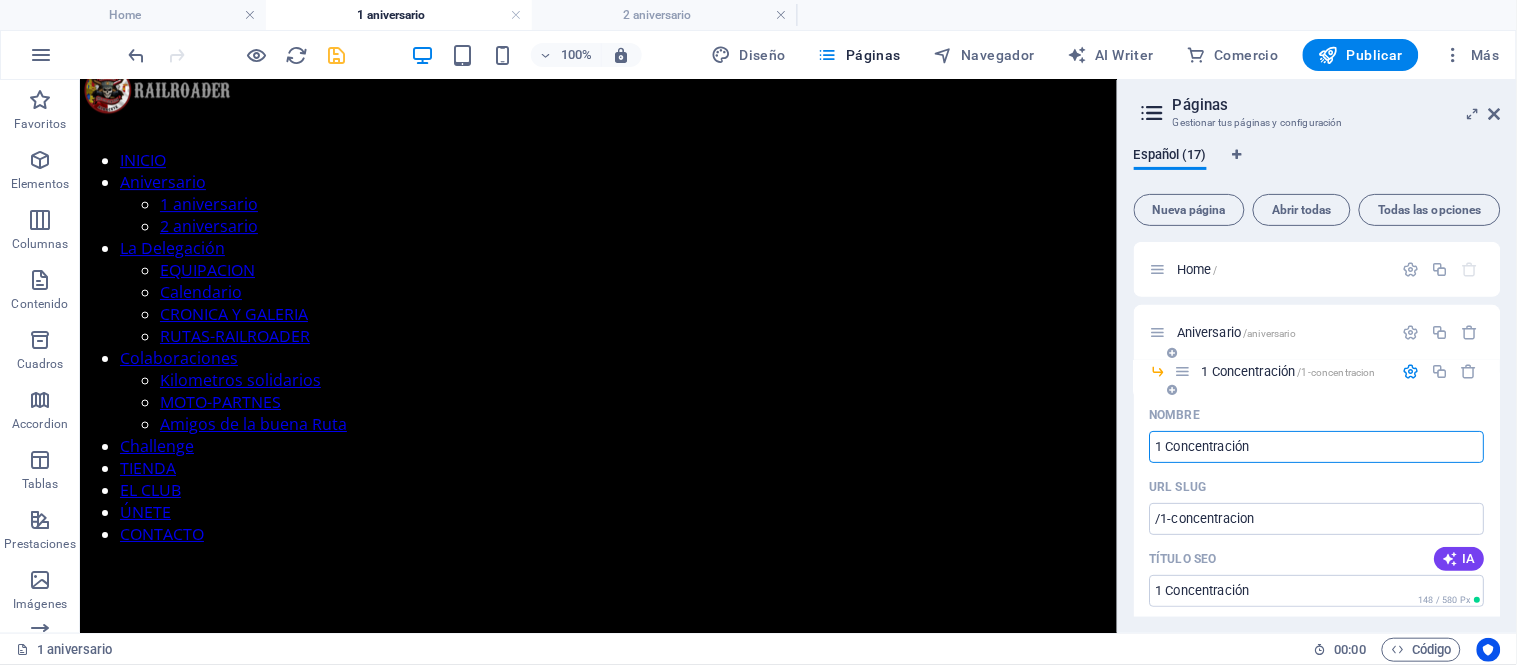 type on "1 Concentración" 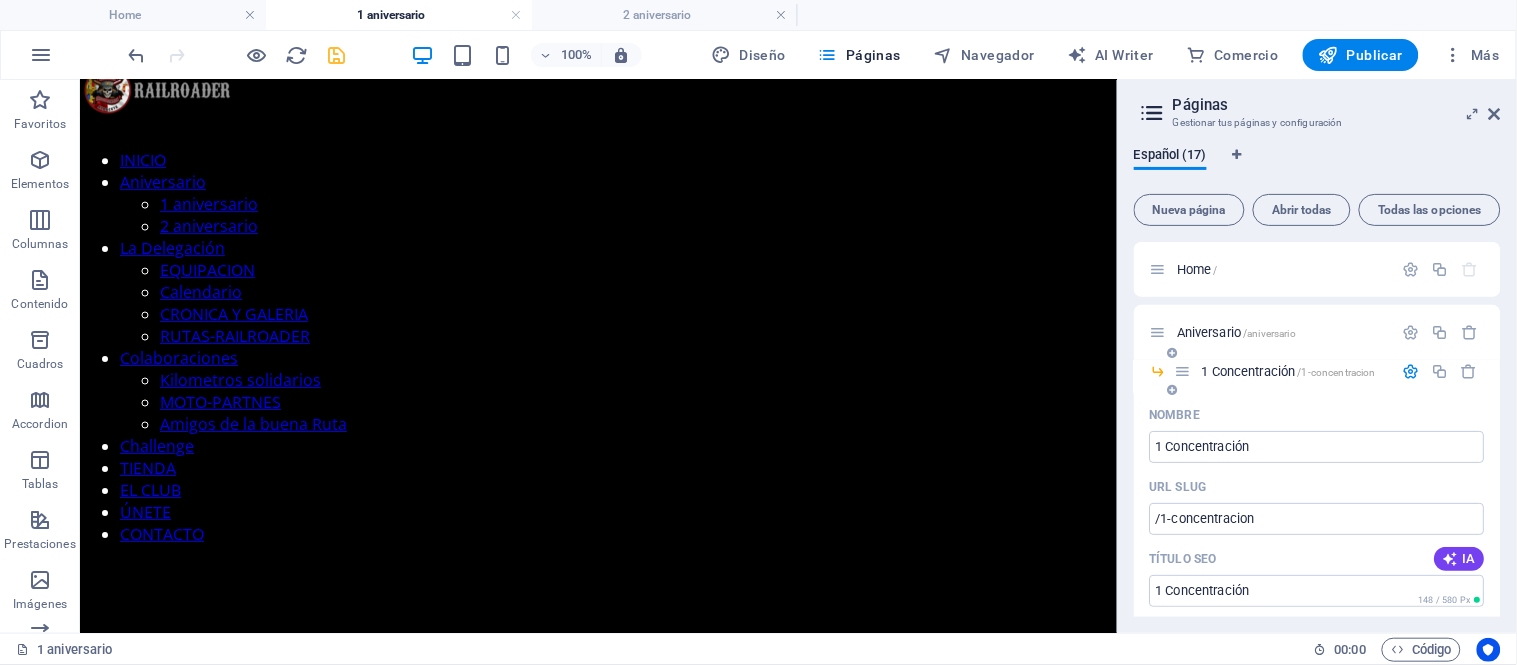click on "1 Concentración /1-concentracion" at bounding box center [1289, 371] 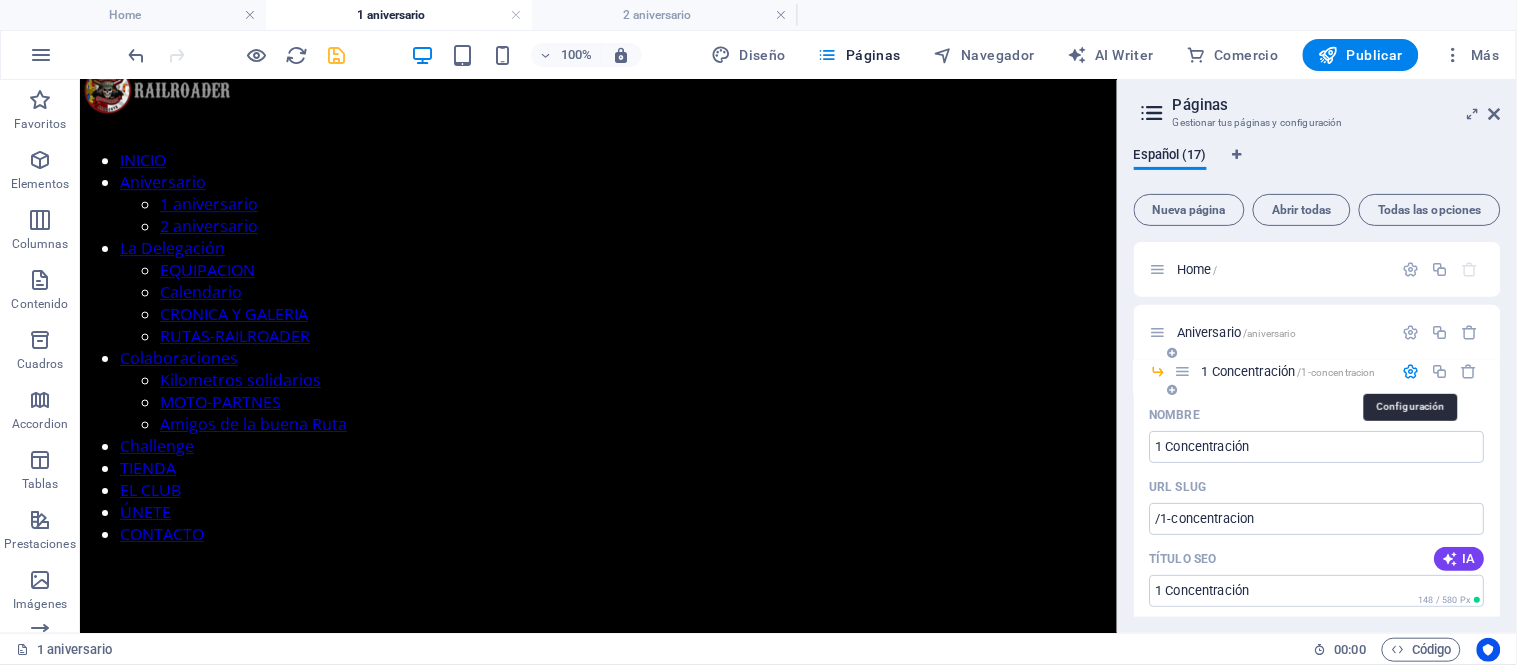 click at bounding box center [1411, 371] 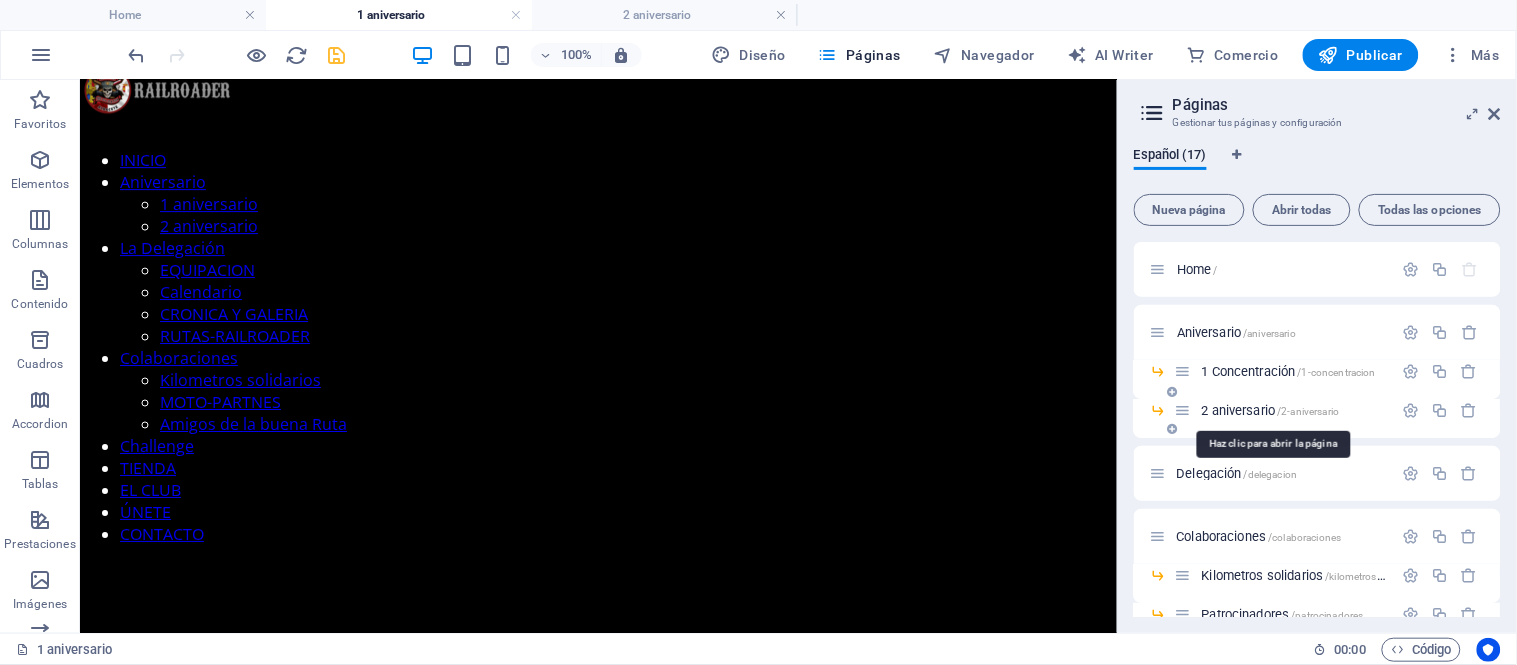 click on "2 aniversario /2-aniversario" at bounding box center [1271, 410] 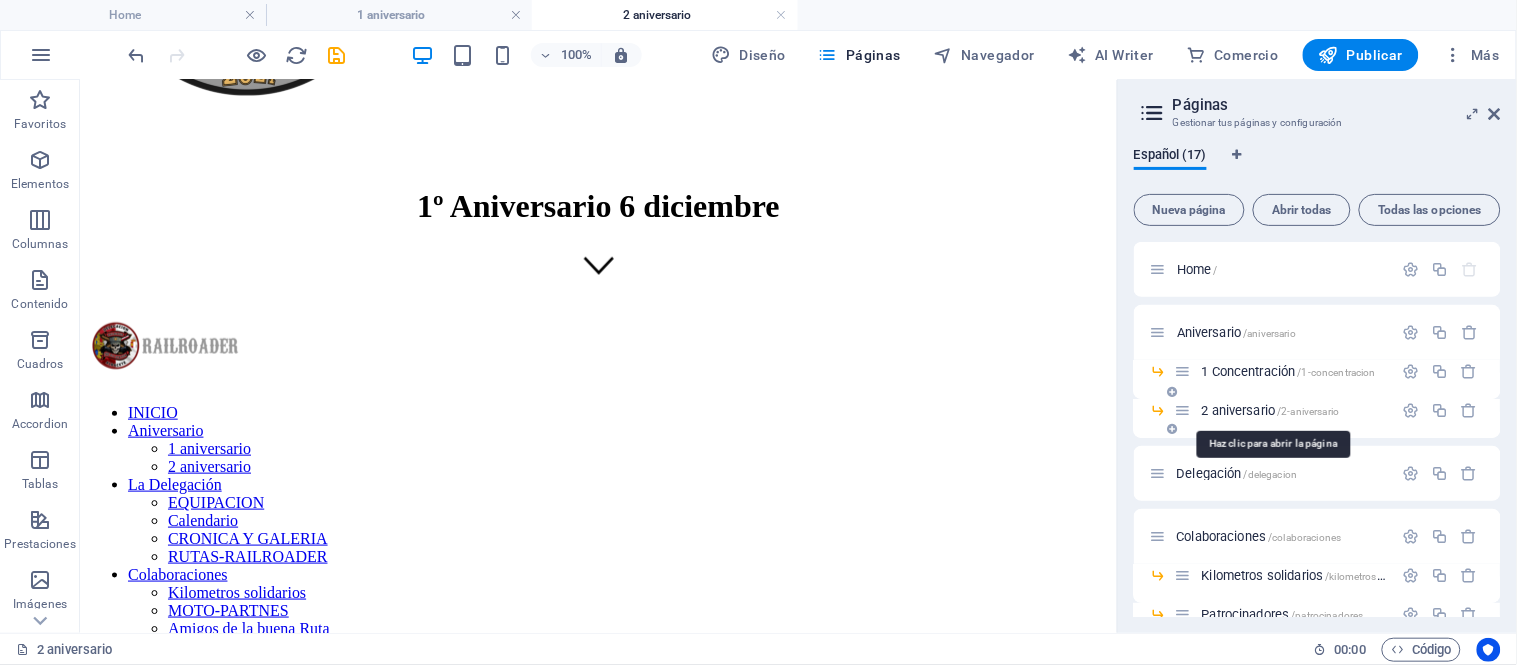 scroll, scrollTop: 0, scrollLeft: 0, axis: both 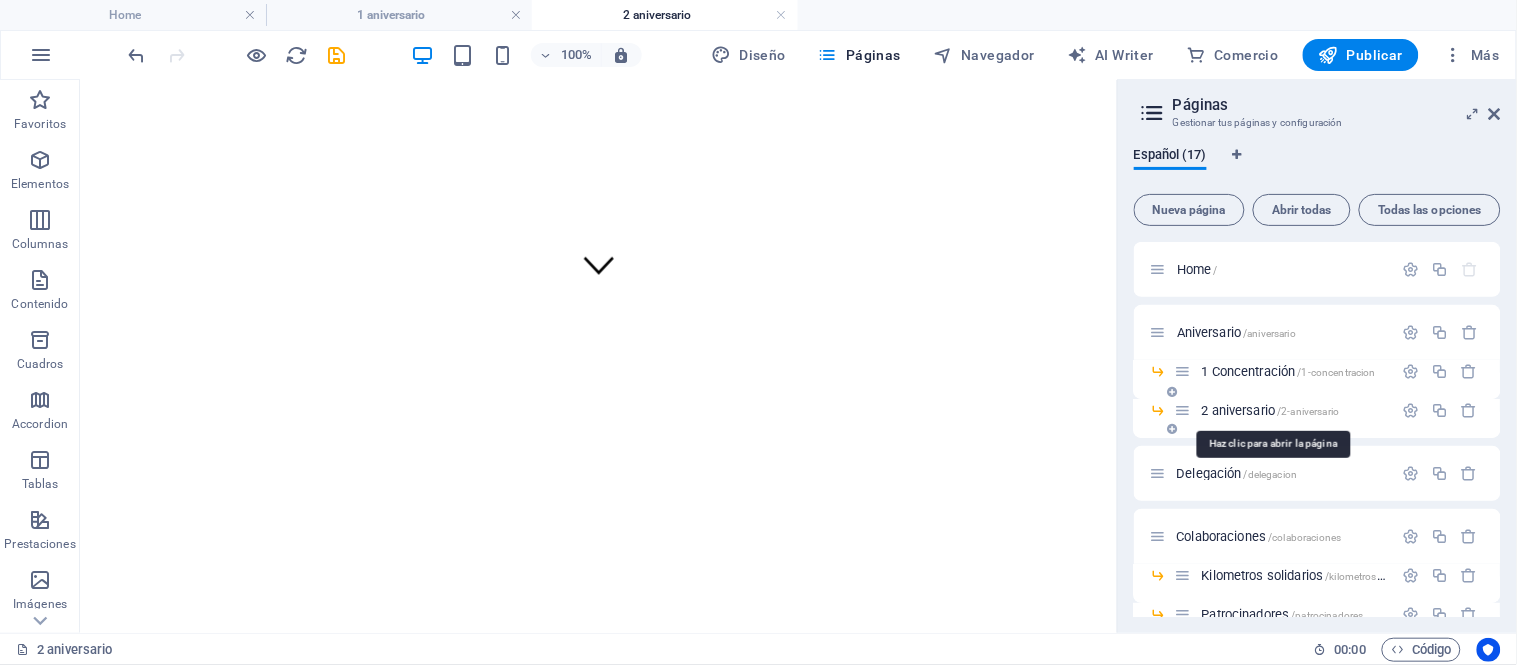 click on "2 aniversario /2-aniversario" at bounding box center (1271, 410) 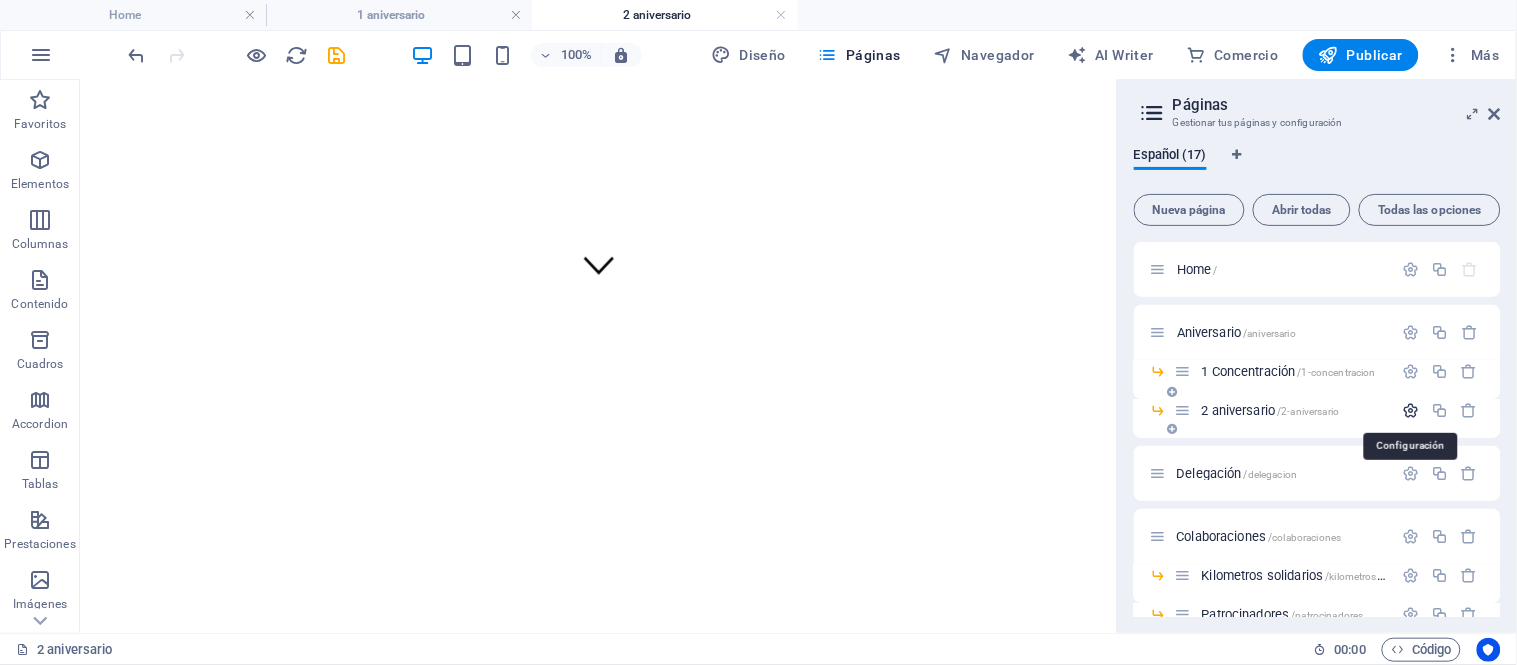 click at bounding box center (1411, 410) 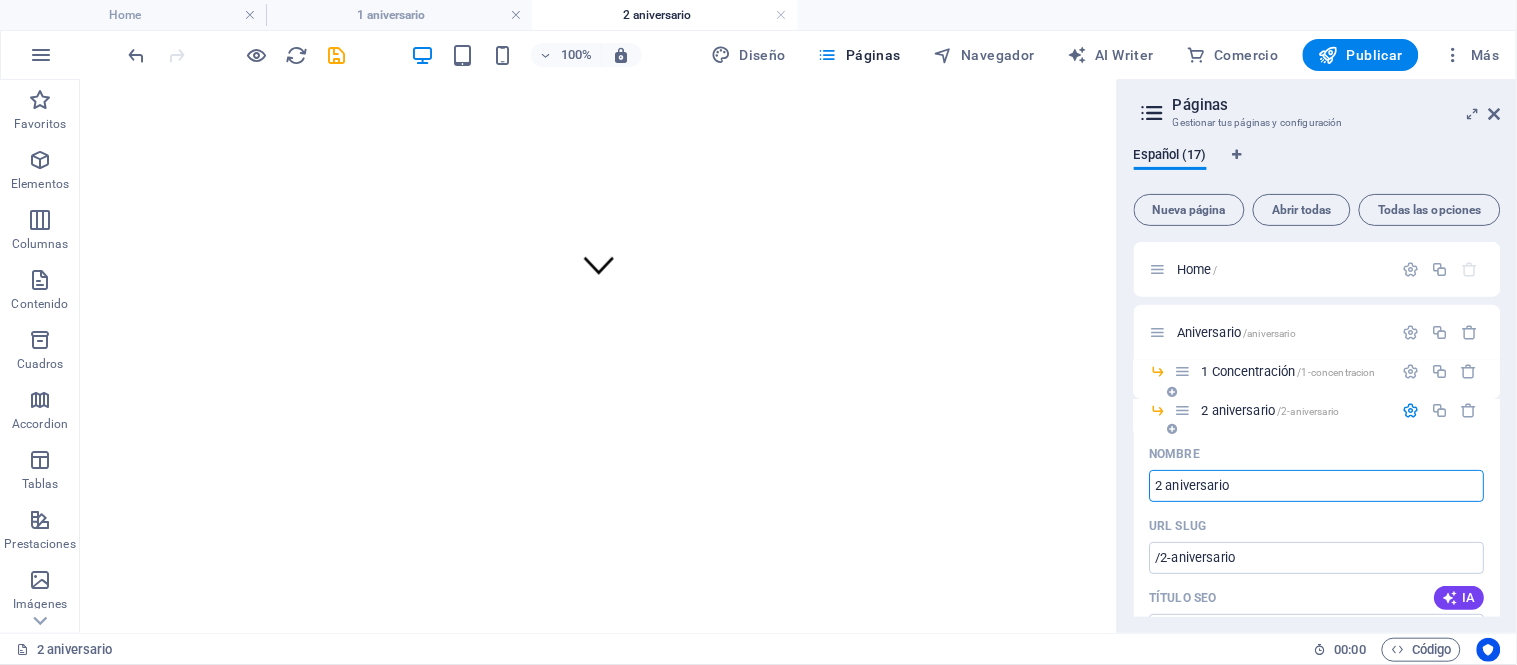 click on "2 aniversario" at bounding box center (1317, 486) 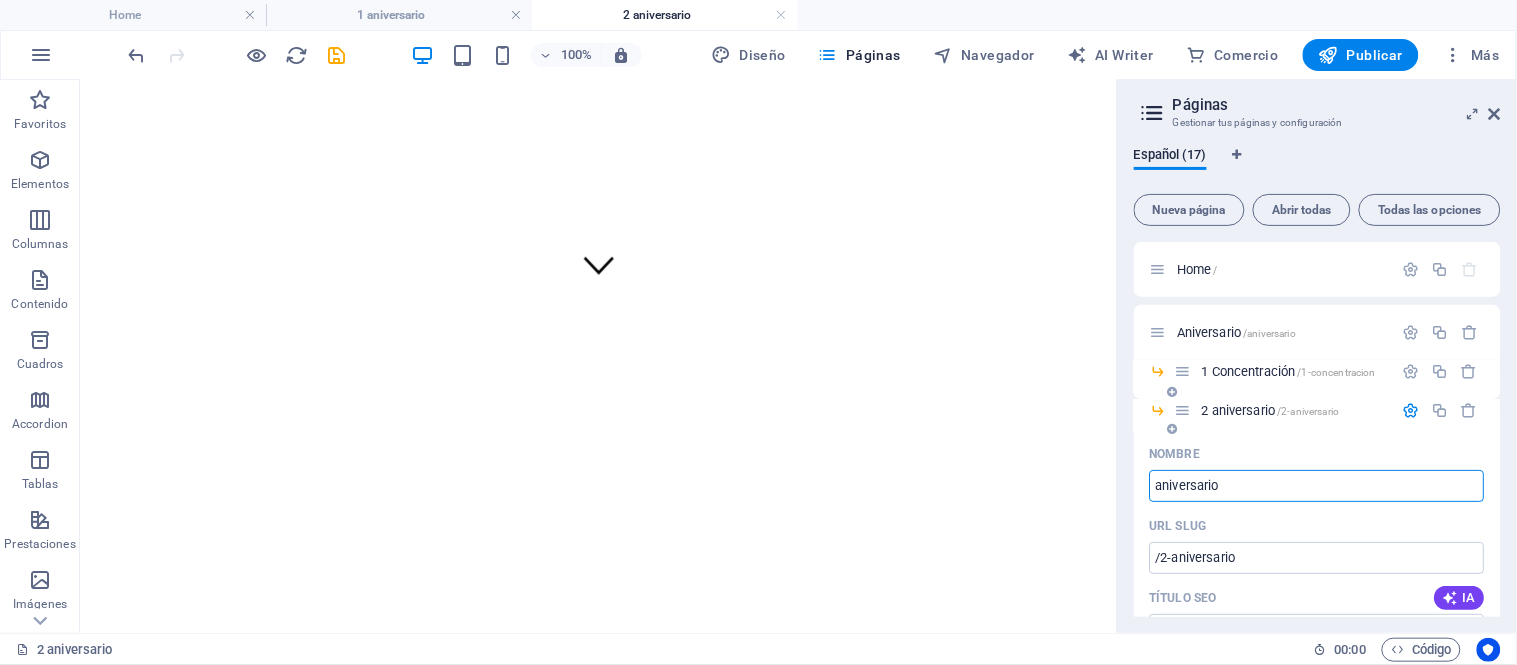 type on "1 aniversario" 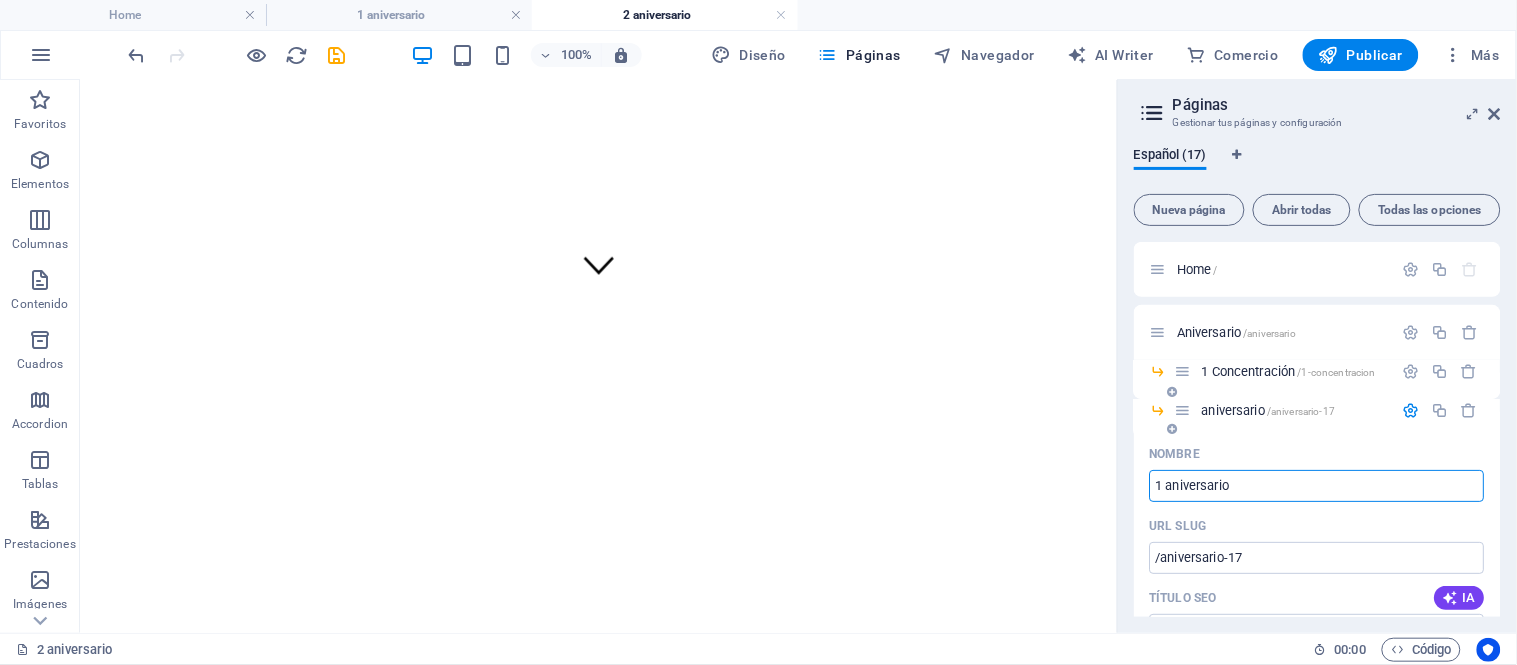 type on "/aniversario-17" 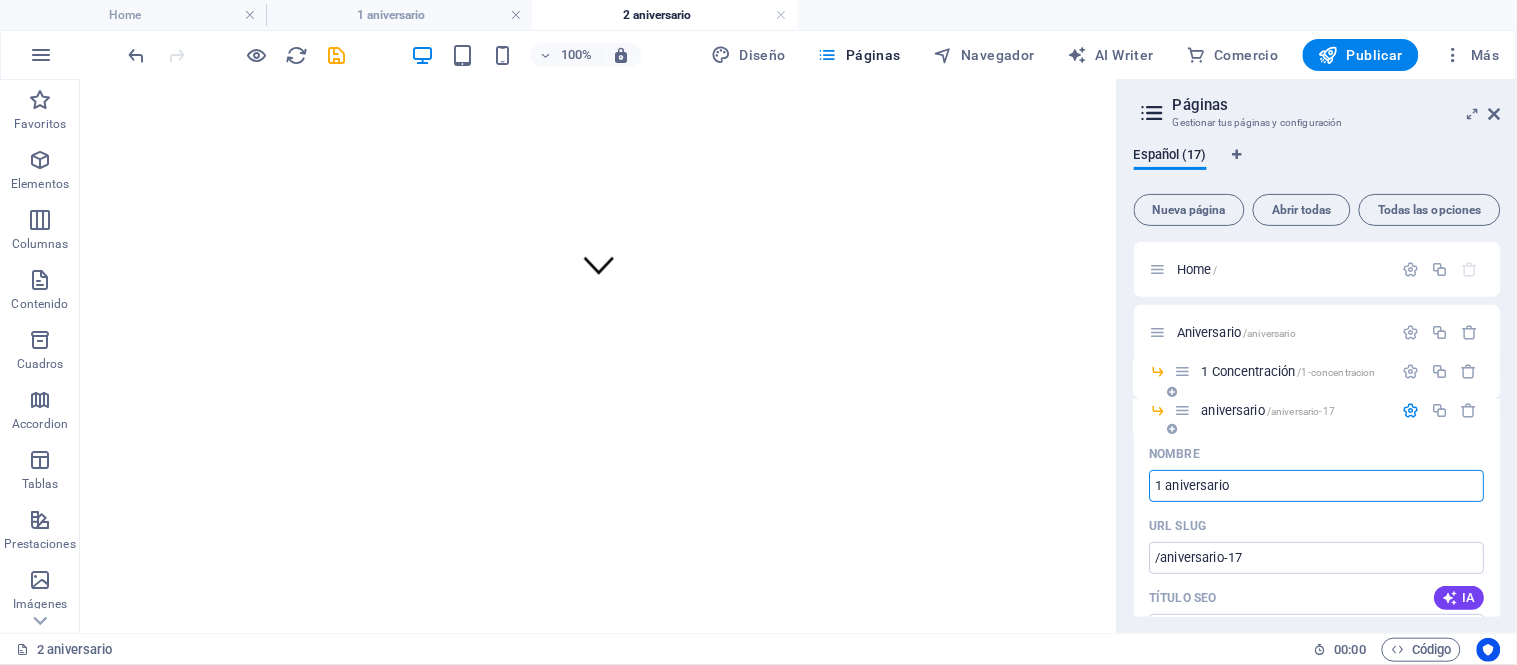 type on "1 aniversario" 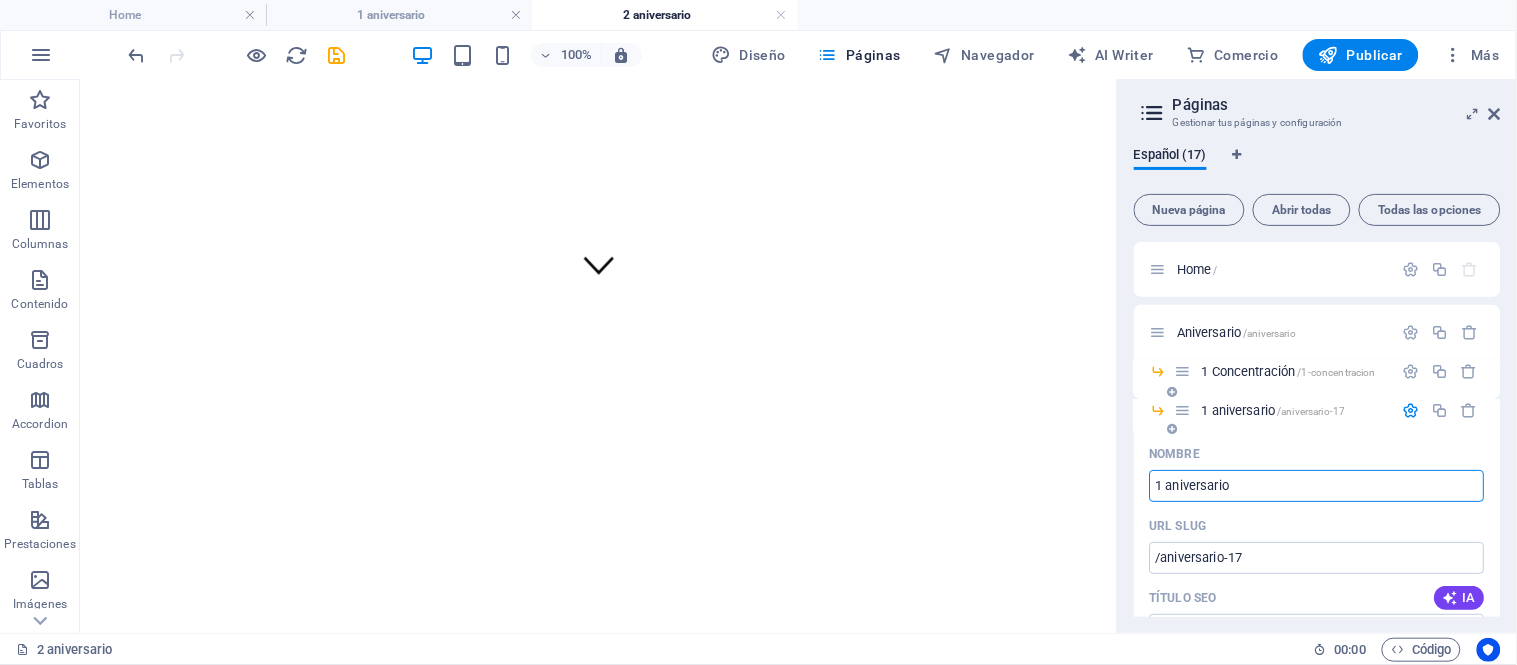 type on "1 aniversario" 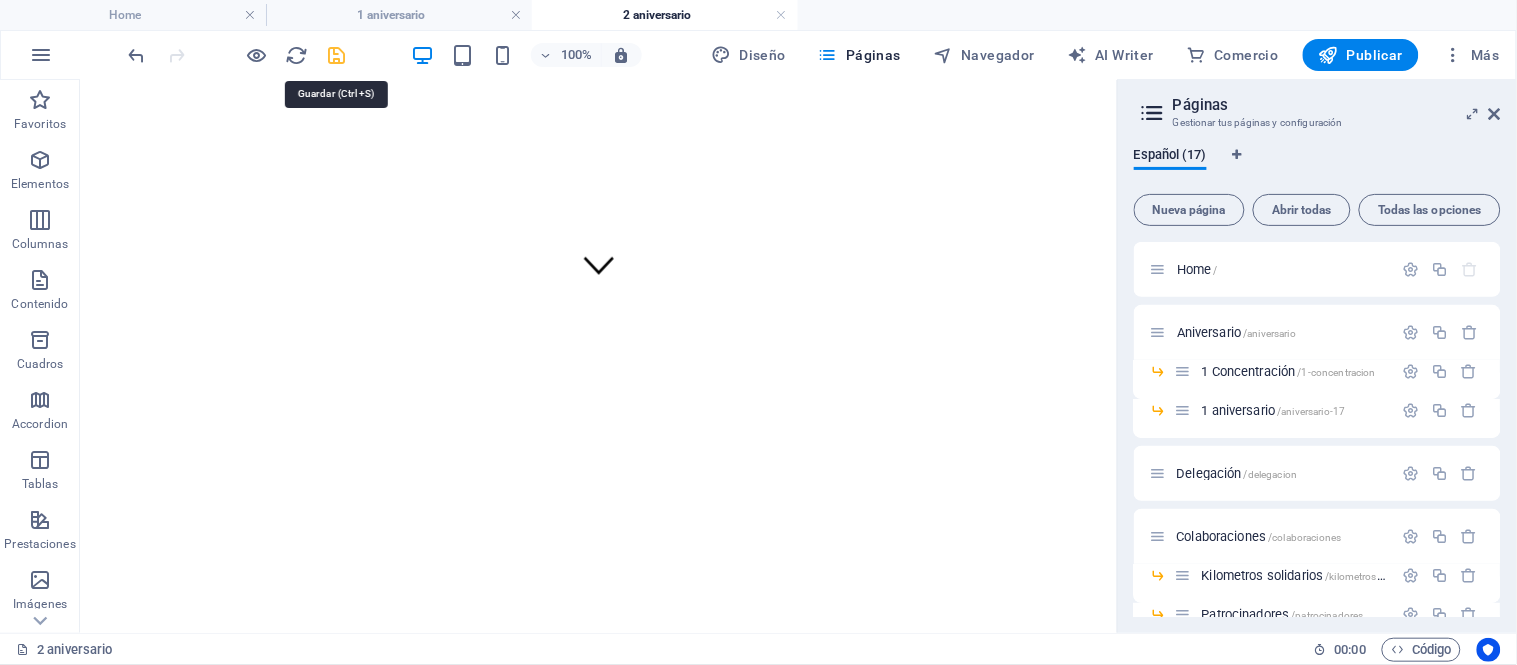 click at bounding box center [337, 55] 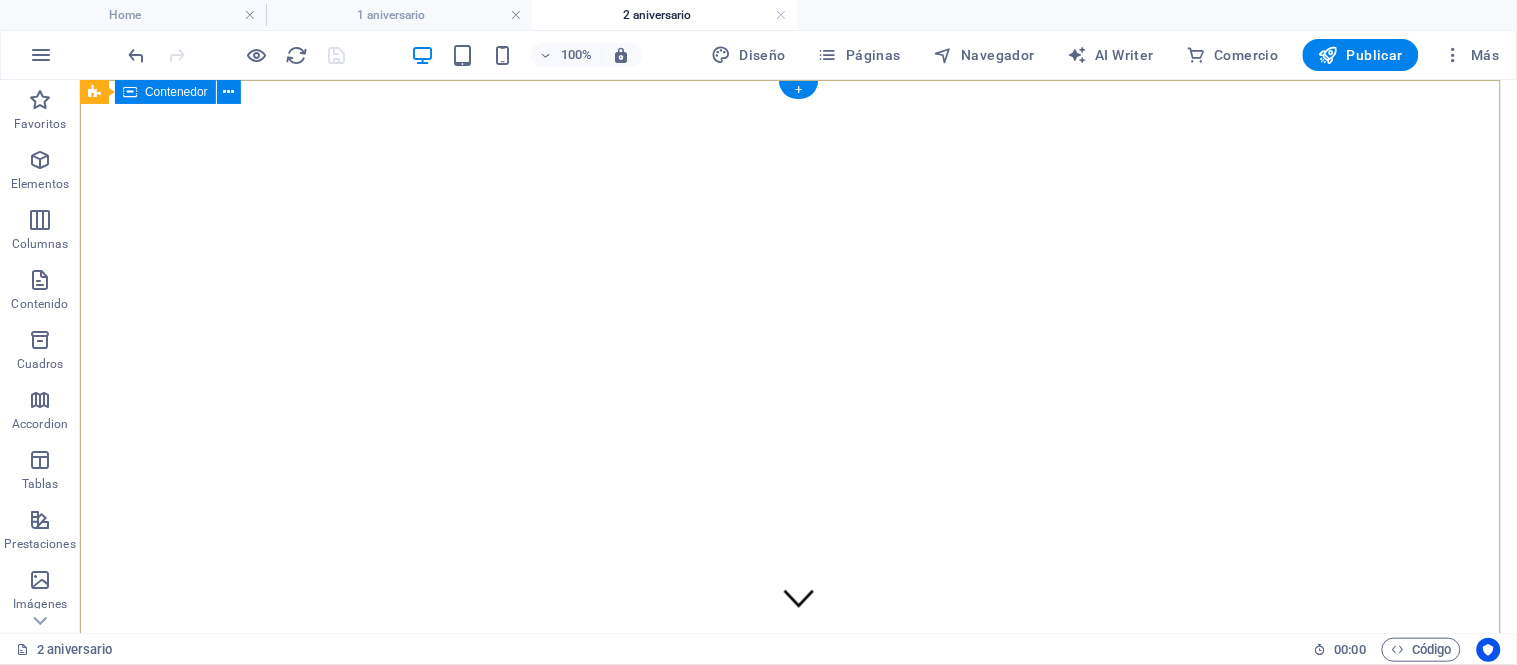 scroll, scrollTop: 666, scrollLeft: 0, axis: vertical 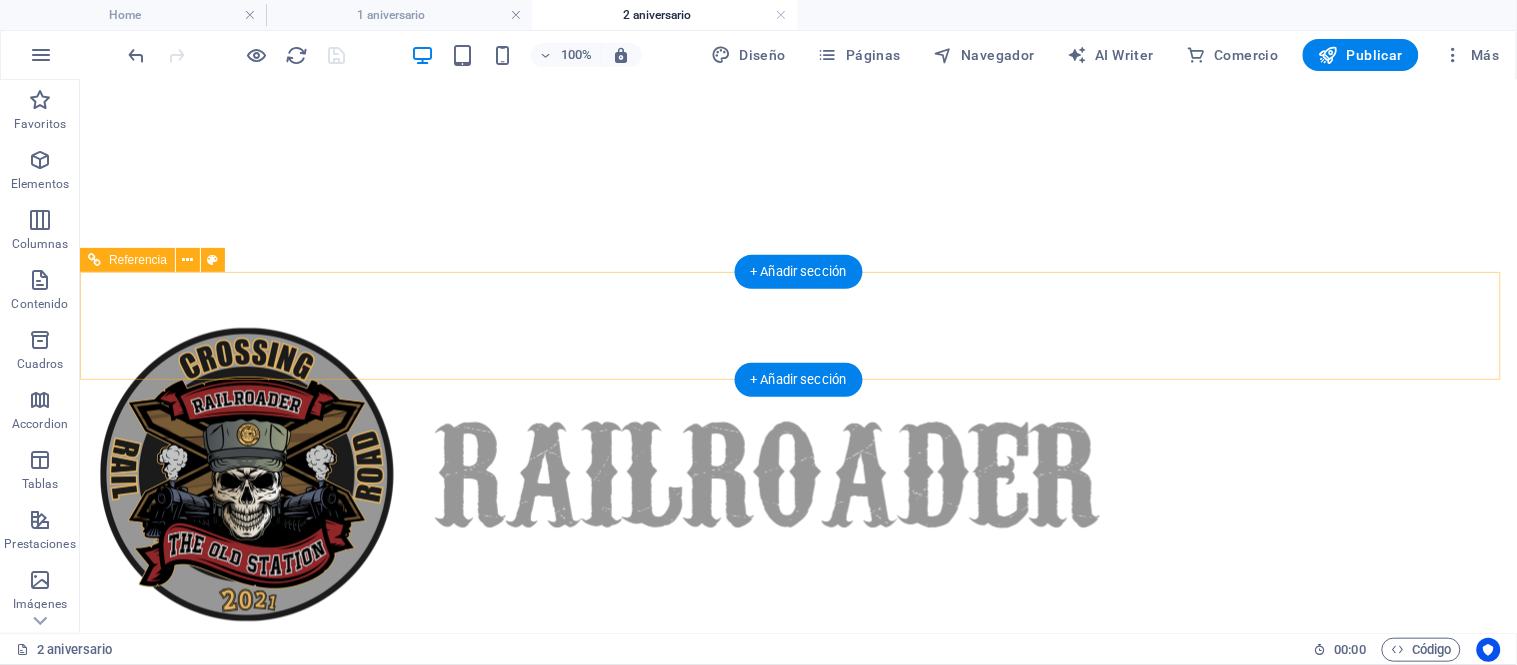 click on "INICIO Aniversario 1 aniversario  2 aniversario La Delegación EQUIPACION Calendario CRONICA Y GALERIA RUTAS-RAILROADER Colaboraciones Kilometros solidarios MOTO-PARTNES Amigos de la buena Ruta Challenge TIENDA EL CLUB ÚNETE CONTACTO" at bounding box center (797, 989) 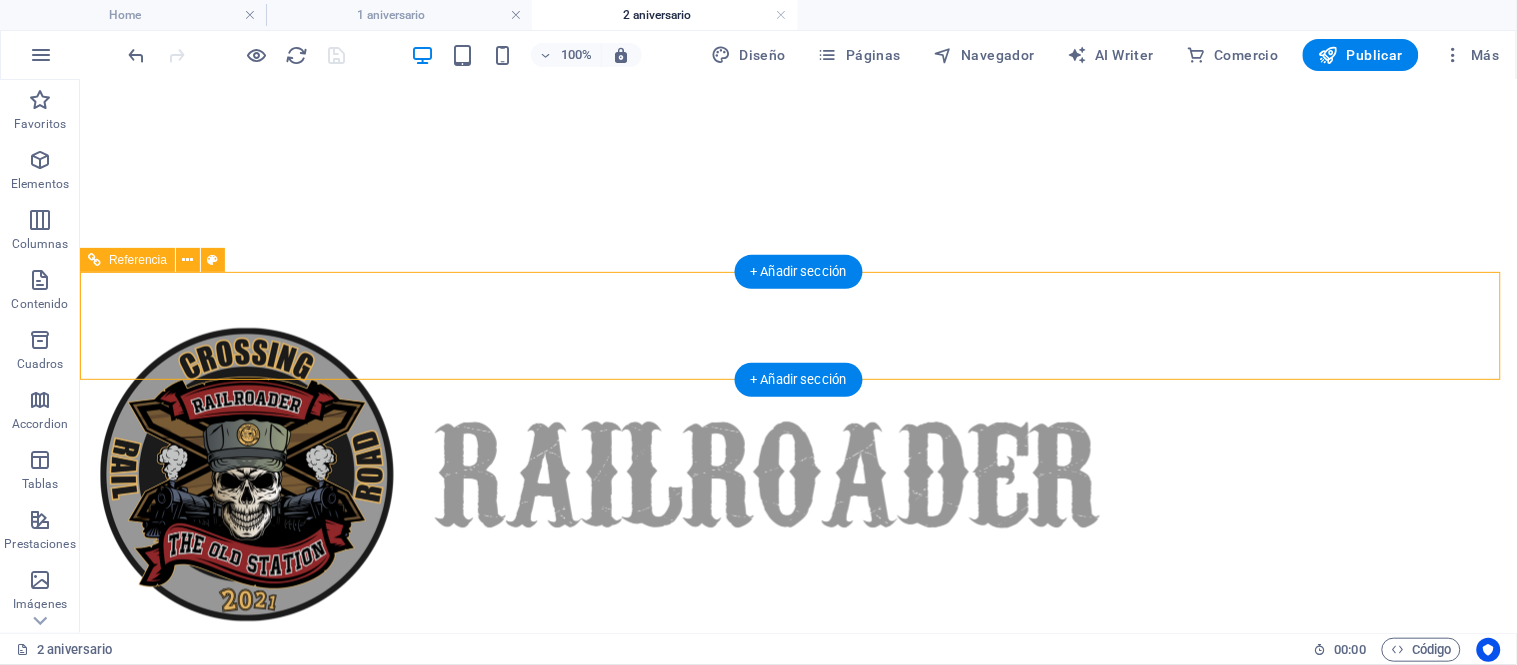 click on "INICIO Aniversario 1 aniversario  2 aniversario La Delegación EQUIPACION Calendario CRONICA Y GALERIA RUTAS-RAILROADER Colaboraciones Kilometros solidarios MOTO-PARTNES Amigos de la buena Ruta Challenge TIENDA EL CLUB ÚNETE CONTACTO" at bounding box center [797, 989] 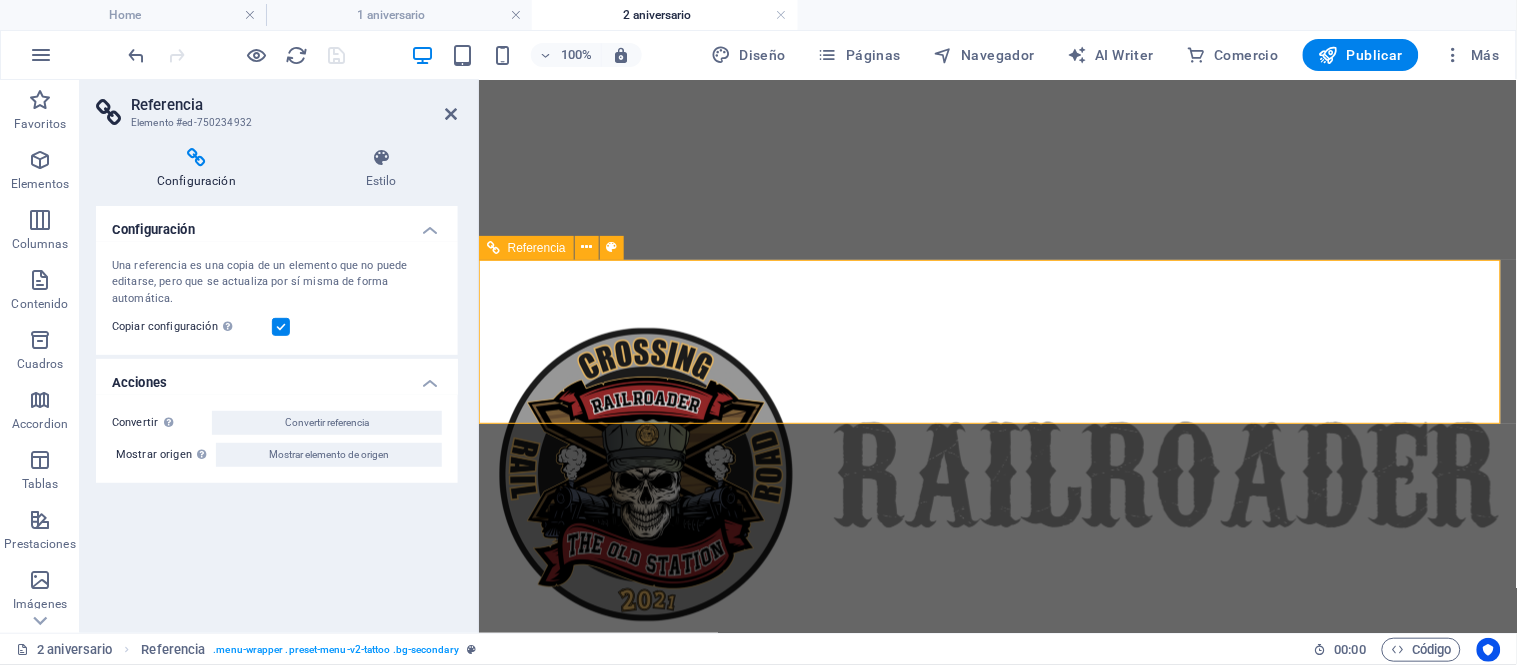 click on "INICIO Aniversario 1 aniversario  2 aniversario La Delegación EQUIPACION Calendario CRONICA Y GALERIA RUTAS-RAILROADER Colaboraciones Kilometros solidarios MOTO-PARTNES Amigos de la buena Ruta Challenge TIENDA EL CLUB ÚNETE CONTACTO" at bounding box center (997, 1029) 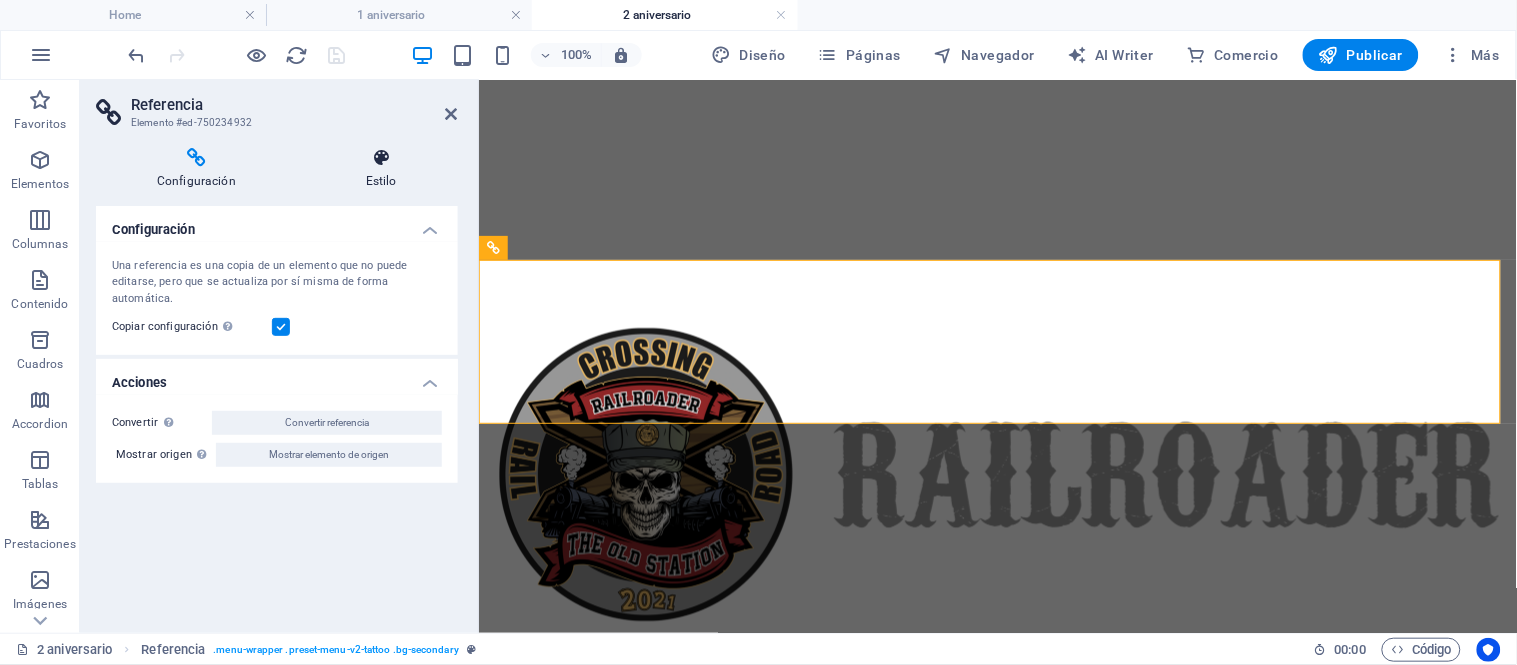 click at bounding box center (381, 158) 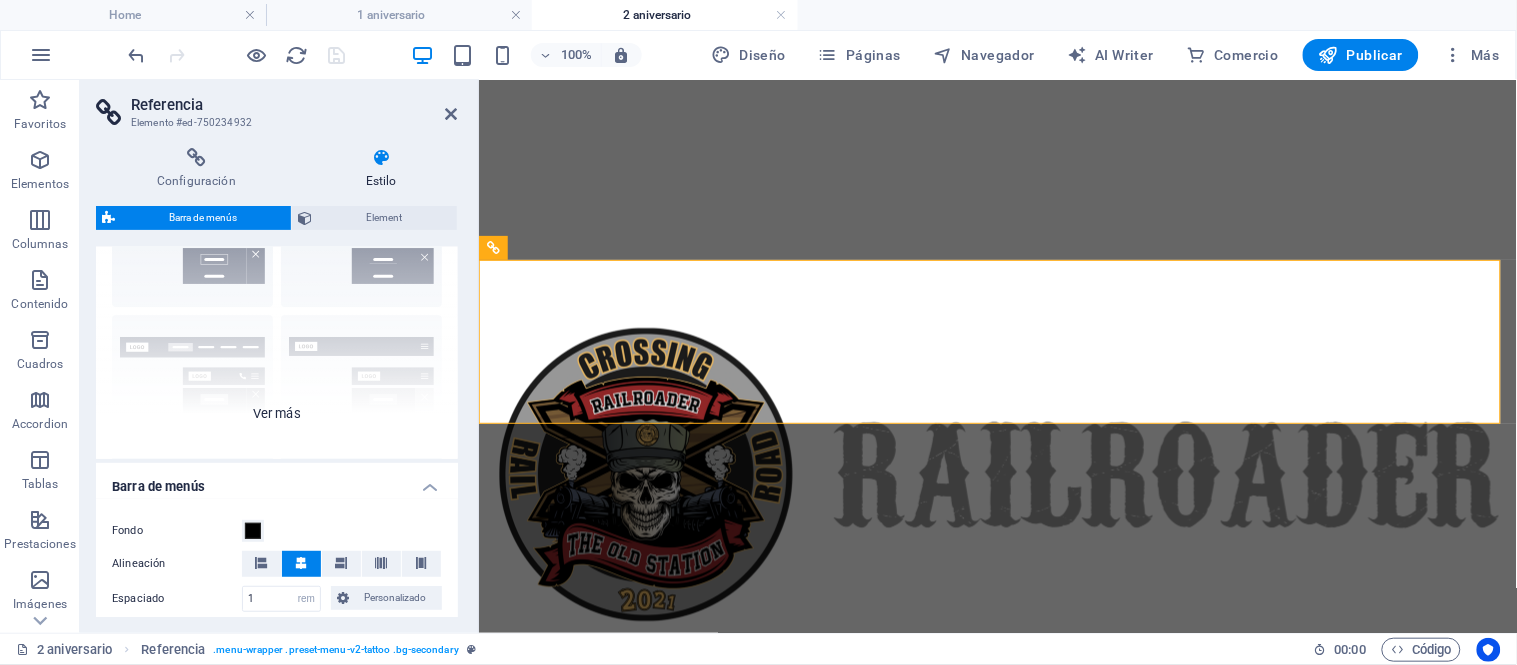 scroll, scrollTop: 333, scrollLeft: 0, axis: vertical 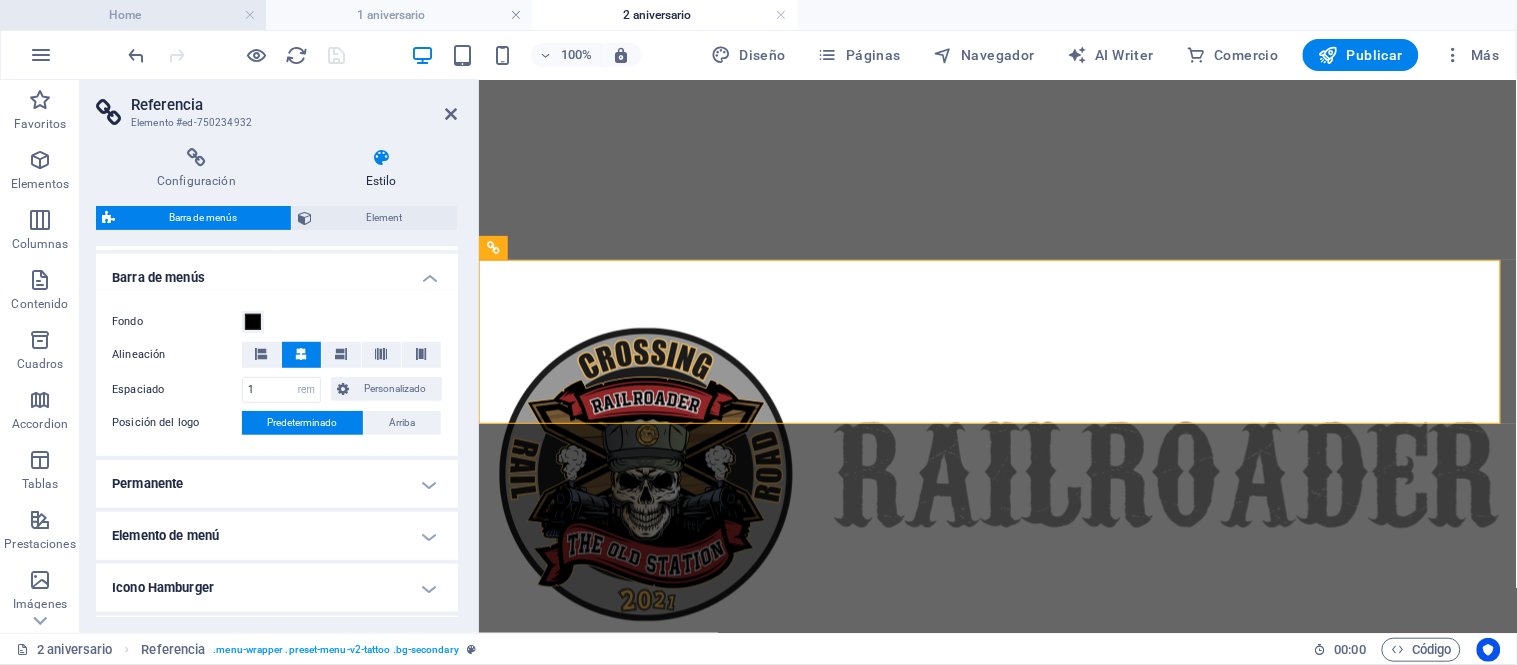 click on "Home" at bounding box center (133, 15) 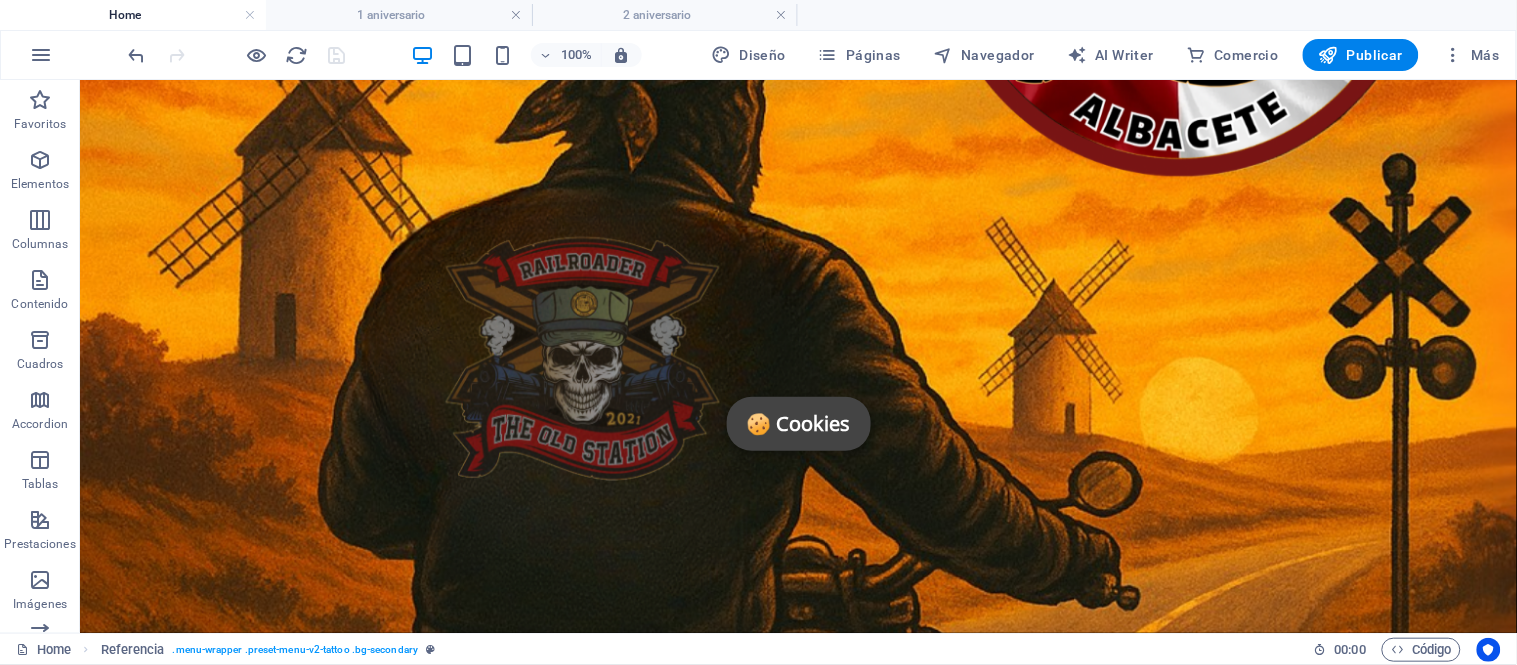 scroll, scrollTop: 0, scrollLeft: 0, axis: both 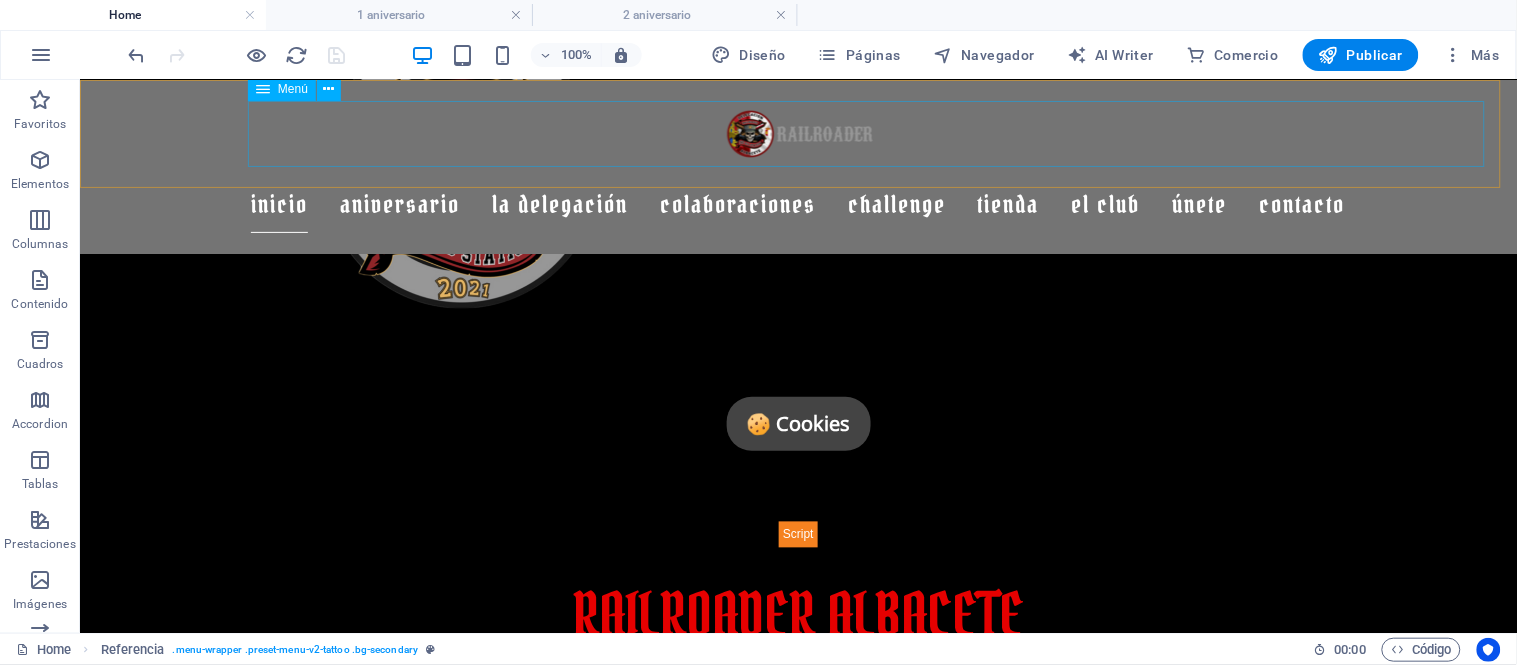 click on "INICIO Aniversario 1 aniversario  2 aniversario La Delegación EQUIPACION Calendario CRONICA Y GALERIA RUTAS-RAILROADER Colaboraciones Kilometros solidarios MOTO-PARTNES Amigos de la buena Ruta Challenge TIENDA EL CLUB ÚNETE CONTACTO" at bounding box center (797, 204) 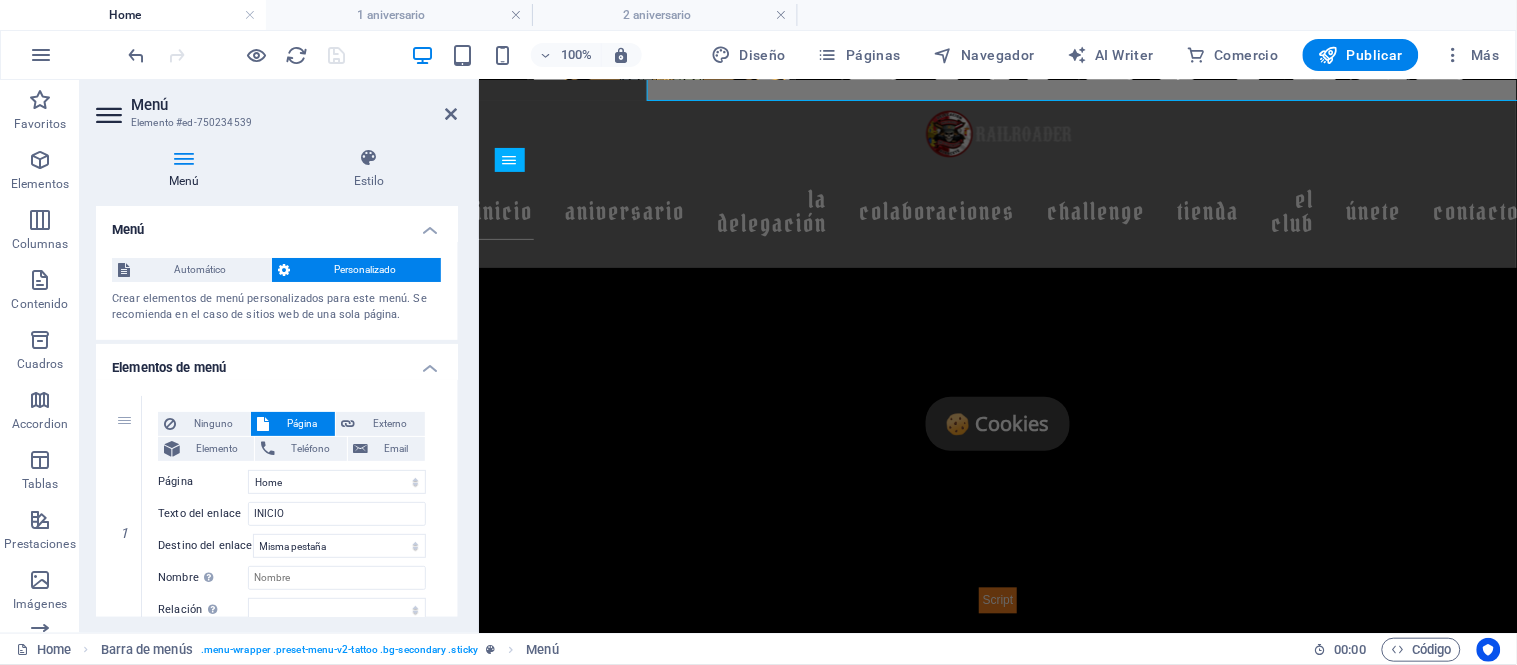 scroll, scrollTop: 843, scrollLeft: 0, axis: vertical 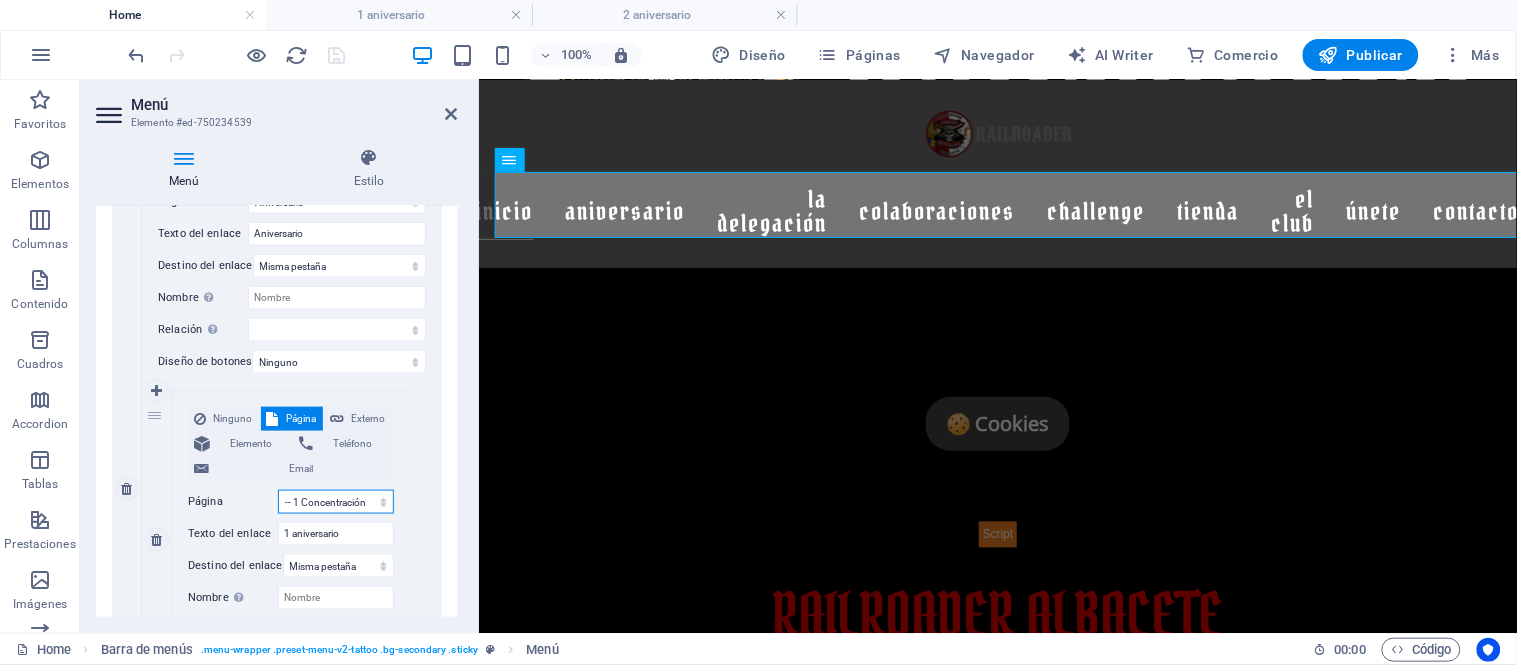 click on "Home Aniversario -- 1 Concentración -- 1 aniversario Delegación Colaboraciones -- Kilometros solidarios -- Patrocinadores -- Amigos de la buena Ruta Challenge Sobre Nosotros Equipación Calendario legal-notice Poltica de cookiesí Privacy FAQs" at bounding box center [336, 502] 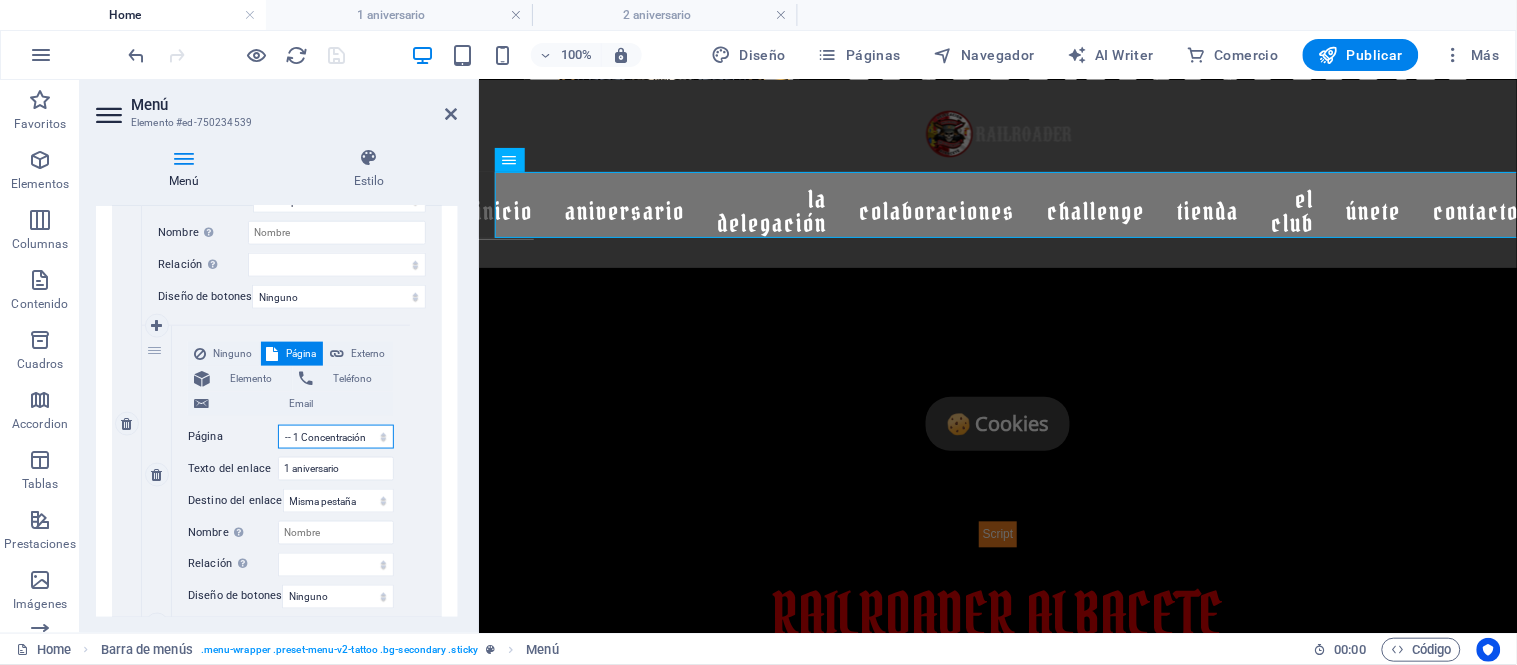scroll, scrollTop: 666, scrollLeft: 0, axis: vertical 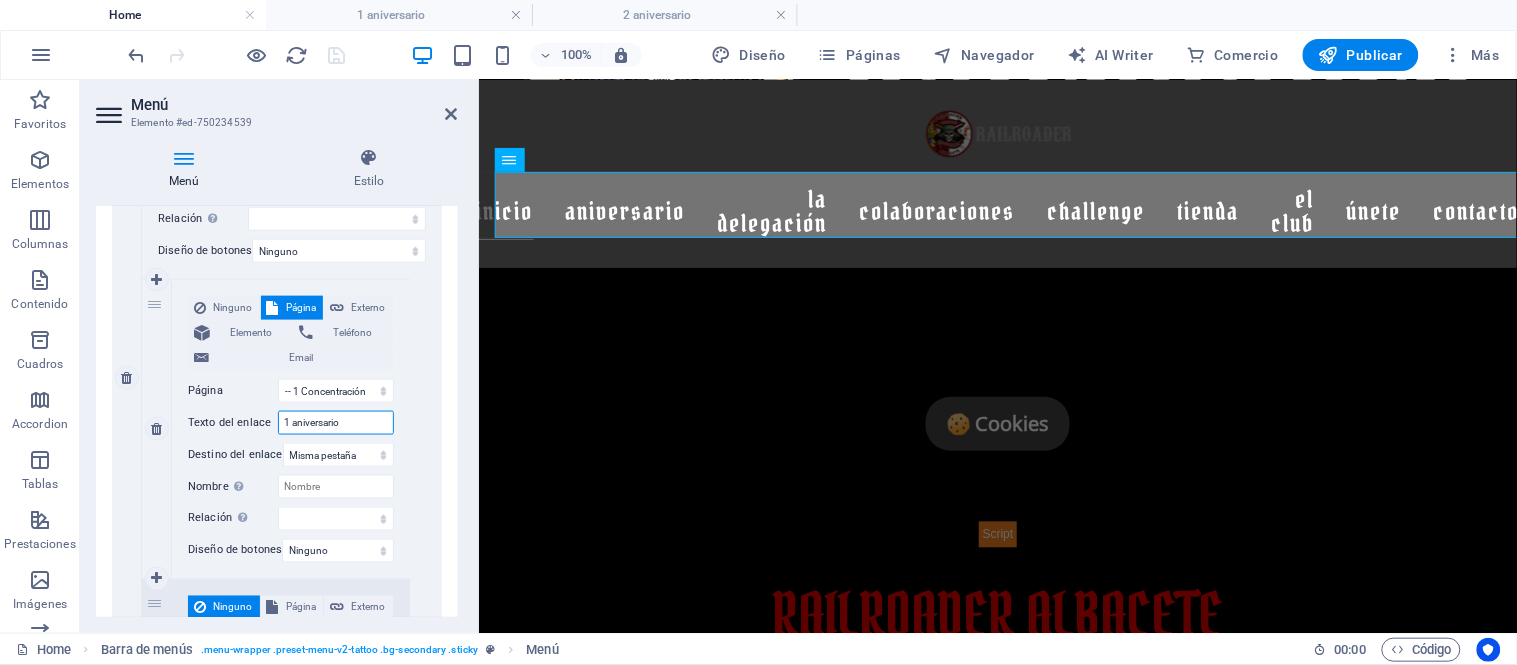 click on "1 aniversario" at bounding box center (336, 423) 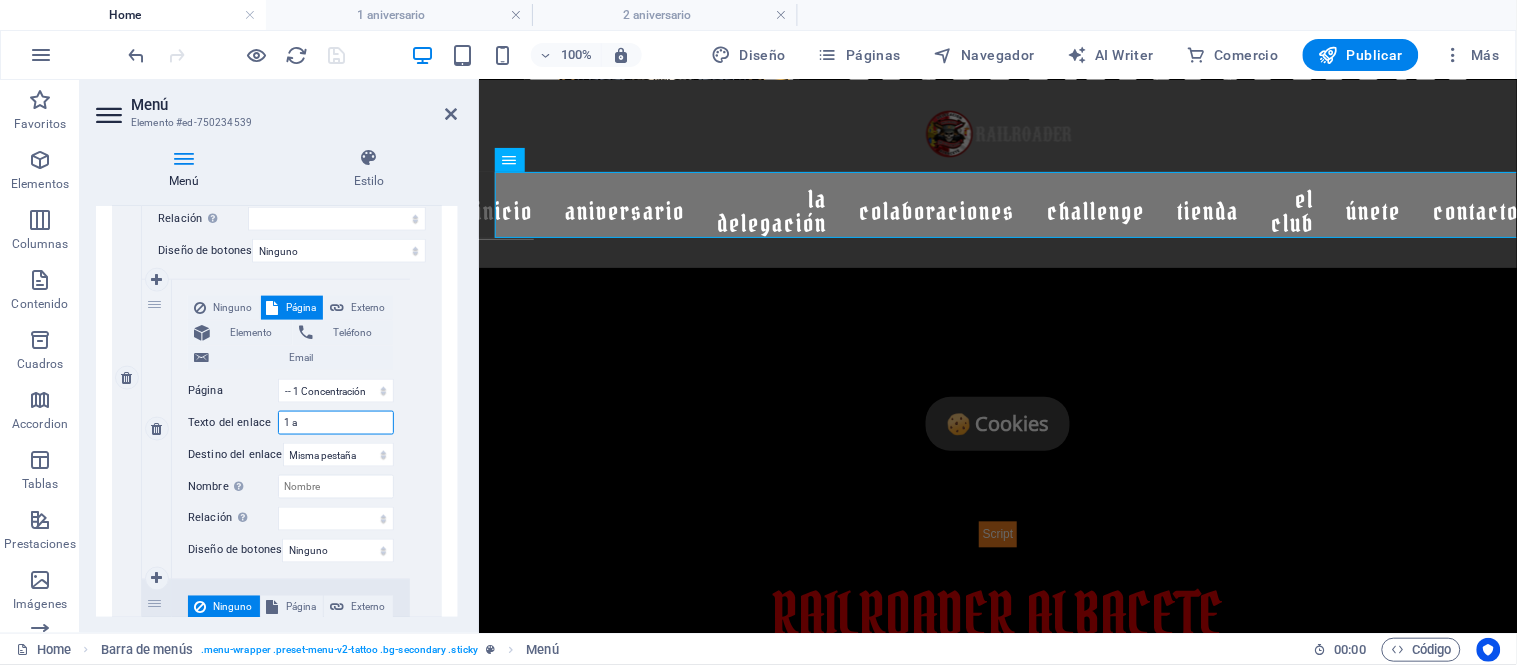 type on "1" 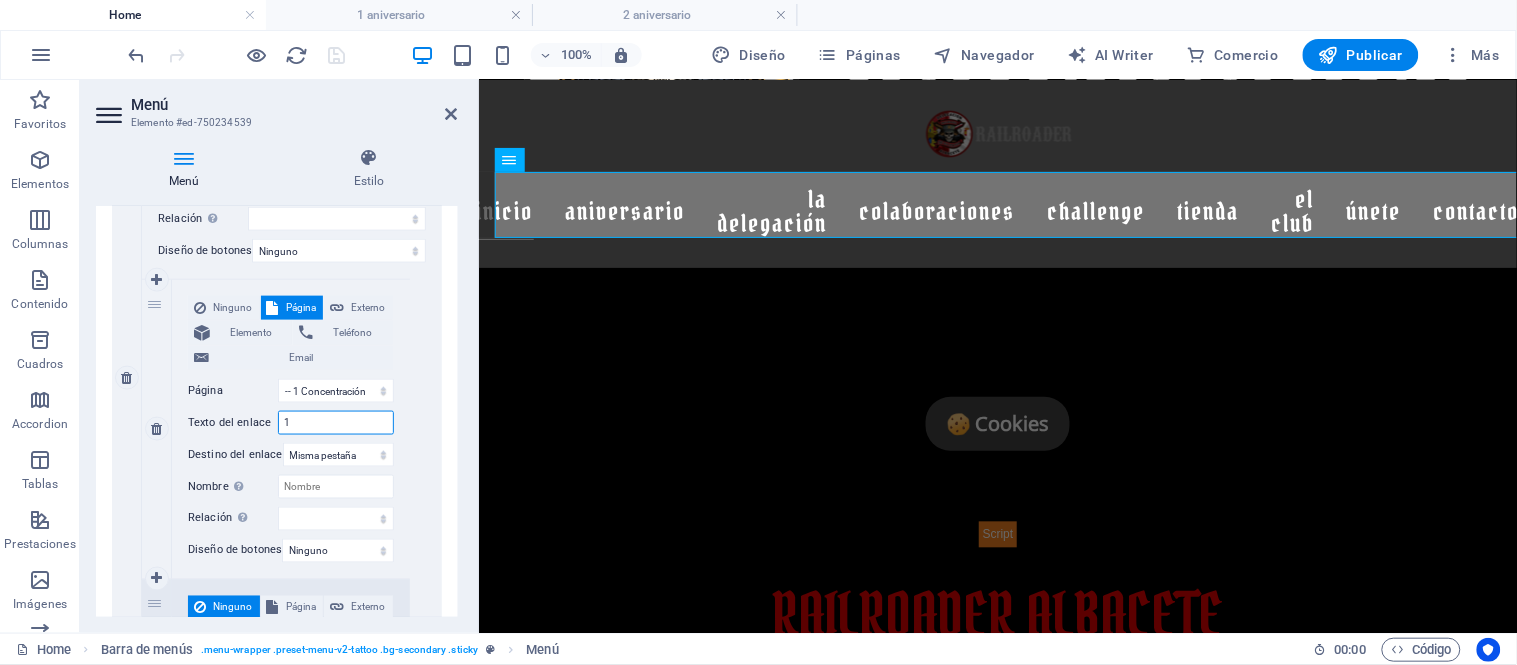 select 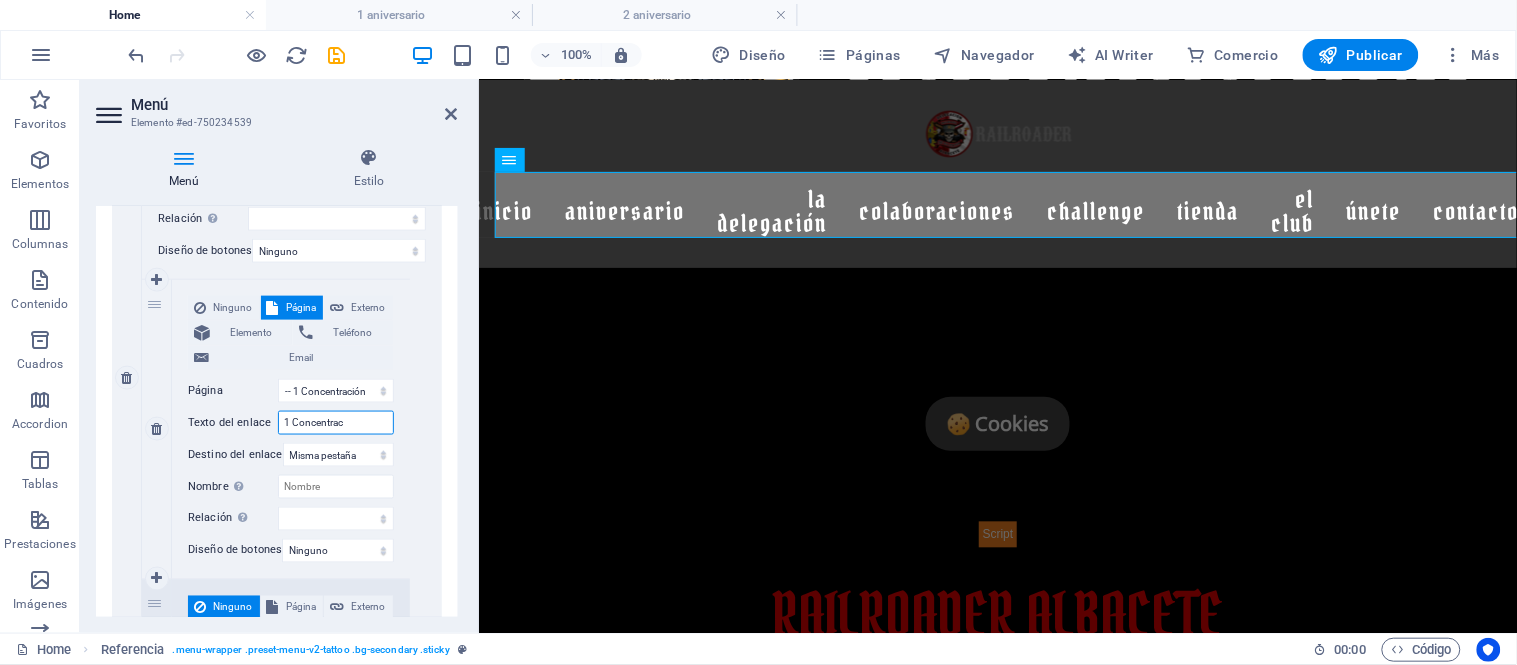 type on "1 Concentraci" 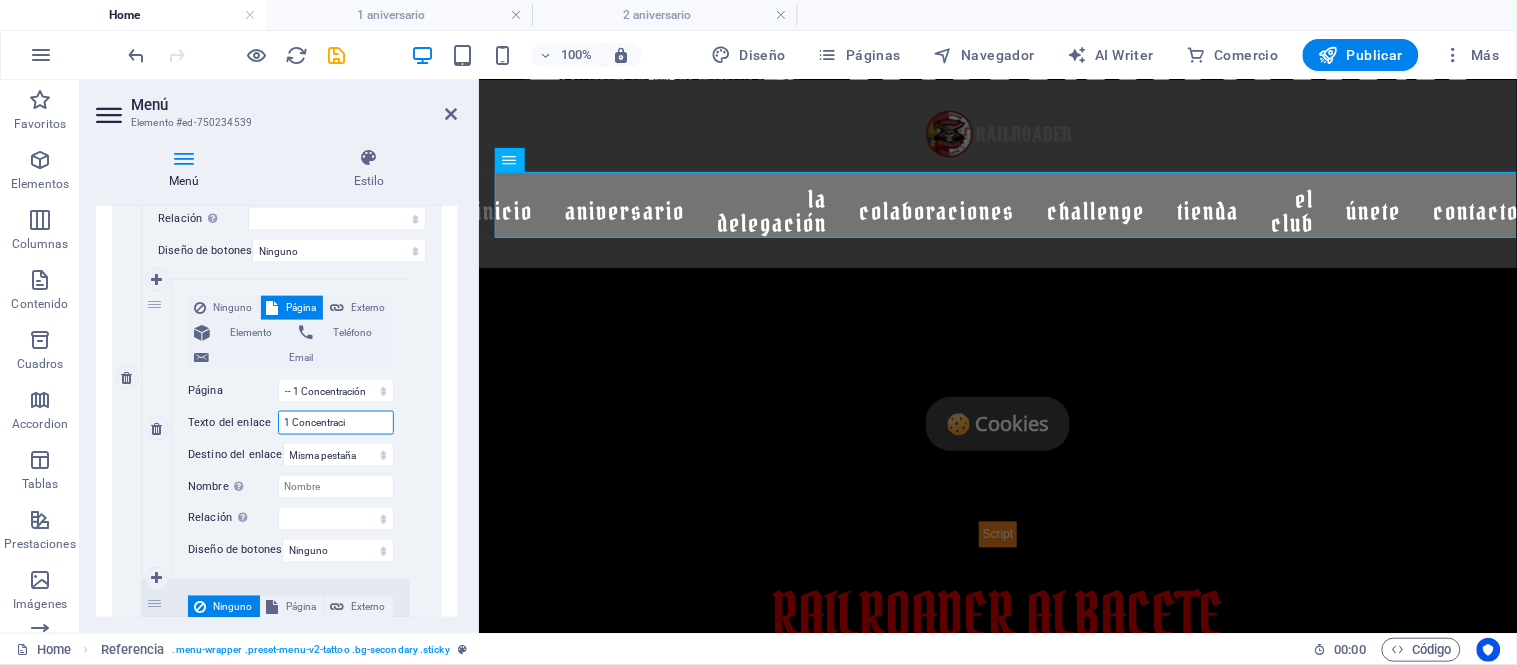 select 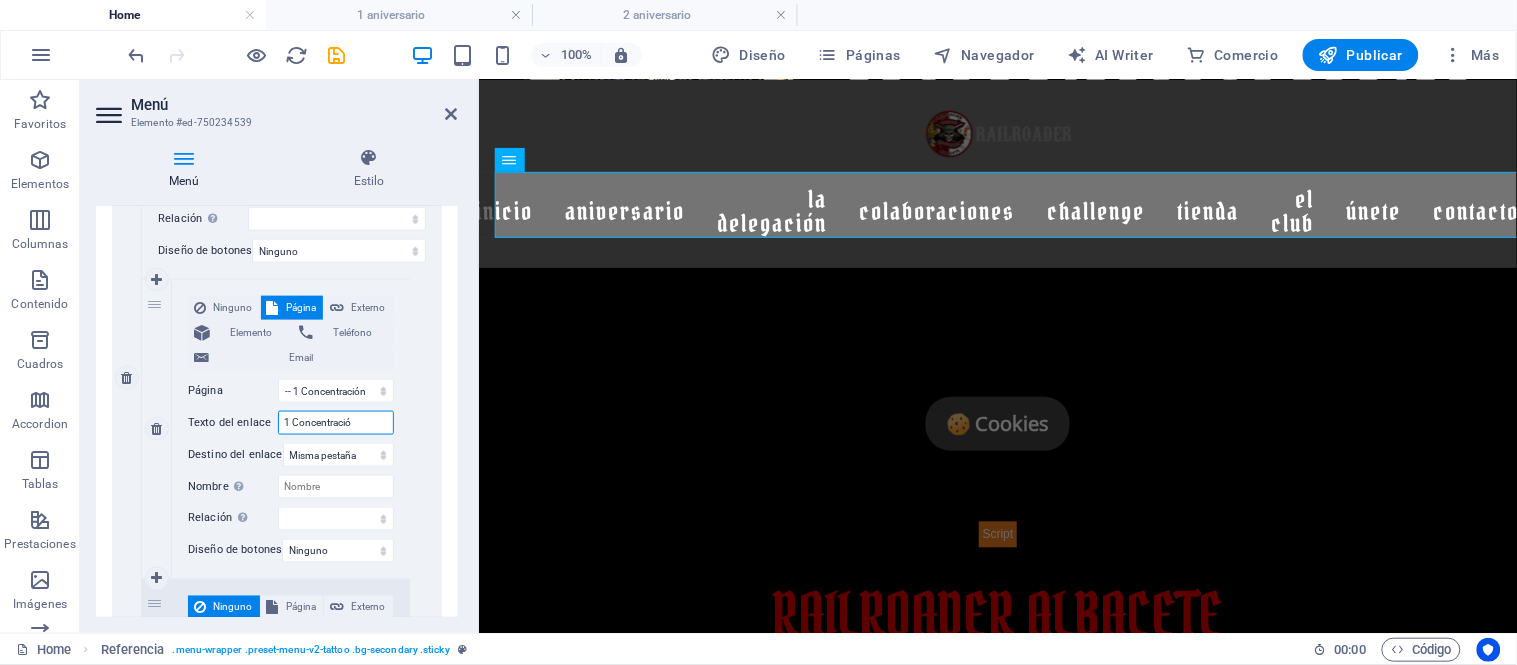 select 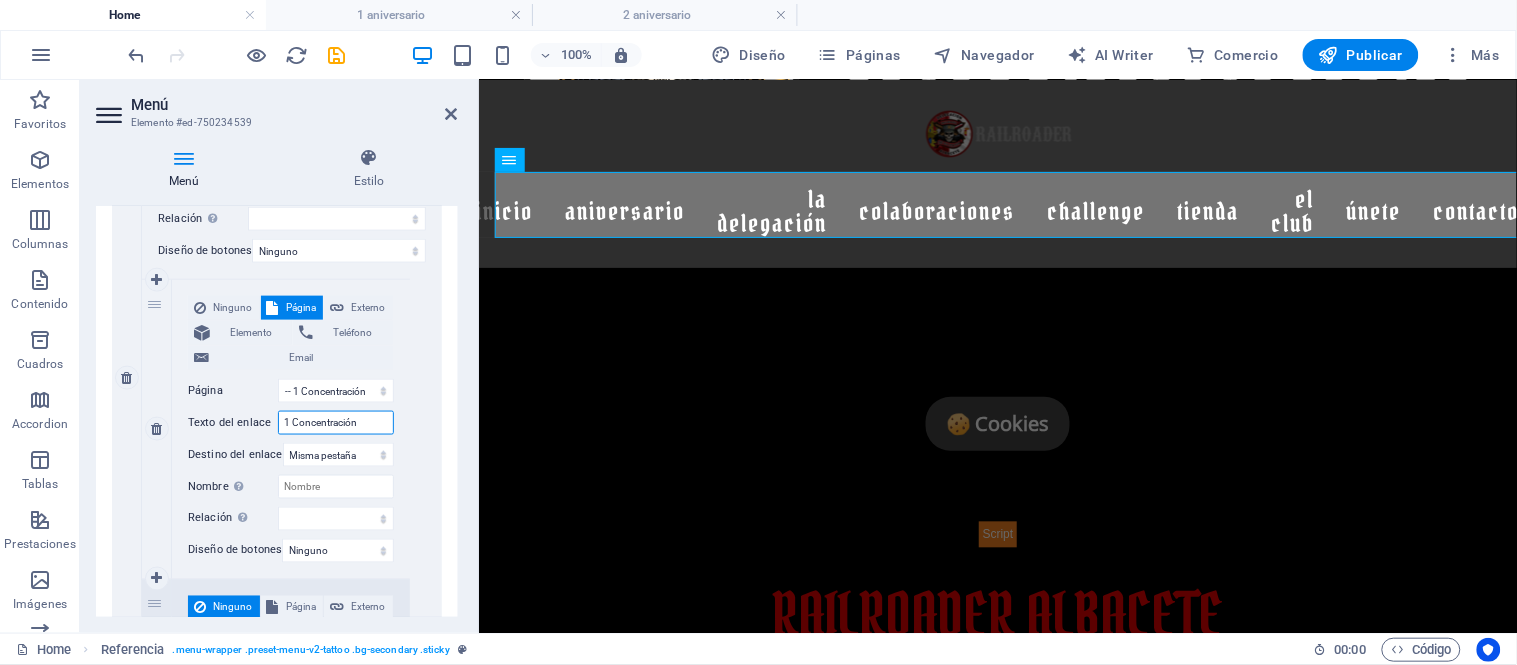 select 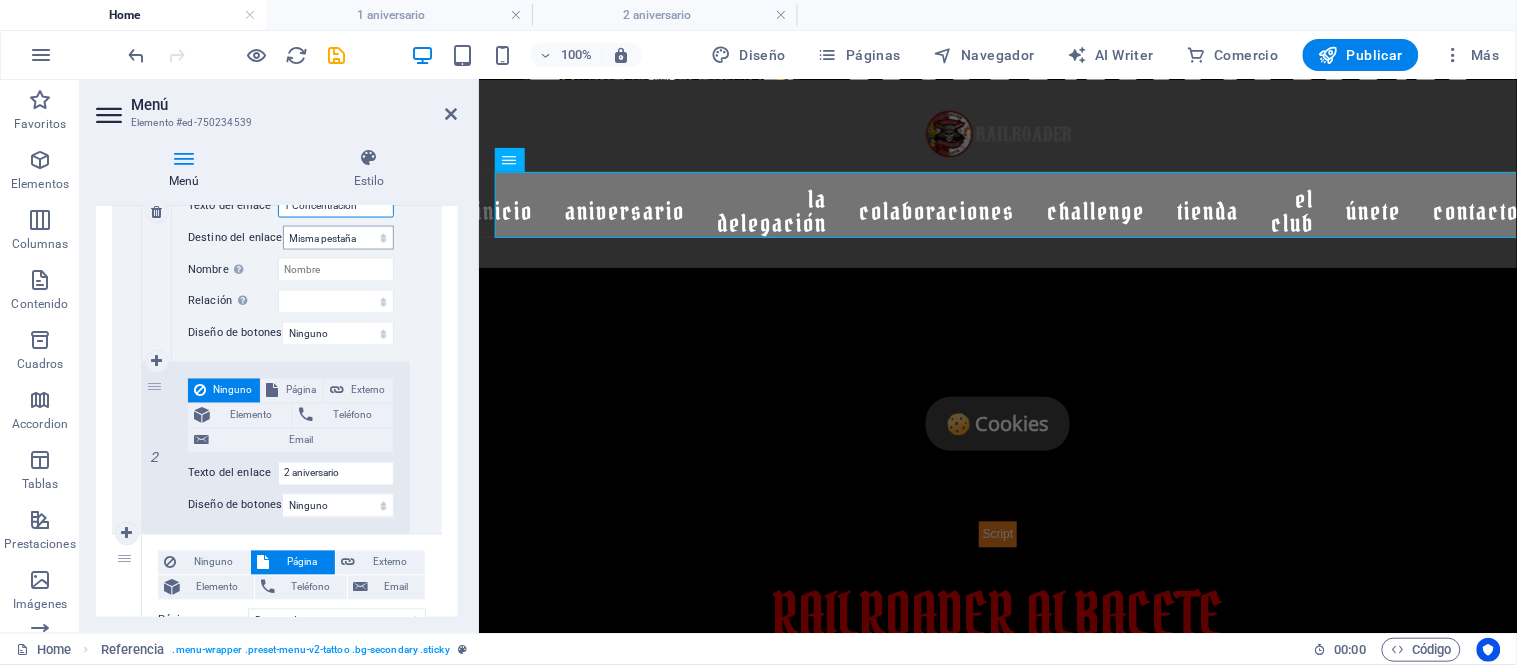 scroll, scrollTop: 888, scrollLeft: 0, axis: vertical 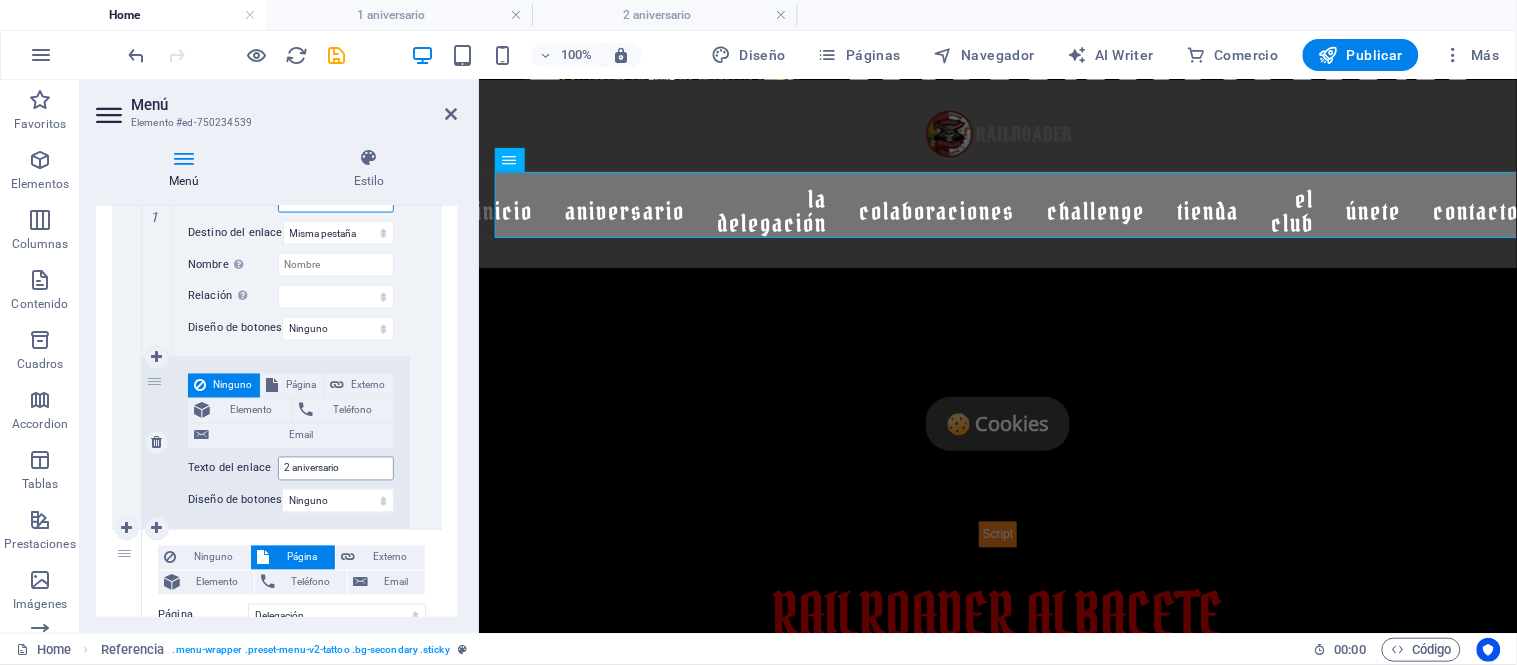 type on "1 Concentración" 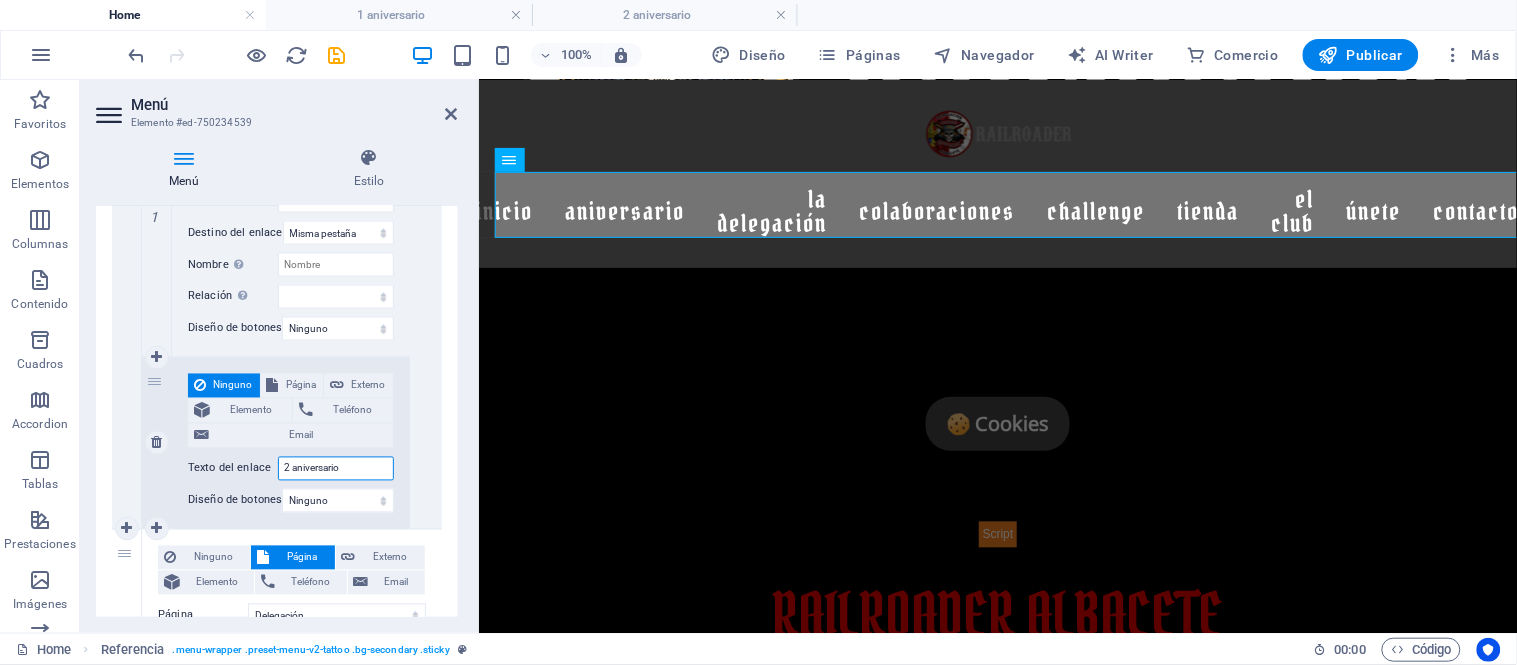 click on "2 aniversario" at bounding box center [336, 469] 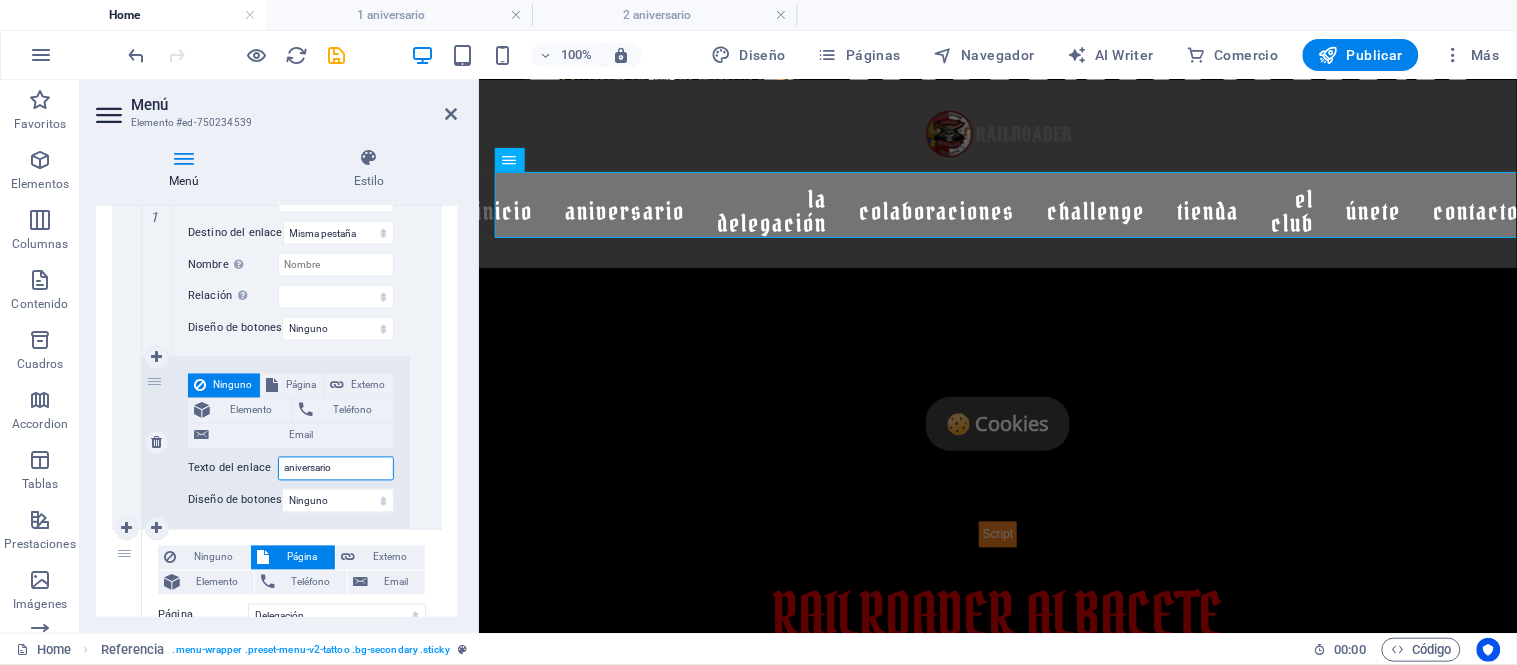 type on "1 aniversario" 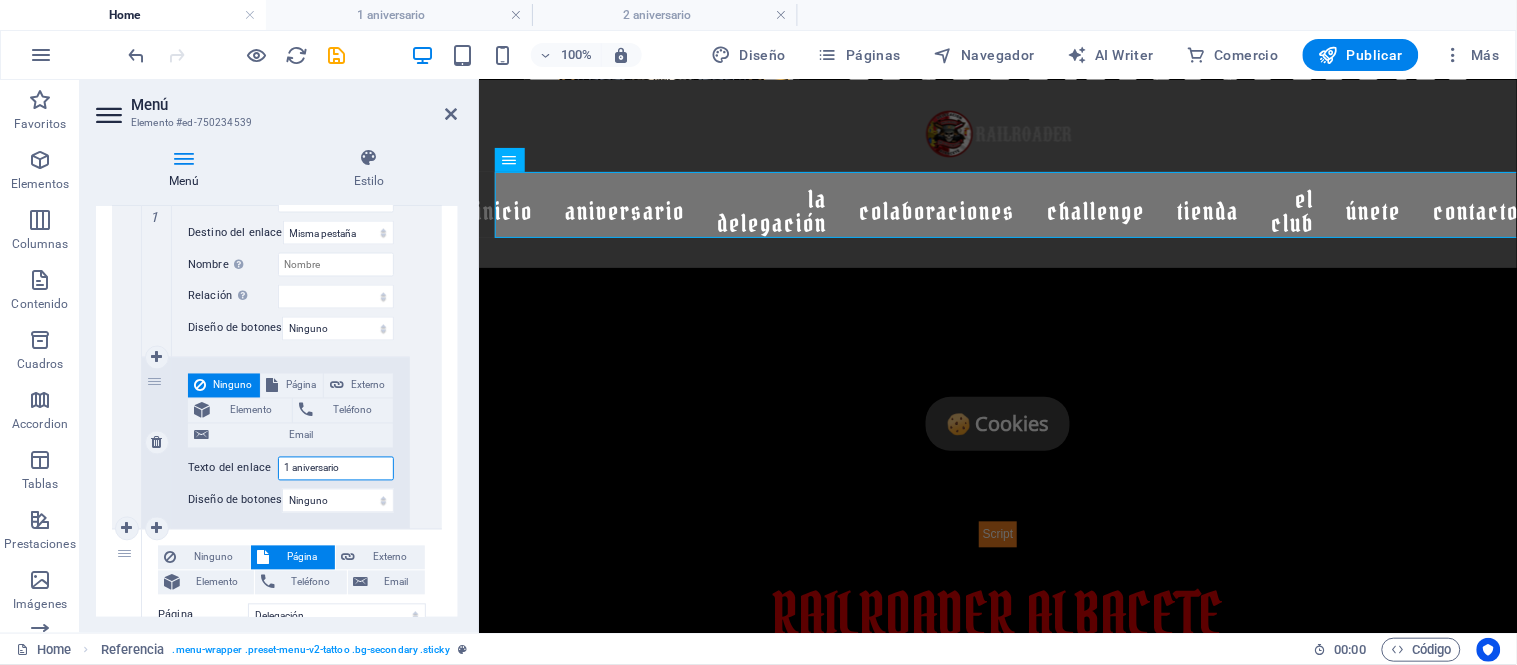 select 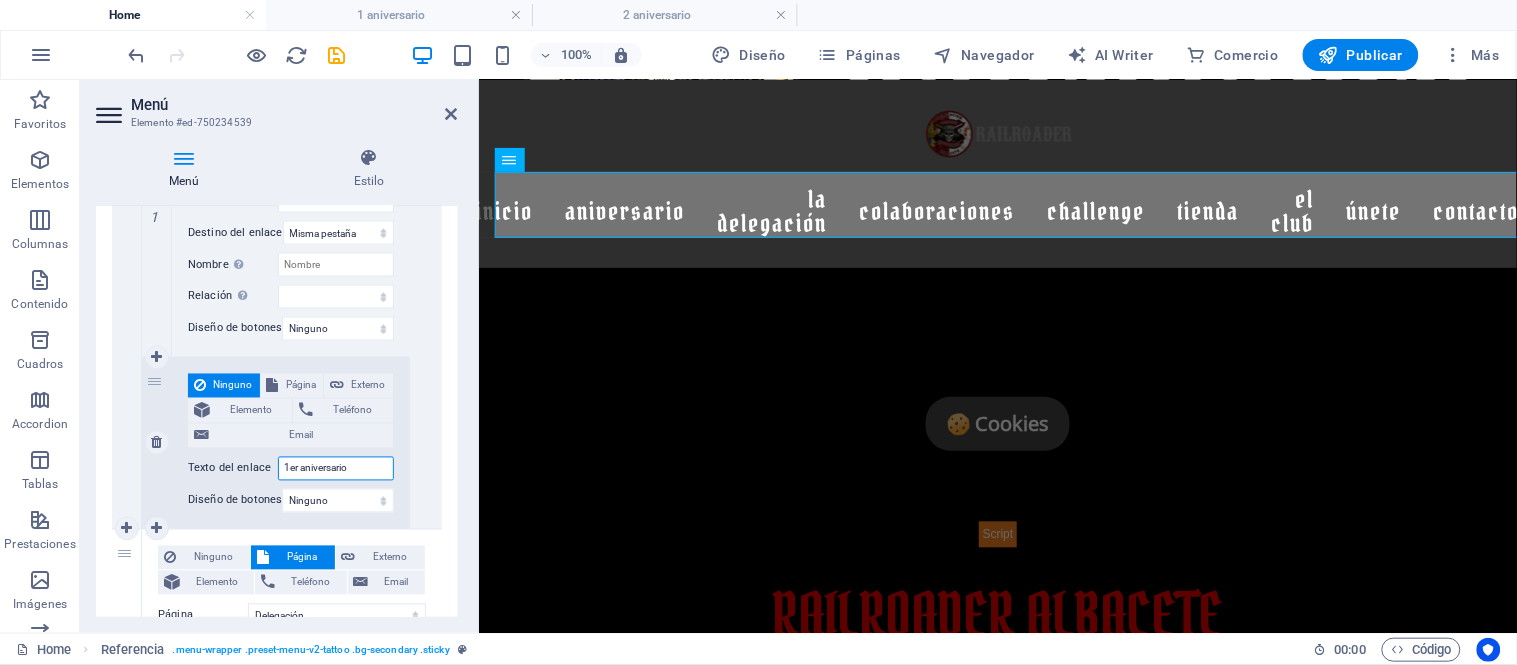 type on "1er  aniversario" 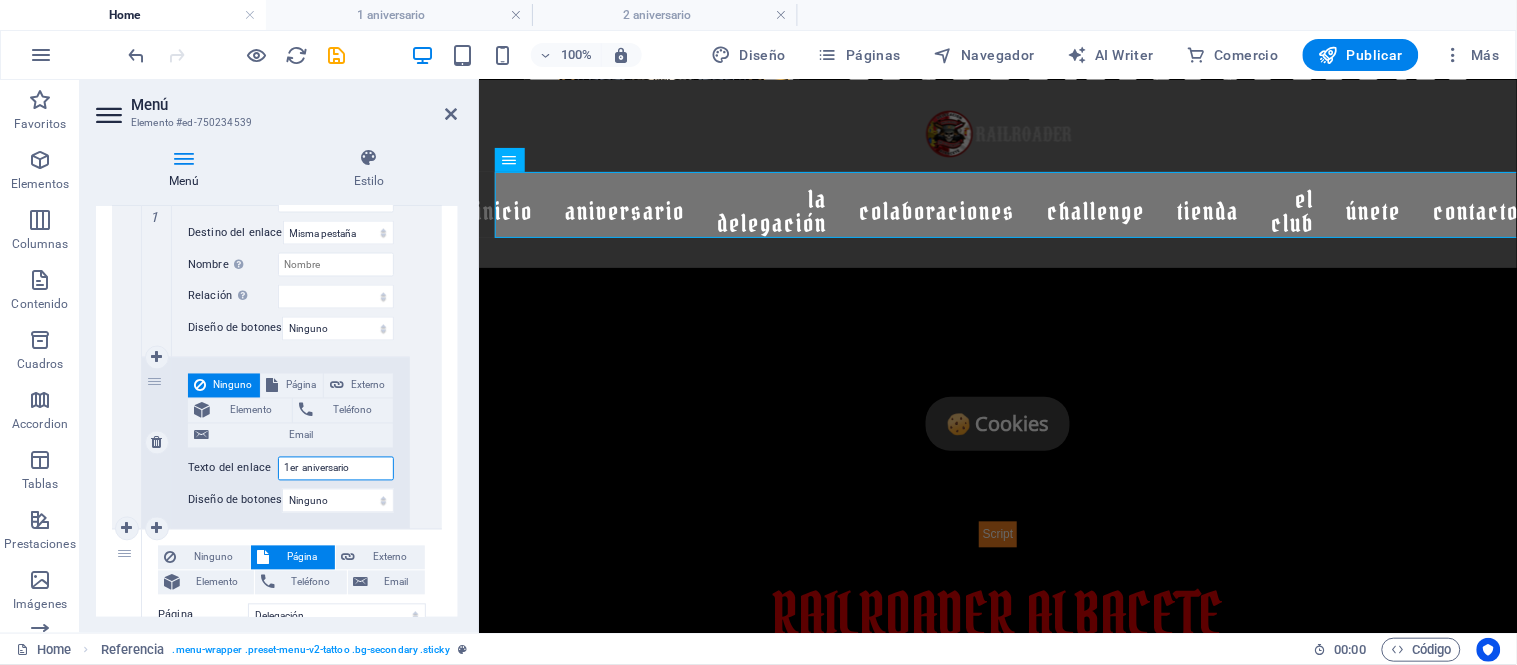 select 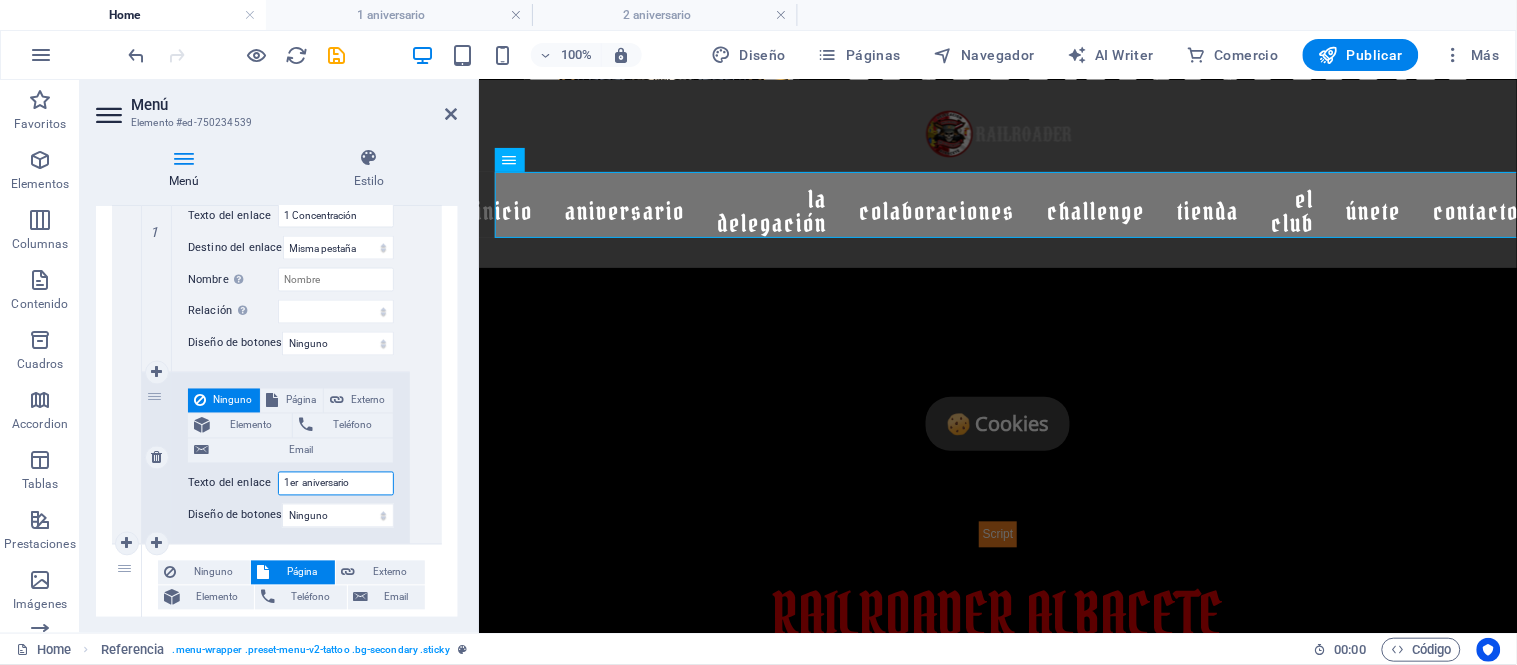scroll, scrollTop: 888, scrollLeft: 0, axis: vertical 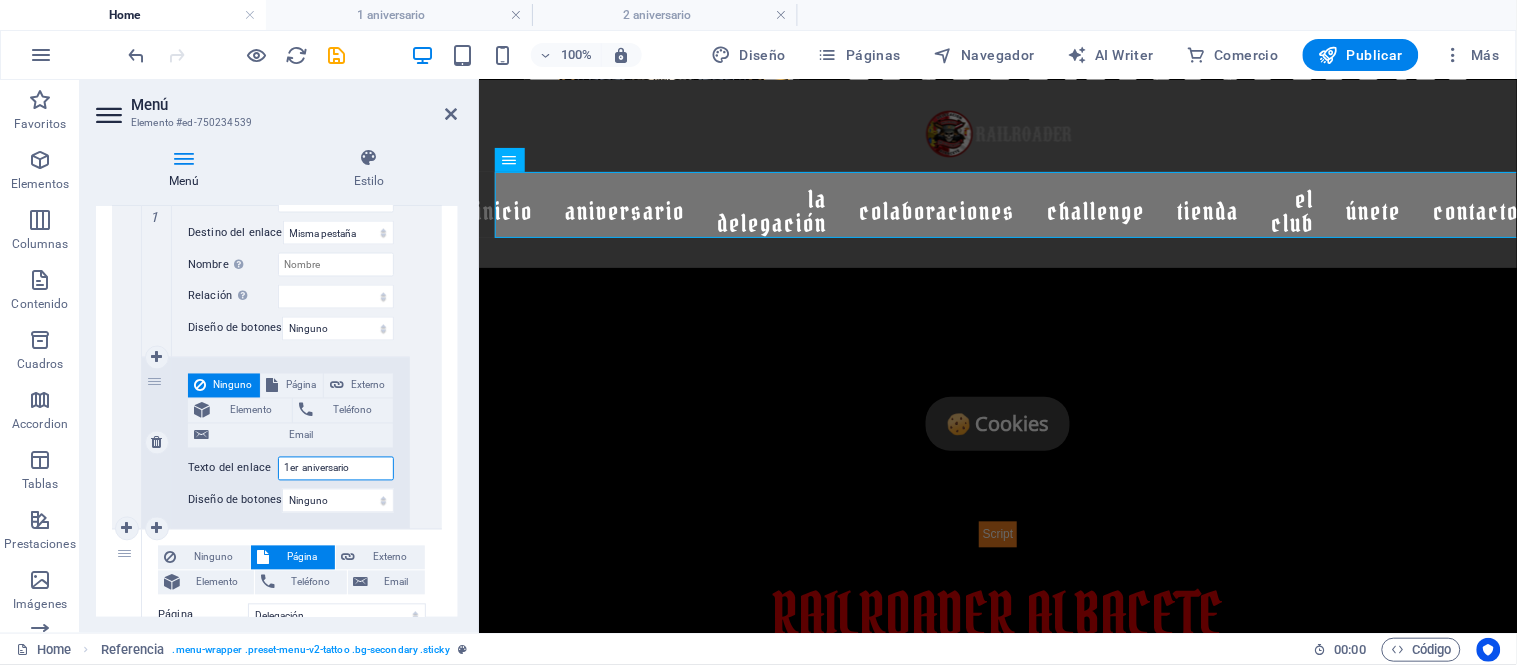 click on "1er  aniversario" at bounding box center [336, 469] 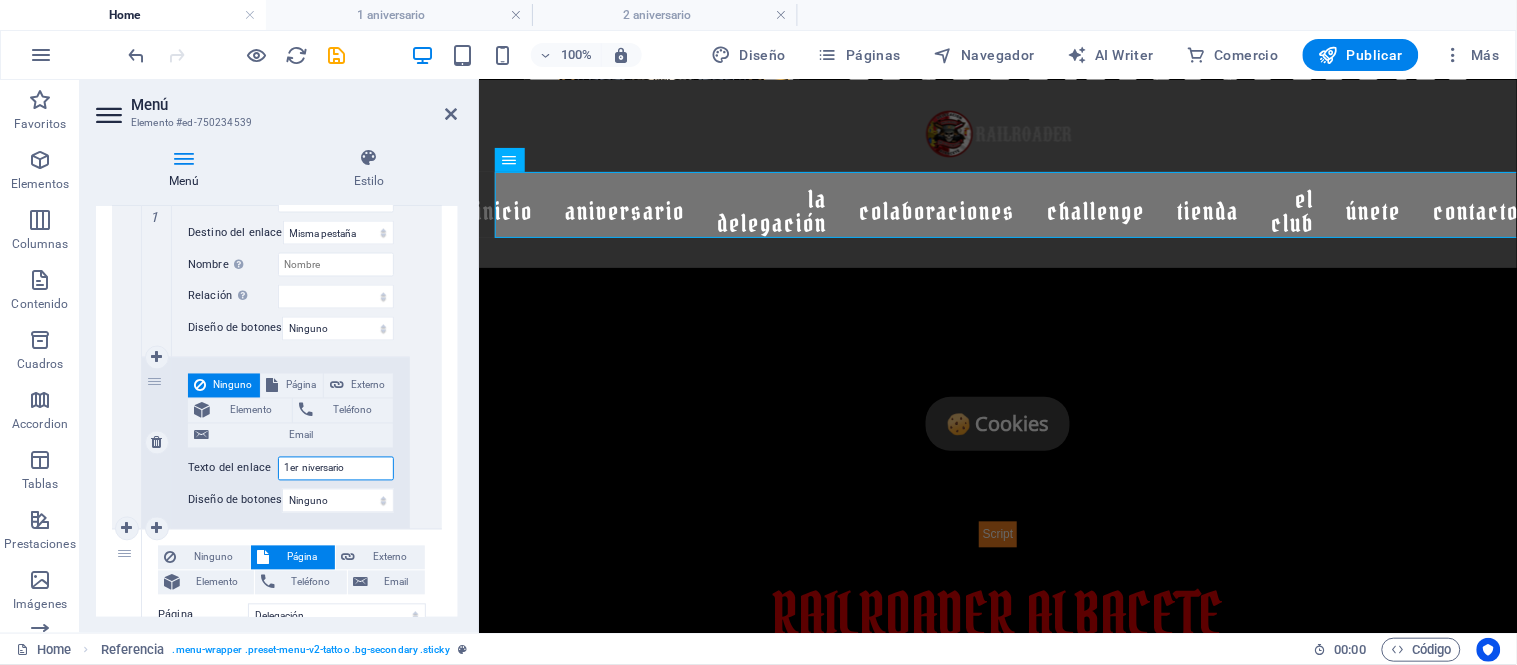 select 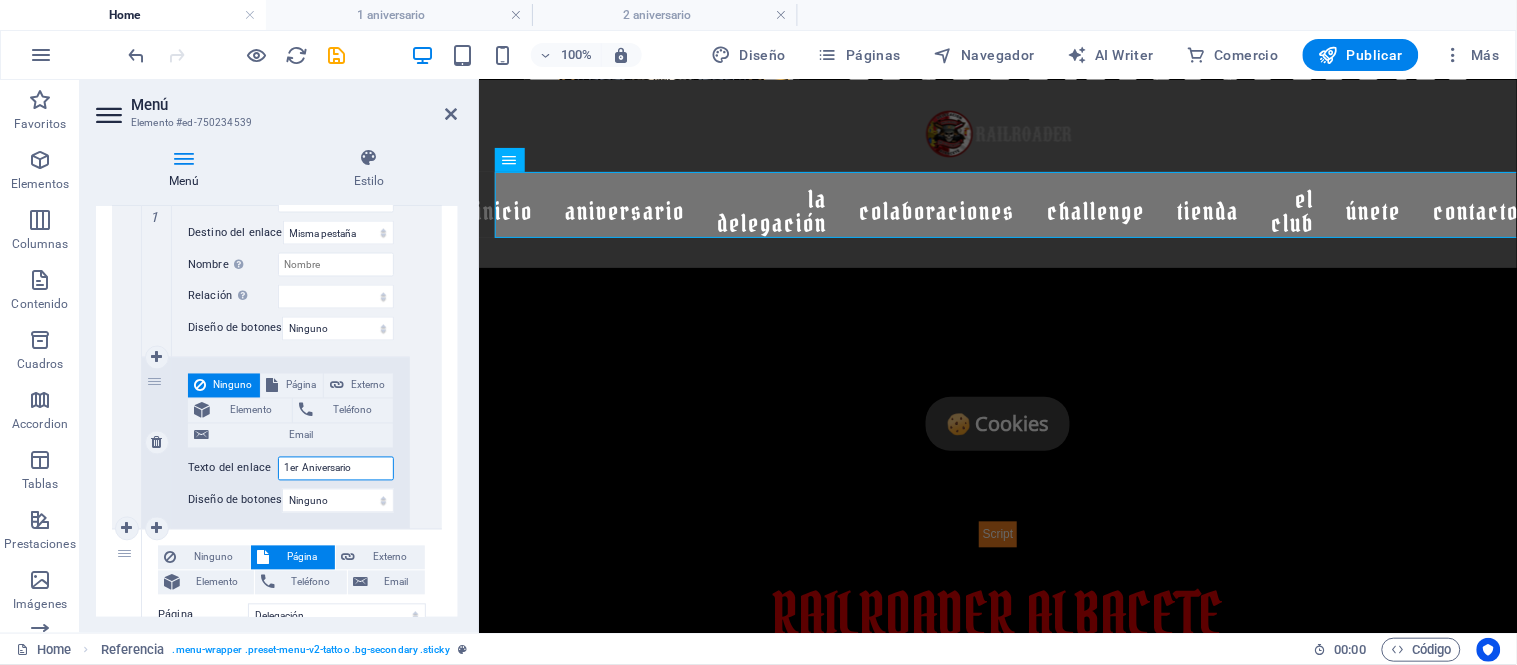 select 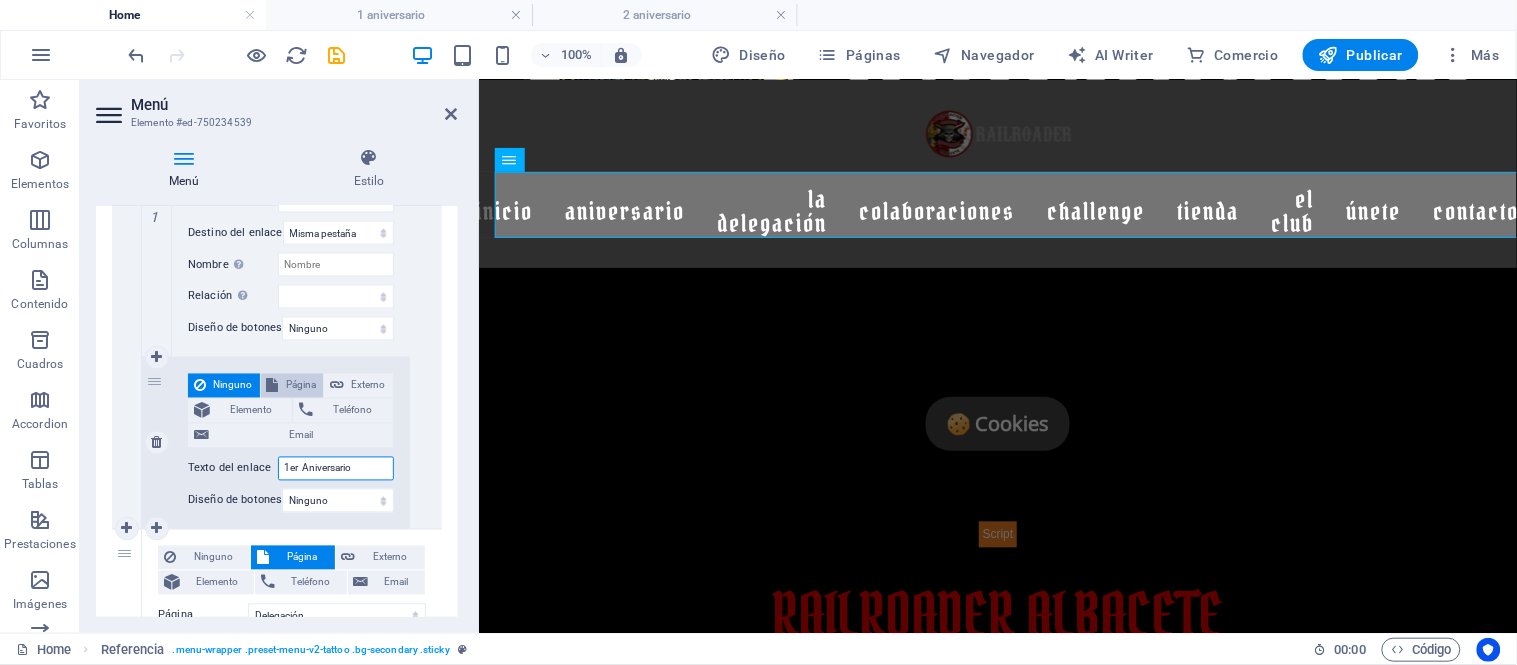 type on "1er  Aniversario" 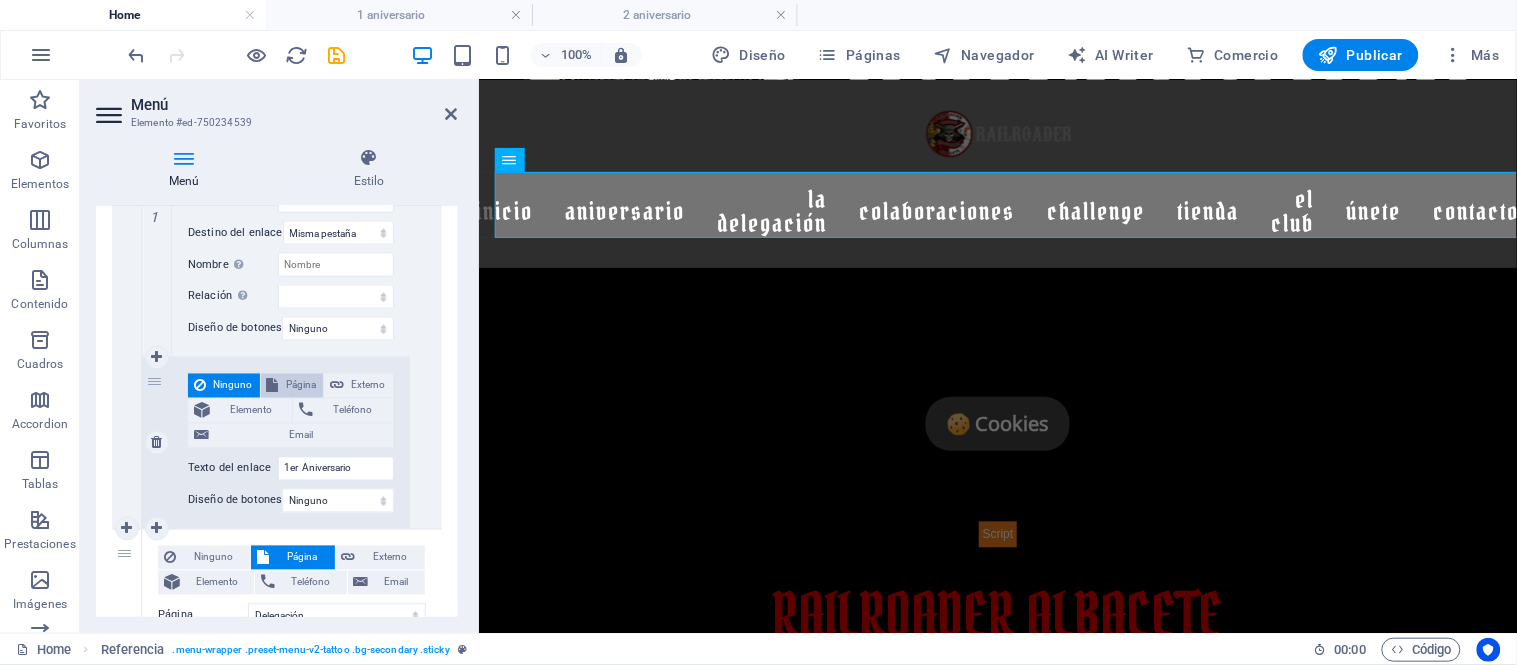 click on "Página" at bounding box center (301, 386) 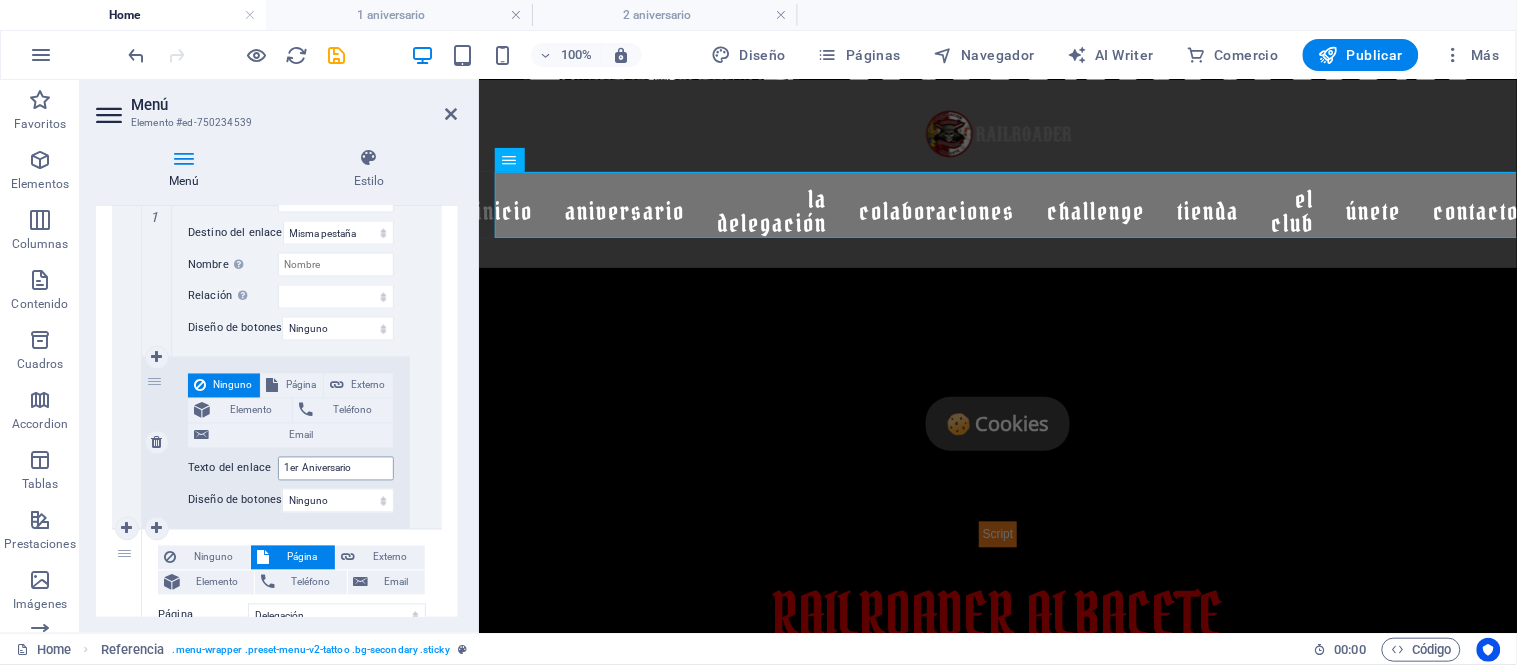 select 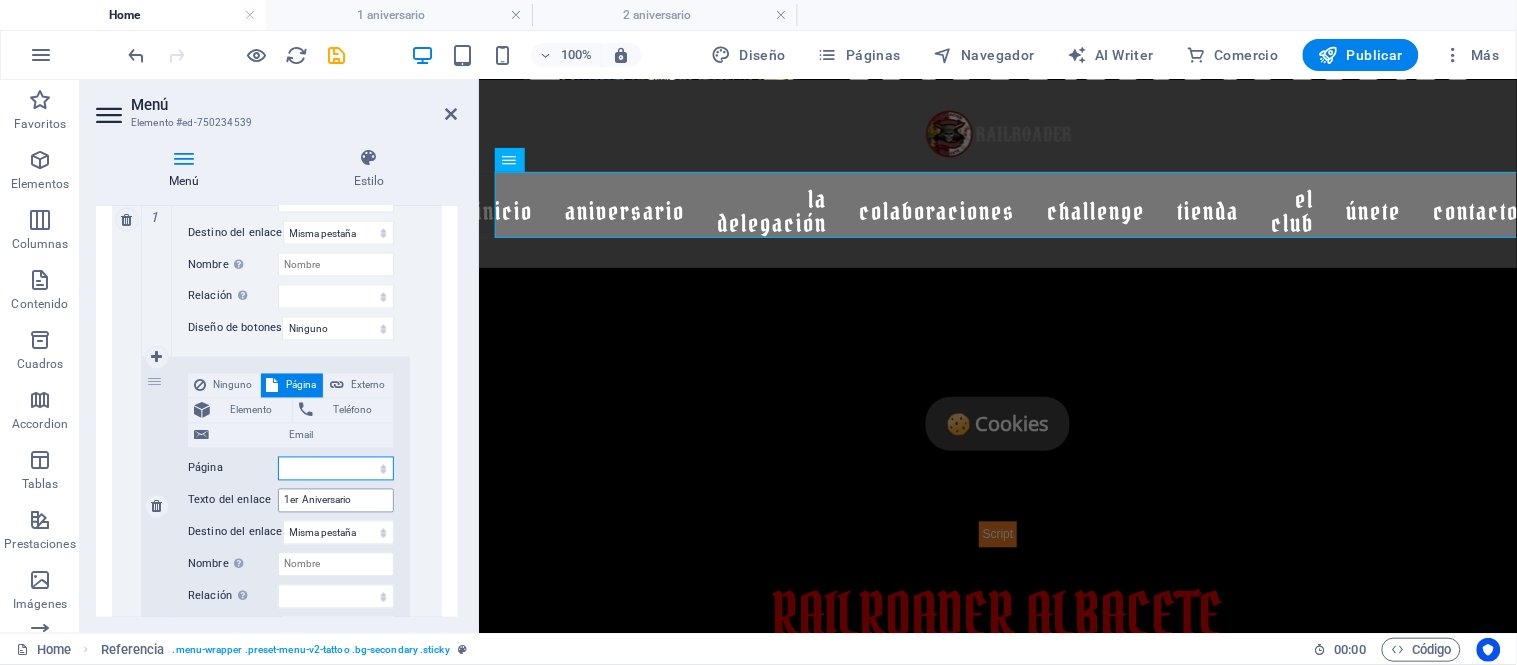 scroll, scrollTop: 1016, scrollLeft: 0, axis: vertical 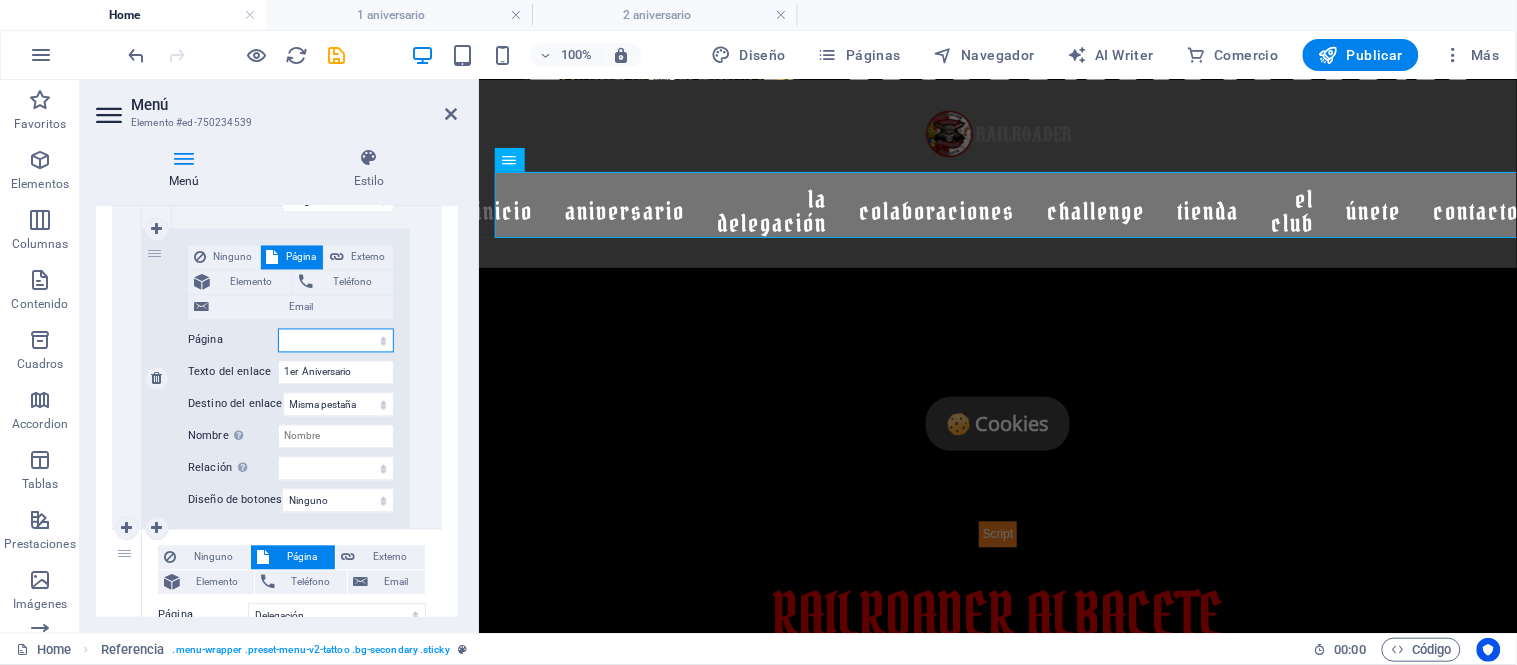 click on "Home Aniversario -- 1 Concentración -- 1 aniversario Delegación Colaboraciones -- Kilometros solidarios -- Patrocinadores -- Amigos de la buena Ruta Challenge Sobre Nosotros Equipación Calendario legal-notice Poltica de cookiesí Privacy FAQs" at bounding box center (336, 341) 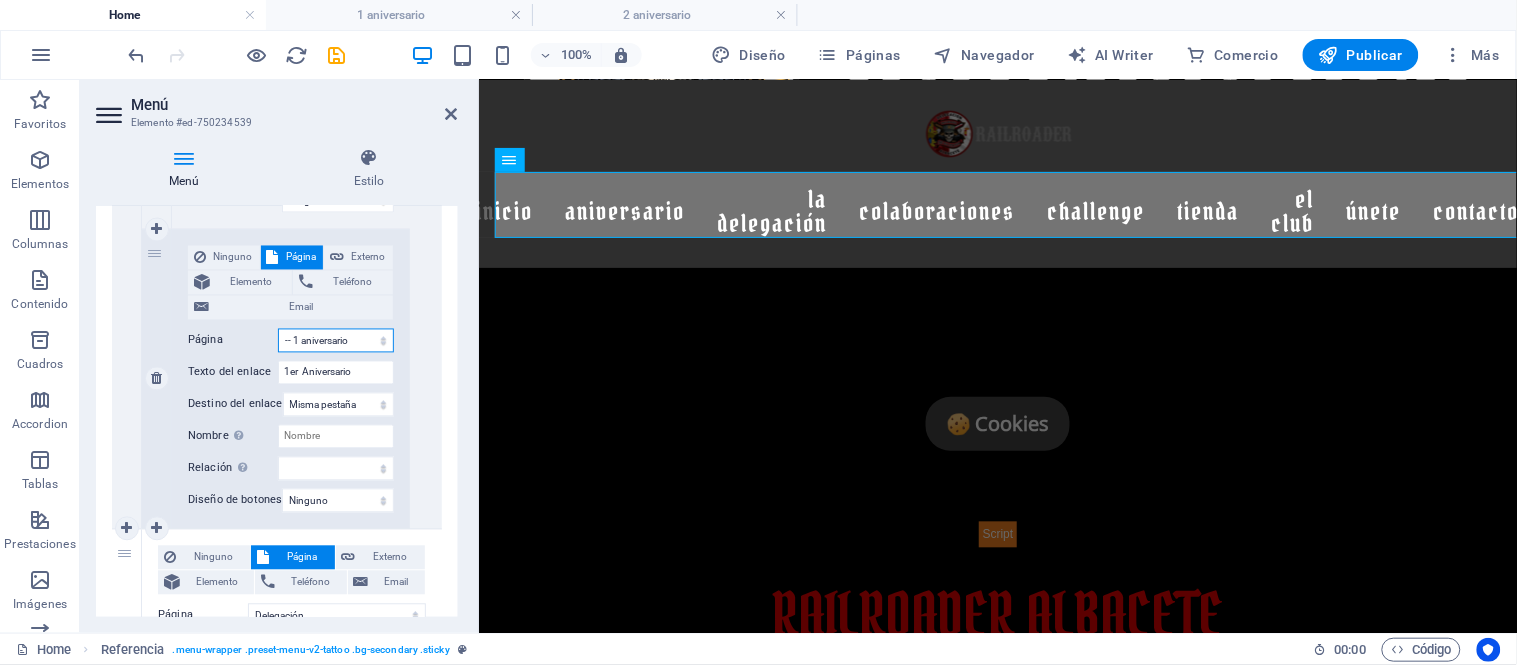click on "Home Aniversario -- 1 Concentración -- 1 aniversario Delegación Colaboraciones -- Kilometros solidarios -- Patrocinadores -- Amigos de la buena Ruta Challenge Sobre Nosotros Equipación Calendario legal-notice Poltica de cookiesí Privacy FAQs" at bounding box center (336, 341) 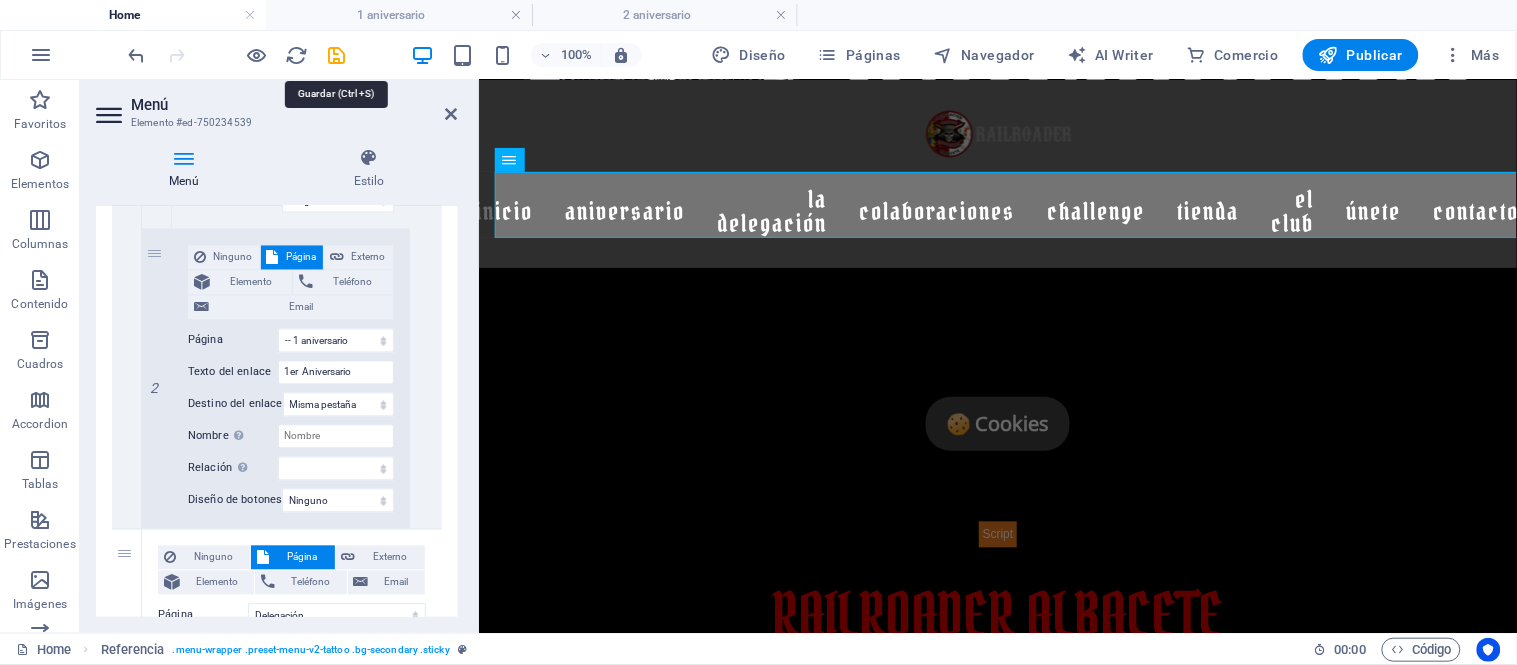 click at bounding box center (337, 55) 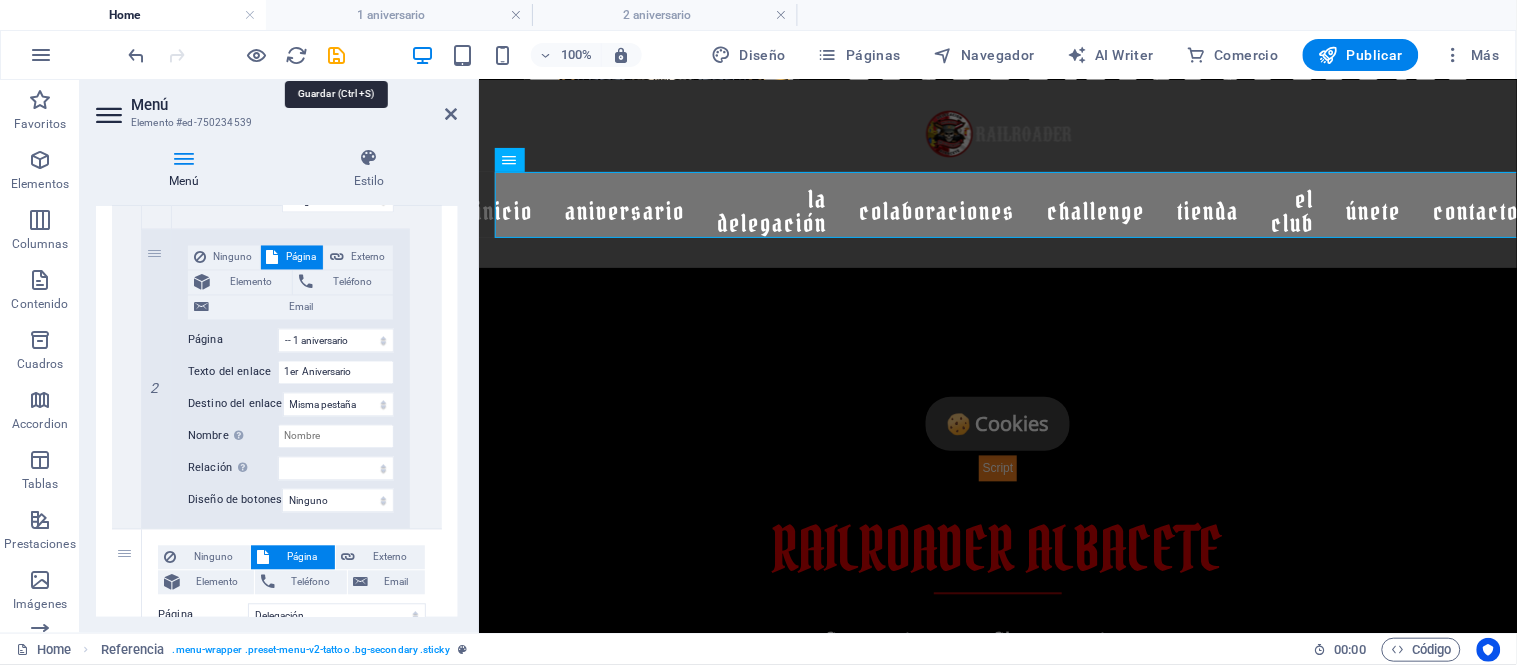 scroll, scrollTop: 777, scrollLeft: 0, axis: vertical 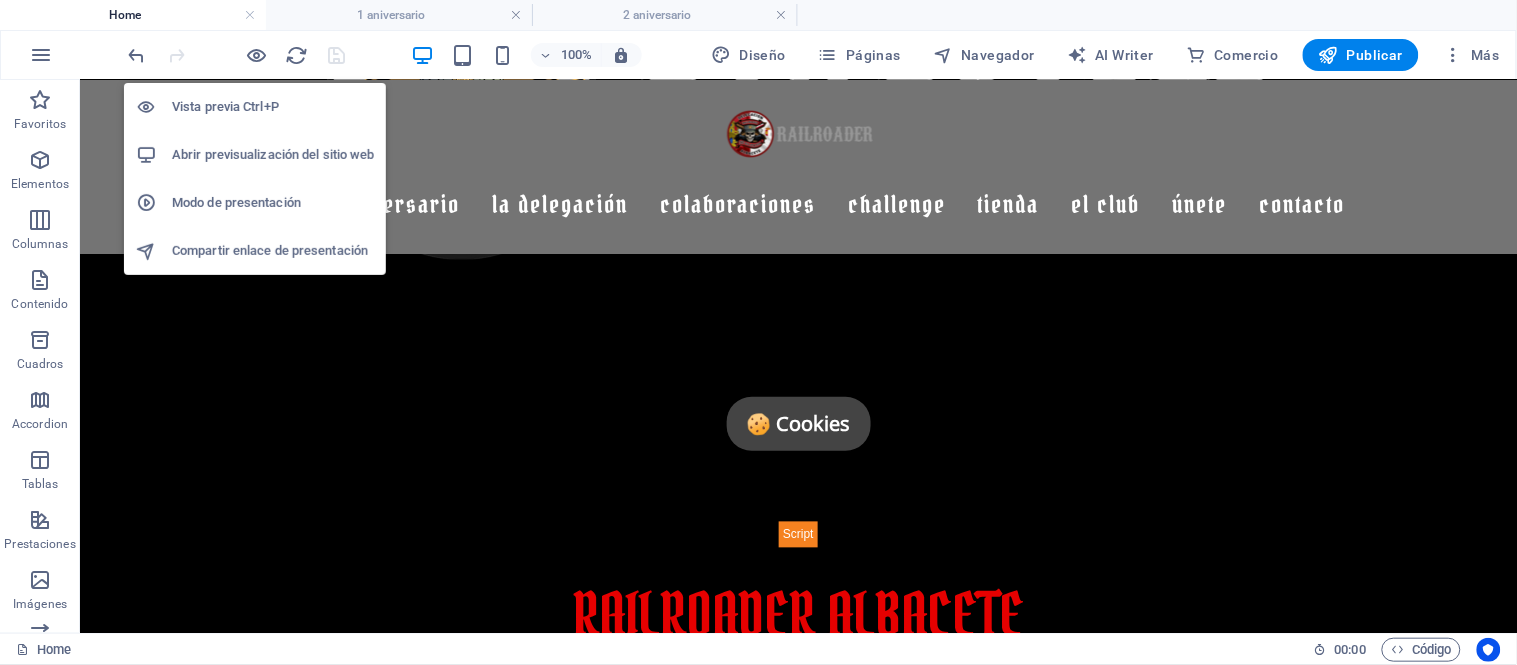 click on "Vista previa Ctrl+P" at bounding box center (273, 107) 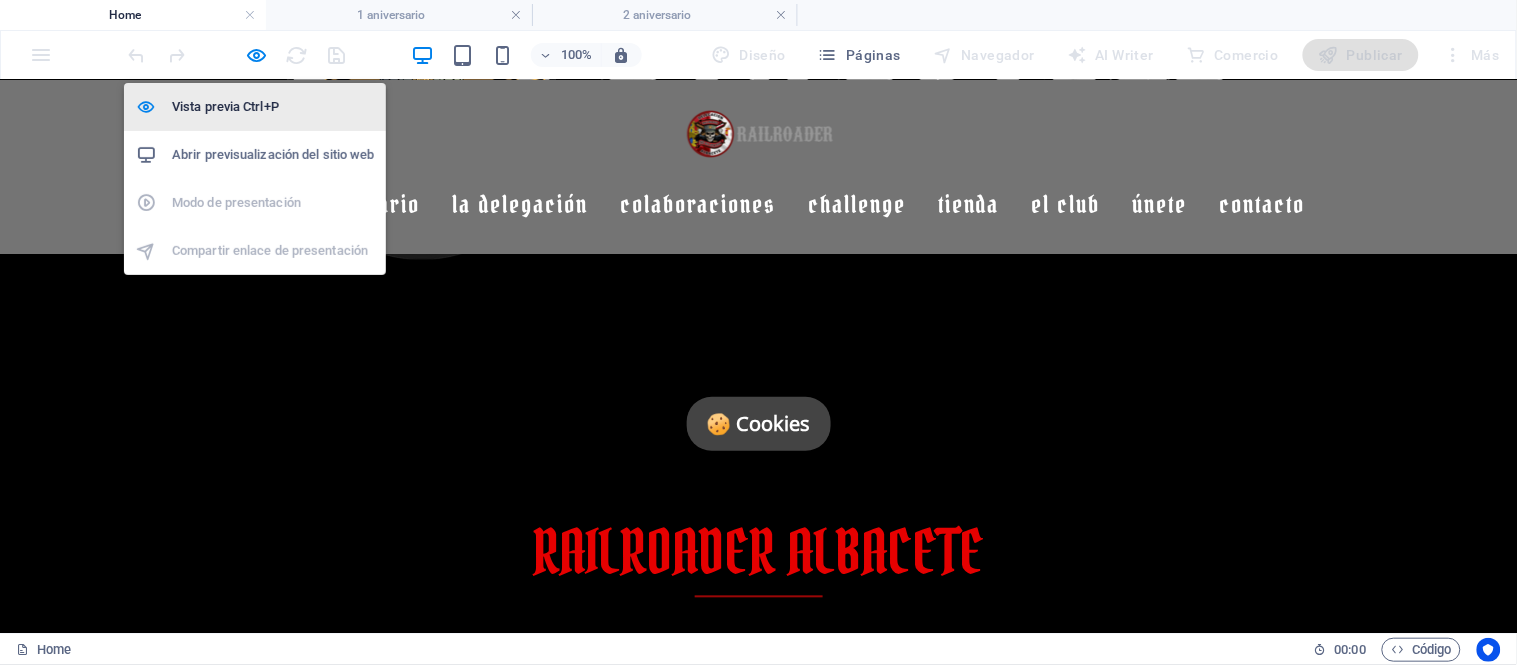 scroll, scrollTop: 714, scrollLeft: 0, axis: vertical 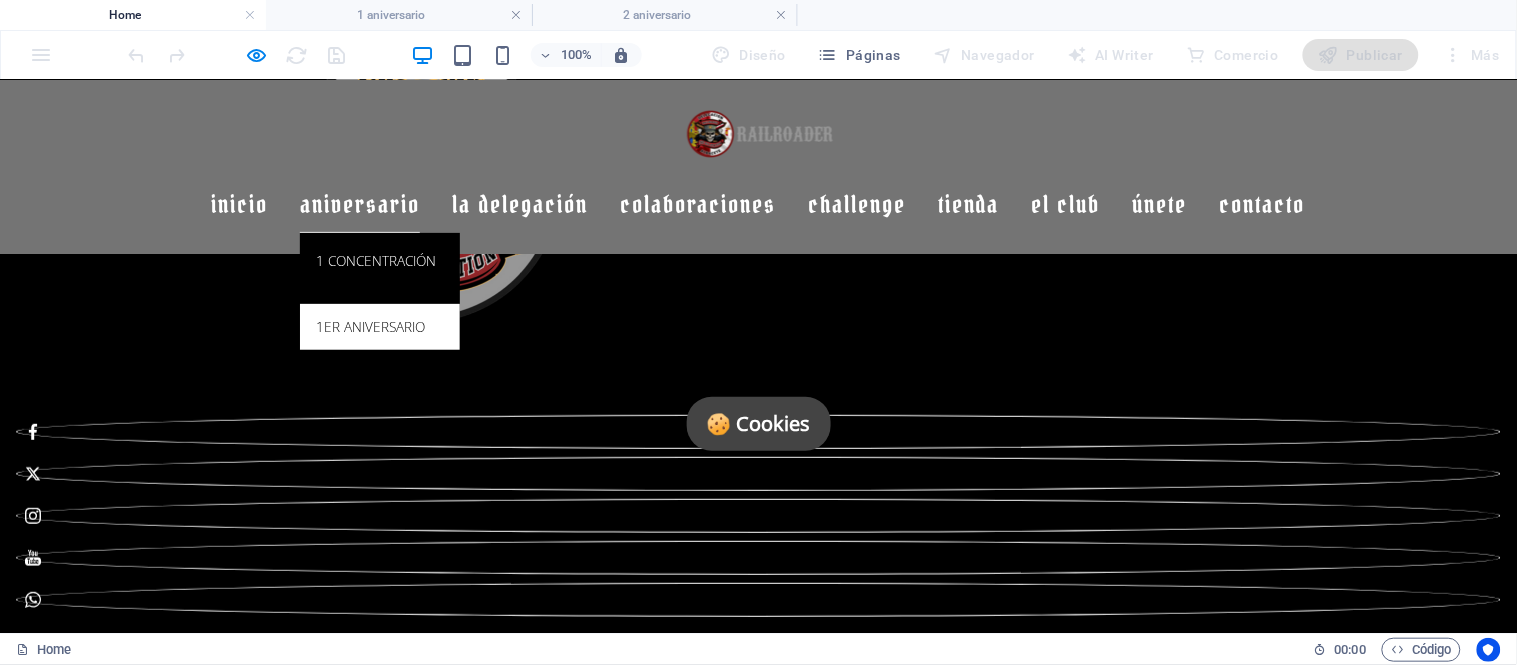 click on "1er  Aniversario" at bounding box center [380, 326] 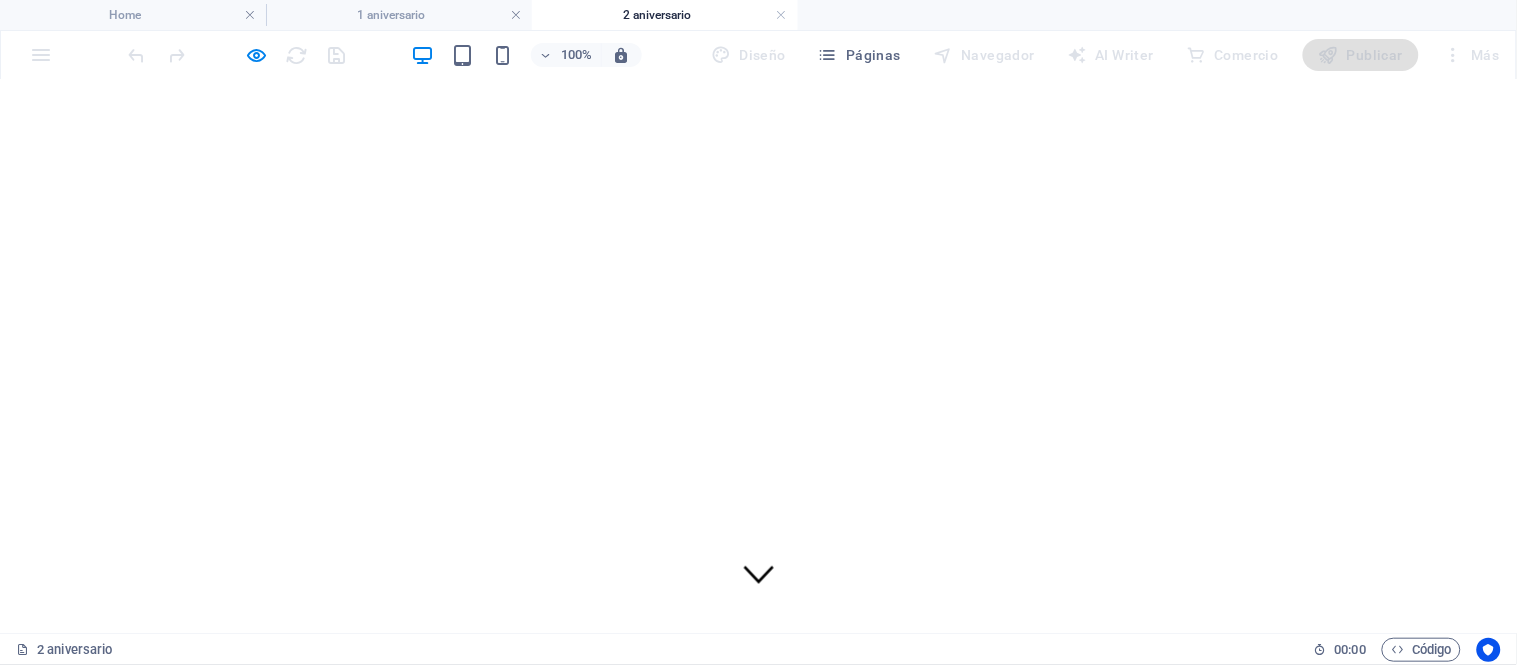 scroll, scrollTop: 0, scrollLeft: 0, axis: both 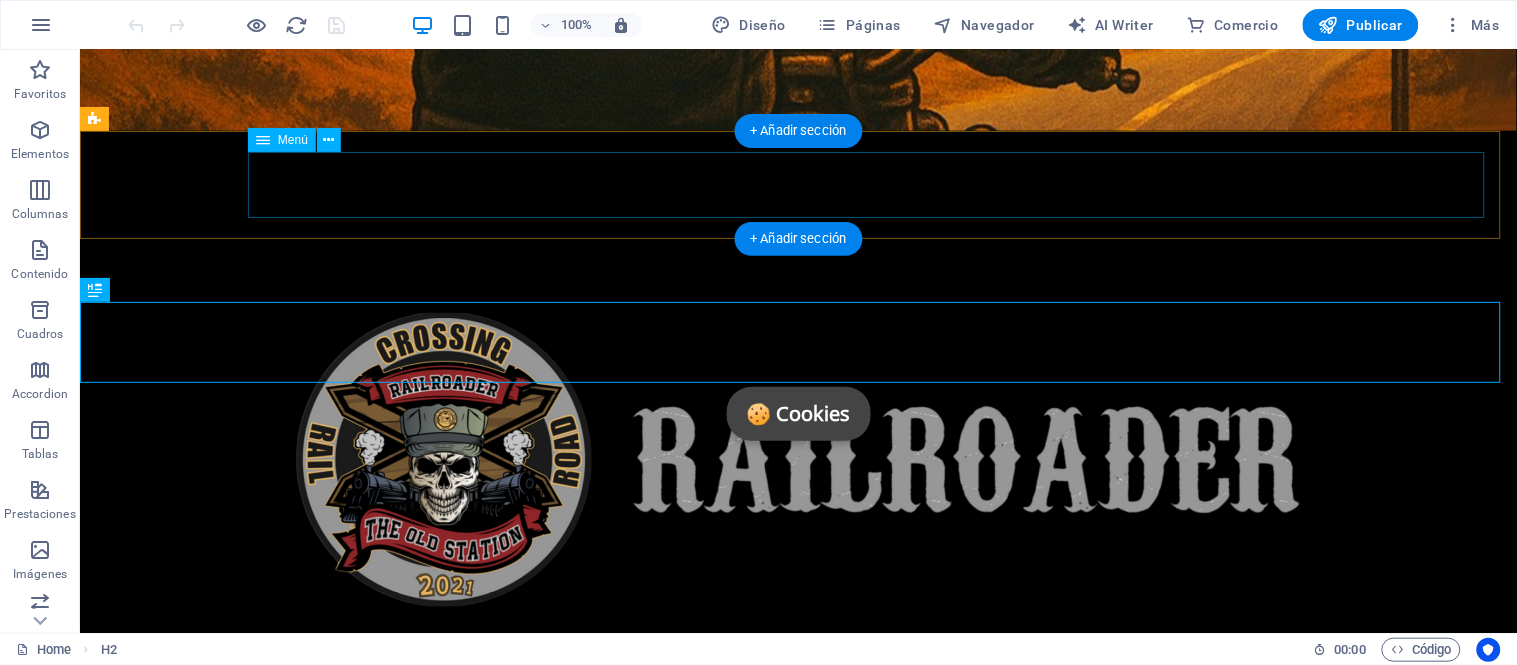 click on "INICIO Aniversario 1 Concentración 1er  Aniversario La Delegación EQUIPACION Calendario CRONICA Y GALERIA RUTAS-RAILROADER Colaboraciones Kilometros solidarios MOTO-PARTNES Amigos de la buena Ruta Challenge TIENDA EL CLUB ÚNETE CONTACTO" at bounding box center (797, 838) 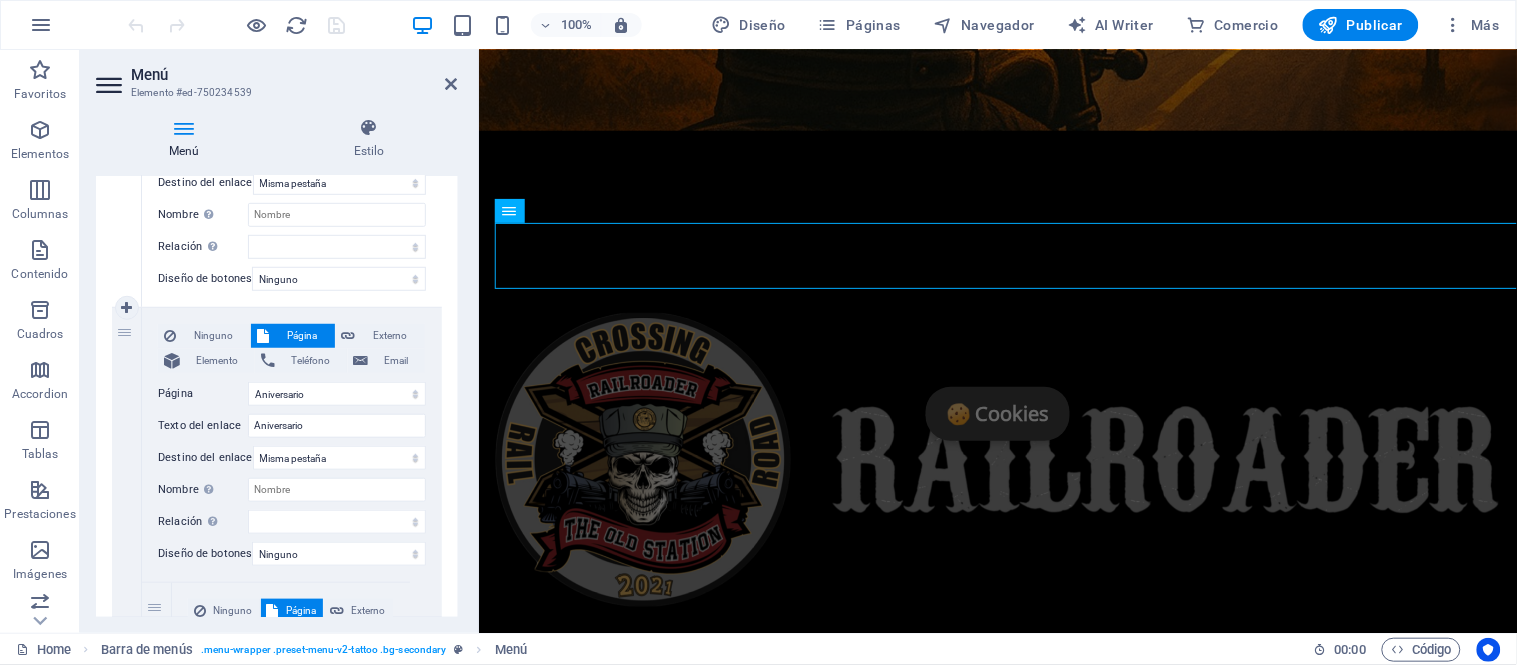 scroll, scrollTop: 444, scrollLeft: 0, axis: vertical 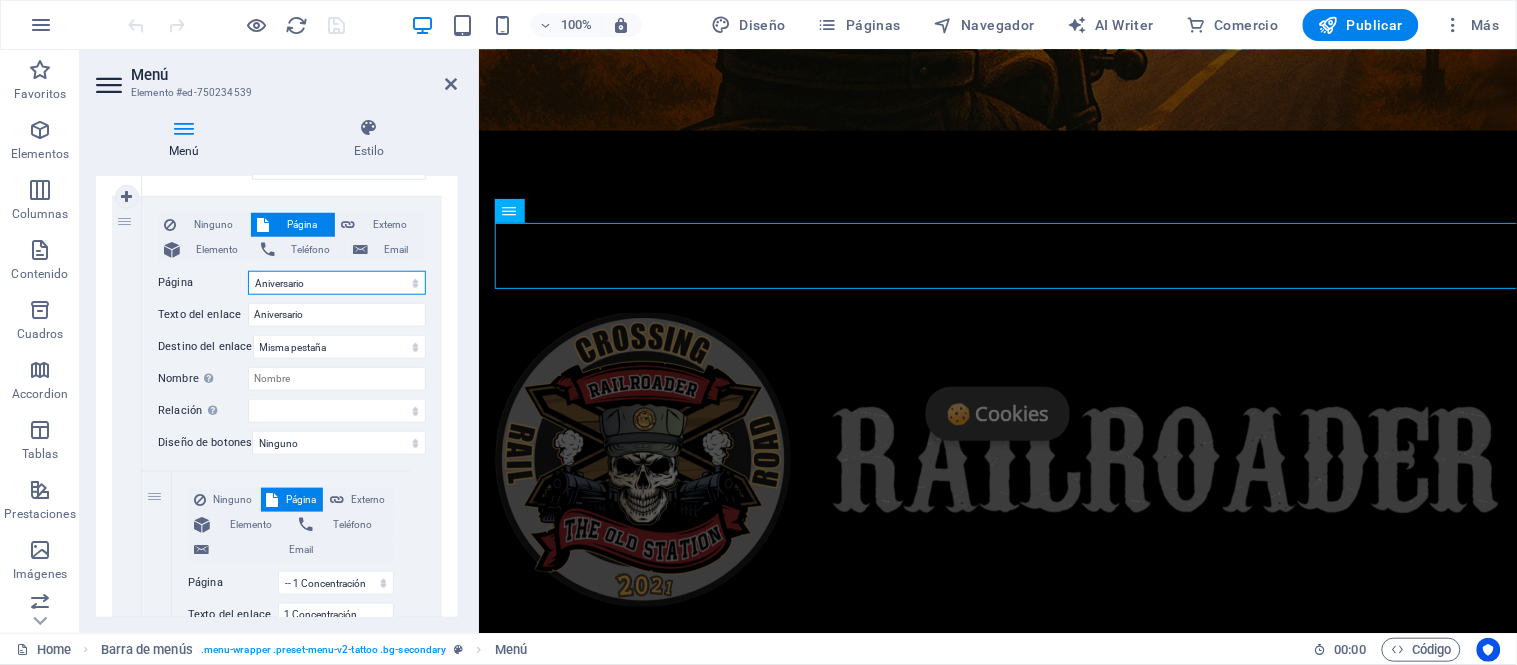 click on "Home Aniversario -- 1 Concentración -- 1 aniversario Delegación Colaboraciones -- Kilometros solidarios -- Patrocinadores -- Amigos de la buena Ruta Challenge Sobre Nosotros Equipación Calendario legal-notice Poltica de cookiesí Privacy FAQs" at bounding box center (337, 283) 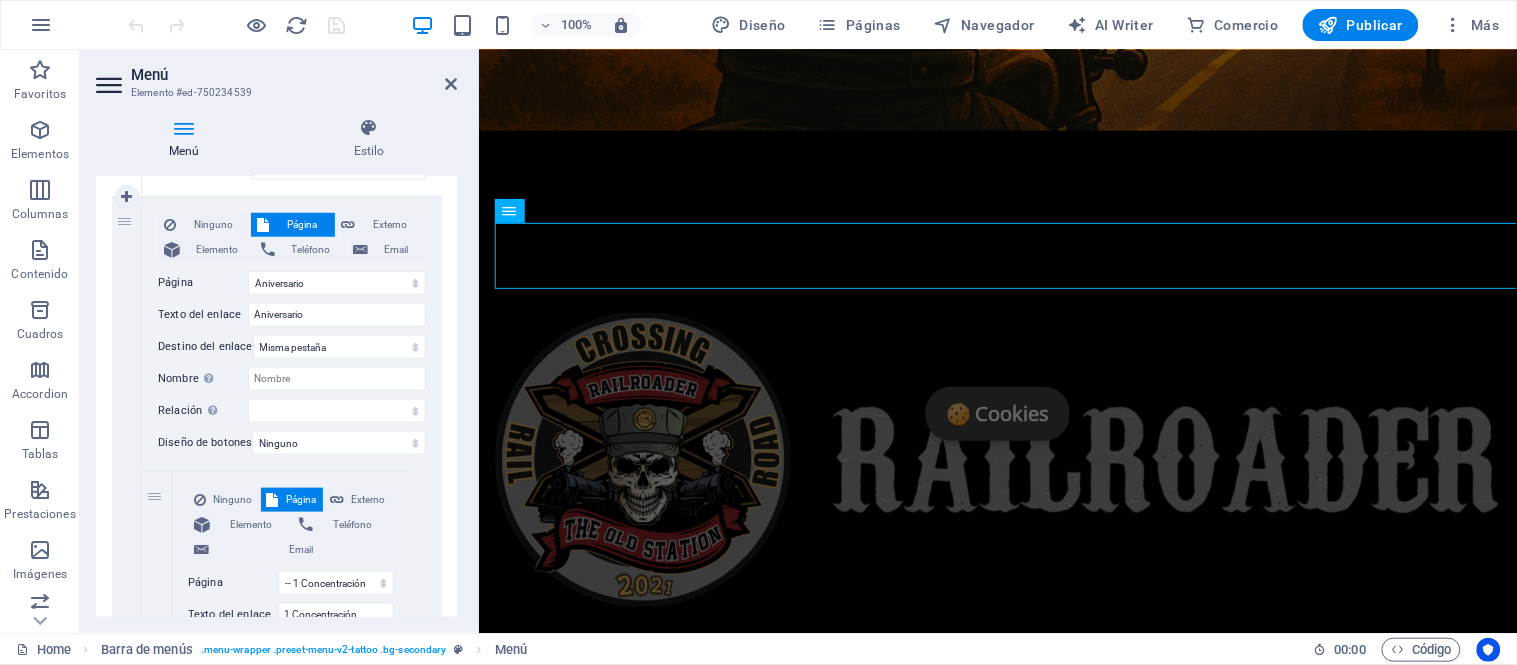 click on "2" at bounding box center [127, 634] 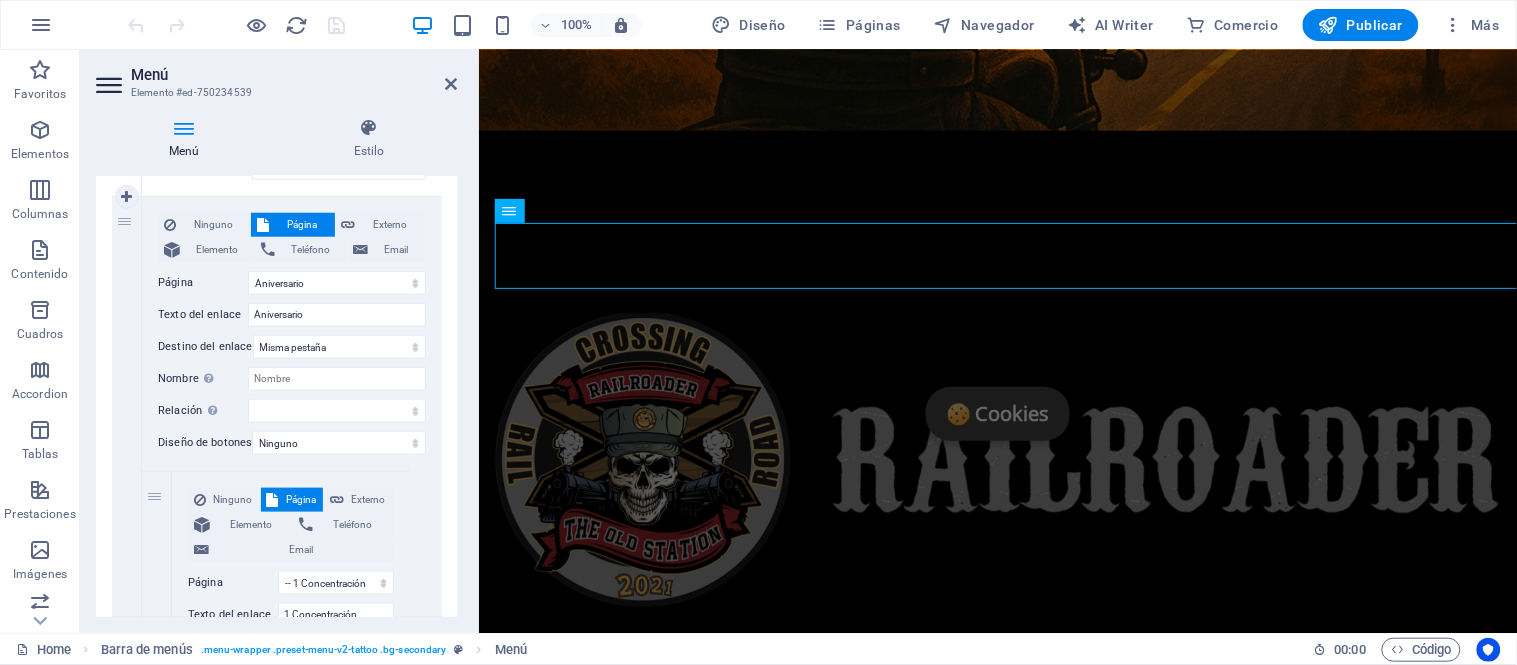 select 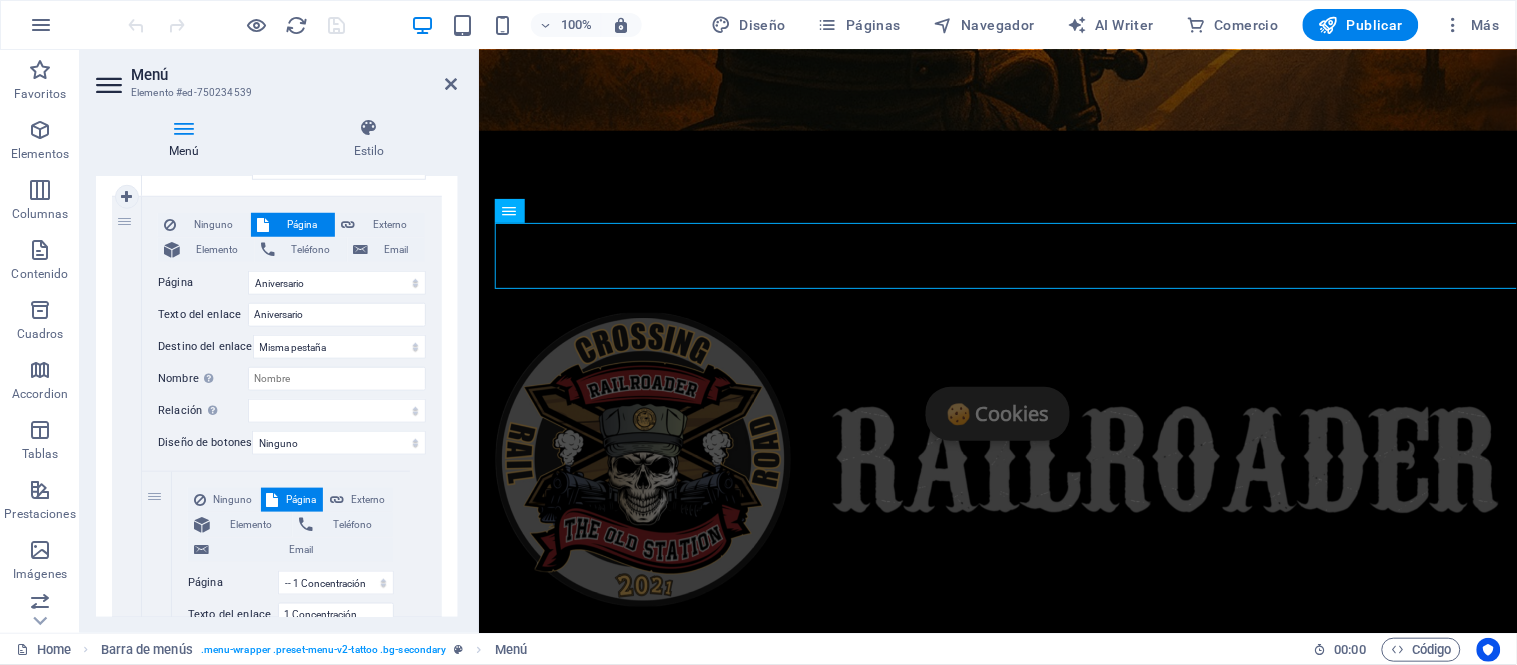 select 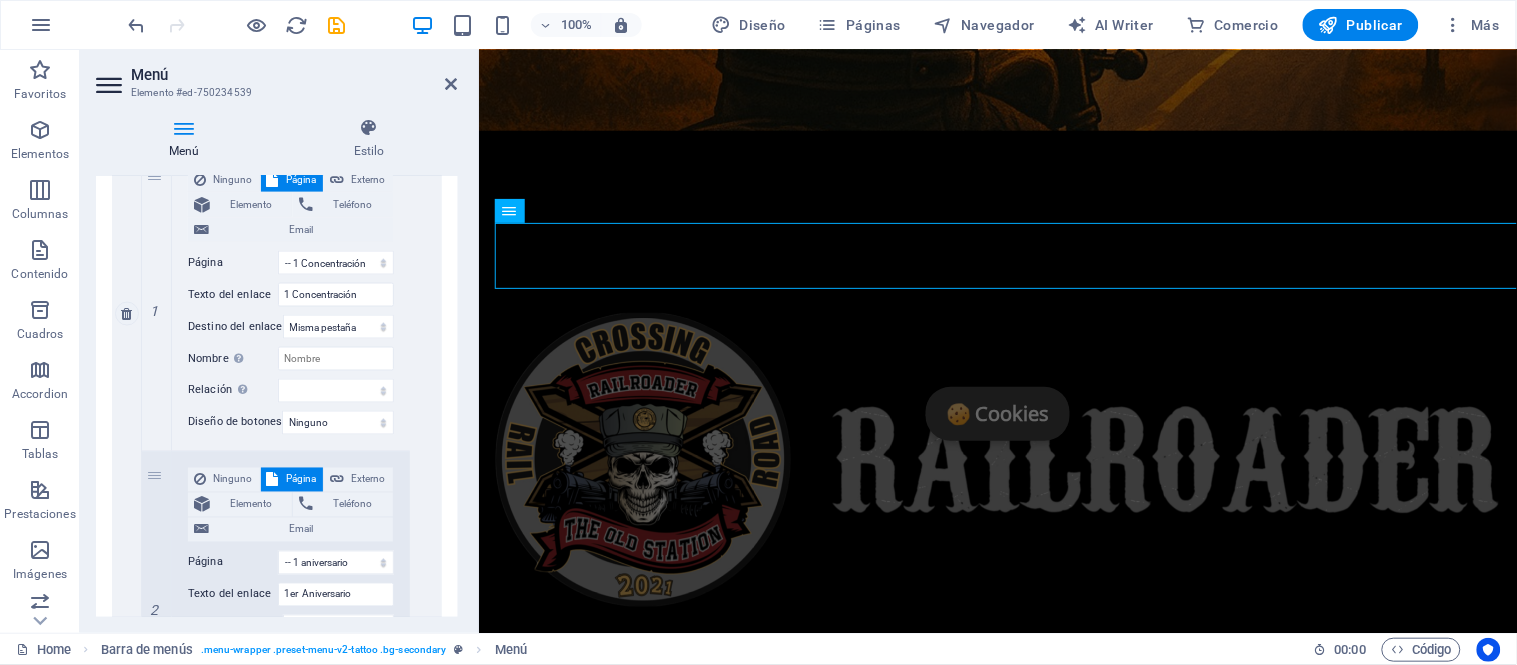 scroll, scrollTop: 777, scrollLeft: 0, axis: vertical 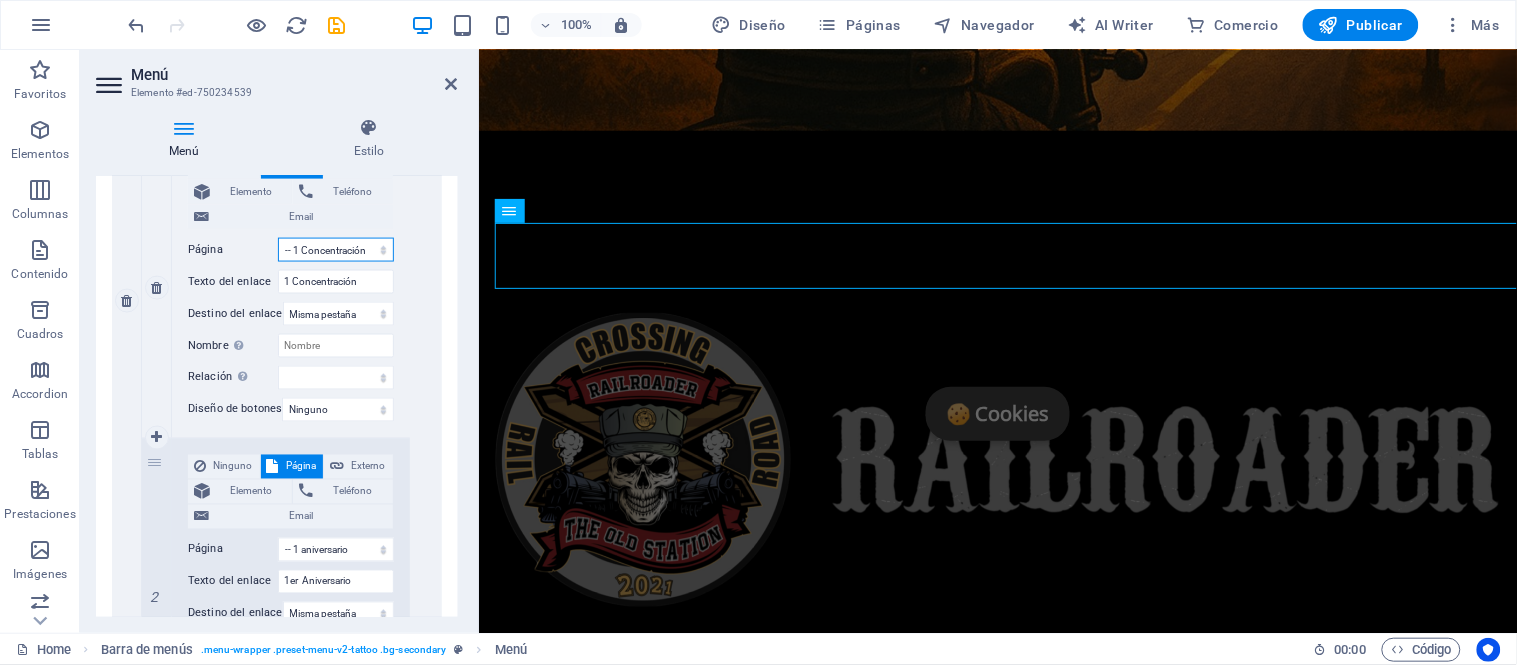 click on "Home Aniversario -- 1 Concentración -- 1 aniversario Delegación Colaboraciones -- Kilometros solidarios -- Patrocinadores -- Amigos de la buena Ruta Challenge Sobre Nosotros Equipación Calendario legal-notice Poltica de cookiesí Privacy FAQs" at bounding box center [336, 250] 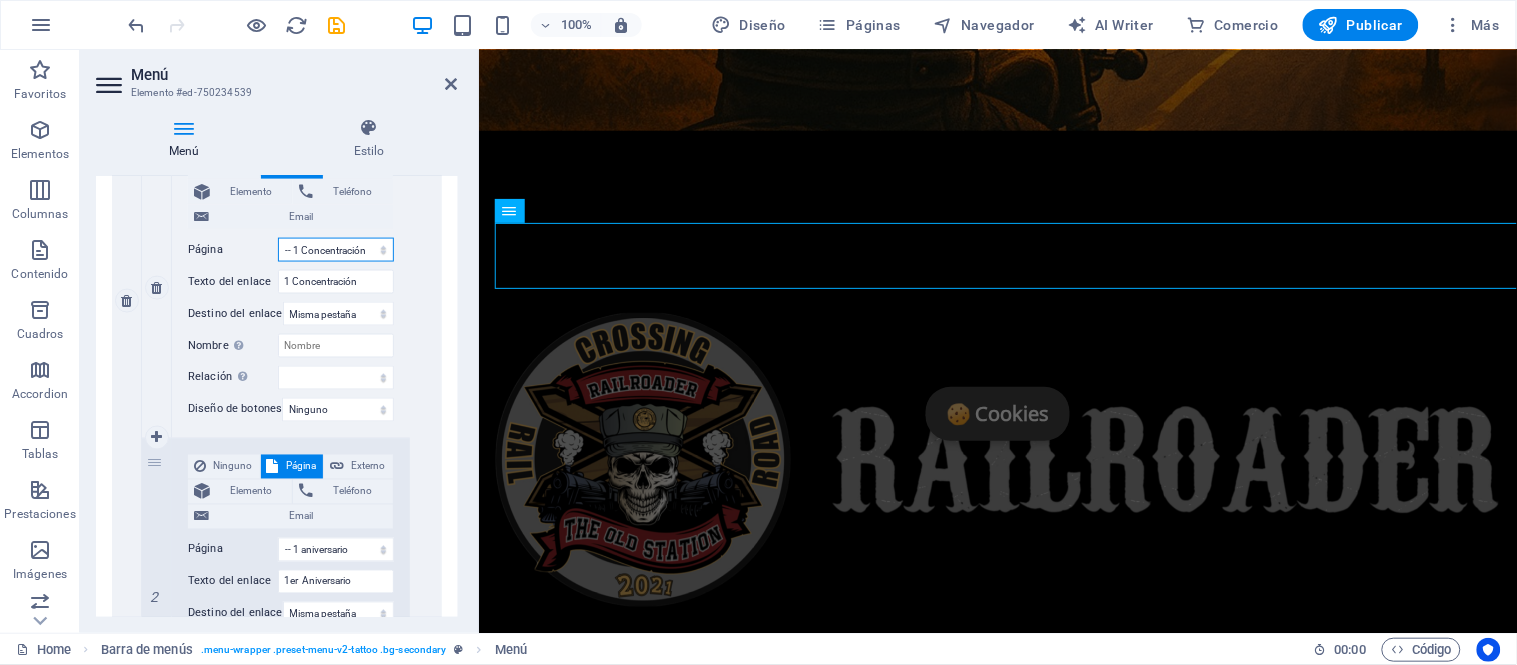 click on "Home Aniversario -- 1 Concentración -- 1 aniversario Delegación Colaboraciones -- Kilometros solidarios -- Patrocinadores -- Amigos de la buena Ruta Challenge Sobre Nosotros Equipación Calendario legal-notice Poltica de cookiesí Privacy FAQs" at bounding box center (336, 250) 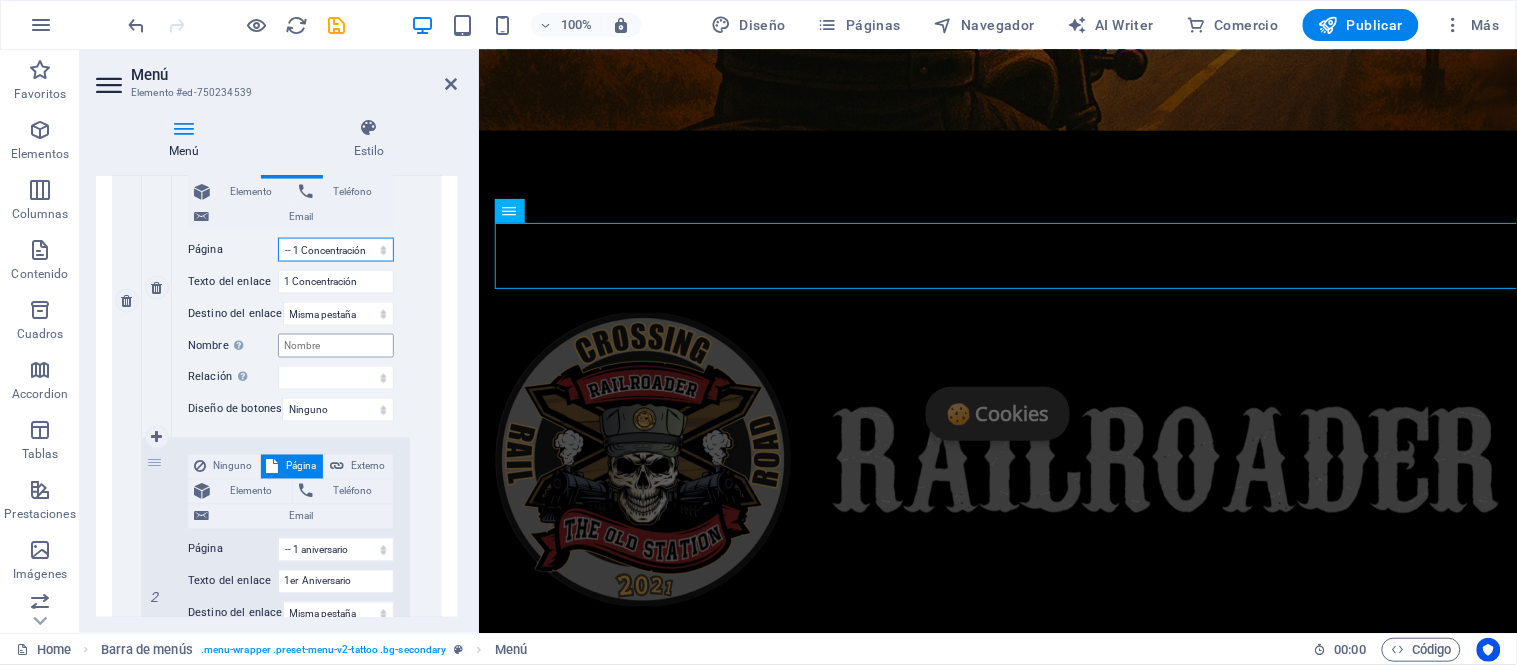 scroll, scrollTop: 888, scrollLeft: 0, axis: vertical 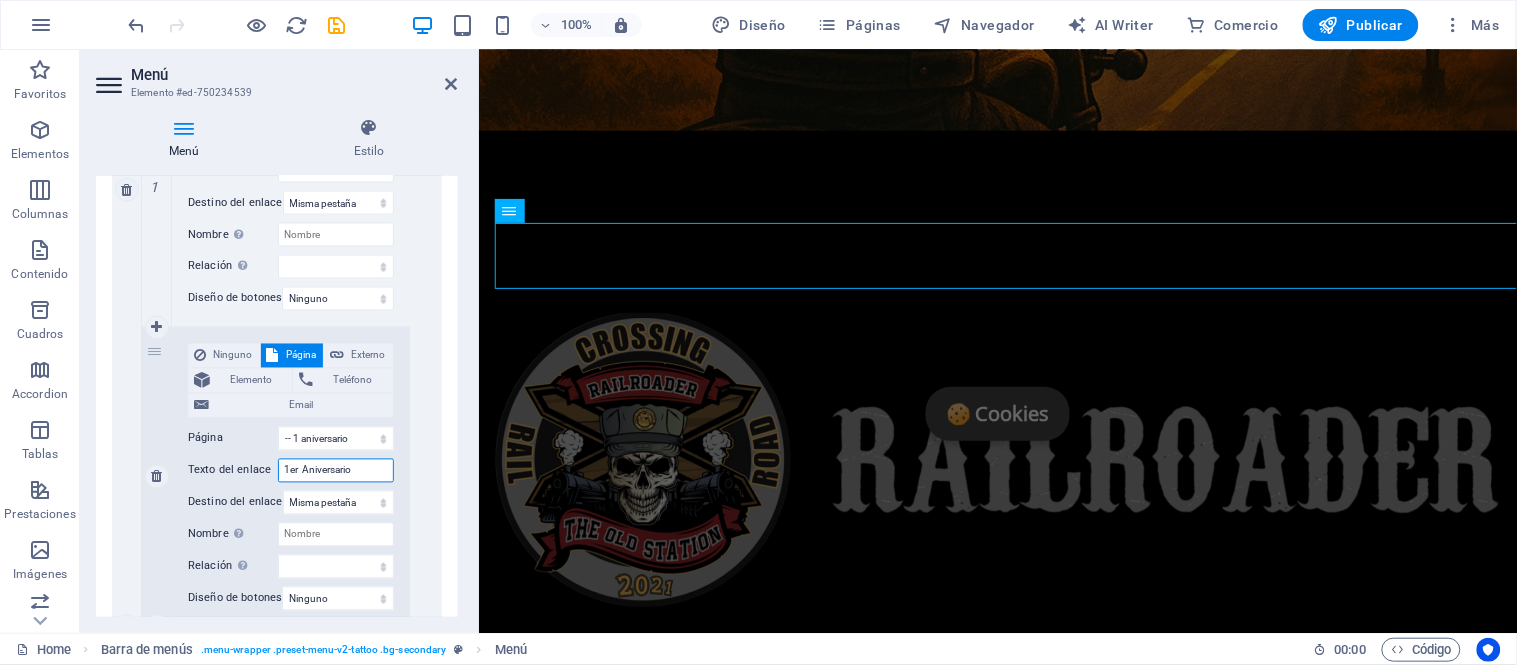 click on "1er  Aniversario" at bounding box center (336, 471) 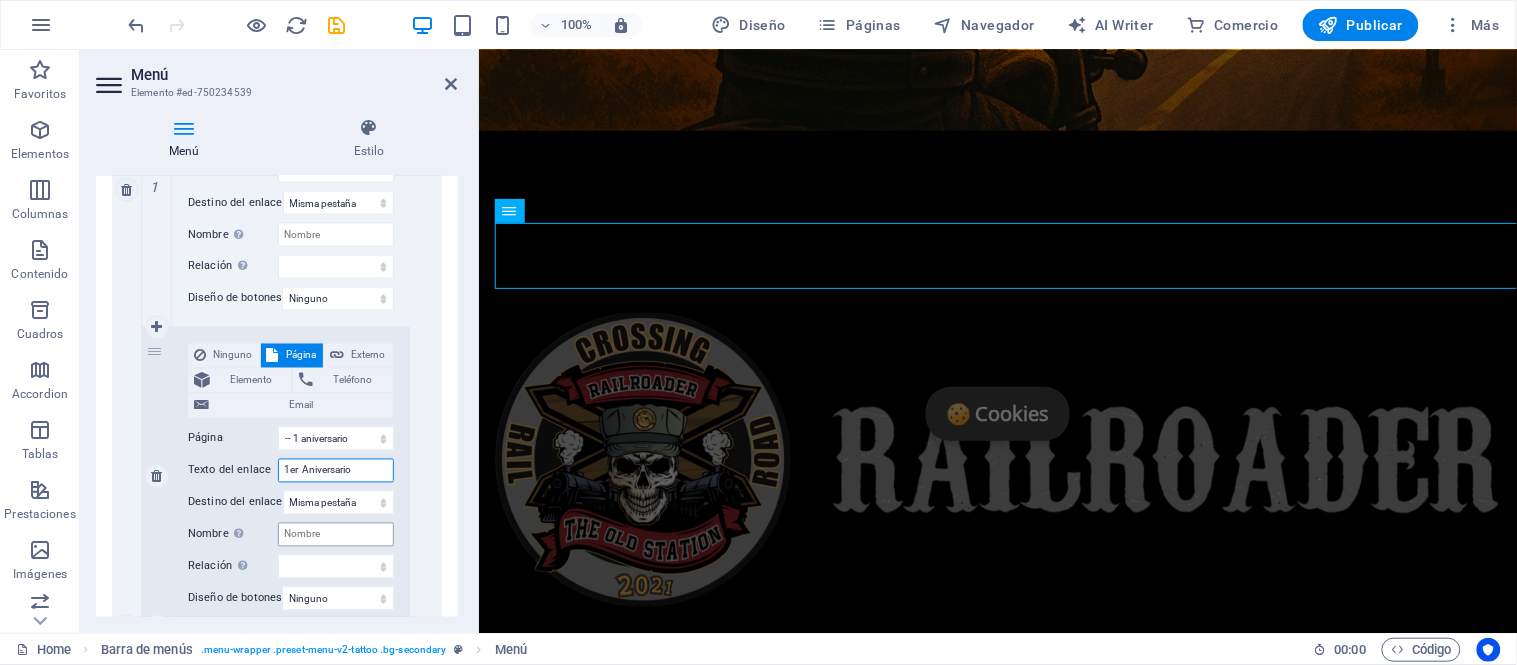 type on "1erç  Aniversario" 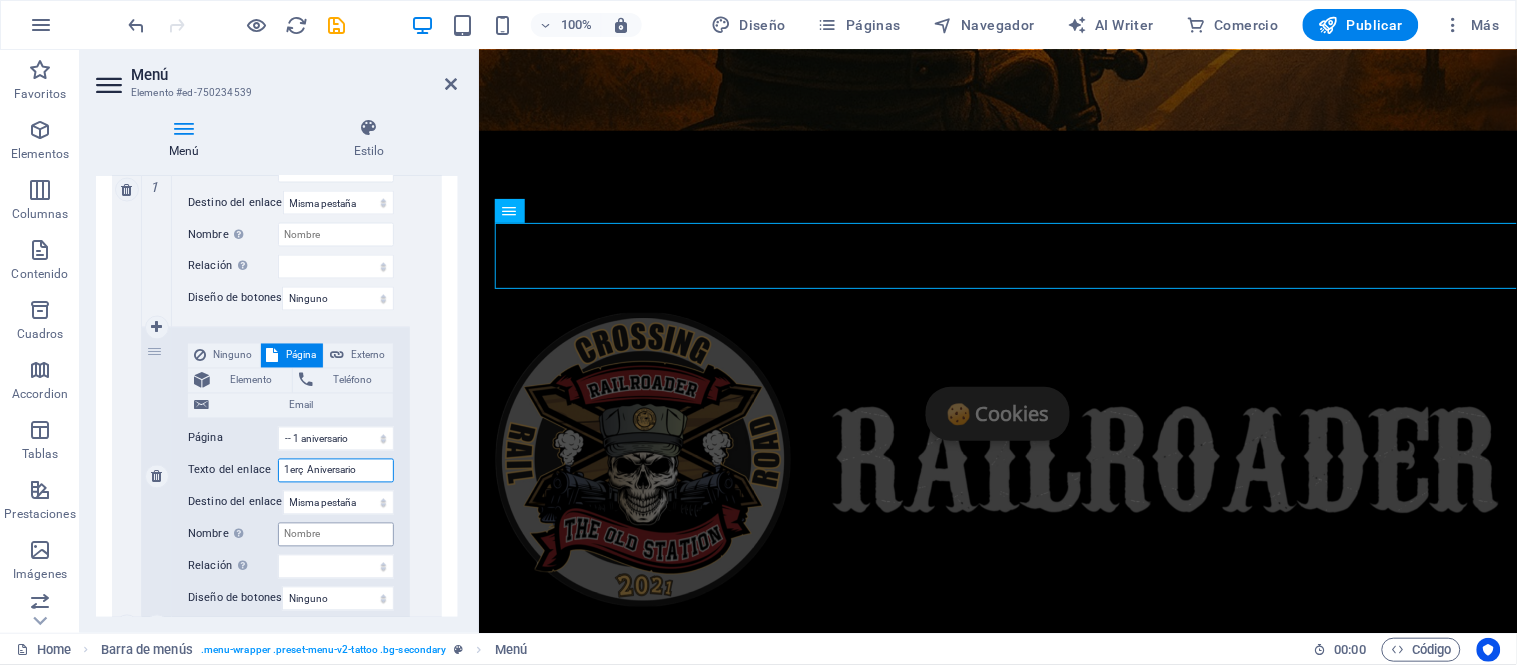 select 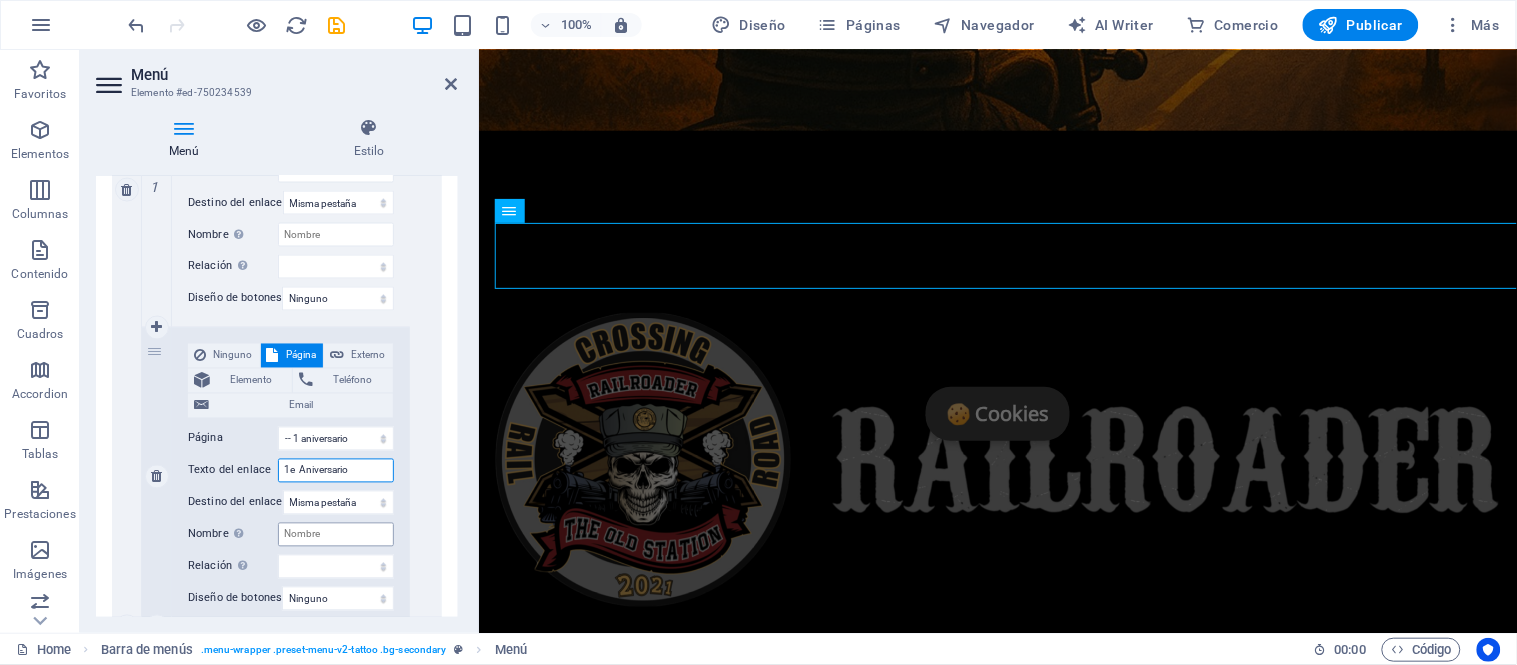 type on "1  Aniversario" 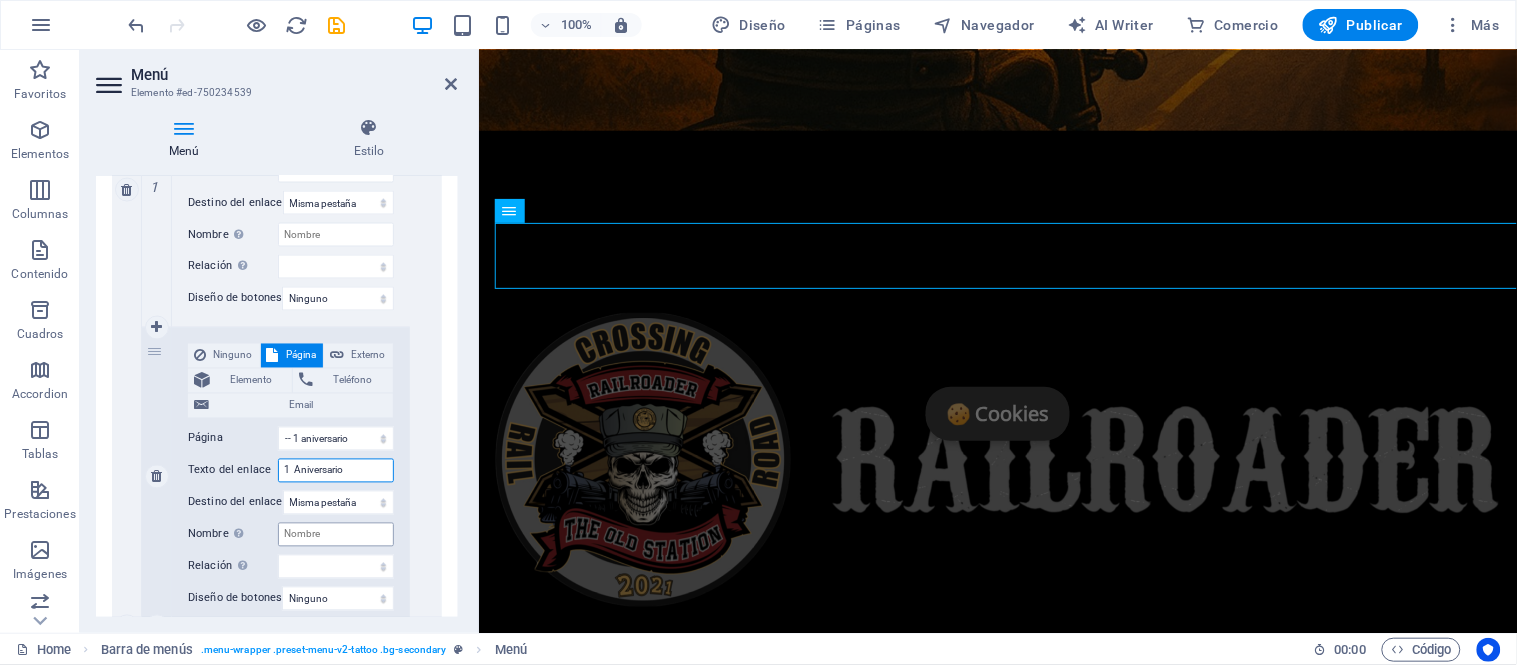 select 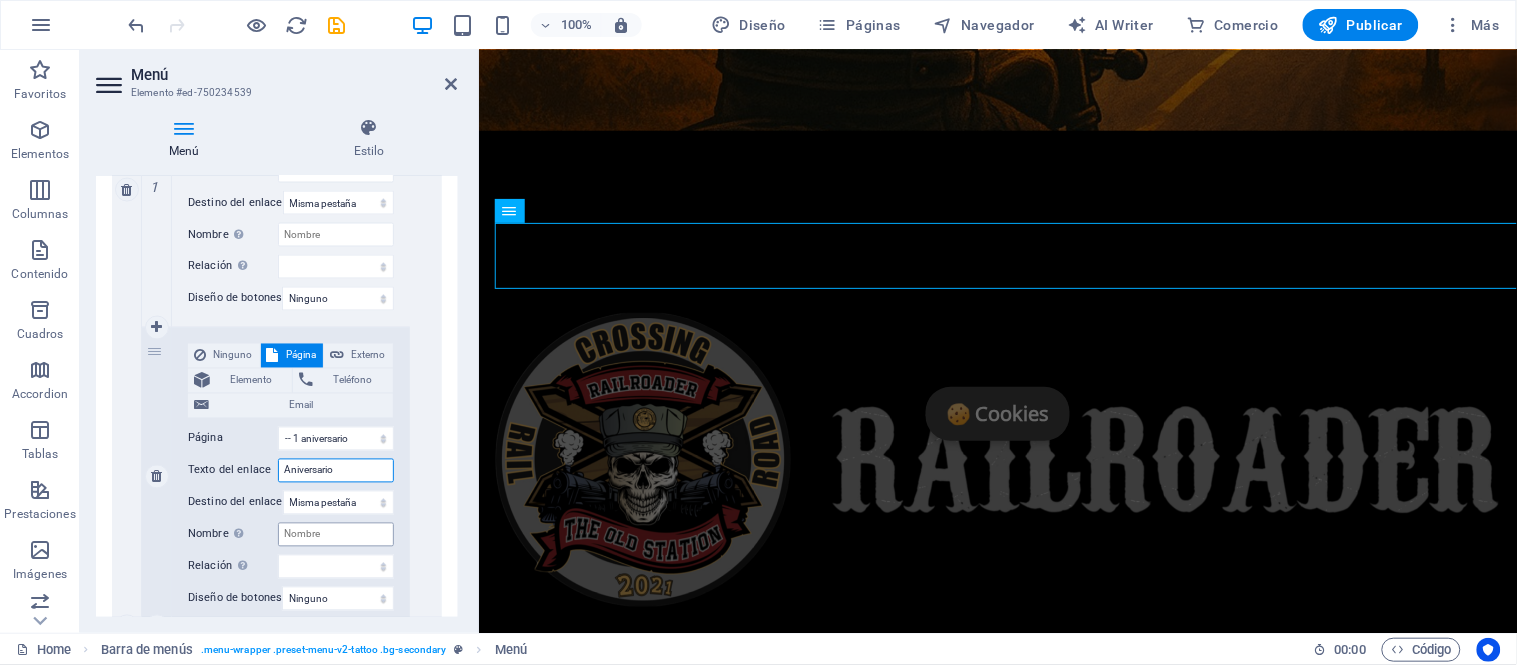 select 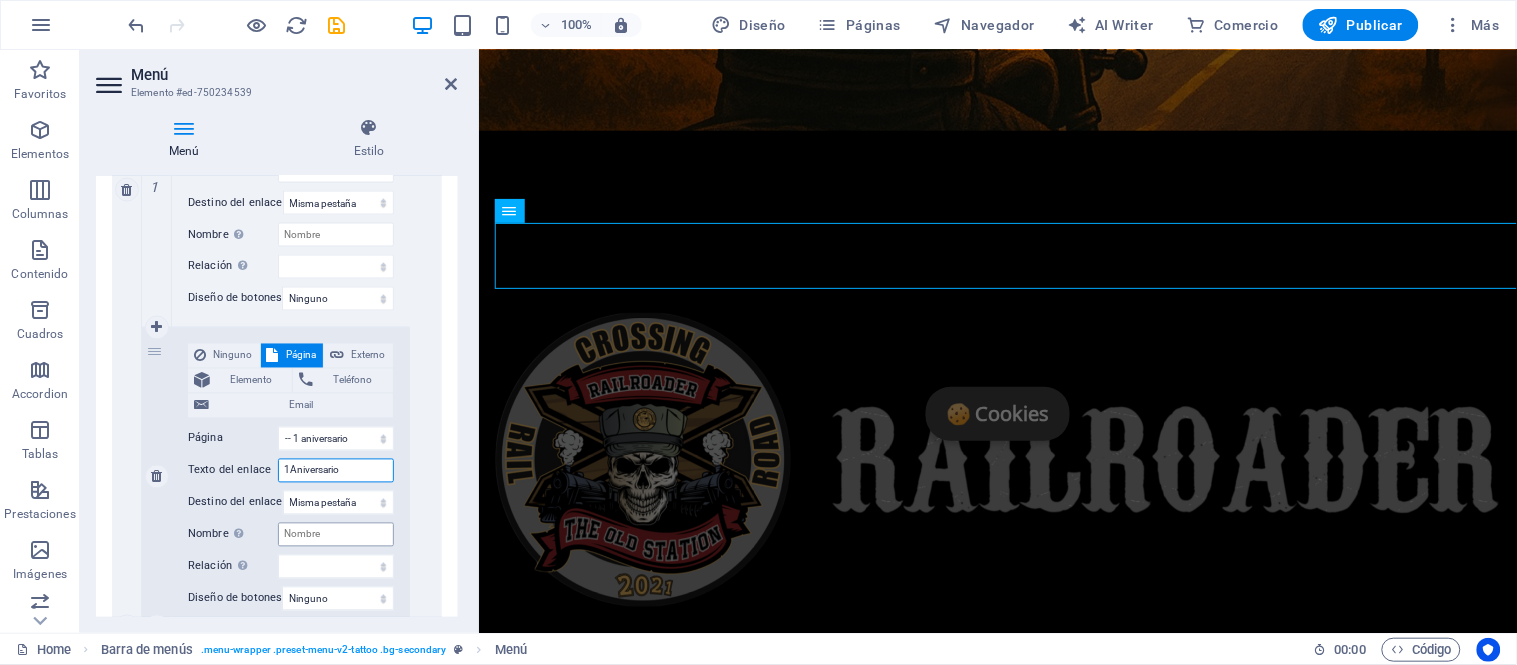 type on "1 Aniversario" 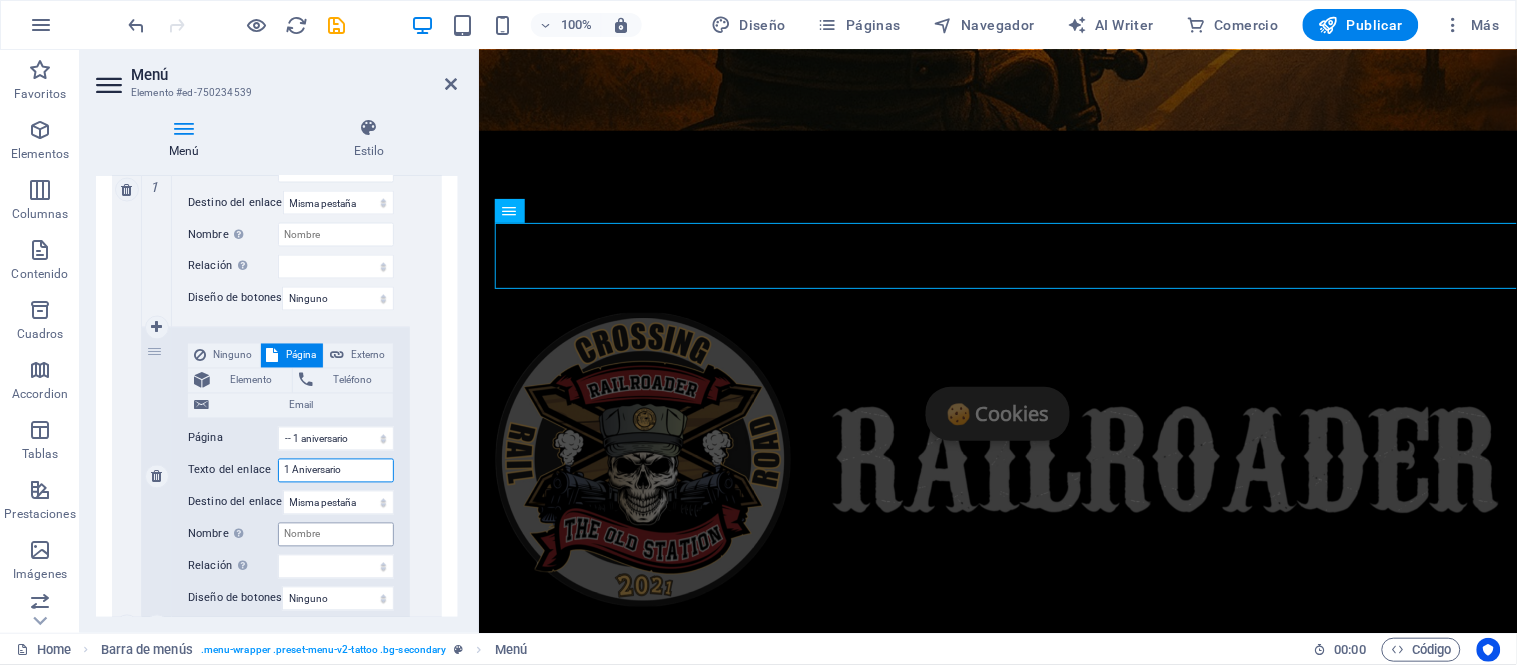 select 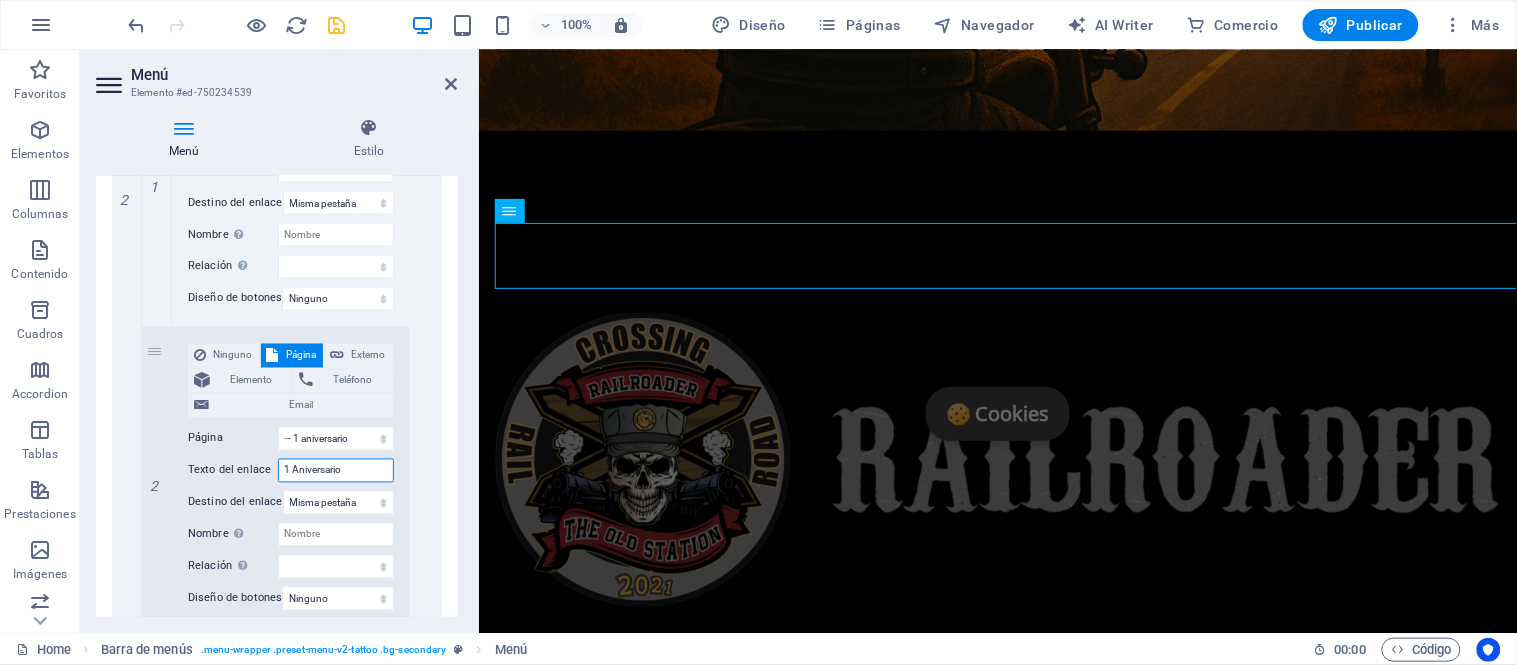 type on "1 Aniversario" 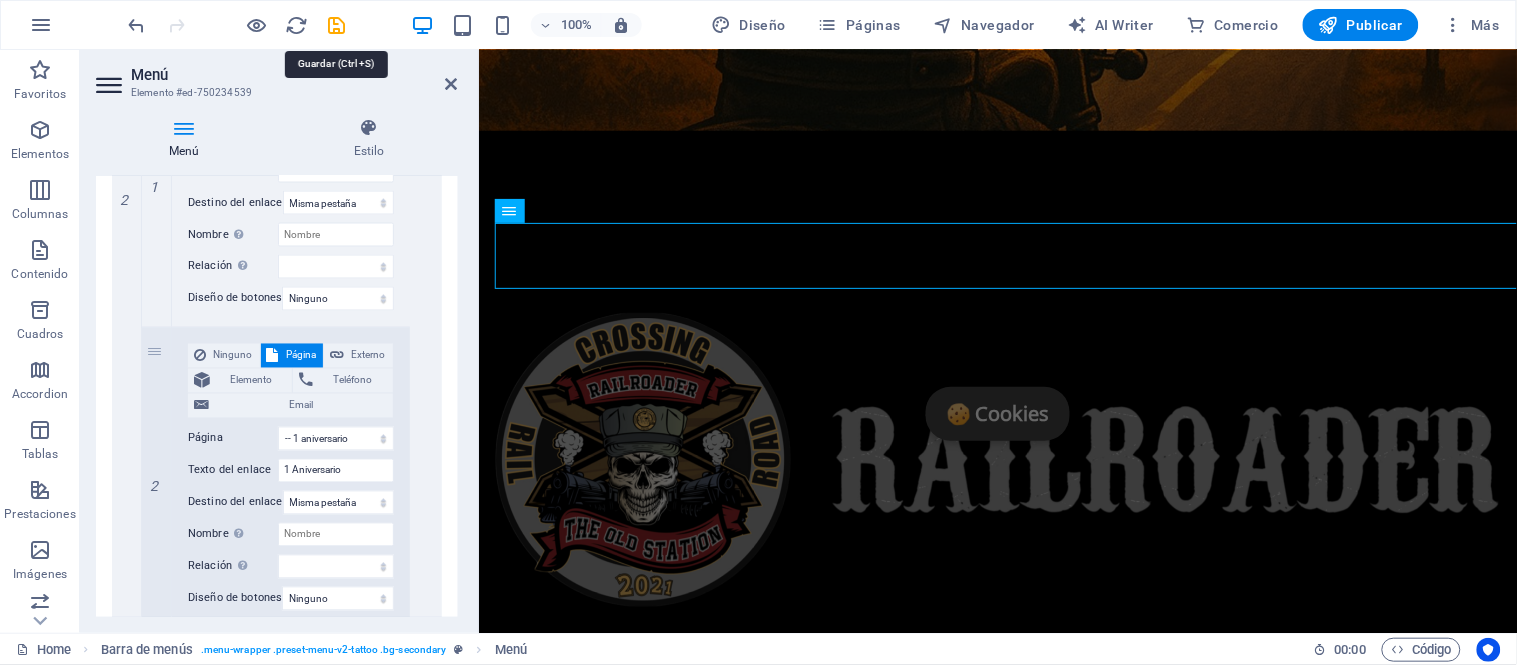 click at bounding box center (337, 25) 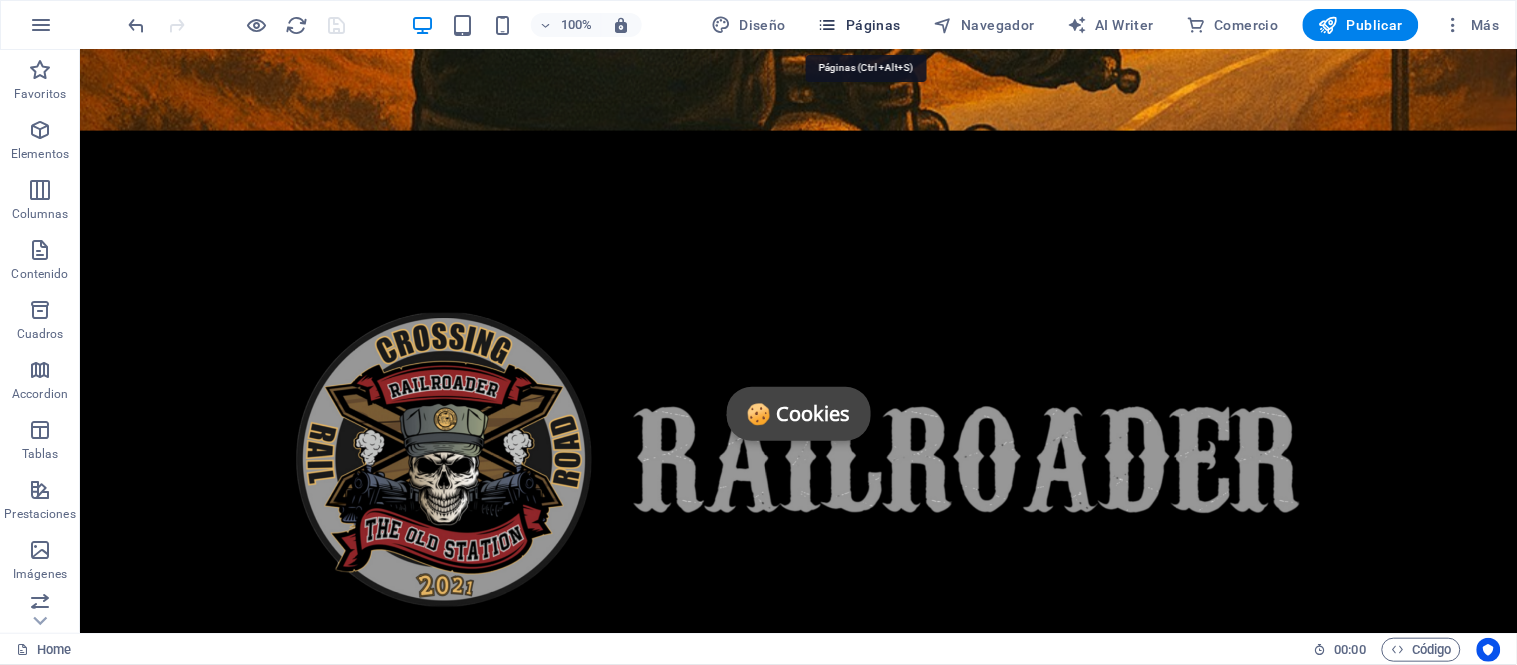 click on "Páginas" at bounding box center [859, 25] 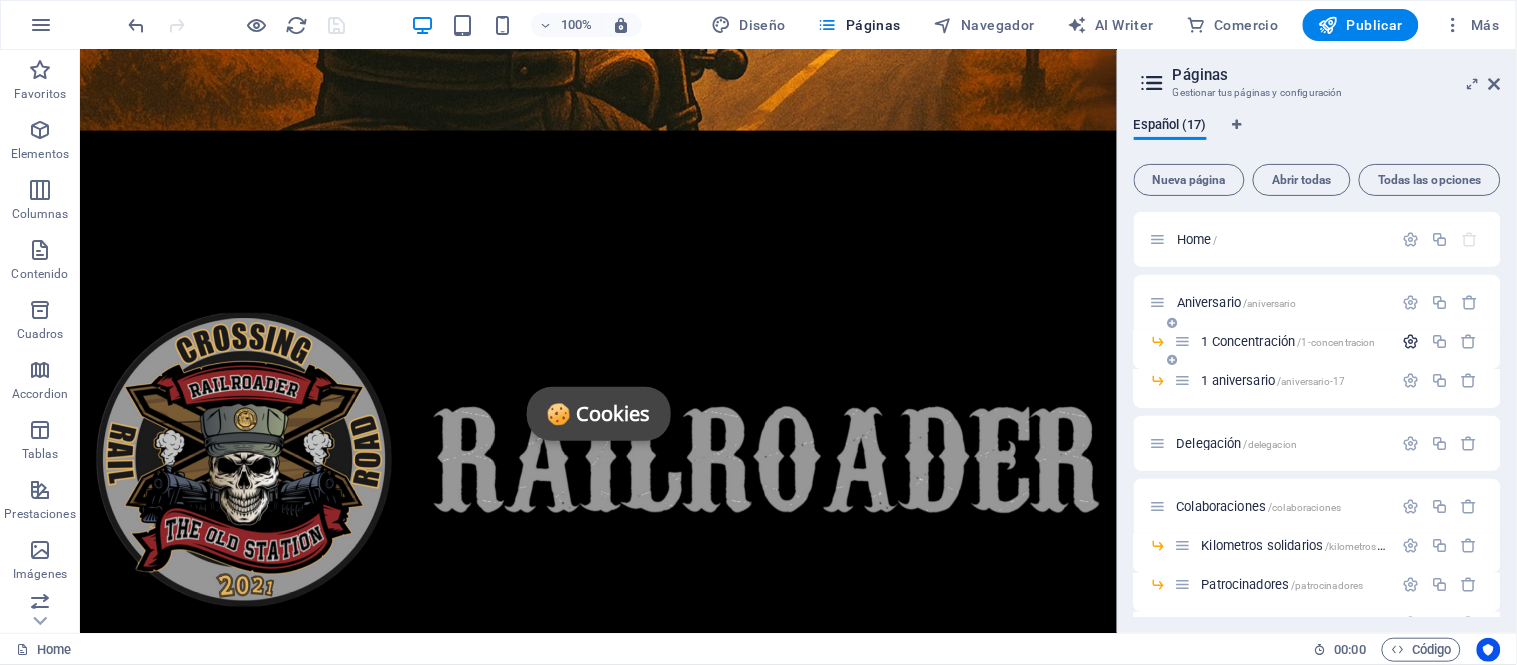 click at bounding box center (1411, 341) 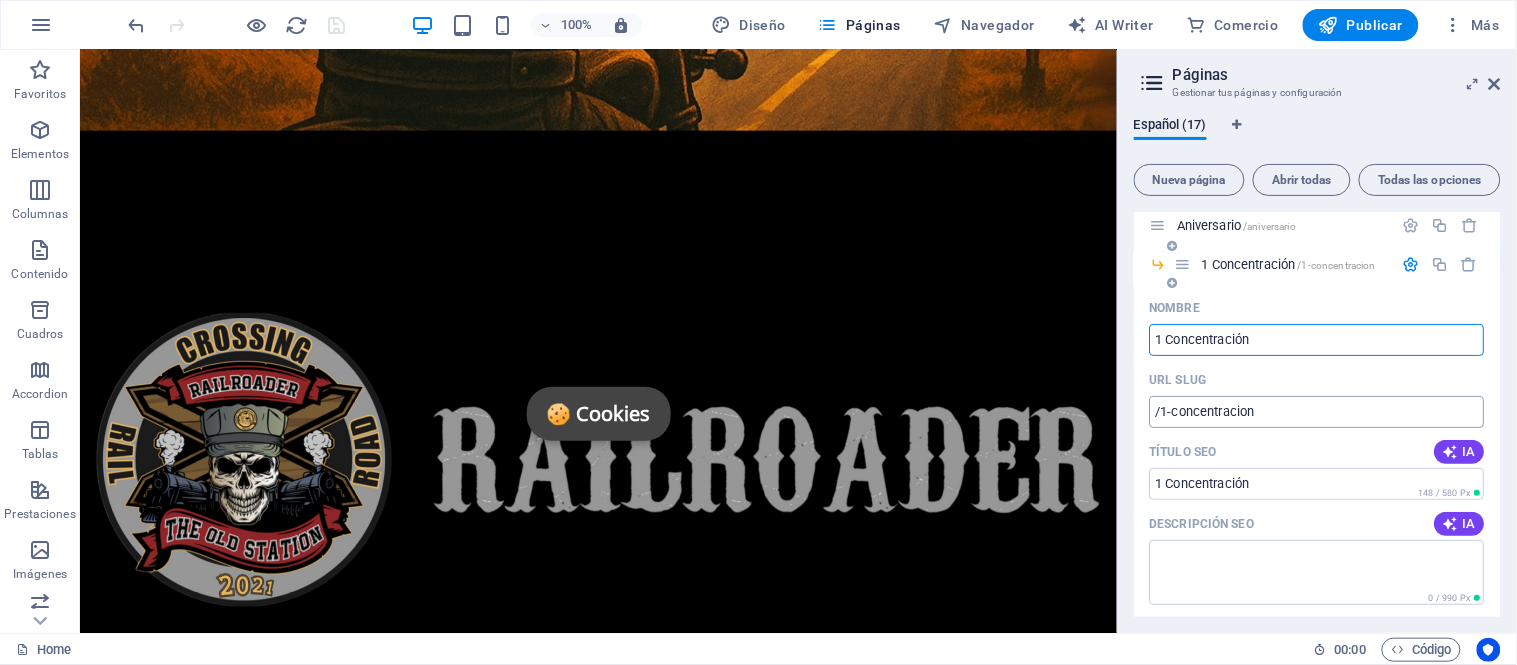 scroll, scrollTop: 111, scrollLeft: 0, axis: vertical 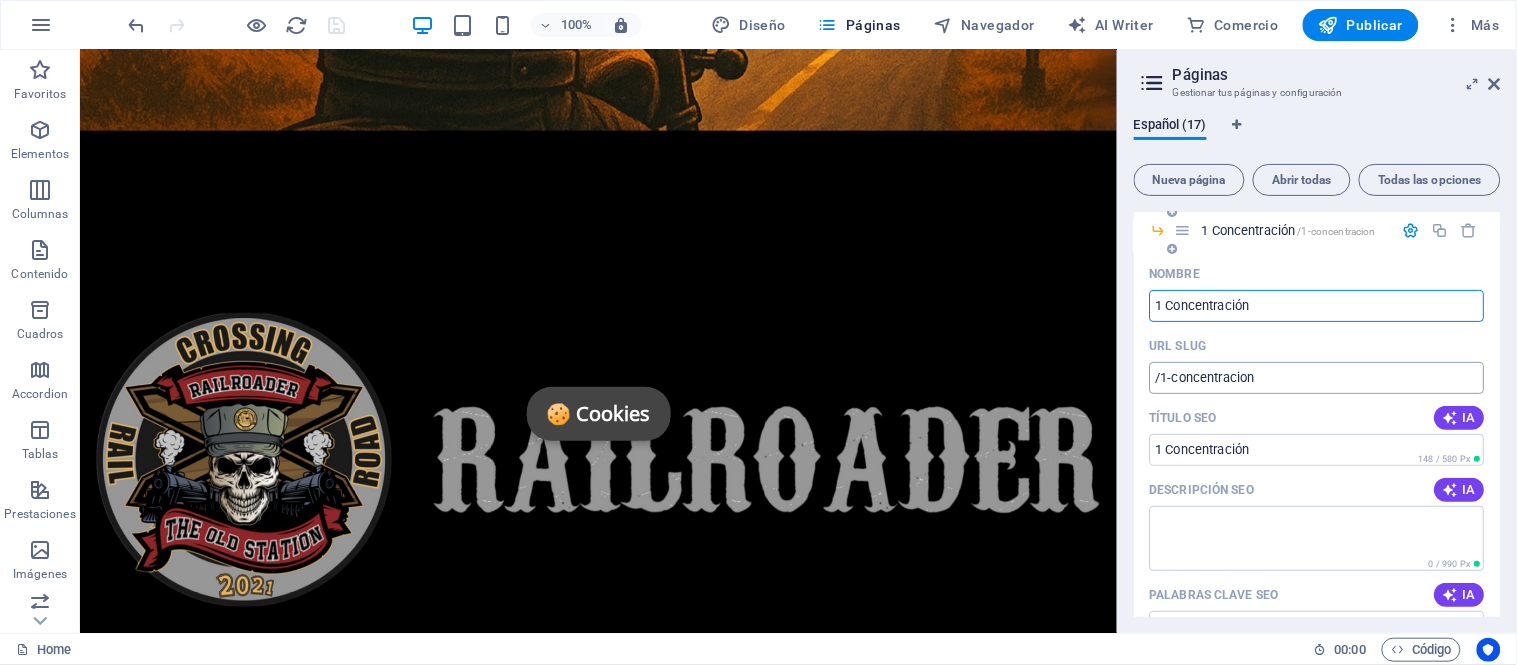 click on "/1-concentracion" at bounding box center [1317, 378] 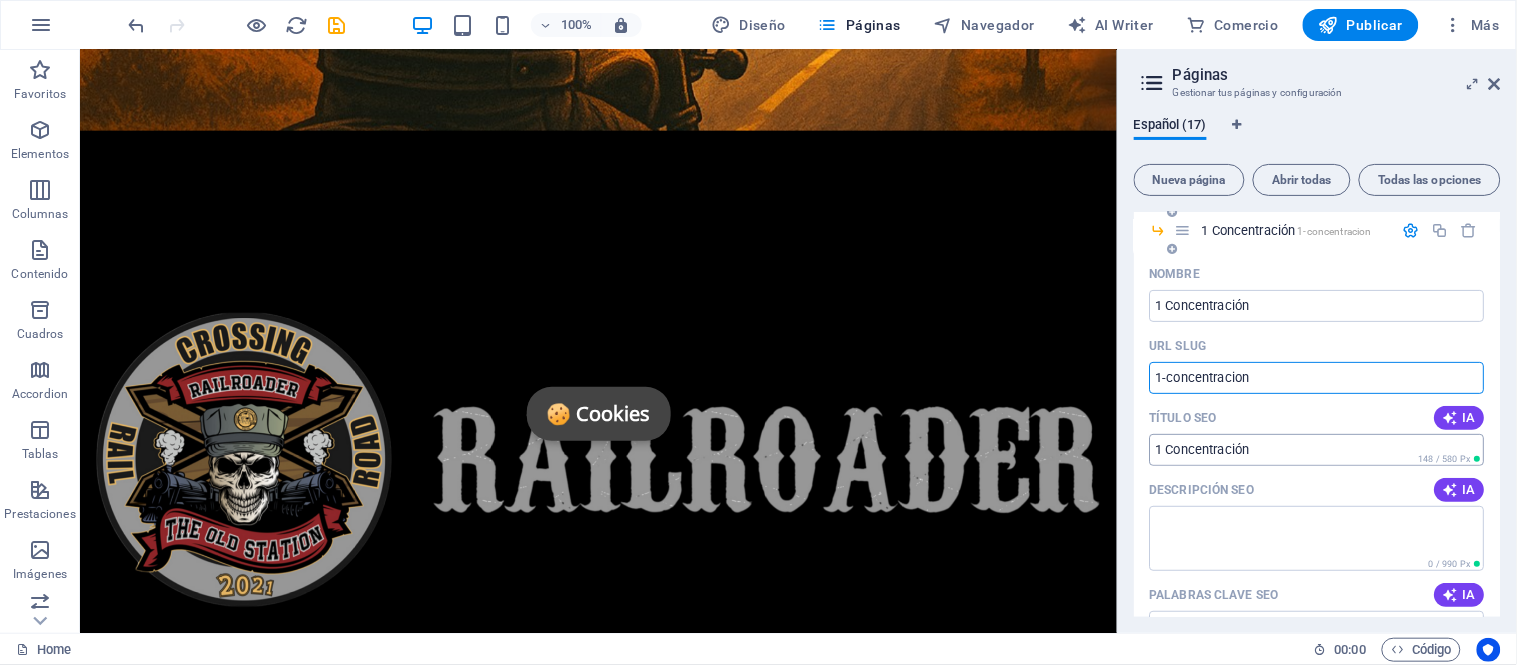 type on "1-concentracion" 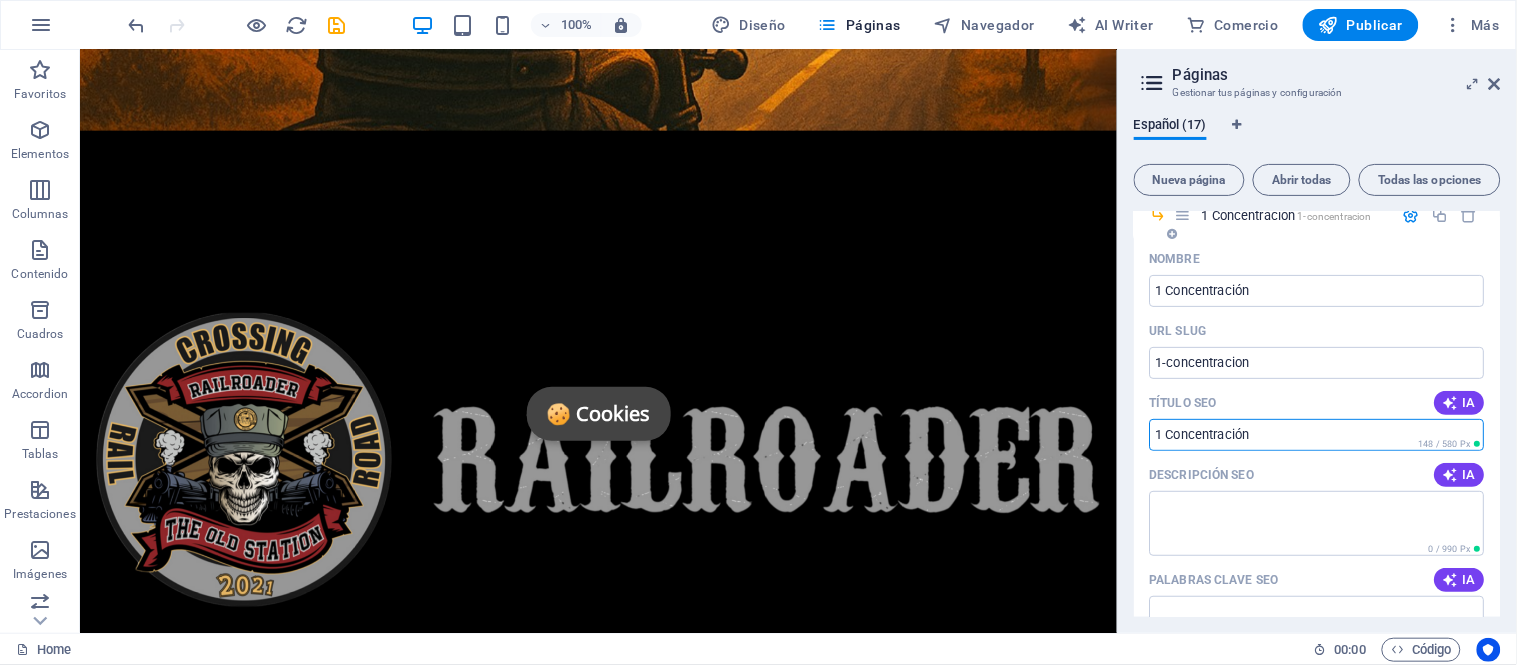scroll, scrollTop: 0, scrollLeft: 0, axis: both 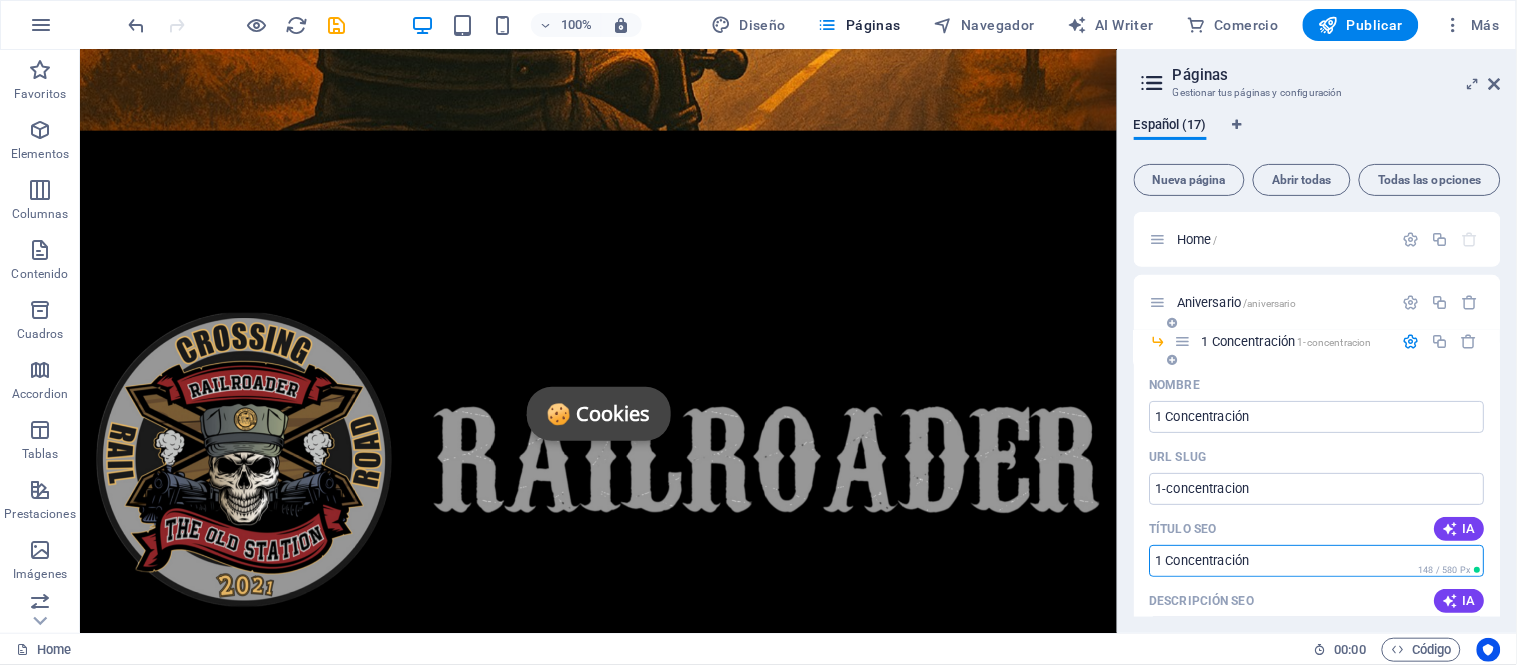 click at bounding box center (1411, 341) 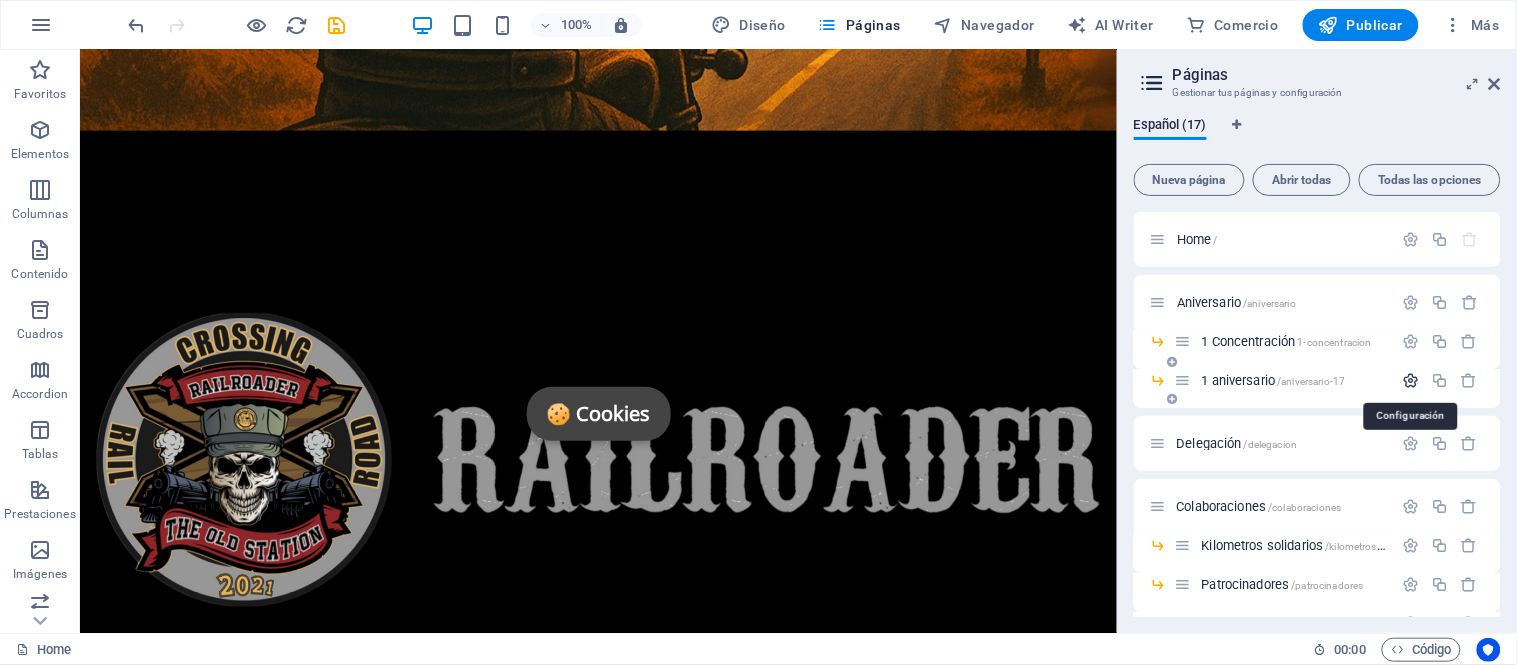 click at bounding box center (1411, 380) 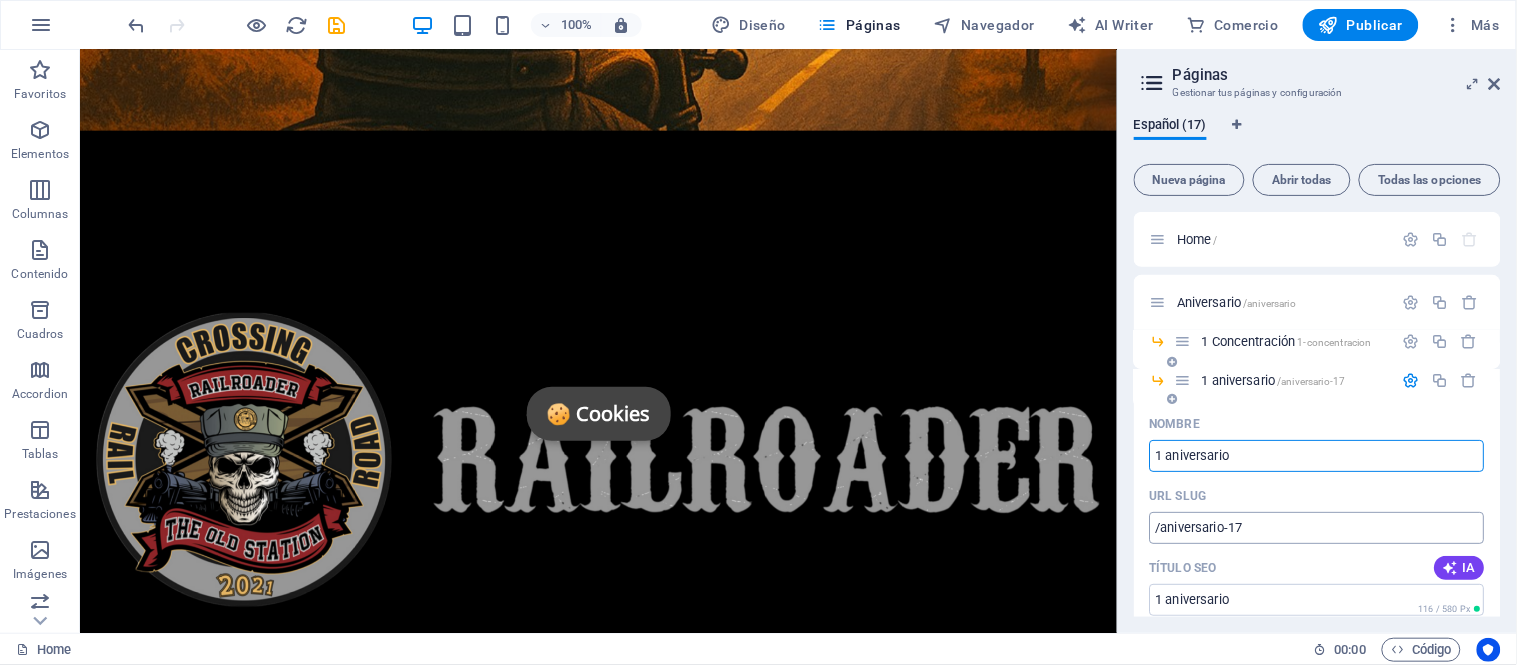 click on "/aniversario-17" at bounding box center [1317, 528] 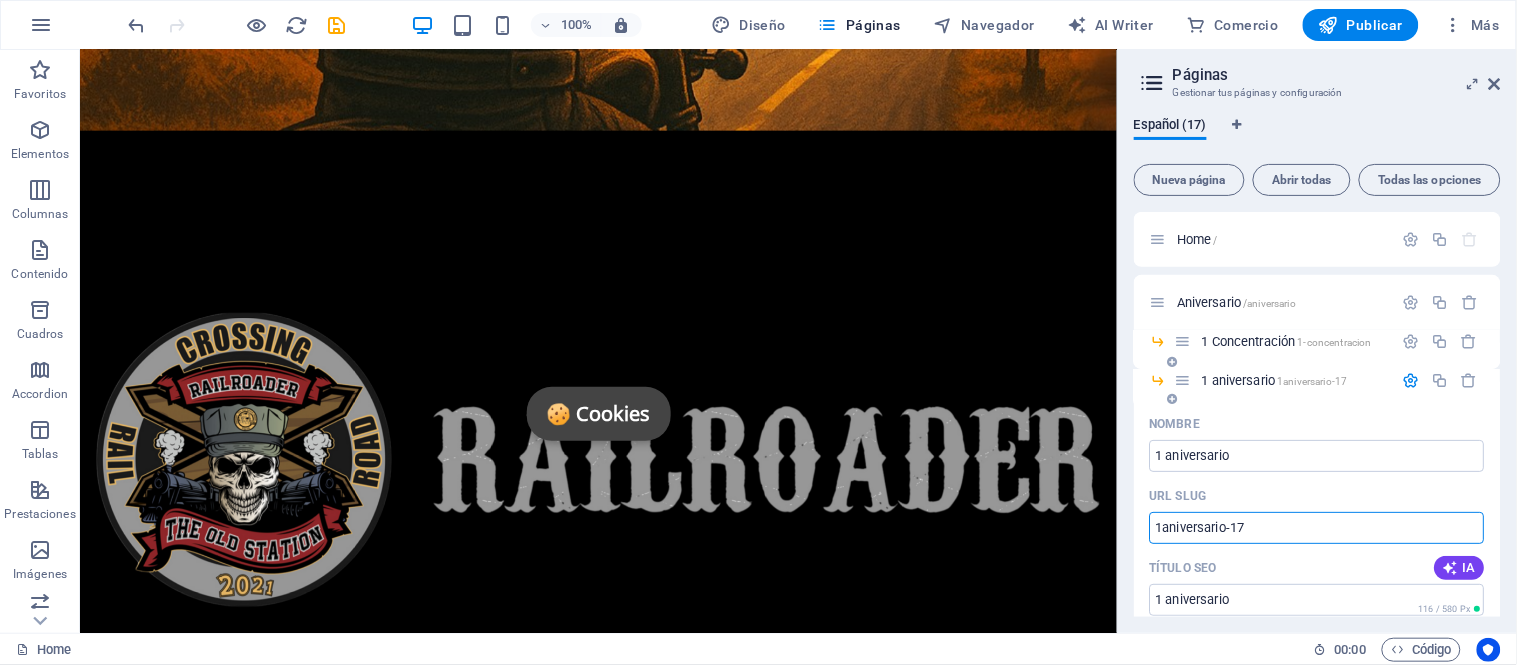 click on "1aniversario-17" at bounding box center (1317, 528) 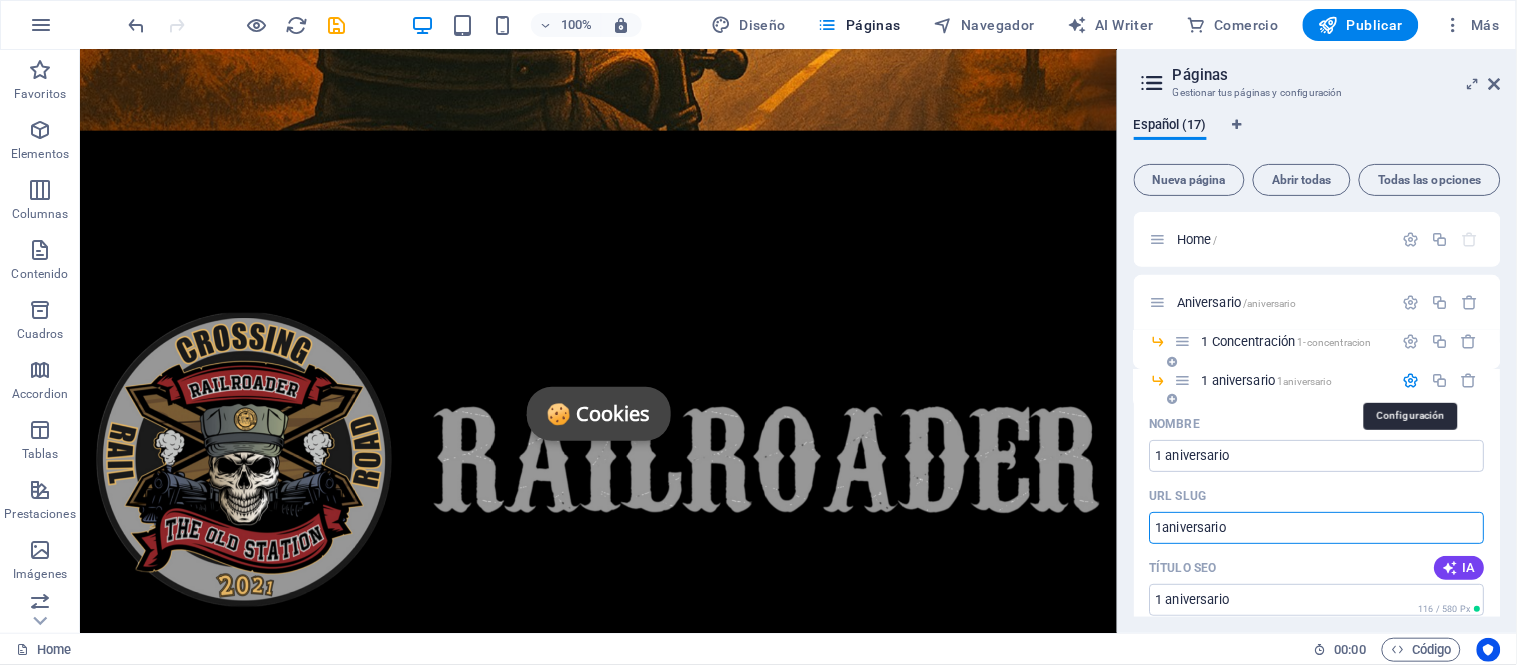 type on "1aniversario" 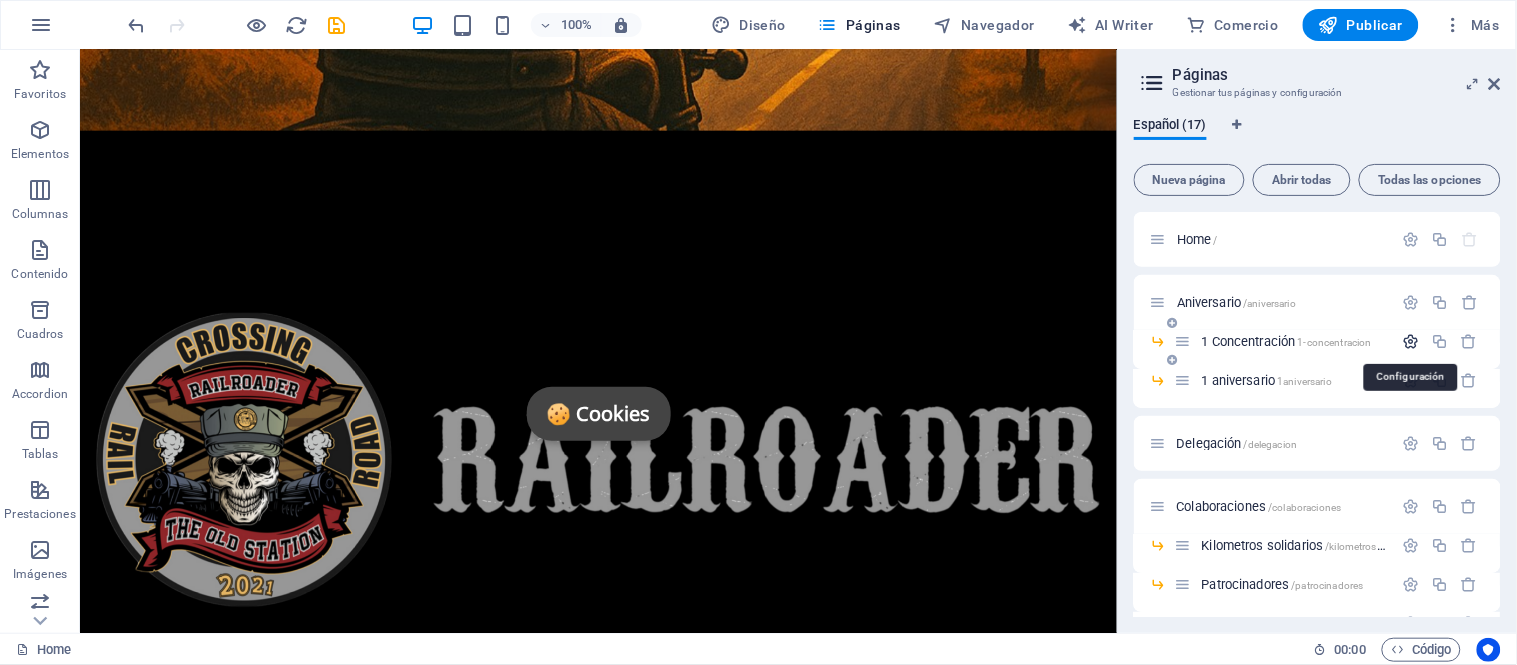click at bounding box center [1411, 341] 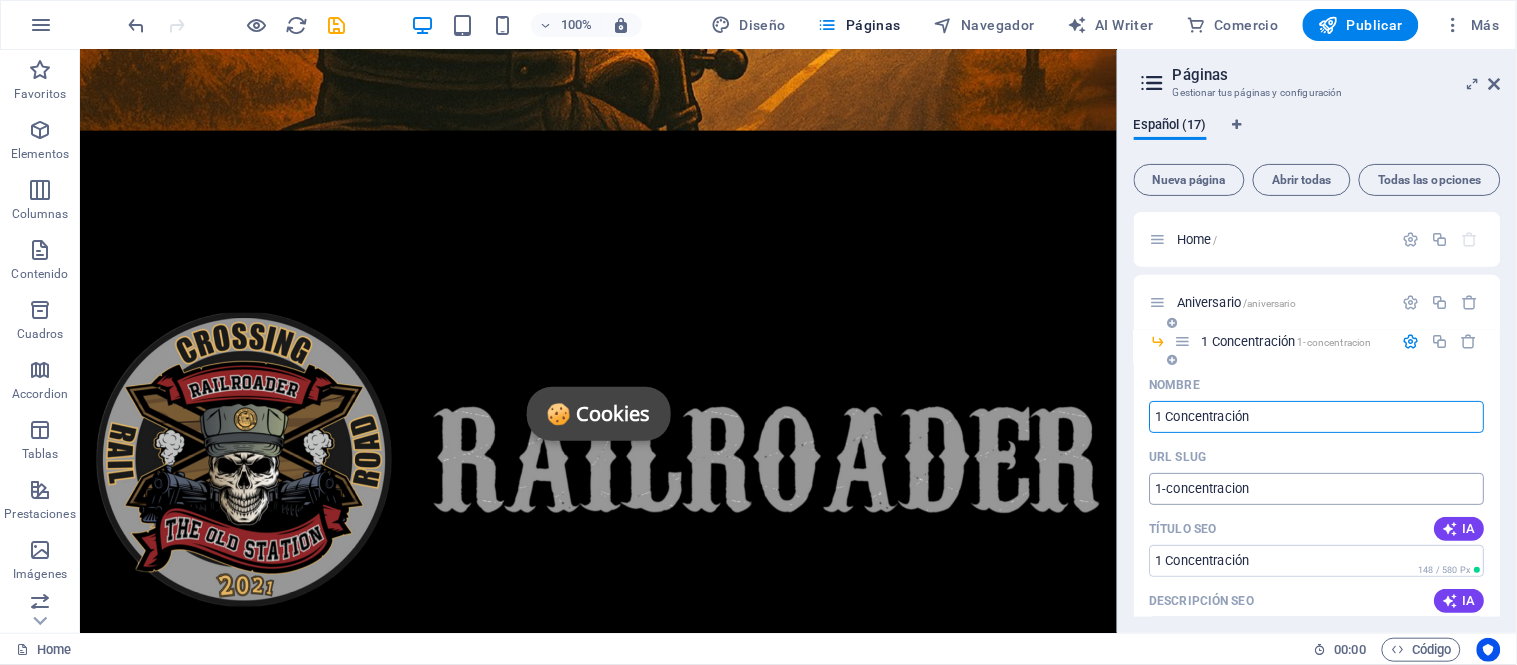 click on "1-concentracion" at bounding box center (1317, 489) 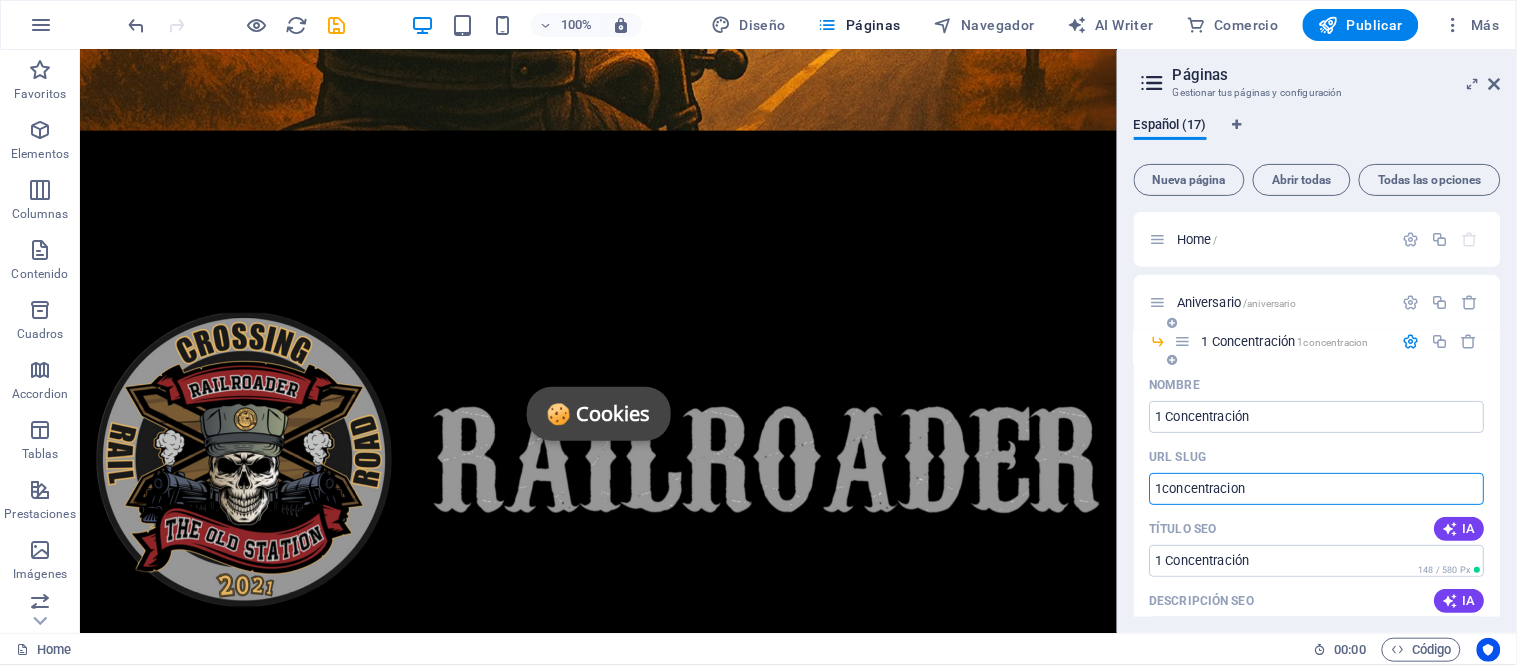 type on "1concentracion" 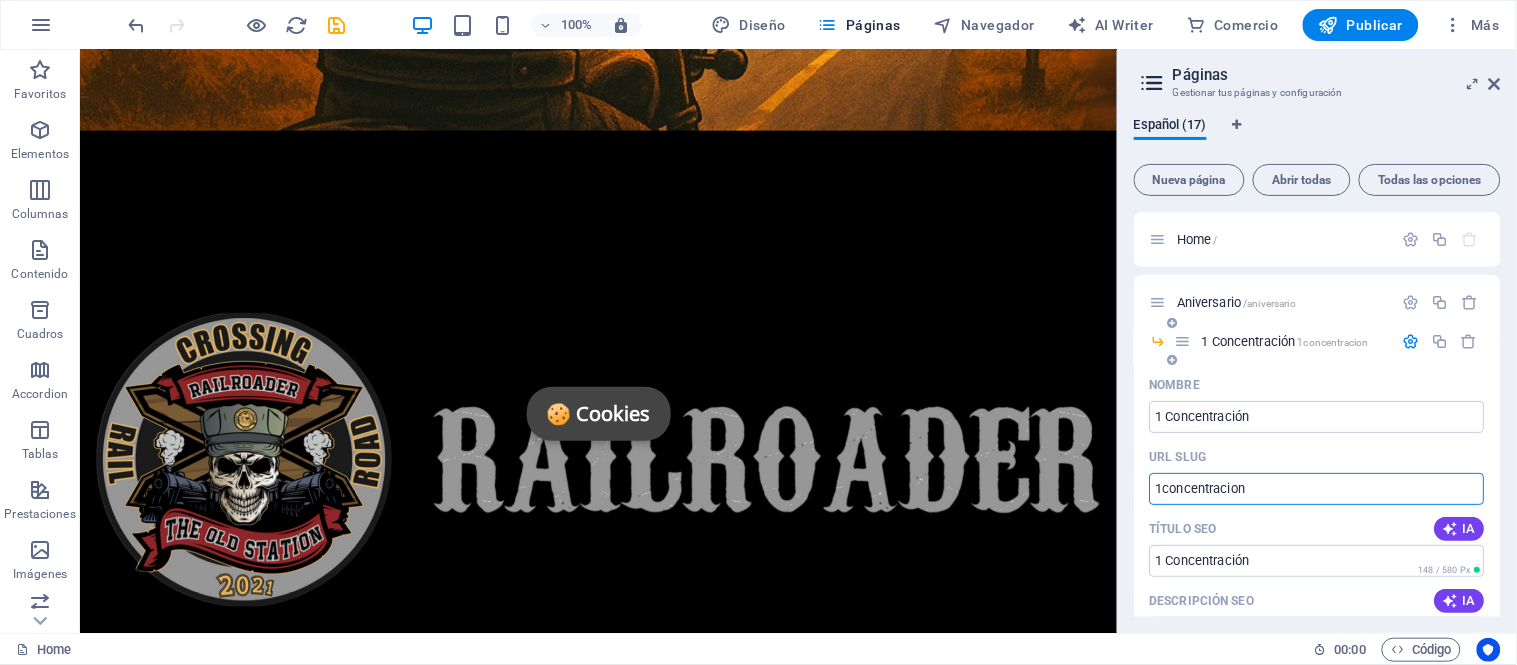 click at bounding box center [1411, 341] 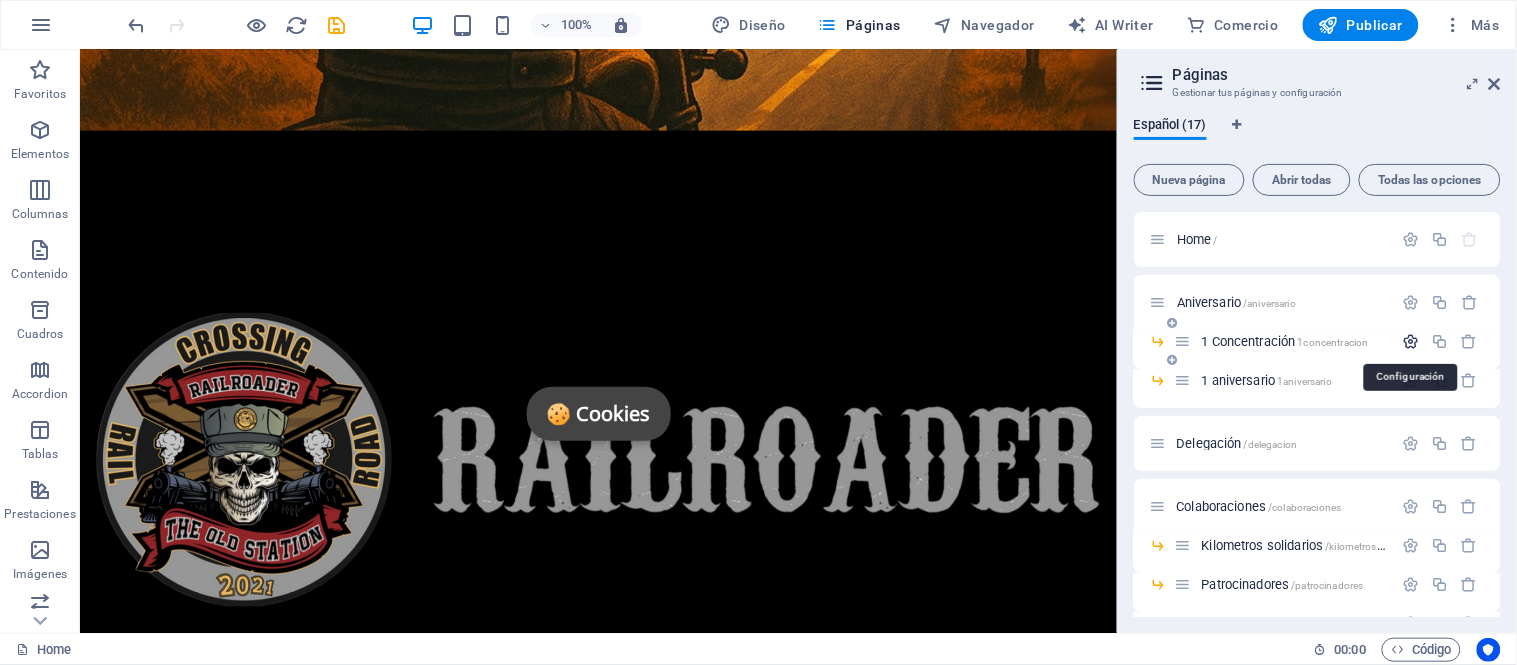 click at bounding box center [1411, 341] 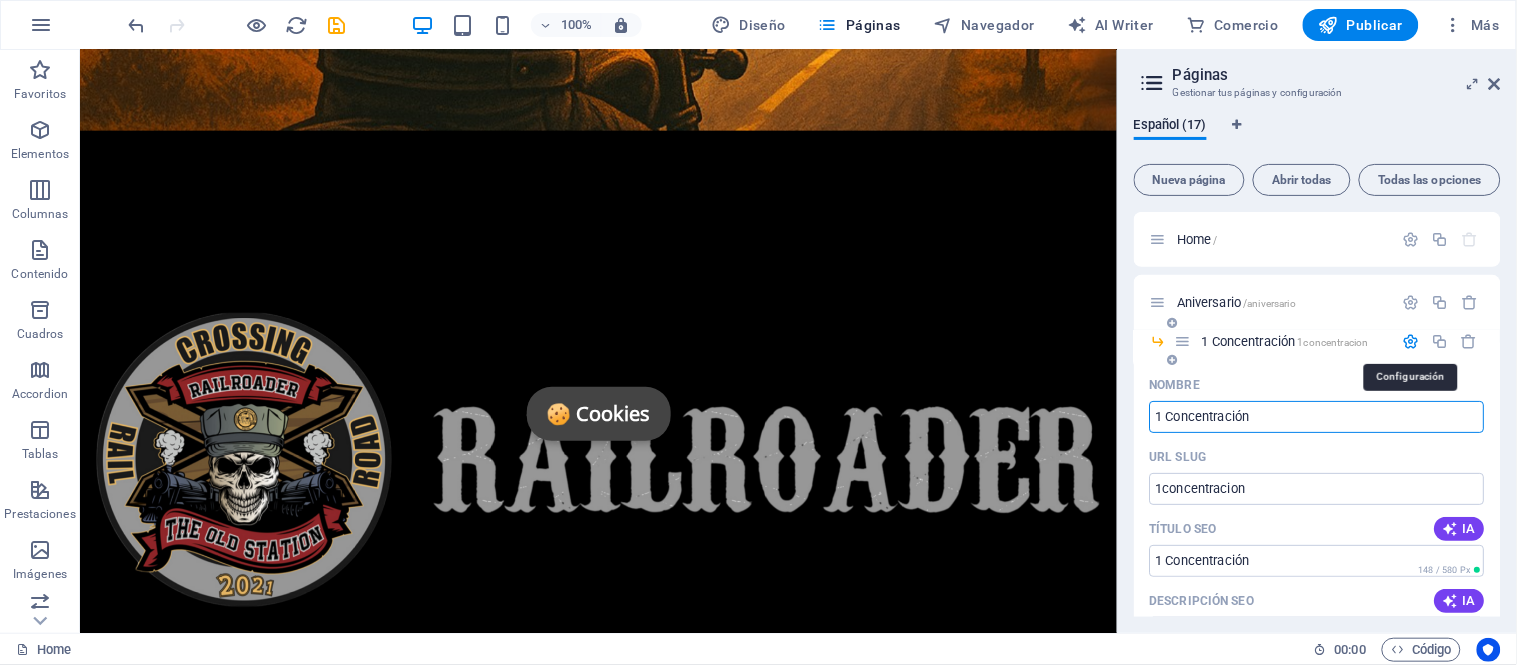 click at bounding box center (1411, 341) 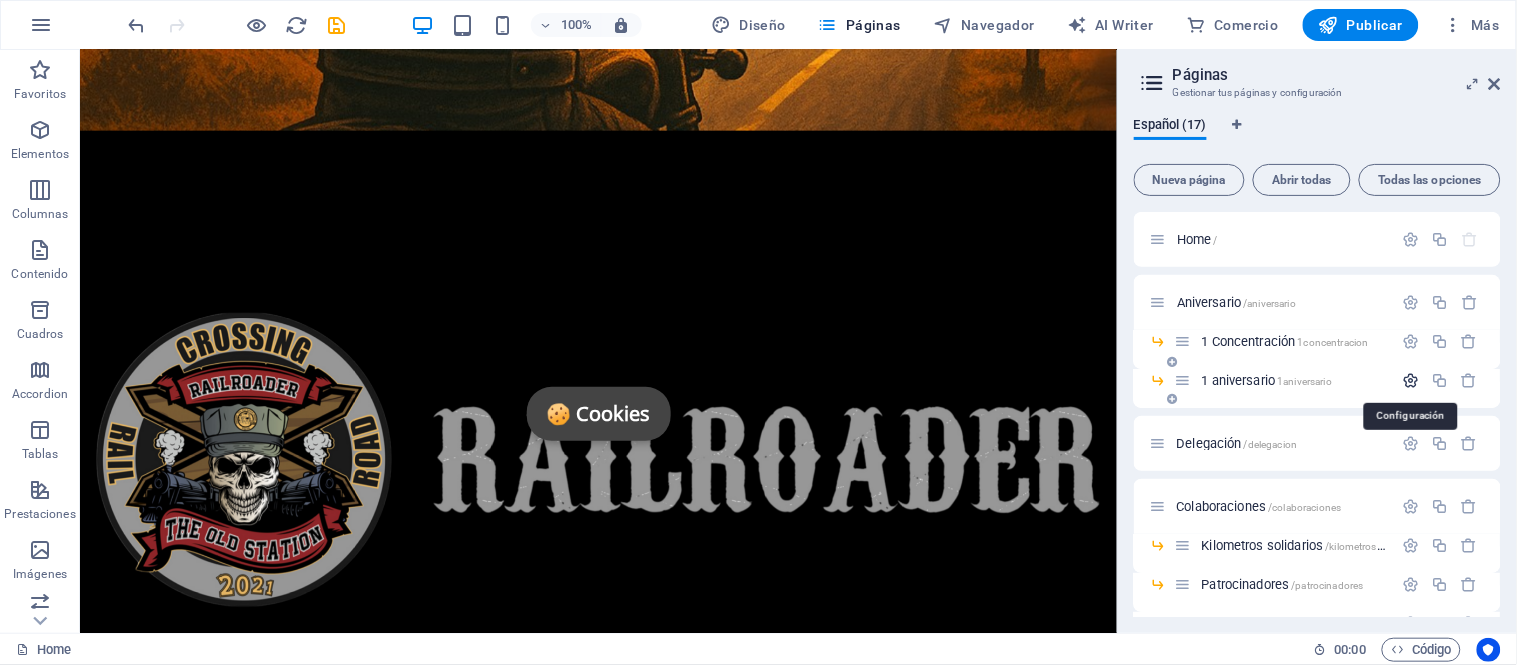click at bounding box center [1411, 380] 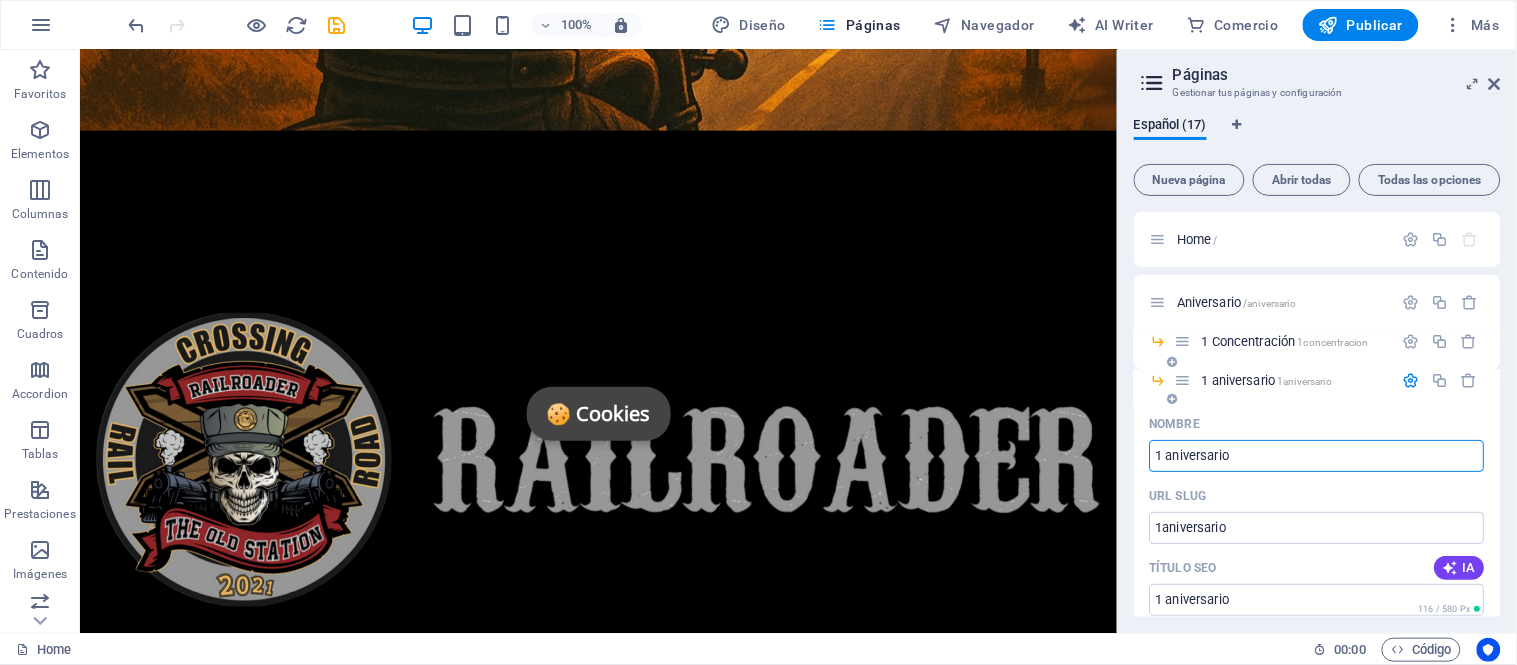 click on "1 aniversario" at bounding box center [1317, 456] 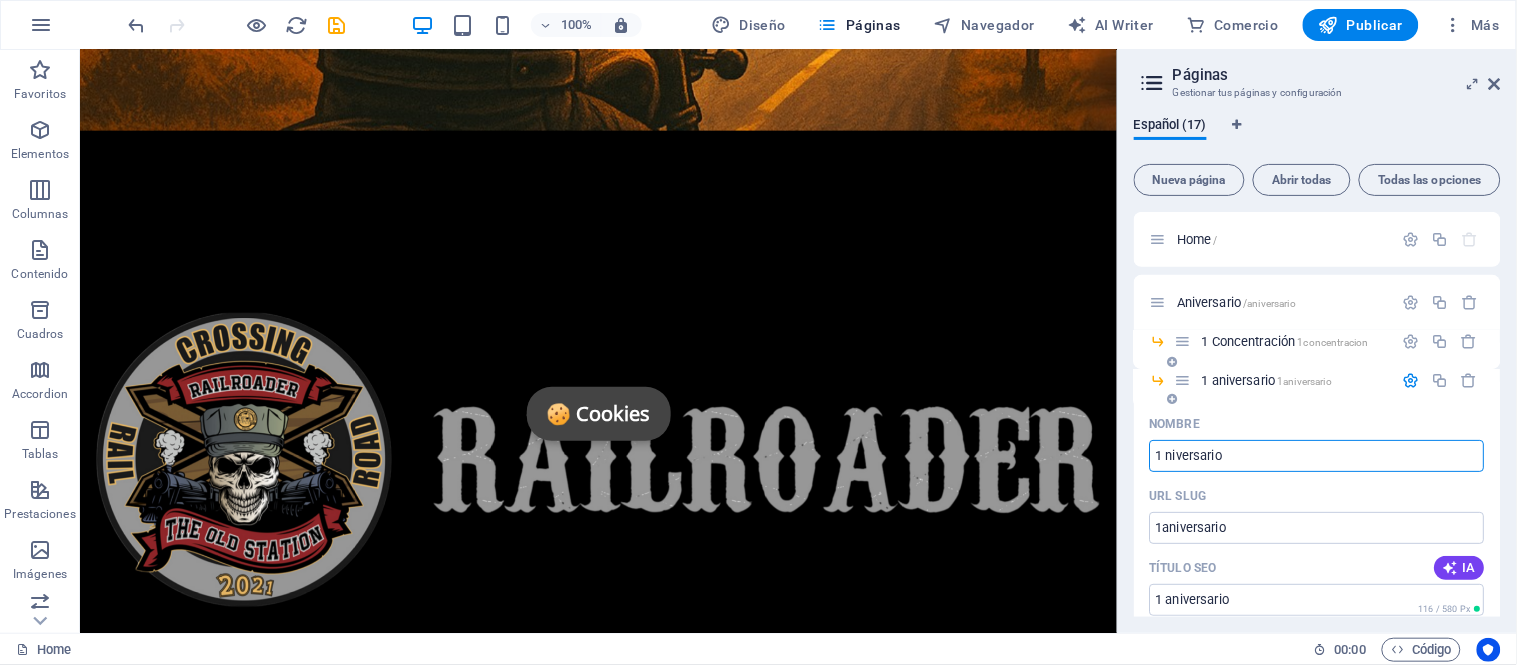 type on "1 Aniversario" 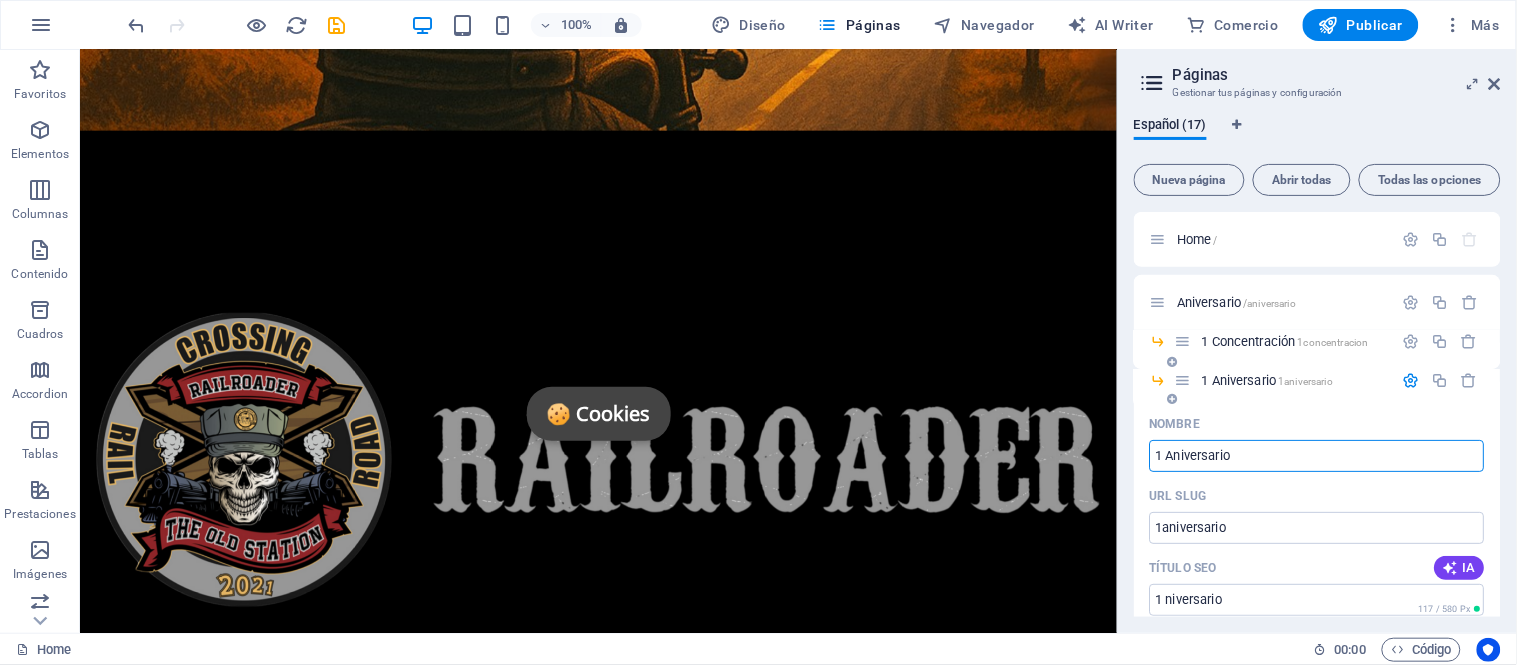 type on "1 Aniversario" 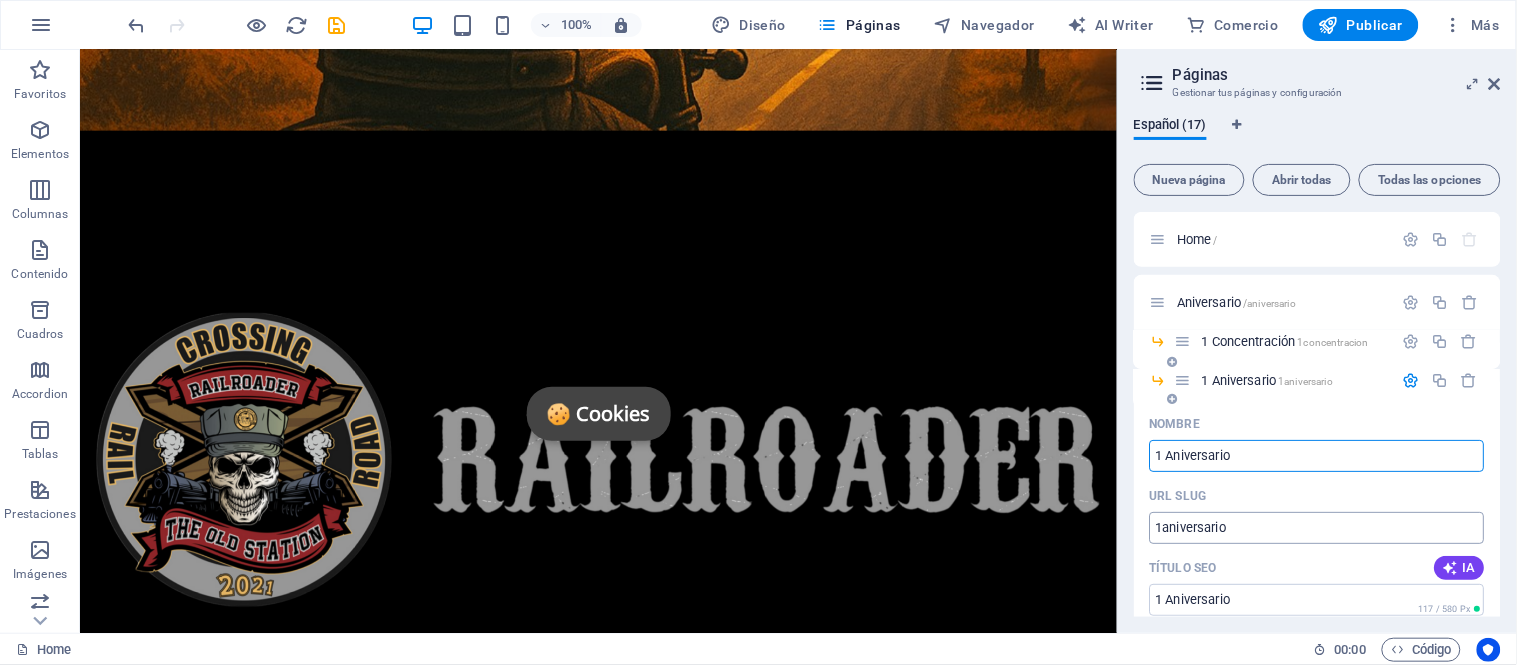 type on "1 Aniversario" 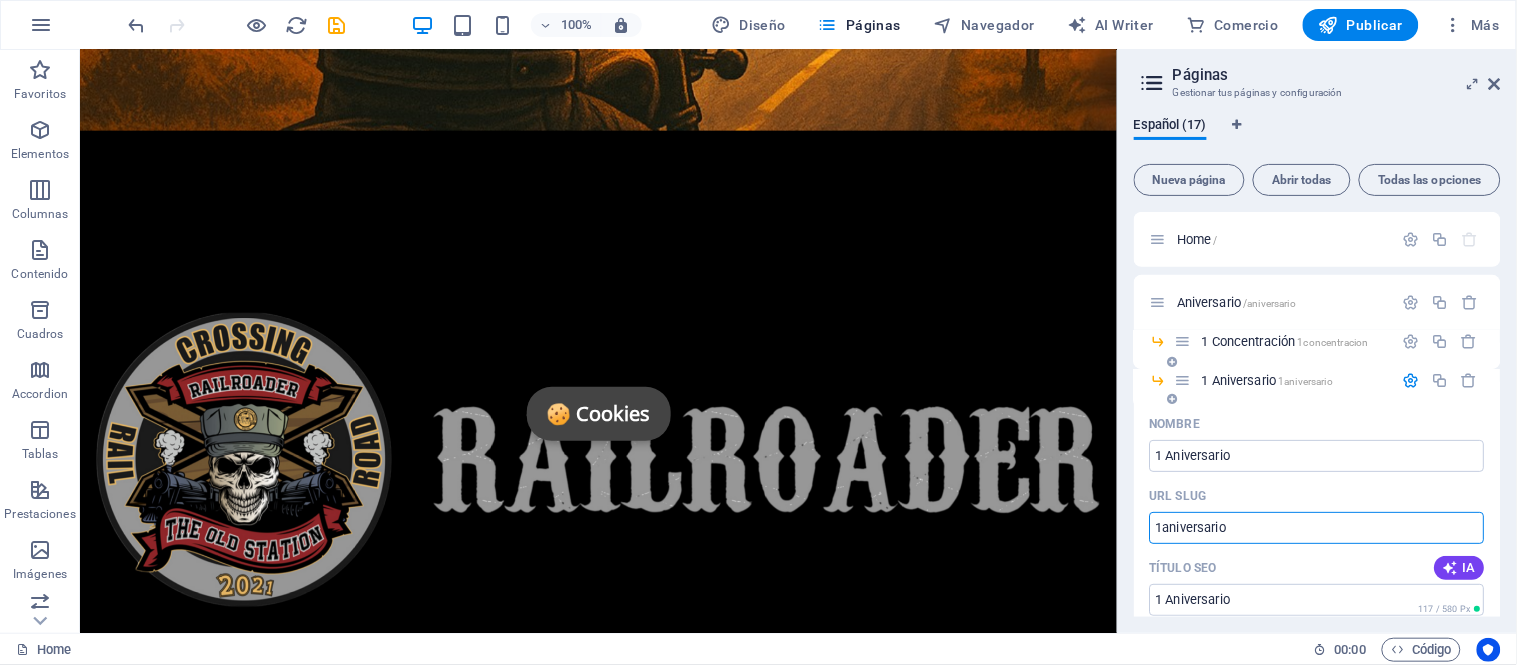 click at bounding box center [1411, 380] 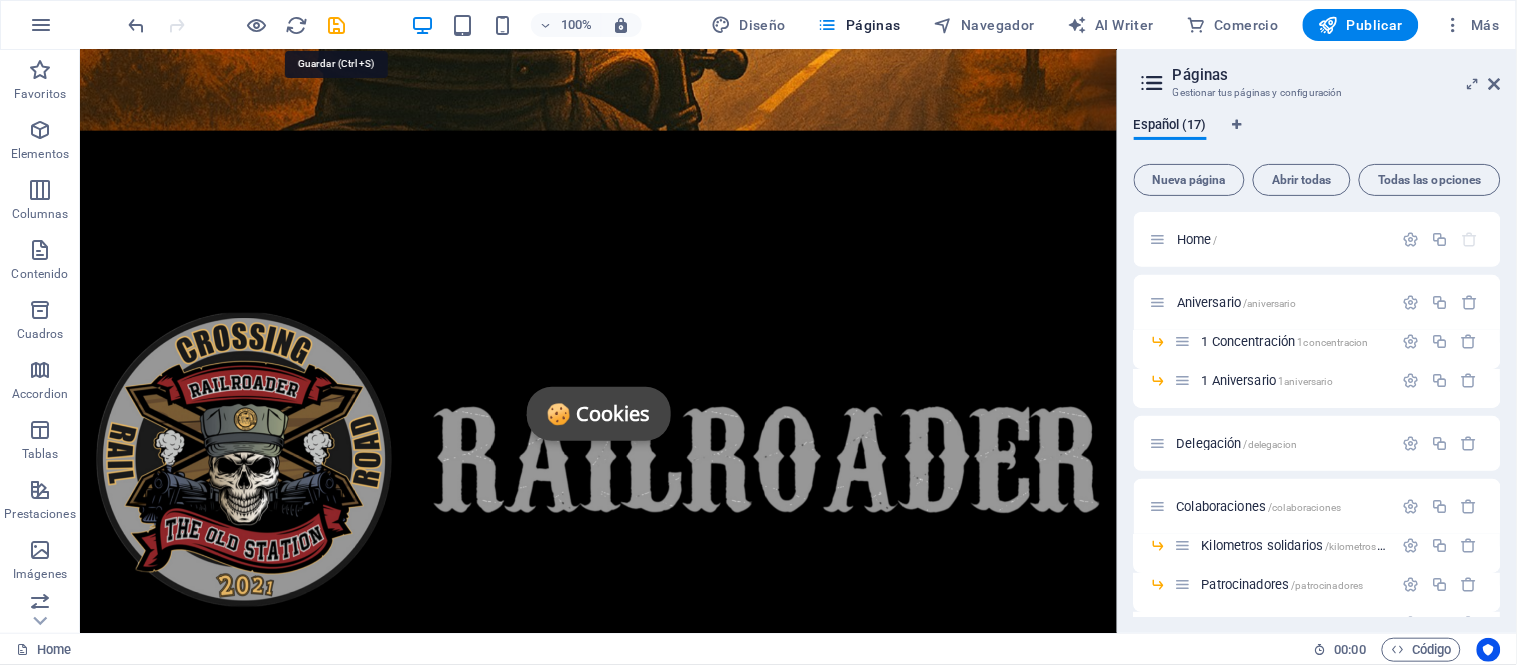 click at bounding box center (337, 25) 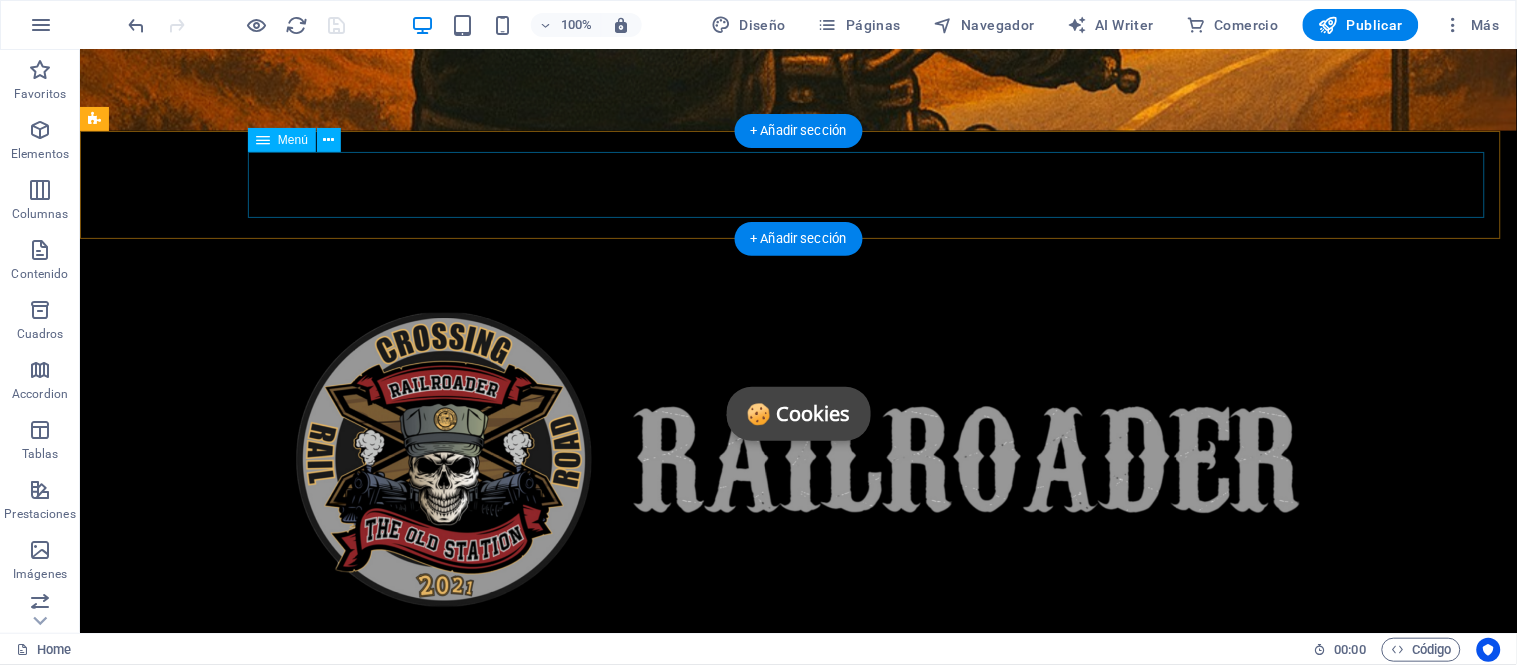 click on "INICIO Aniversario 1 Concentración 1 Aniversario La Delegación EQUIPACION Calendario CRONICA Y GALERIA RUTAS-RAILROADER Colaboraciones Kilometros solidarios MOTO-PARTNES Amigos de la buena Ruta Challenge TIENDA EL CLUB ÚNETE CONTACTO" at bounding box center [797, 838] 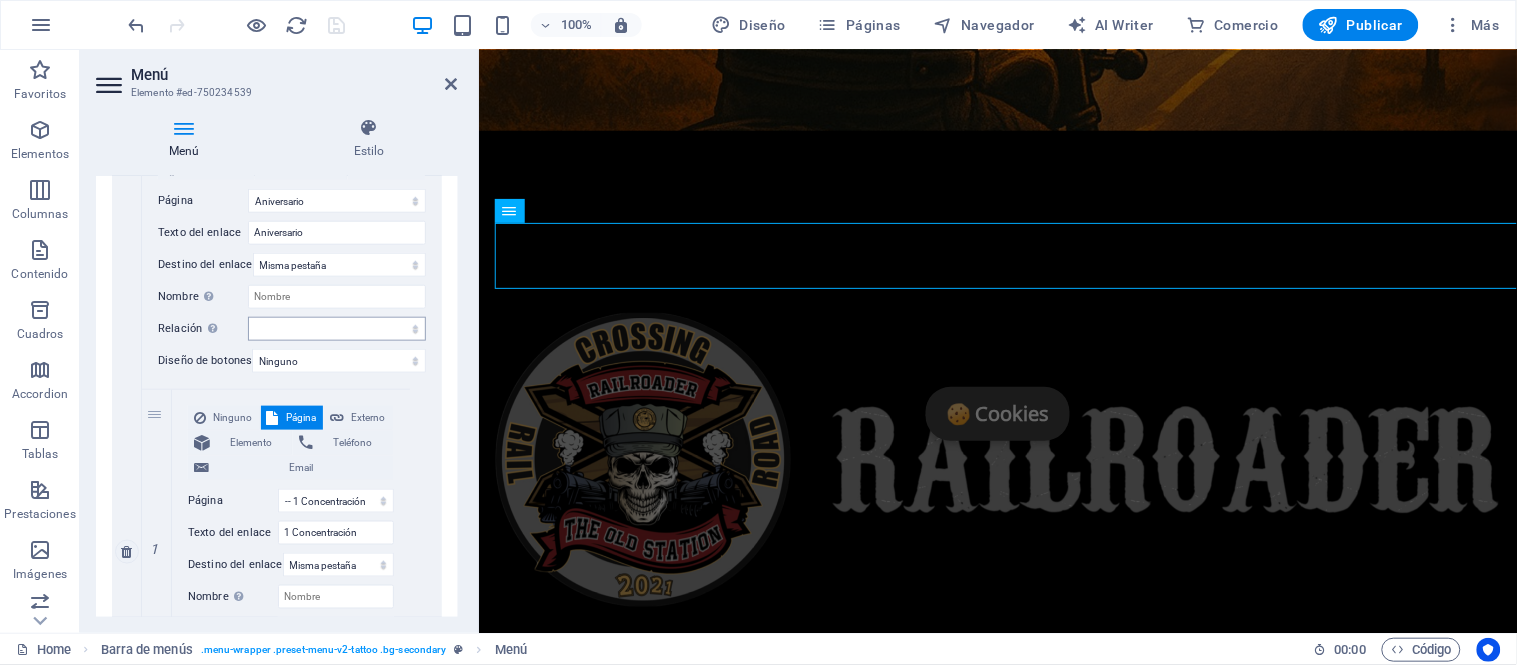 scroll, scrollTop: 555, scrollLeft: 0, axis: vertical 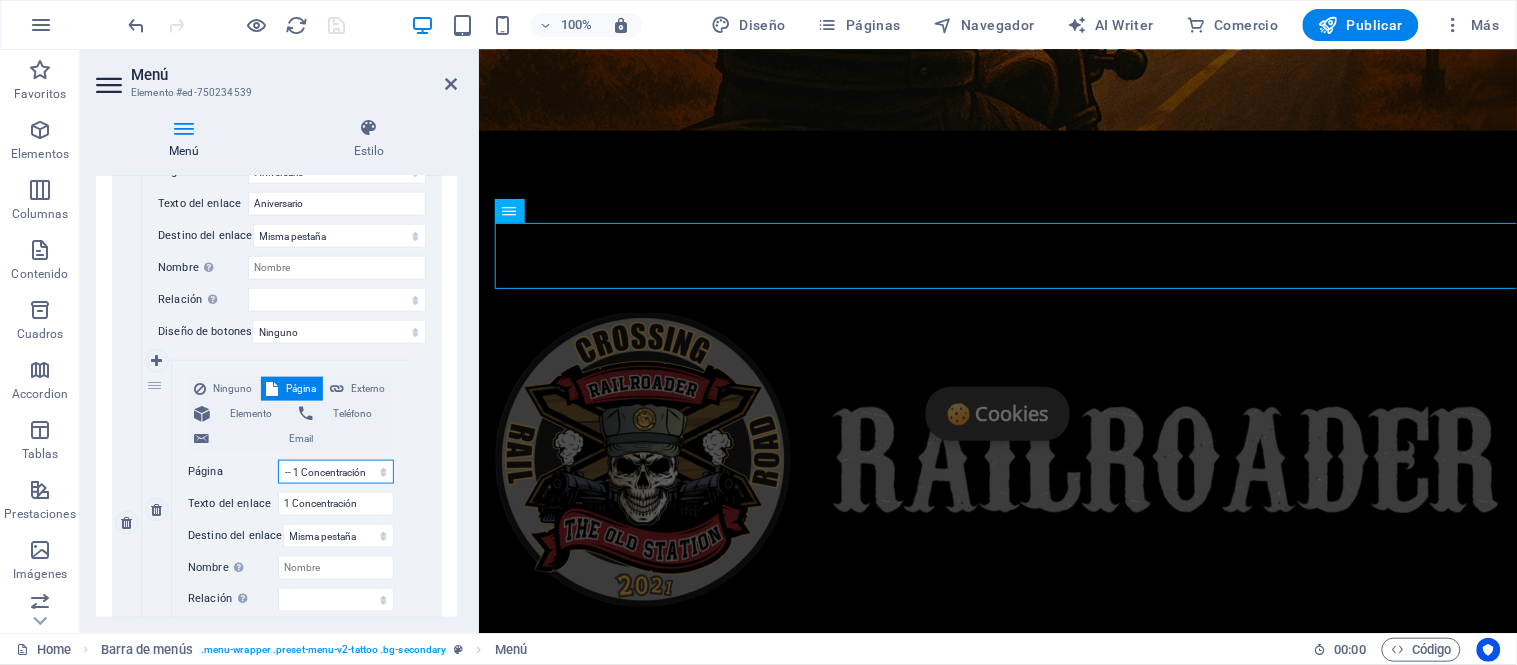 click on "Home Aniversario -- 1 Concentración -- 1 Aniversario Delegación Colaboraciones -- Kilometros solidarios -- Patrocinadores -- Amigos de la buena Ruta Challenge Sobre Nosotros Equipación Calendario legal-notice Poltica de cookiesí Privacy FAQs" at bounding box center [336, 472] 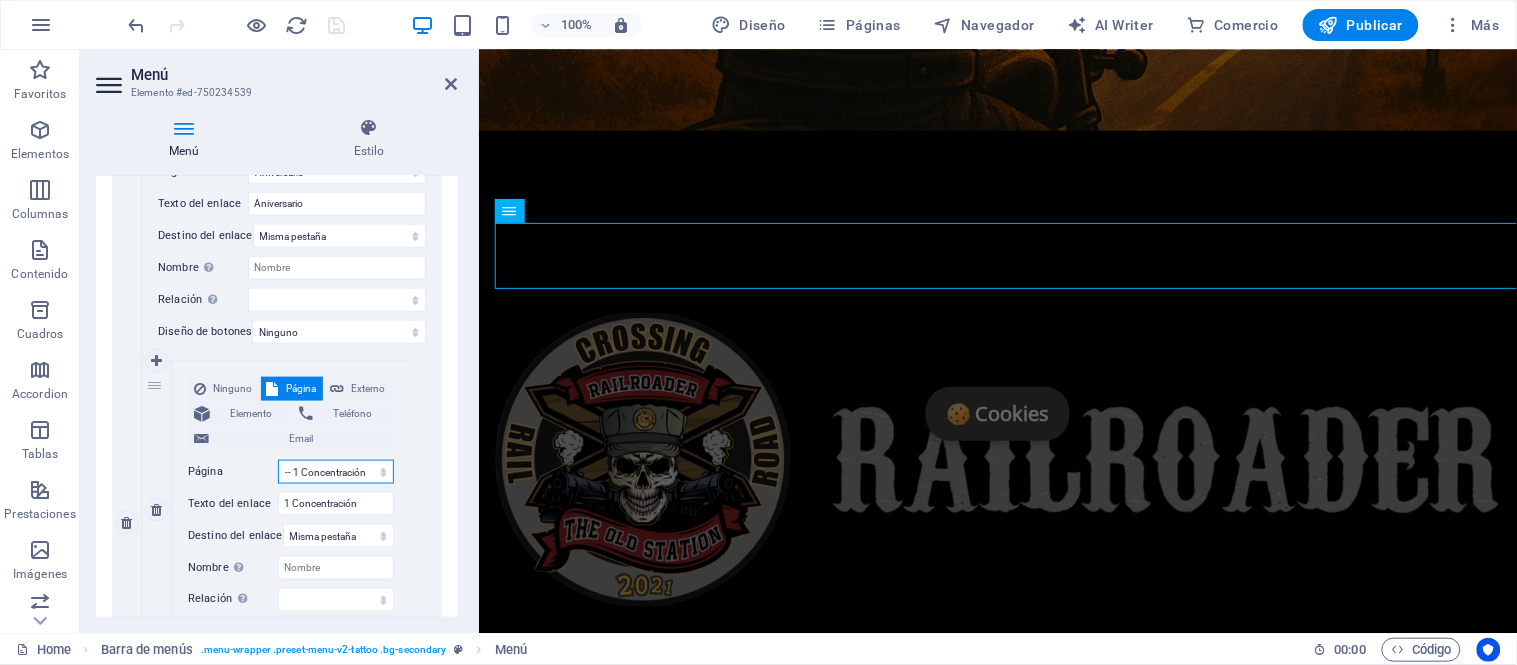 click on "Home Aniversario -- 1 Concentración -- 1 Aniversario Delegación Colaboraciones -- Kilometros solidarios -- Patrocinadores -- Amigos de la buena Ruta Challenge Sobre Nosotros Equipación Calendario legal-notice Poltica de cookiesí Privacy FAQs" at bounding box center [336, 472] 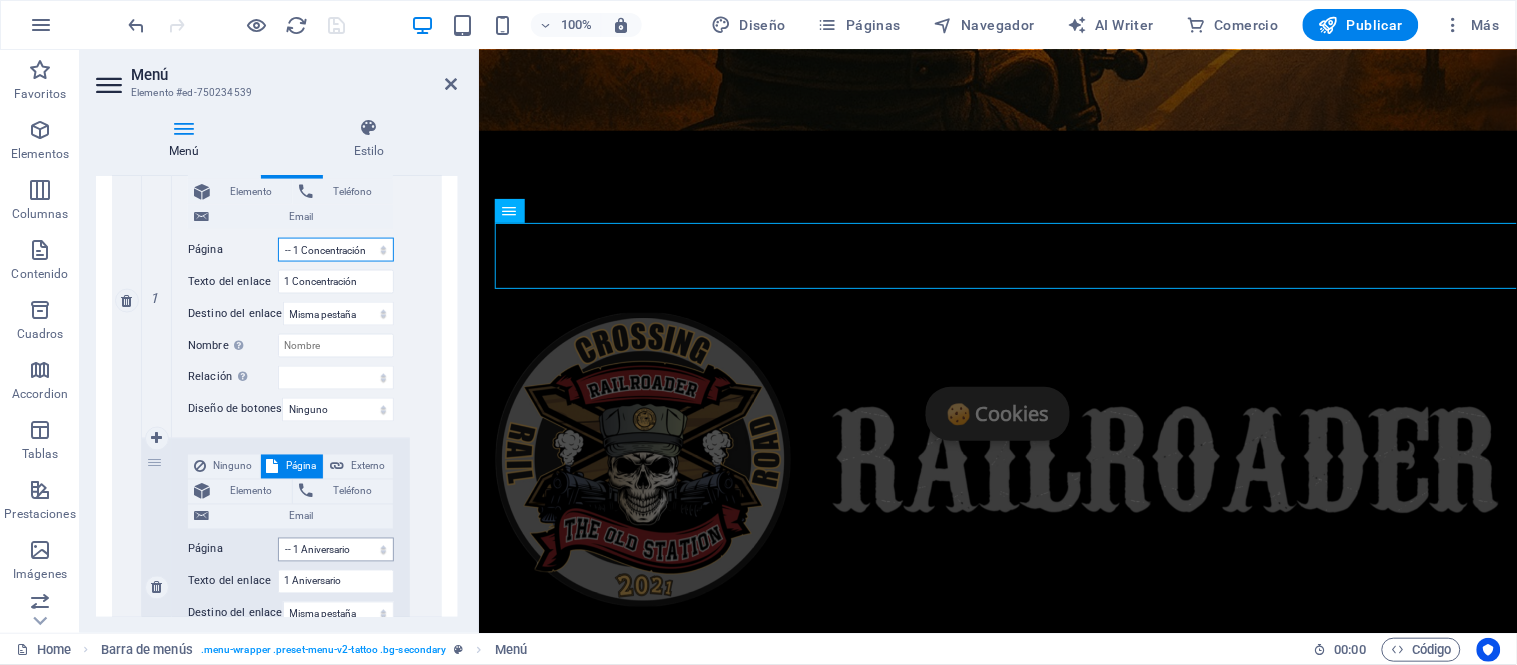 scroll, scrollTop: 888, scrollLeft: 0, axis: vertical 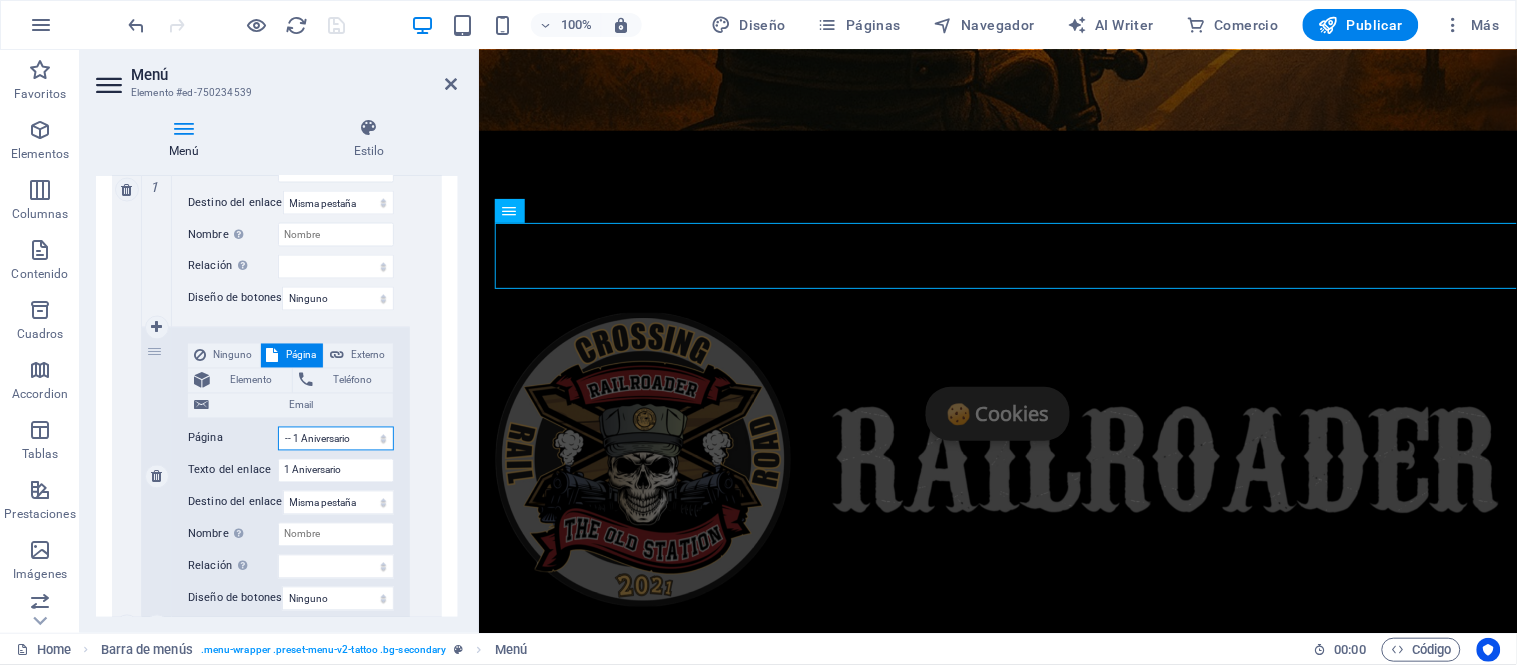 click on "Home Aniversario -- 1 Concentración -- 1 Aniversario Delegación Colaboraciones -- Kilometros solidarios -- Patrocinadores -- Amigos de la buena Ruta Challenge Sobre Nosotros Equipación Calendario legal-notice Poltica de cookiesí Privacy FAQs" at bounding box center [336, 439] 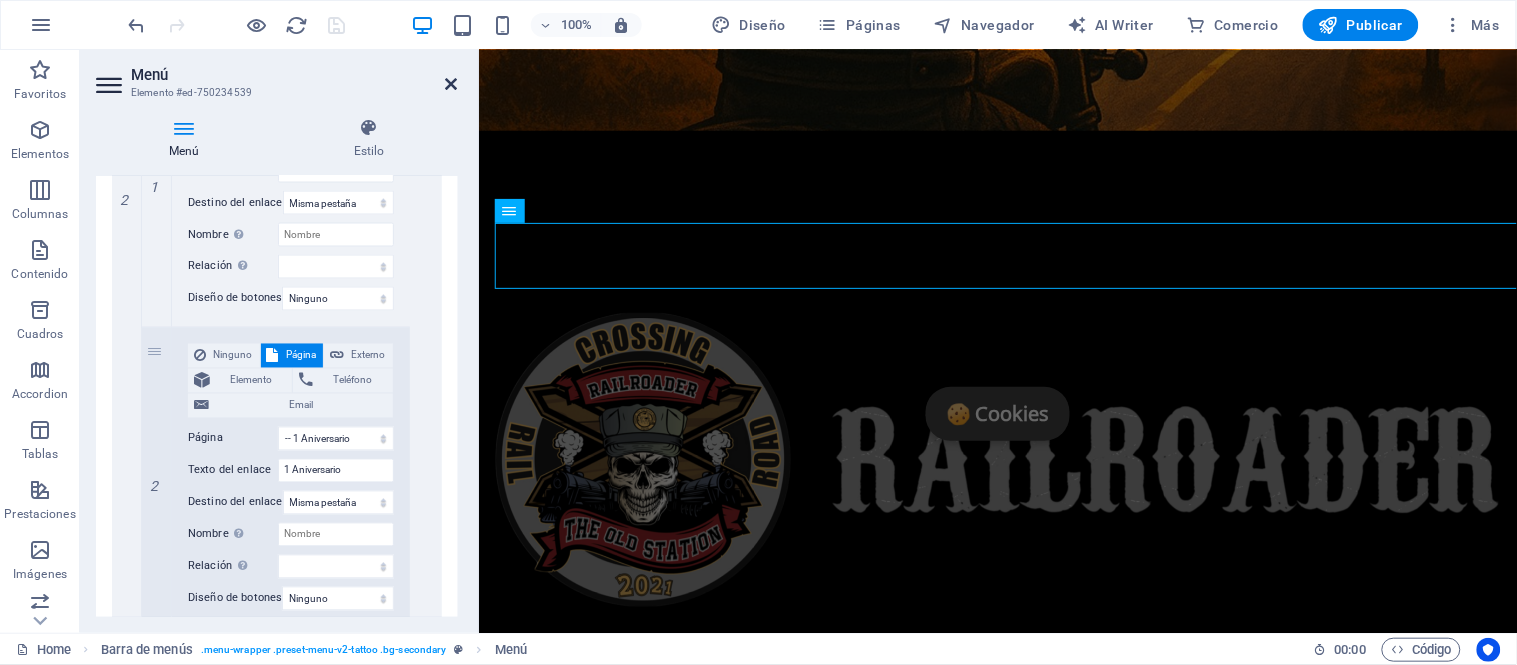 click at bounding box center (452, 84) 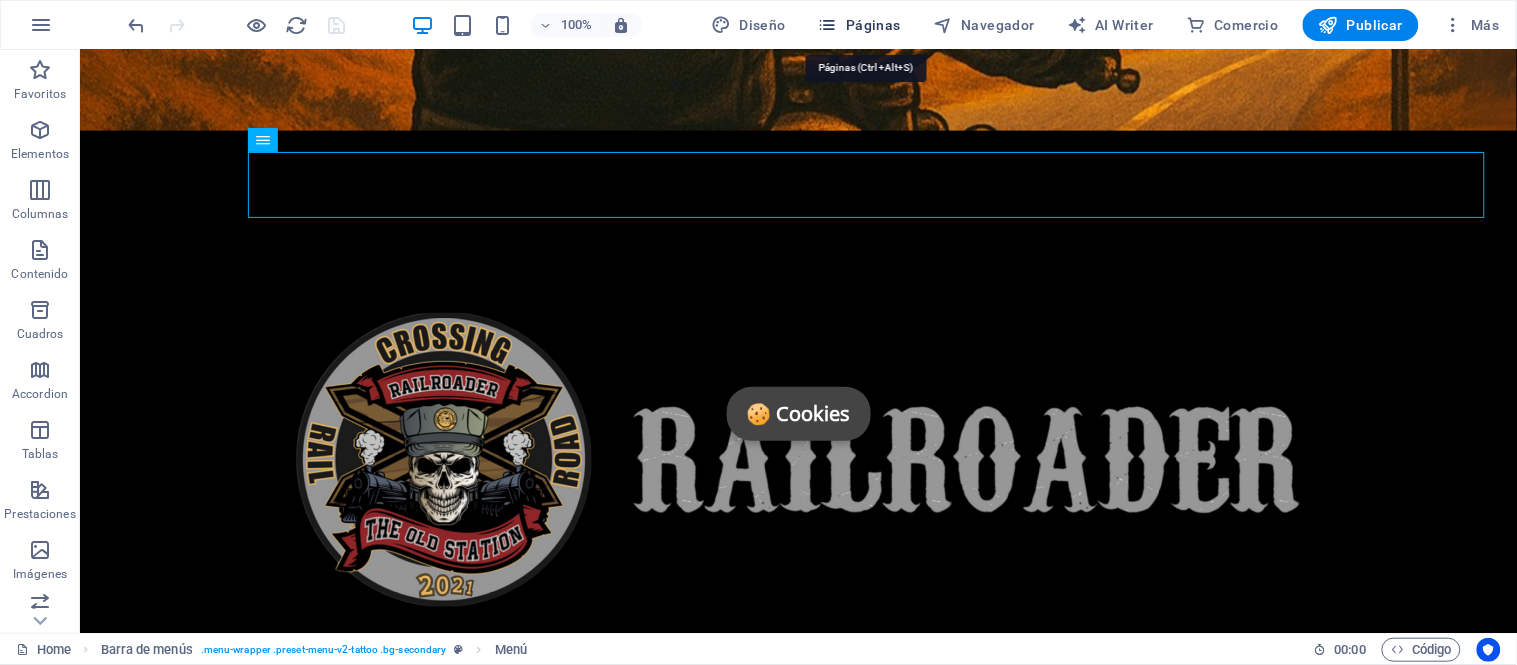click on "Páginas" at bounding box center [859, 25] 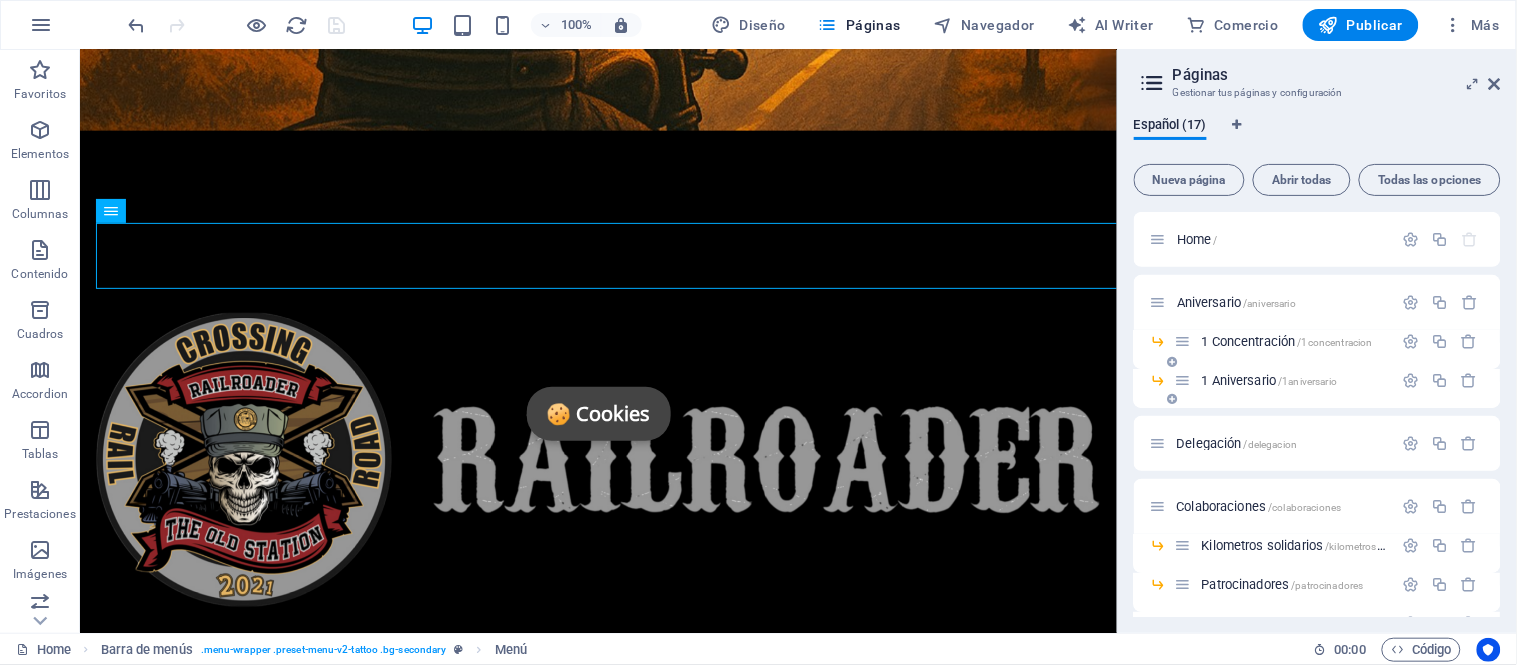 click on "1 Aniversario /1aniversario" at bounding box center (1284, 380) 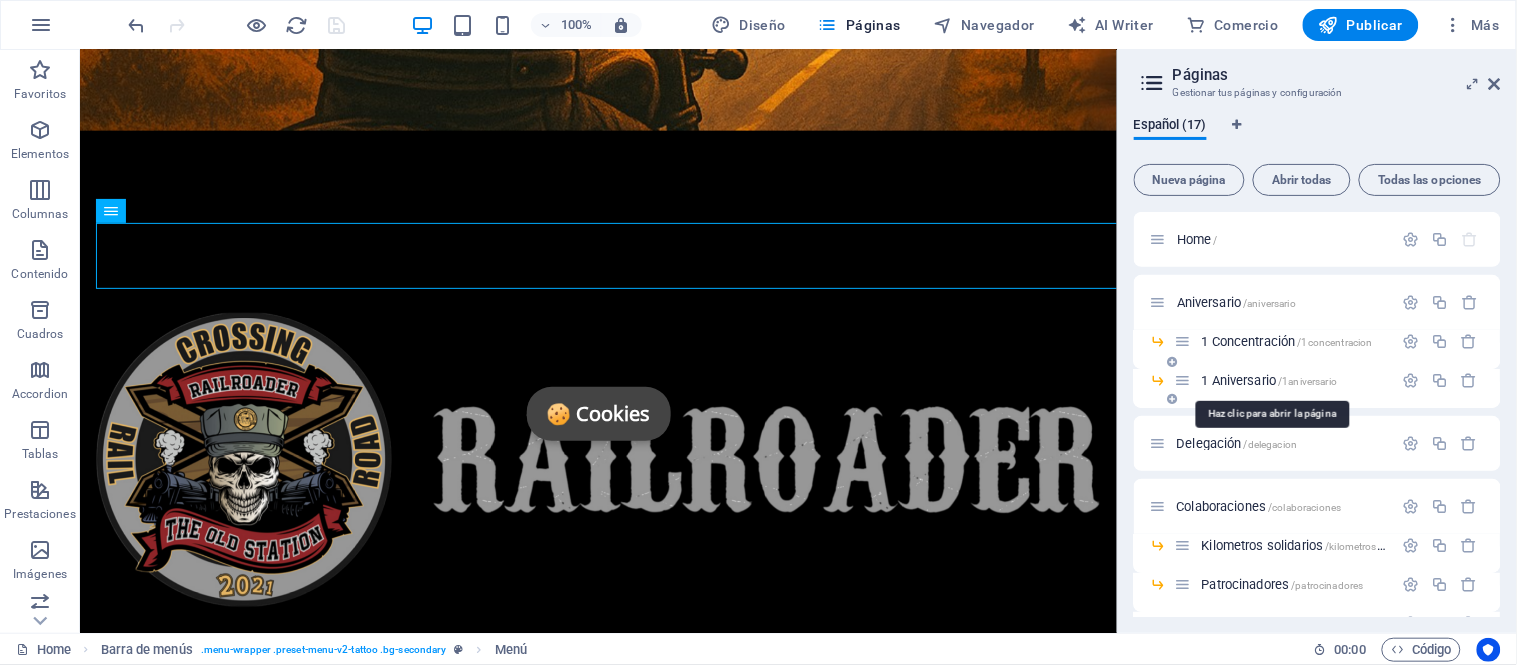 click on "1 Aniversario /1aniversario" at bounding box center [1270, 380] 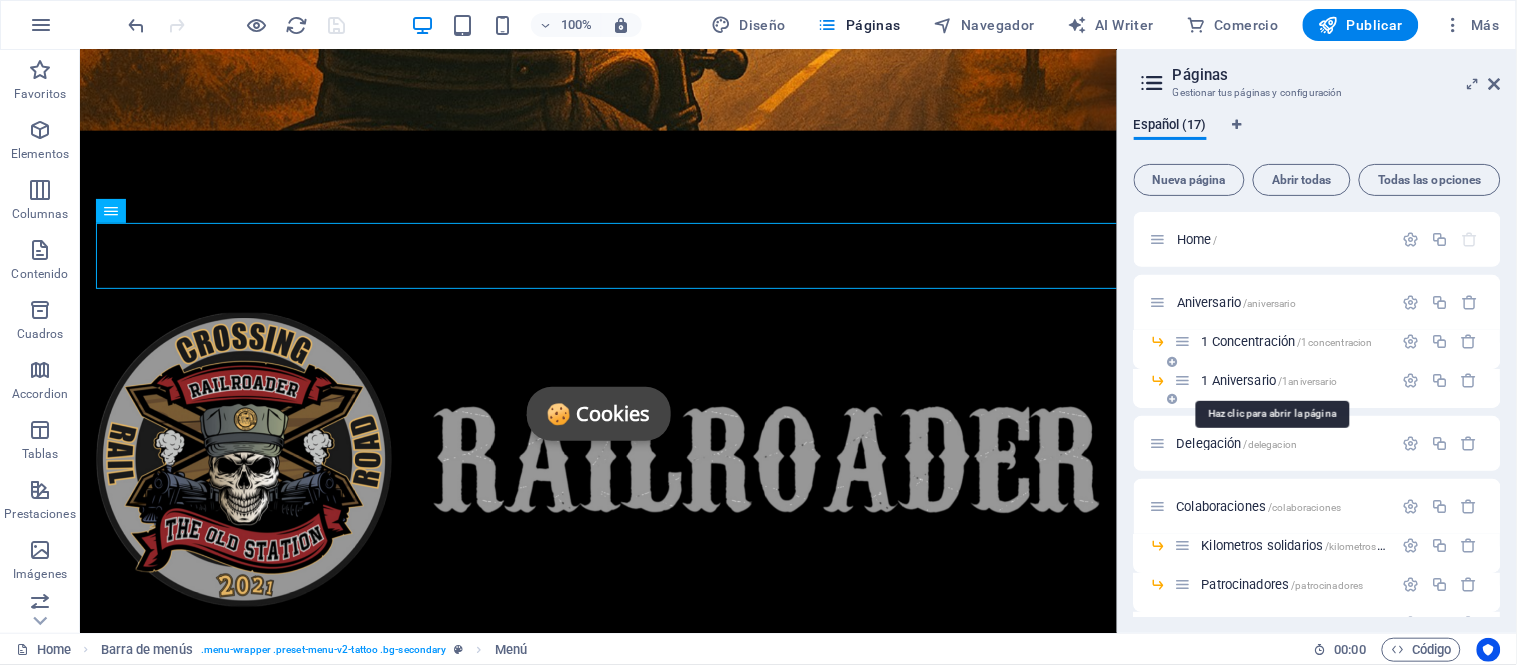 scroll, scrollTop: 0, scrollLeft: 0, axis: both 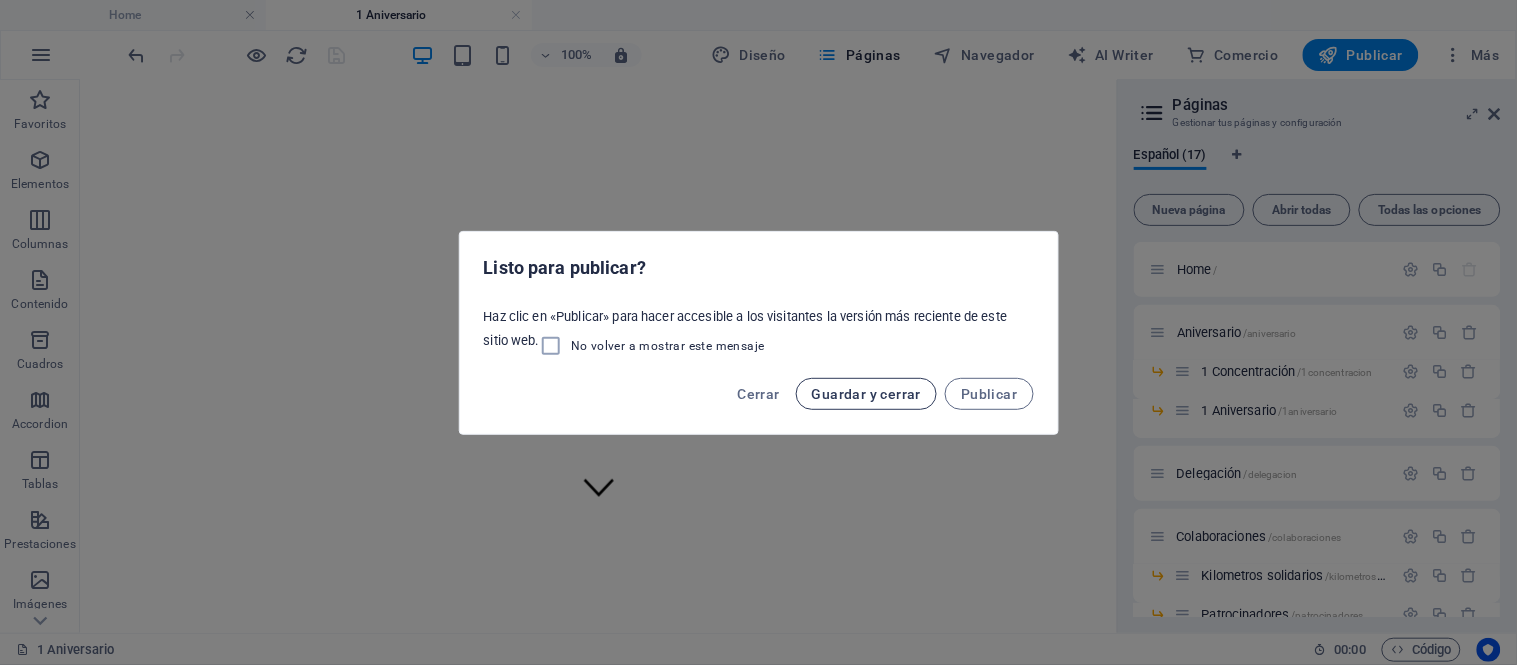 click on "Guardar y cerrar" at bounding box center (866, 394) 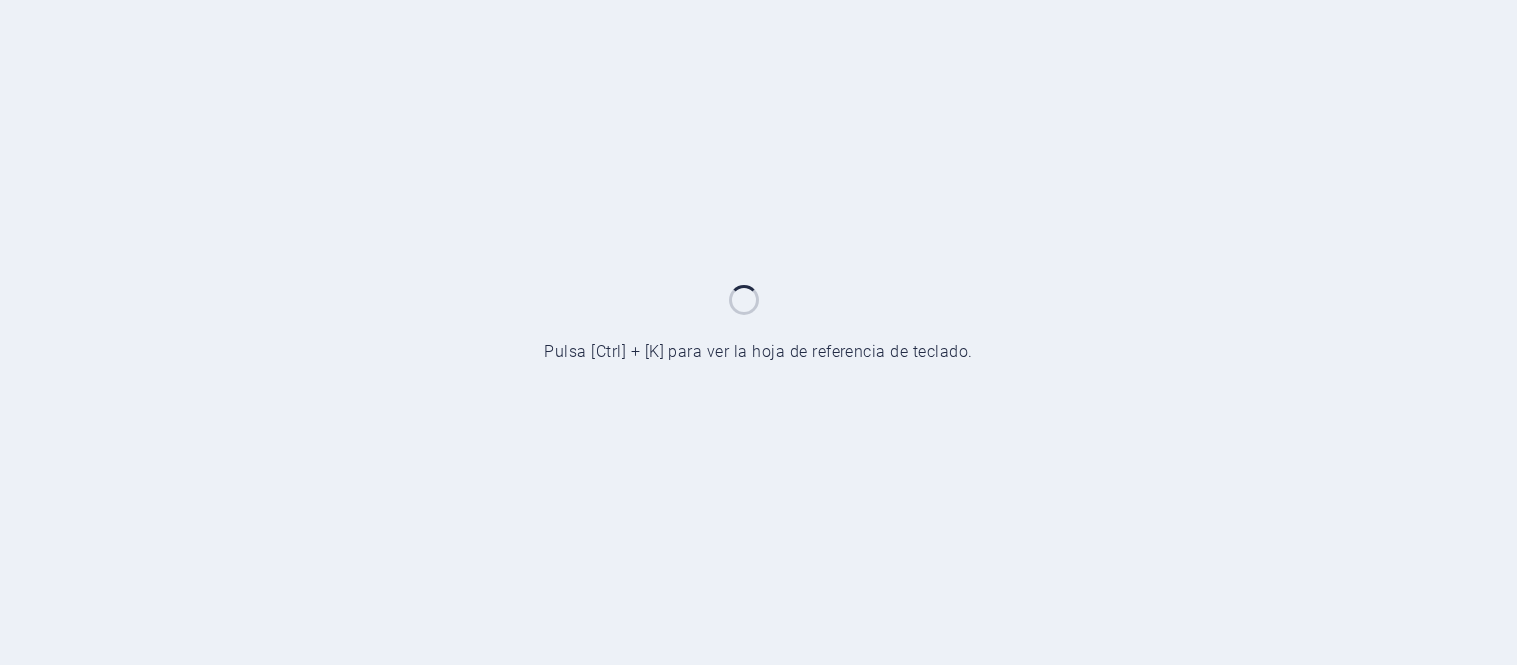 scroll, scrollTop: 0, scrollLeft: 0, axis: both 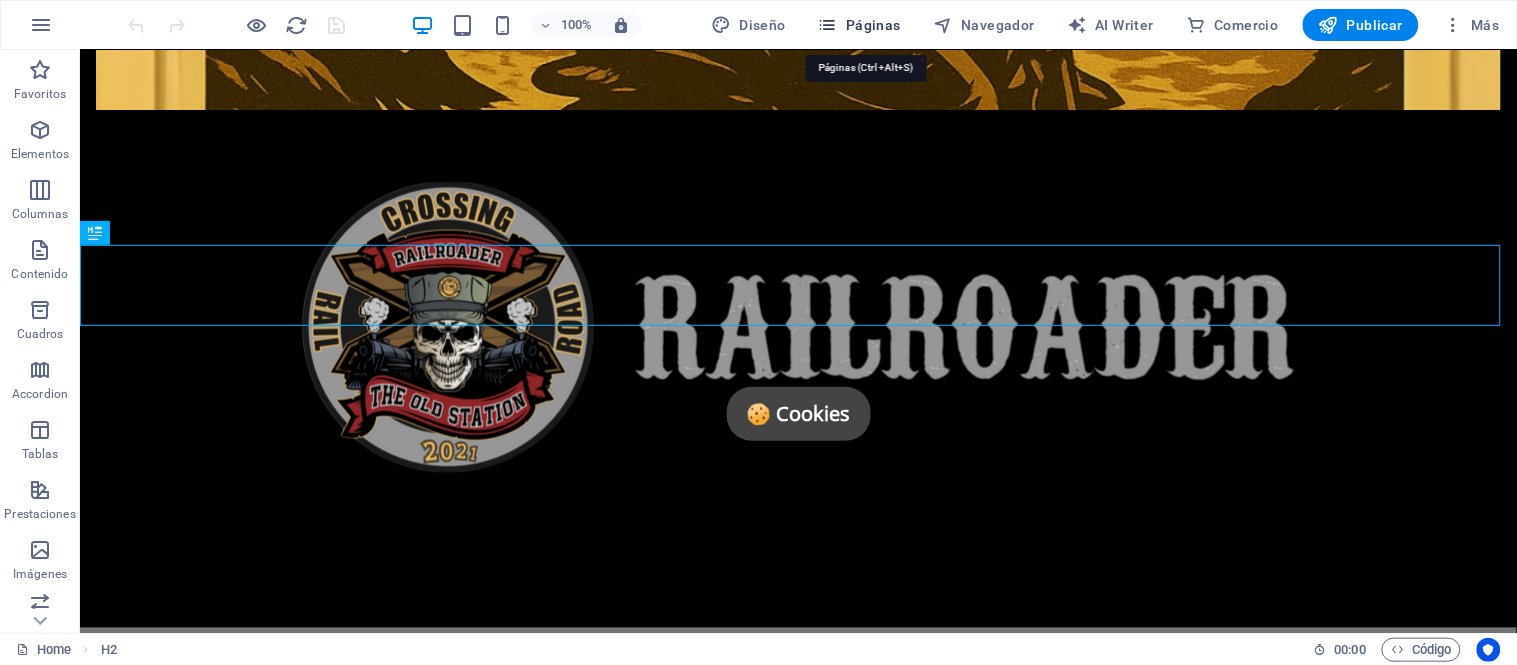 click on "Páginas" at bounding box center [859, 25] 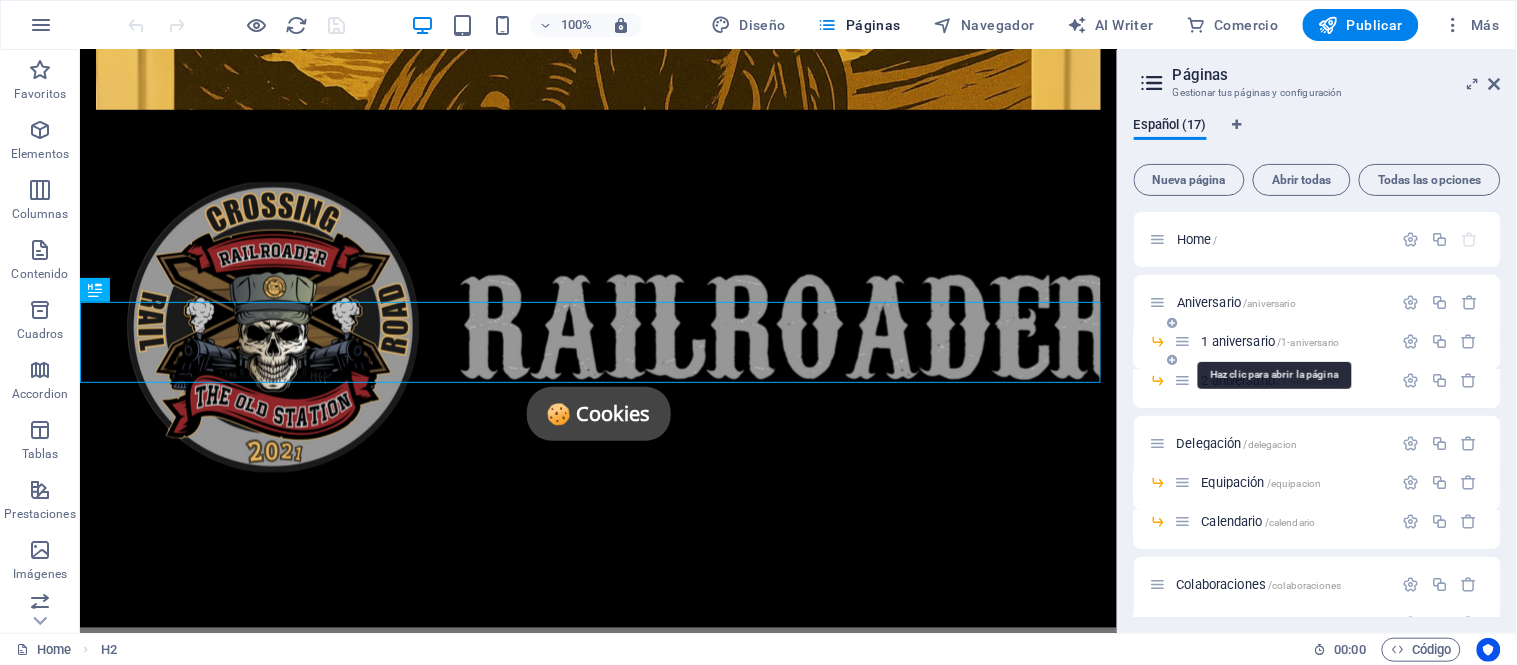 click on "1 aniversario  /1-aniversario" at bounding box center [1271, 341] 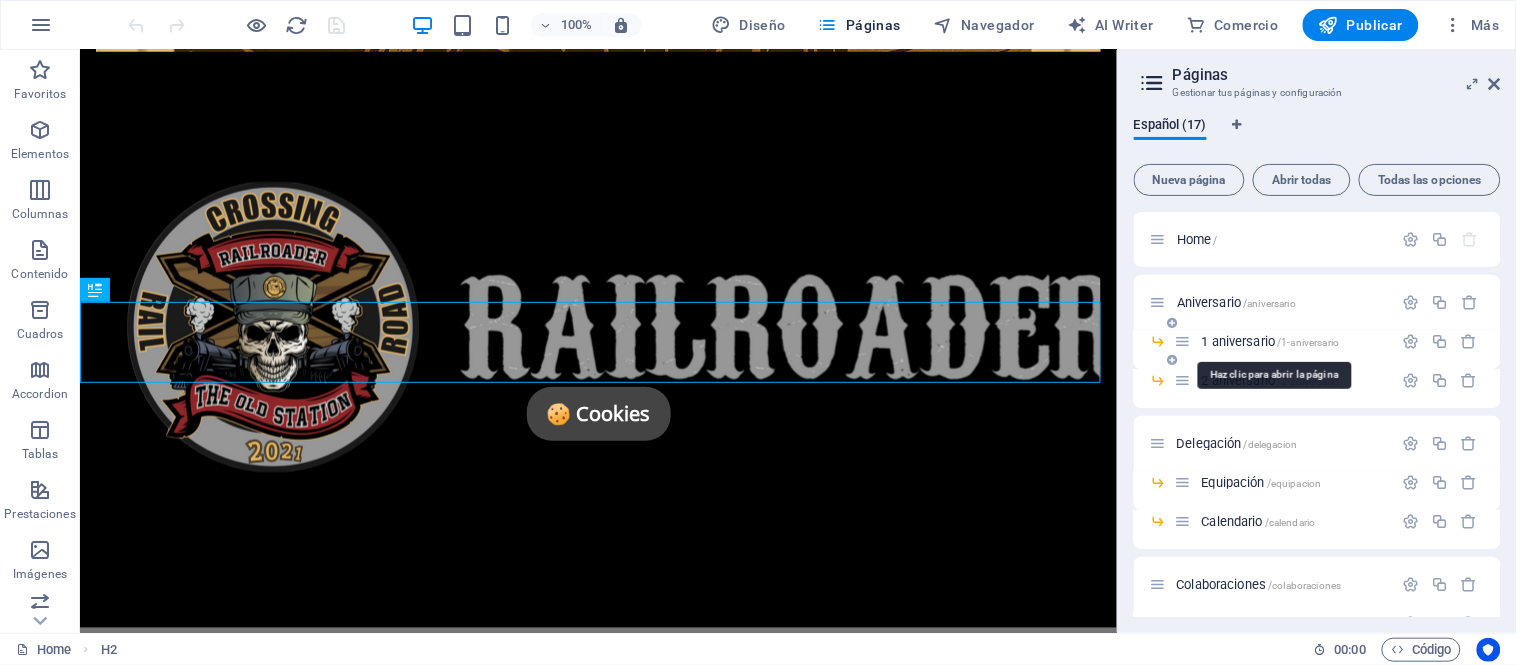 scroll, scrollTop: 0, scrollLeft: 0, axis: both 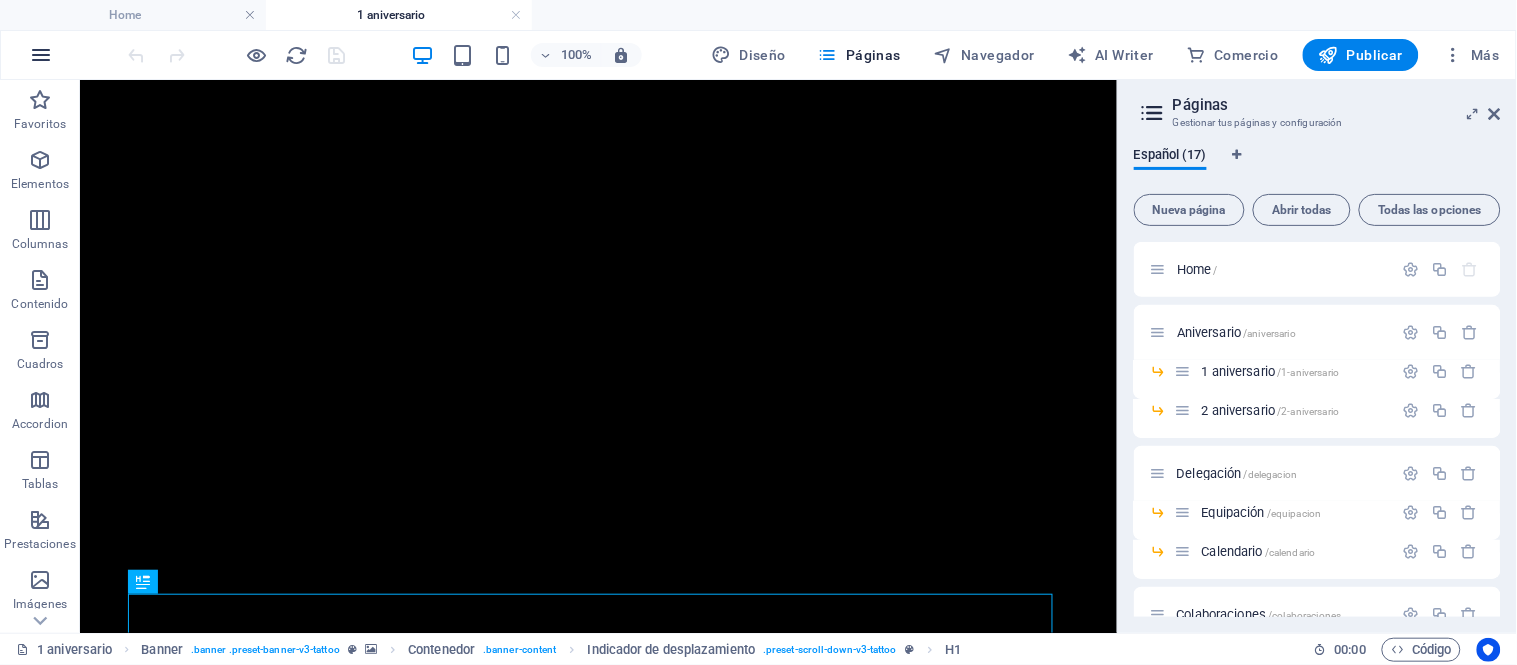 click at bounding box center (41, 55) 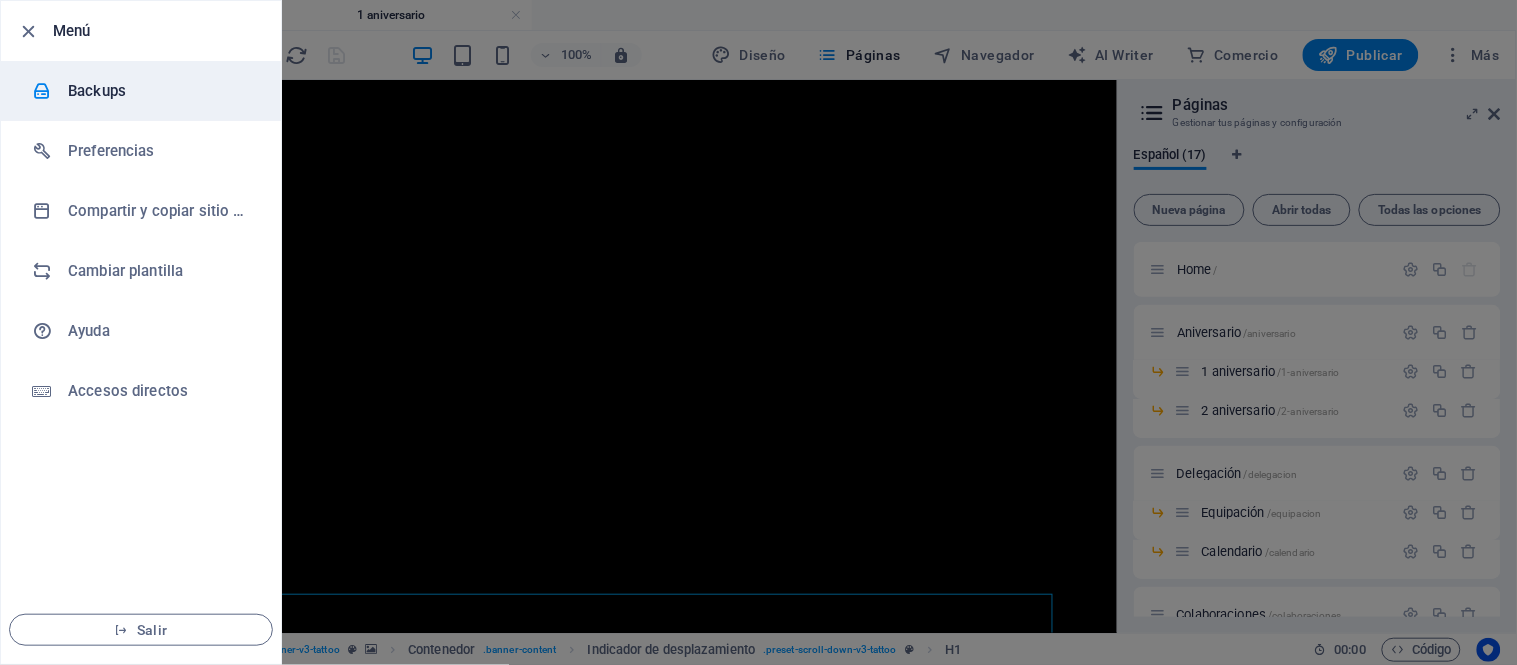 click on "Backups" at bounding box center [160, 91] 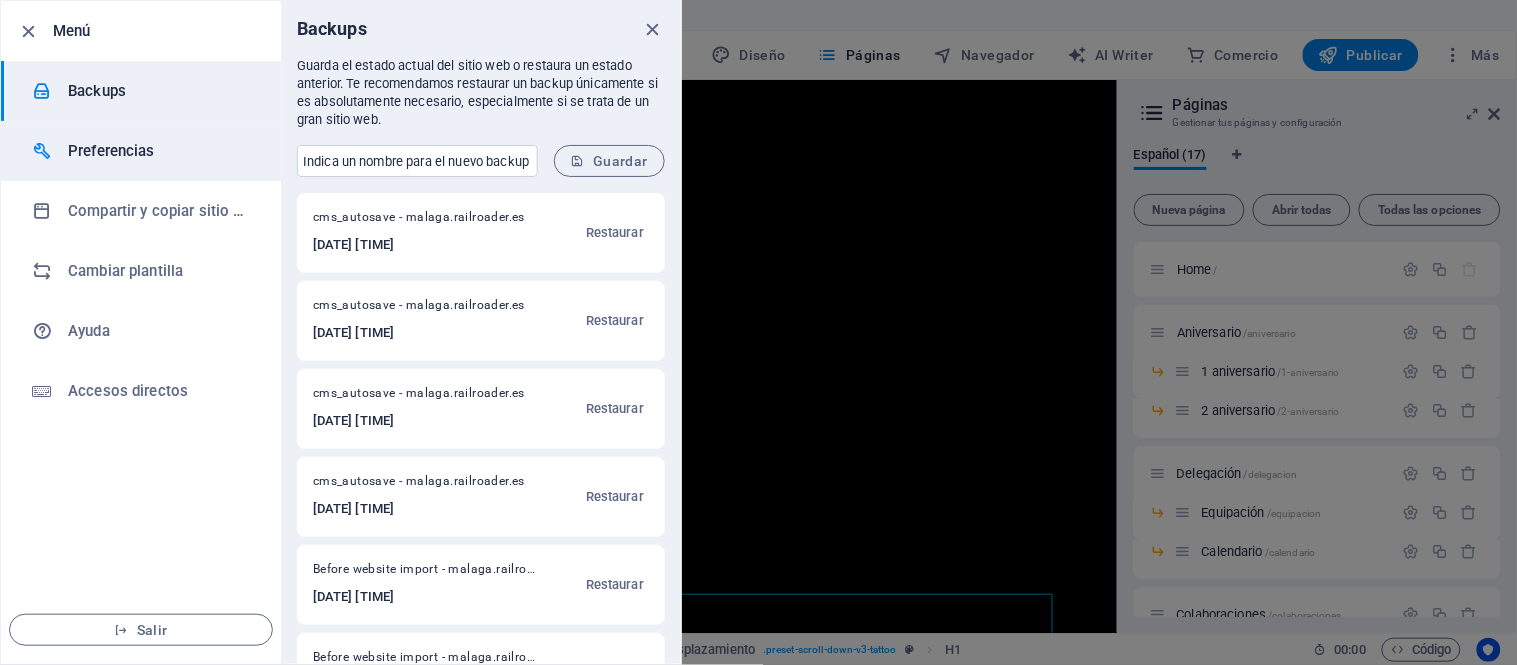 click on "Preferencias" at bounding box center [160, 151] 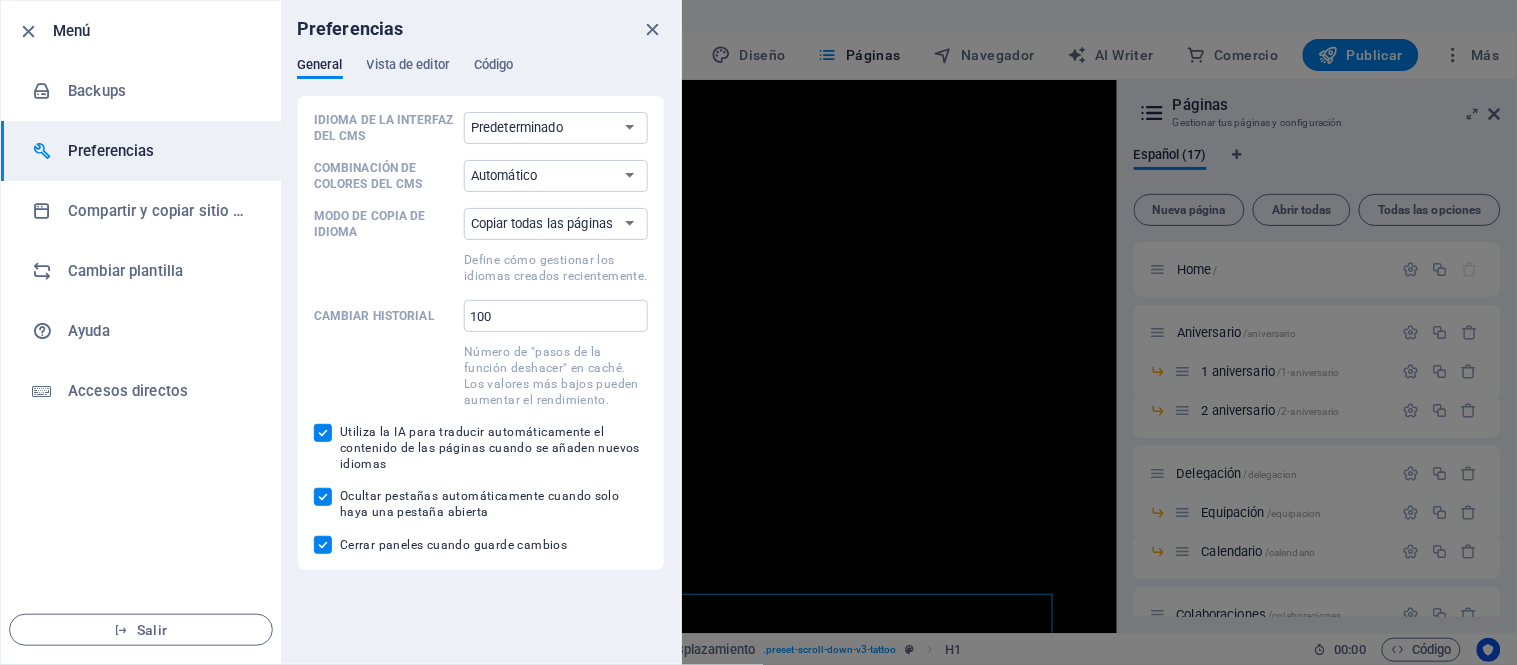 click at bounding box center (758, 332) 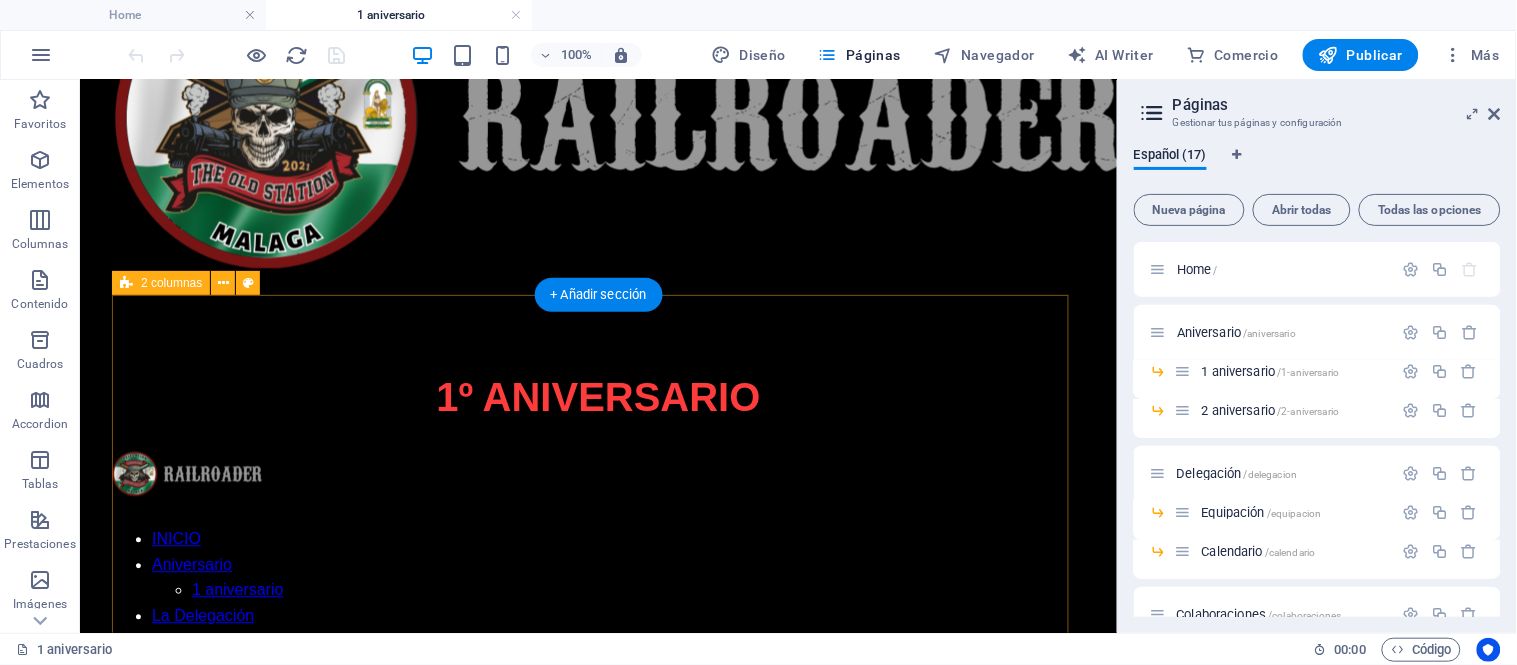 scroll, scrollTop: 1000, scrollLeft: 0, axis: vertical 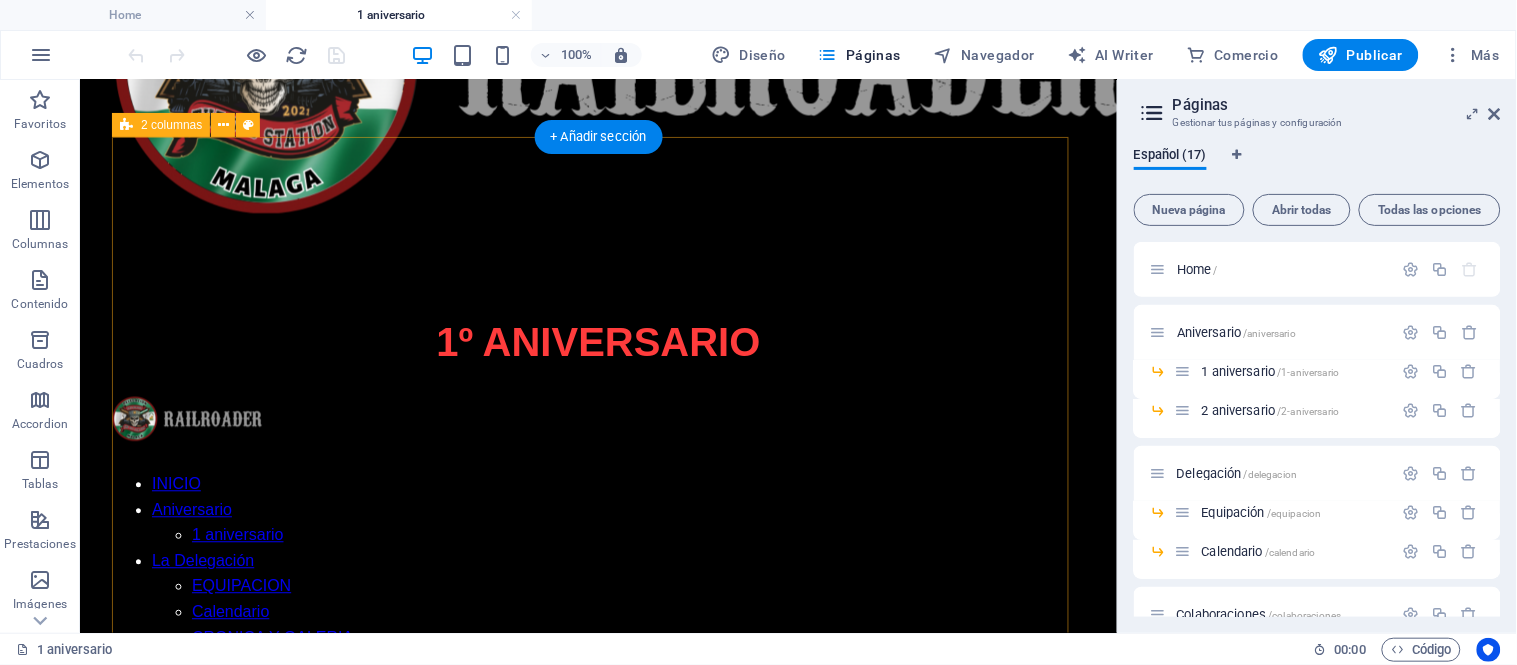 click on "[DATE] [TIME] [DATE] [TIME]
[EVENT]
"[QUOTE]"
El próximo  [DAY] [MONTH] [YEAR] , la  [DELEGATION]  de  [BRAND]  celebrará su primer aniversario. Una cita especial para reunirnos, compartir ruta y rendir homenaje al espíritu que nos une.
[CITY], tierra de luz, curvas y mar, será el escenario donde rodaremos al ritmo del viento y los motores. Desde las alturas de la sierra hasta las orillas del Mediterráneo, la hermandad se sentirá en cada kilómetro, en cada abrazo, en cada historia compartida.
La jornada incluirá una ruta motera con esencia andaluza, momentos para el reencuentro, buena gastronomía y detalles que marcarán este primer año de vida con el orgullo de haber encendido un faro más en el mapa [BRAND].
“Abriendo gas entre costas y montañas.”
INSCRIPCIÓN" at bounding box center [597, 1673] 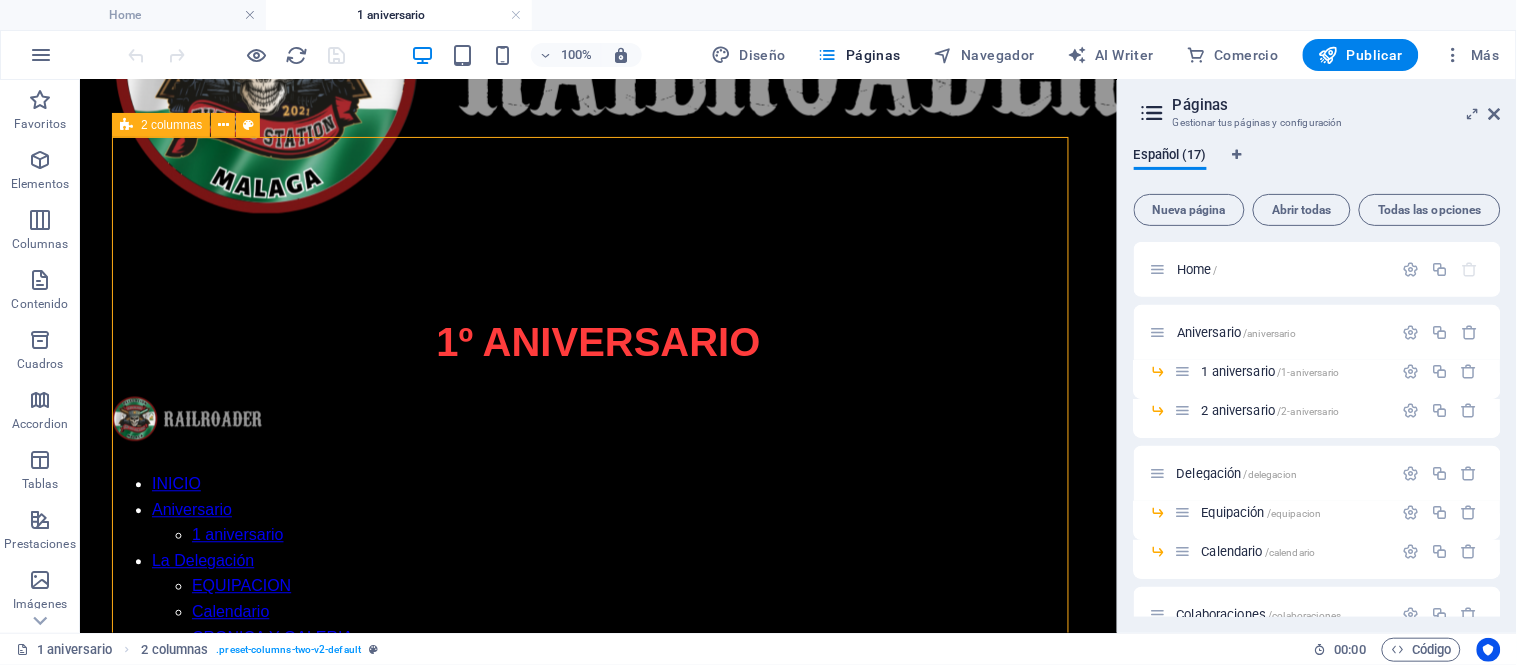 click on "2 columnas" at bounding box center (161, 125) 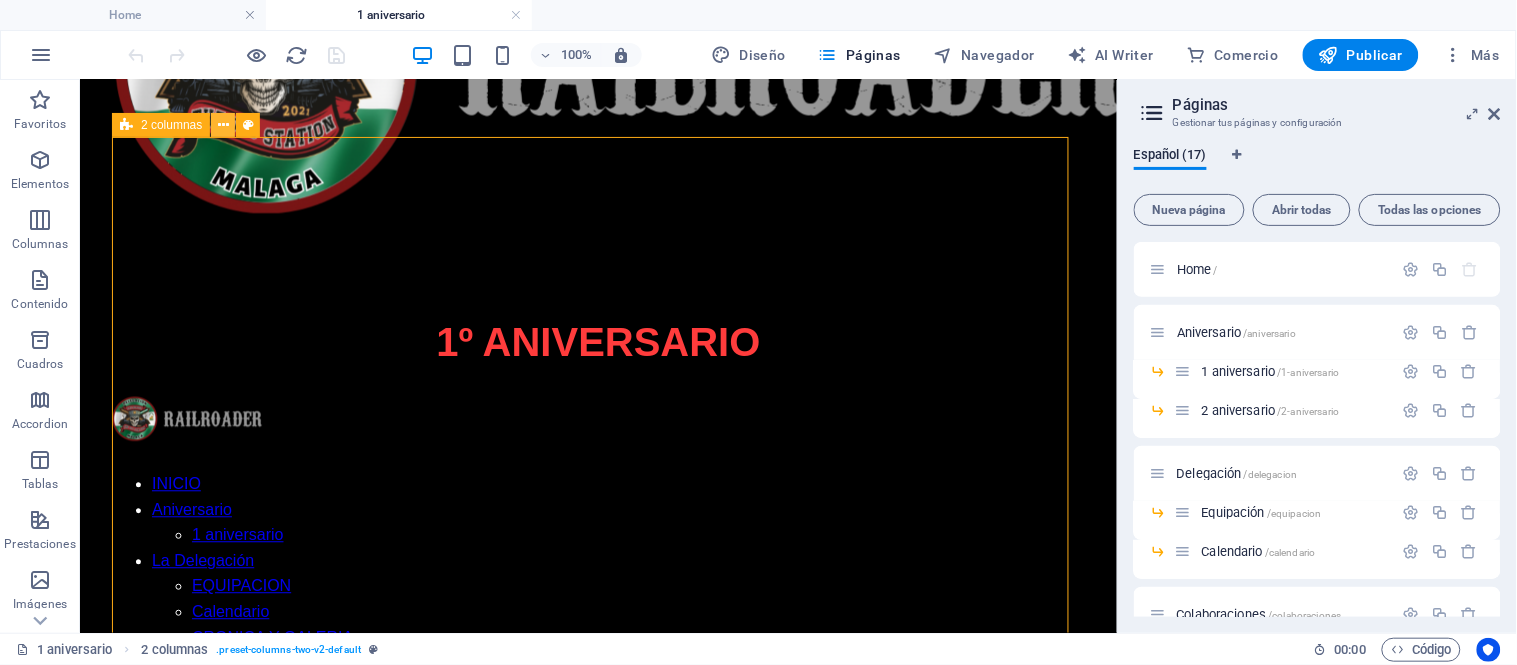 click at bounding box center [223, 125] 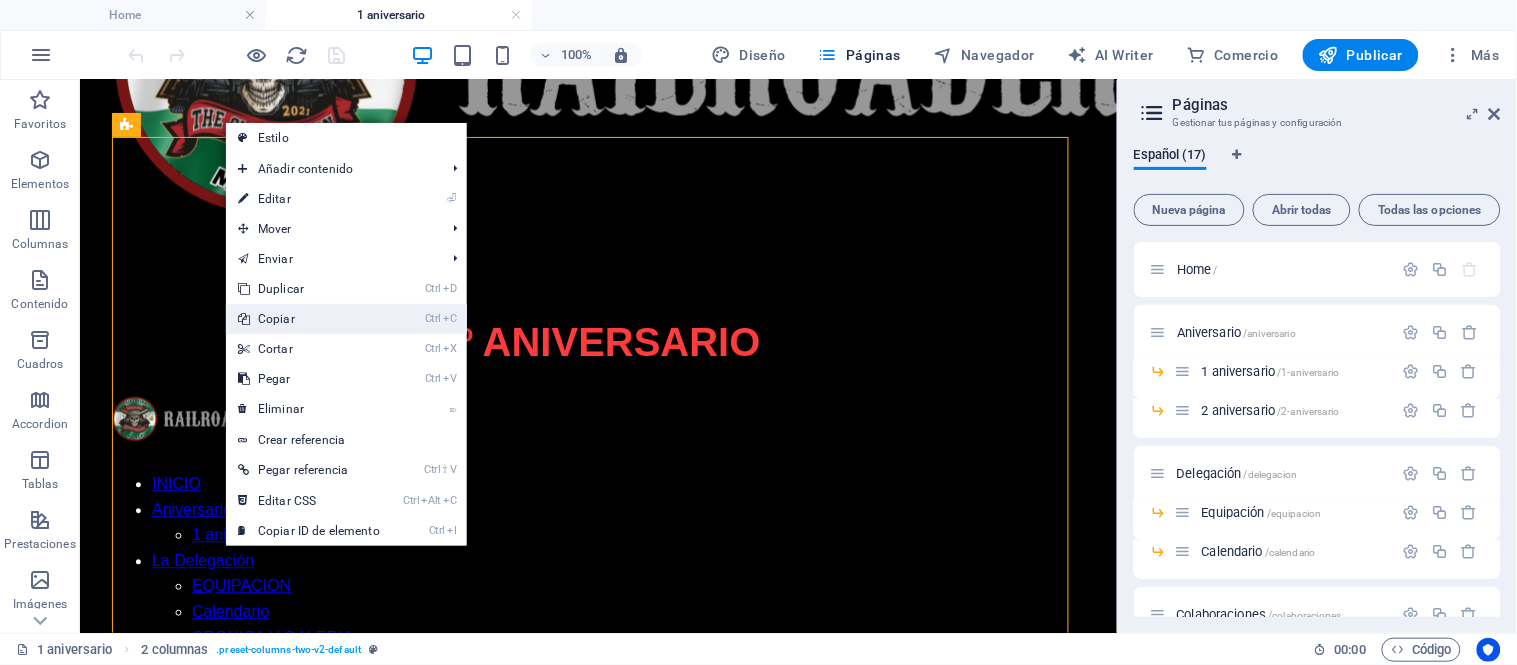 click on "Ctrl C  Copiar" at bounding box center (309, 319) 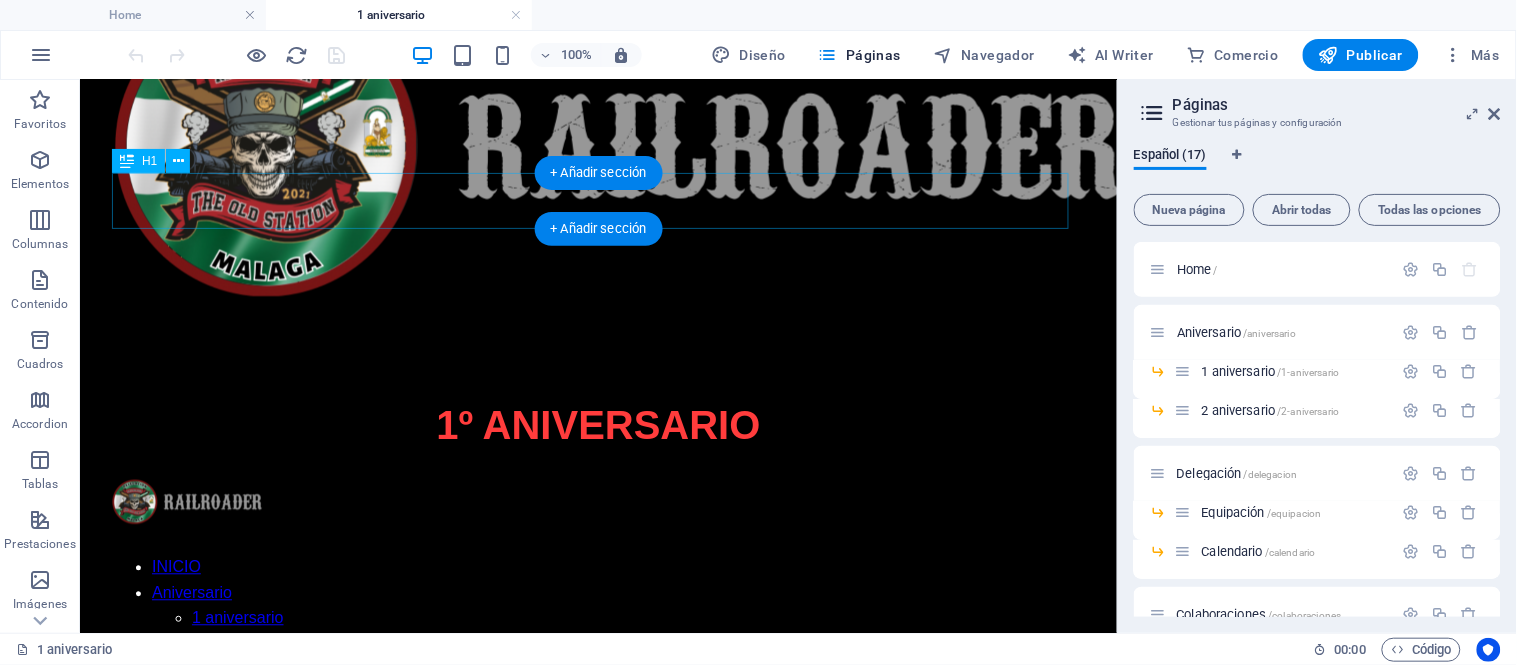 scroll, scrollTop: 888, scrollLeft: 0, axis: vertical 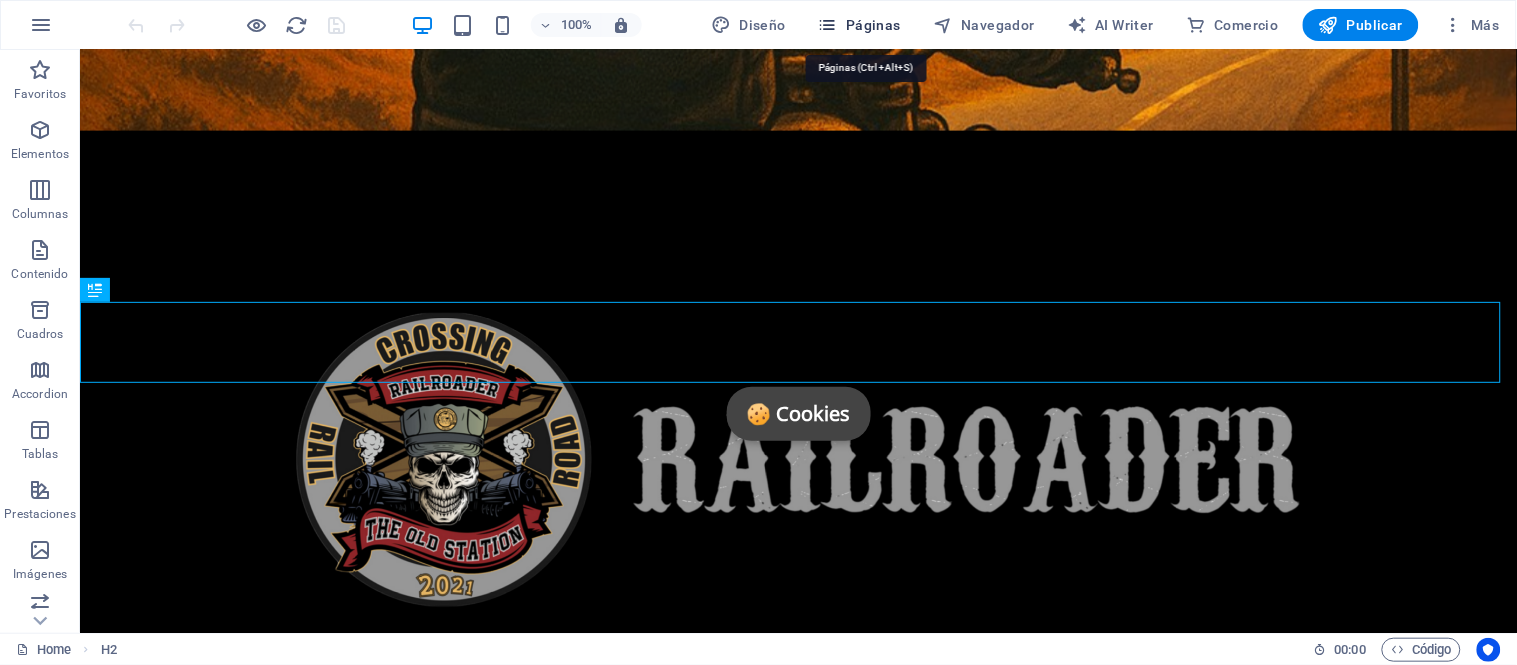 click on "Páginas" at bounding box center (859, 25) 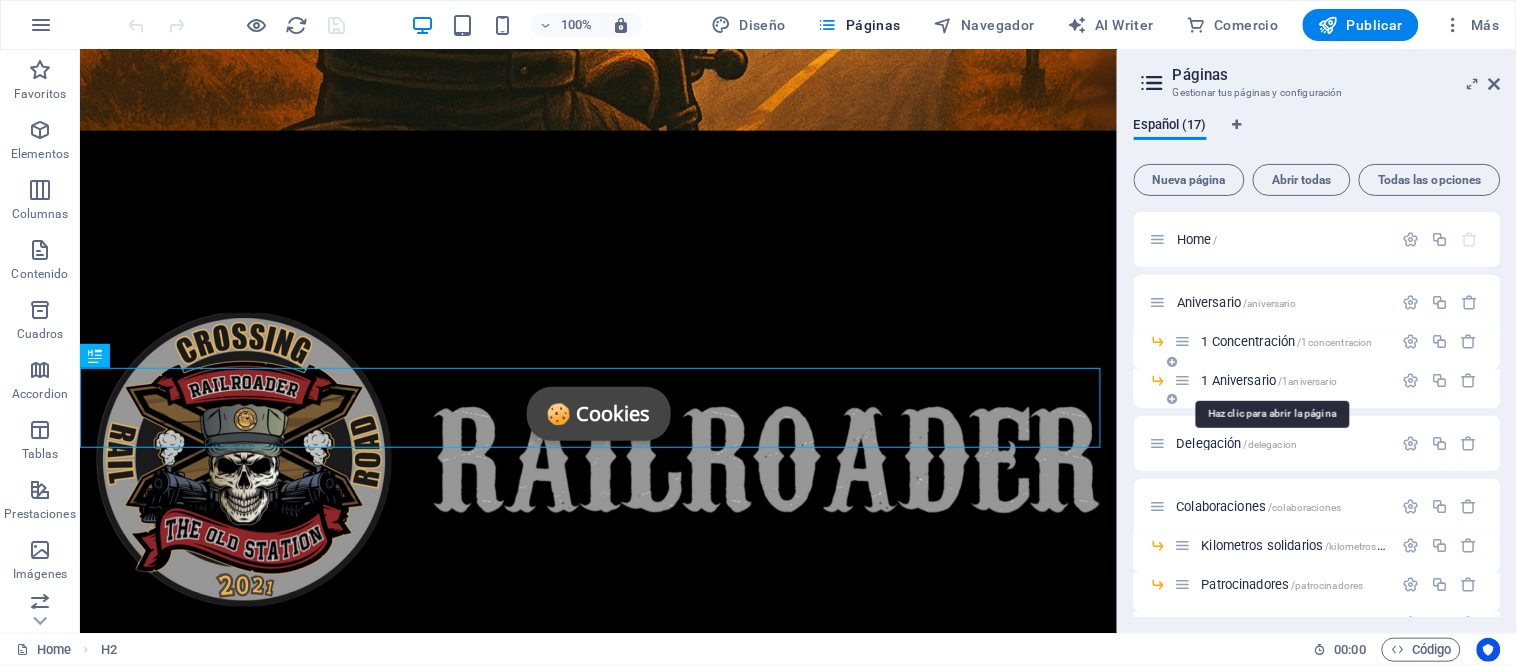 click on "1 Aniversario /1aniversario" at bounding box center [1270, 380] 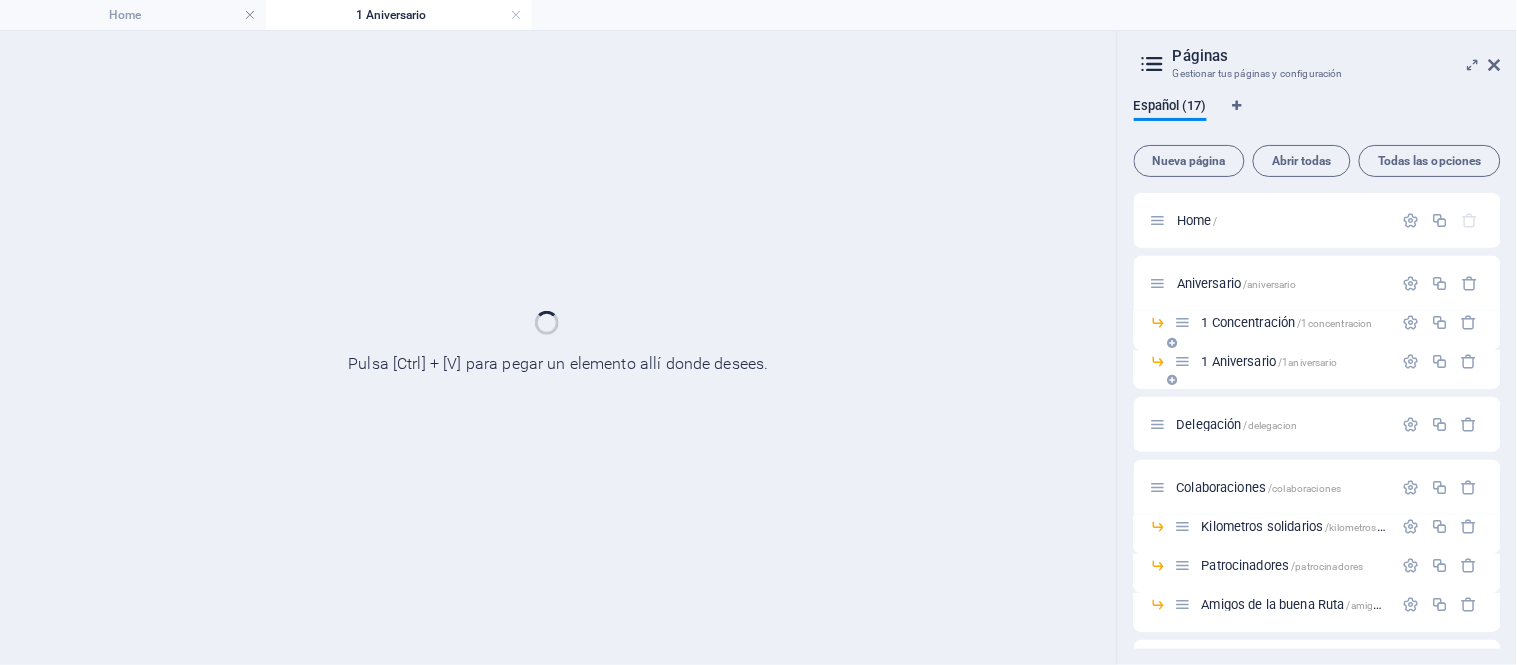 scroll, scrollTop: 0, scrollLeft: 0, axis: both 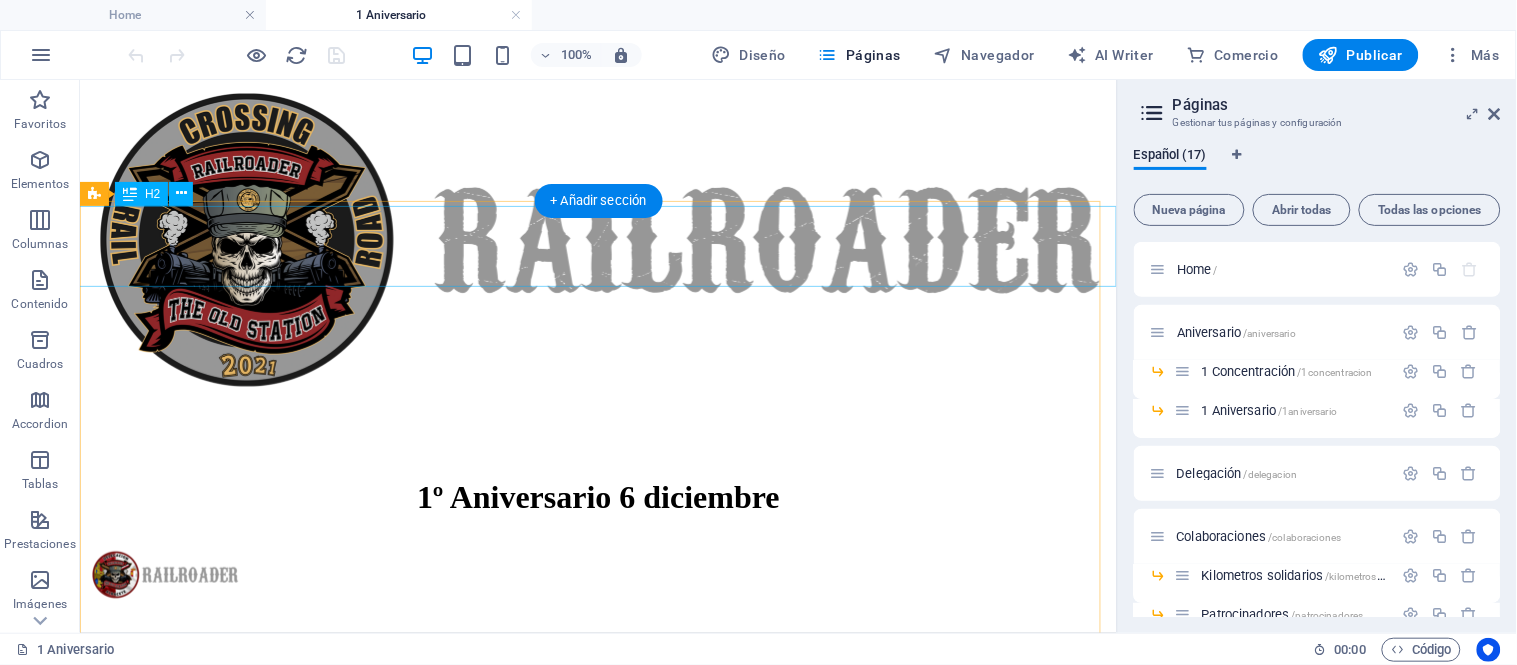 click on "VI Ruta Motera Chalecos Rosas" at bounding box center [597, 1016] 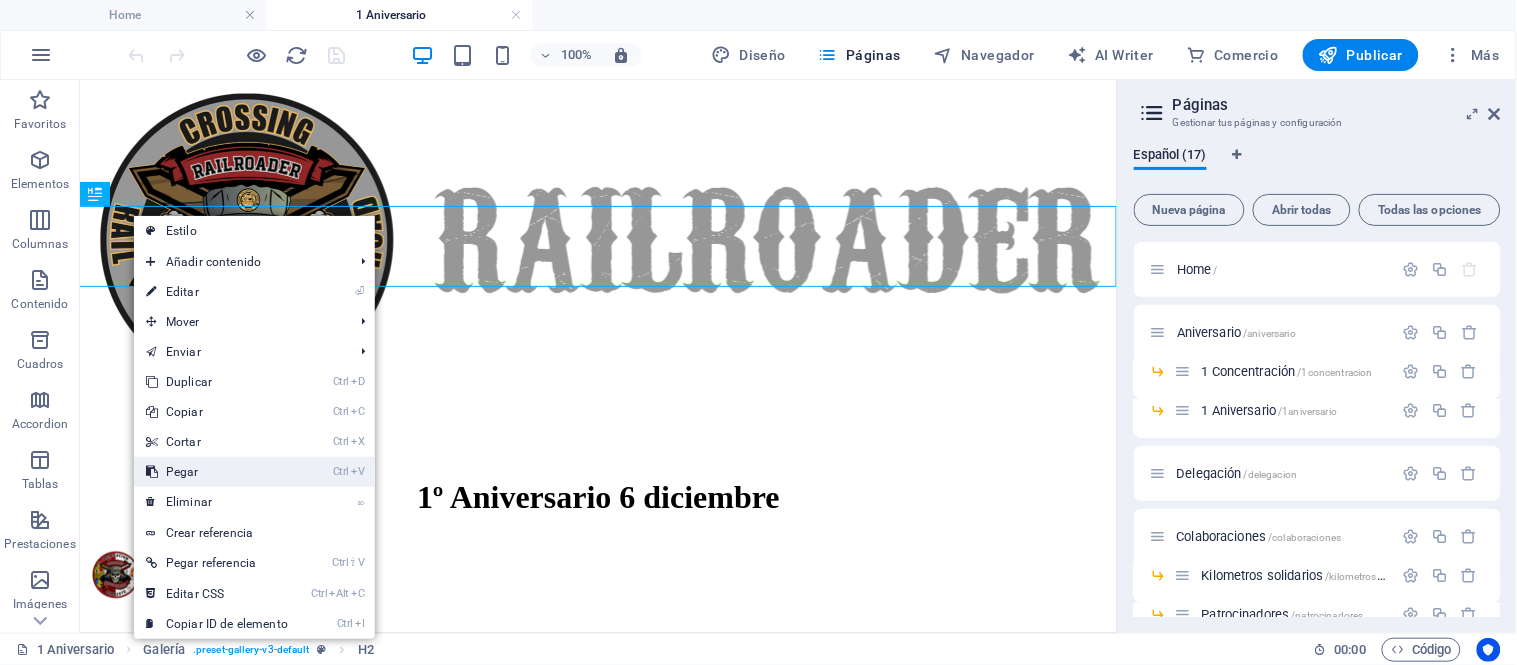 click on "Ctrl V  Pegar" at bounding box center [217, 472] 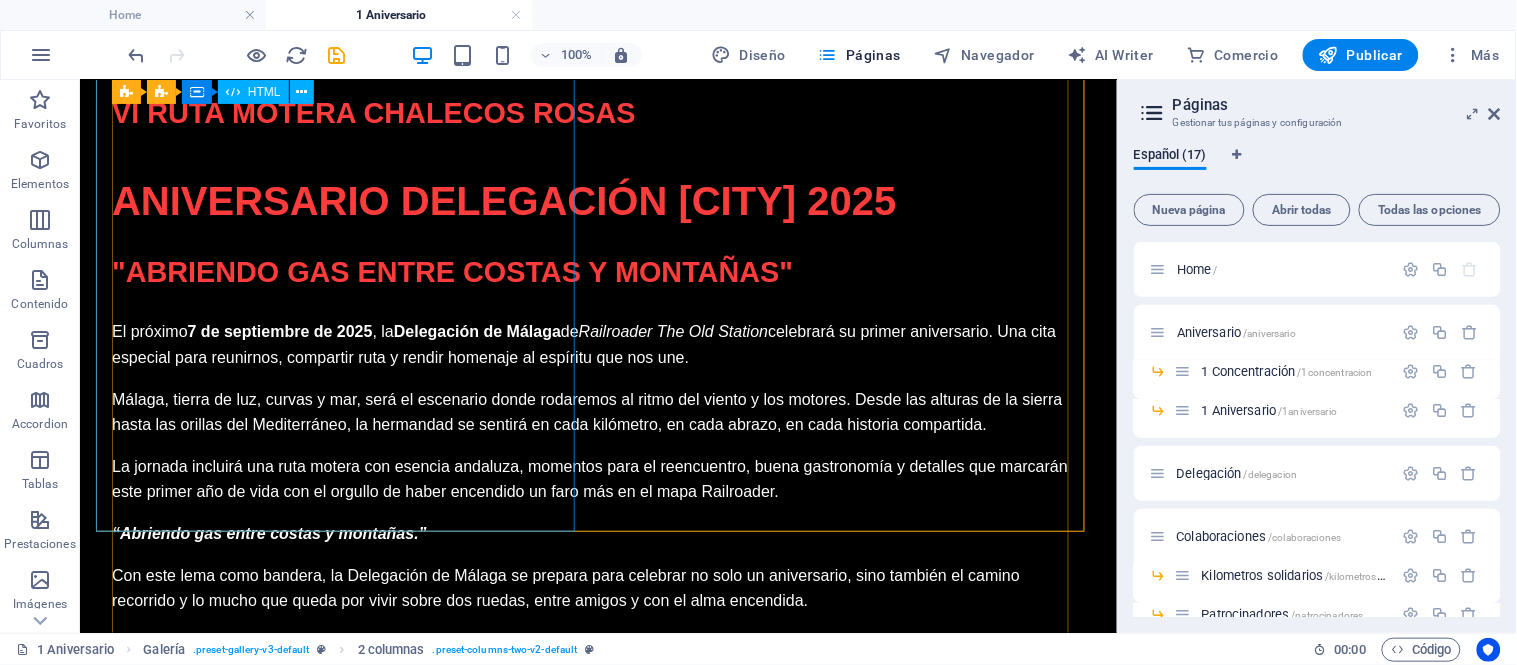 scroll, scrollTop: 2000, scrollLeft: 0, axis: vertical 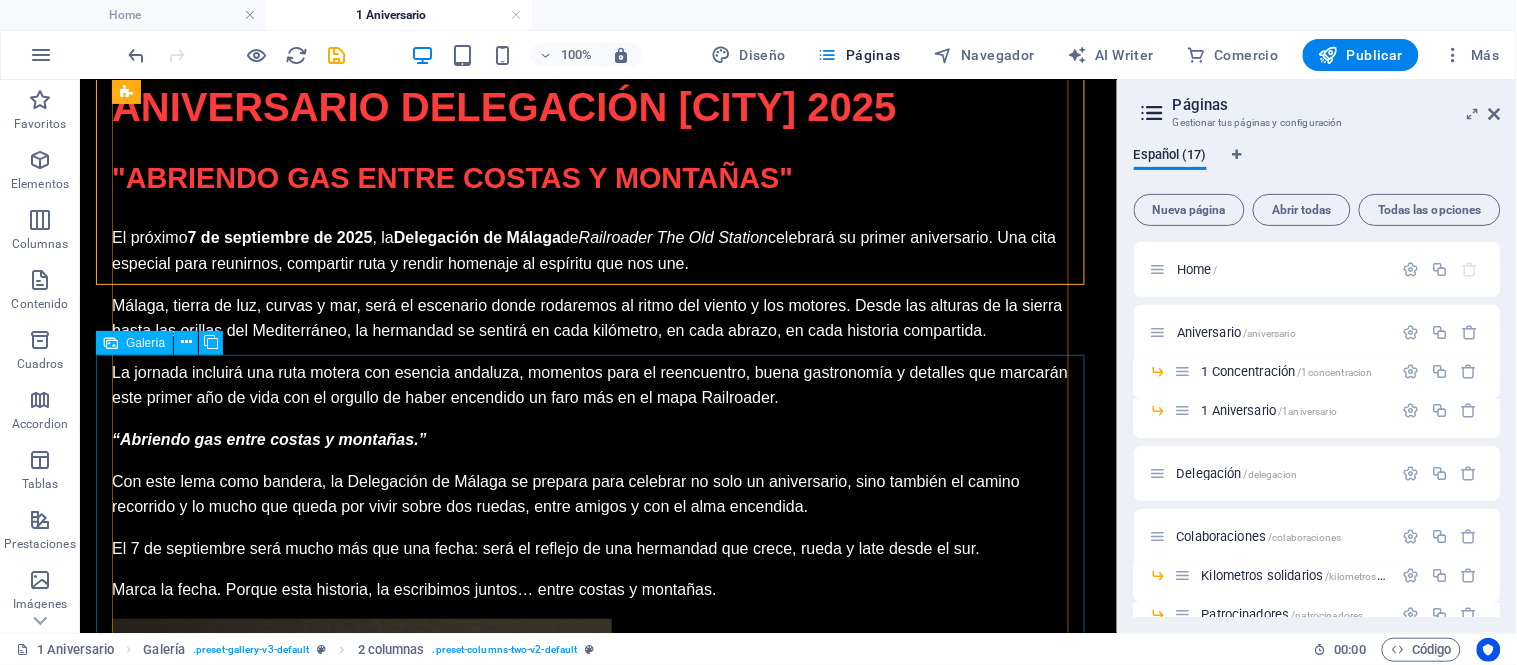 click on "Galería" at bounding box center [145, 343] 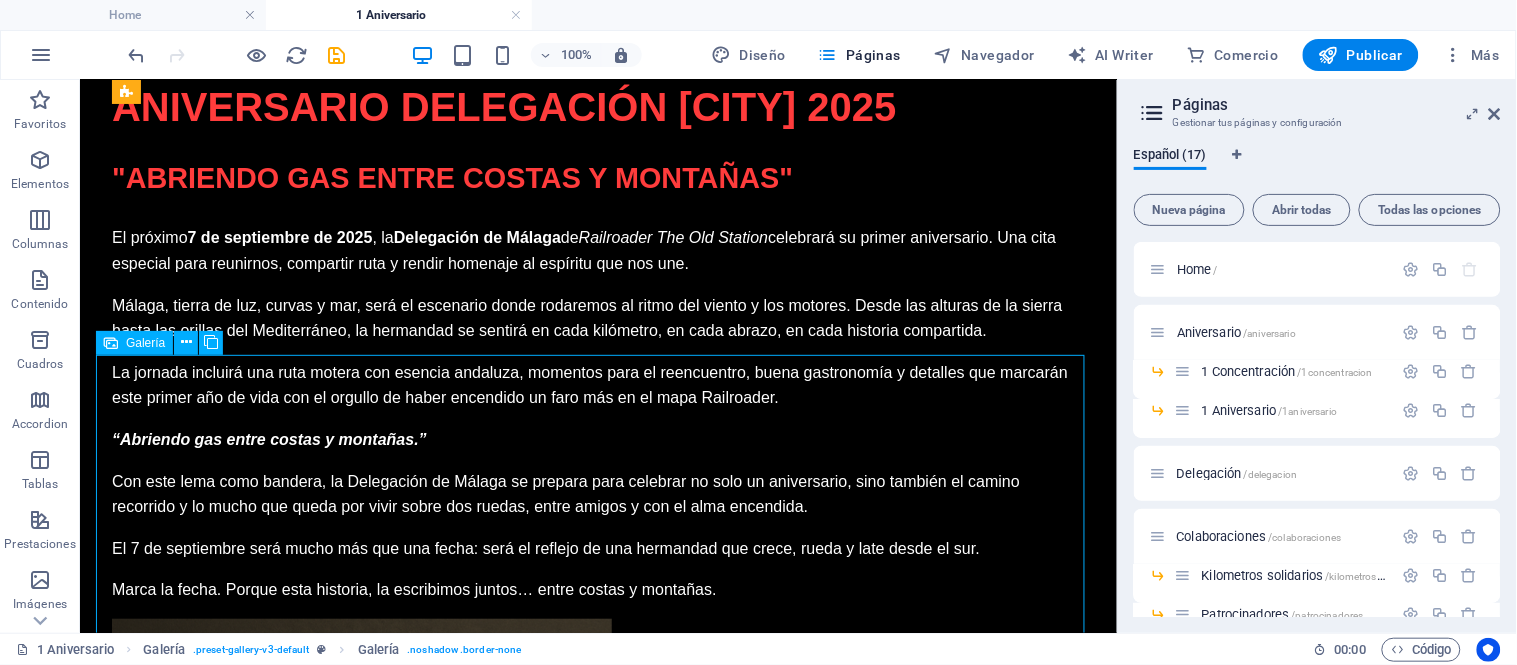click on "Galería" at bounding box center [145, 343] 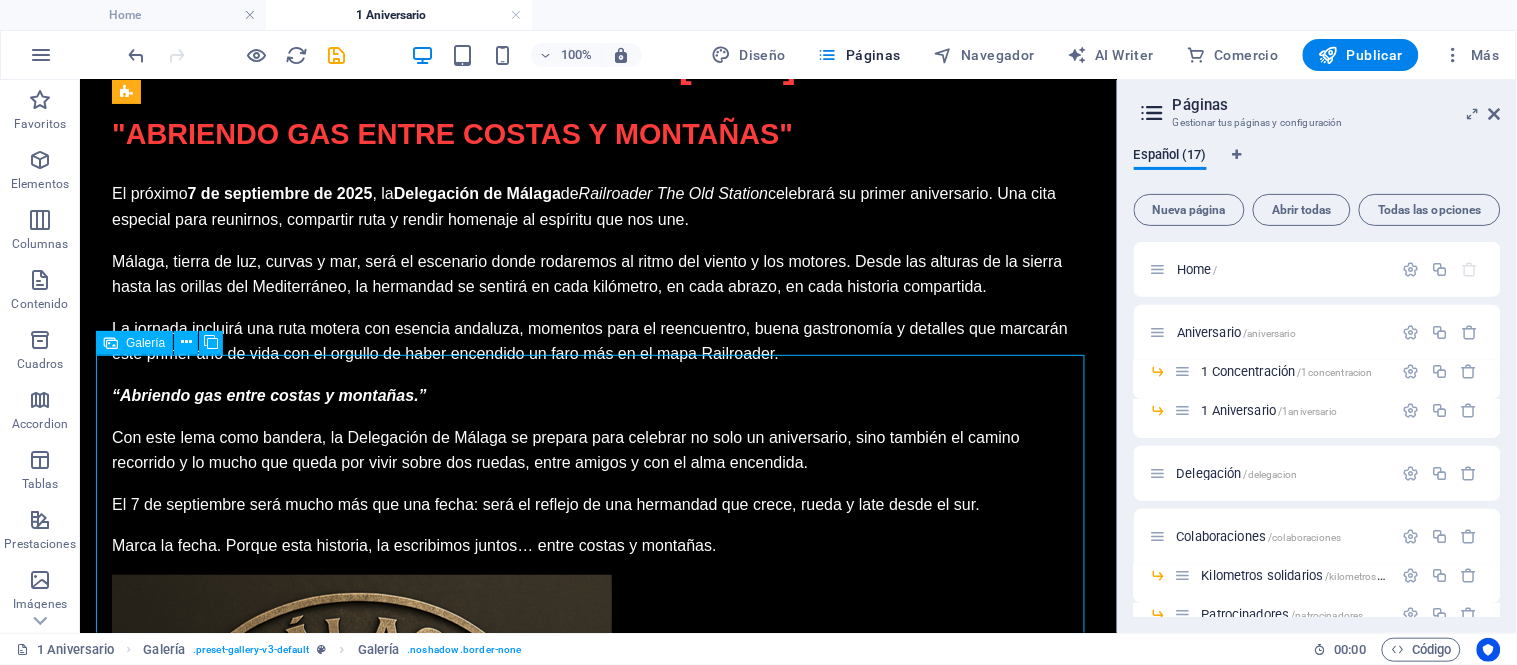 select on "4" 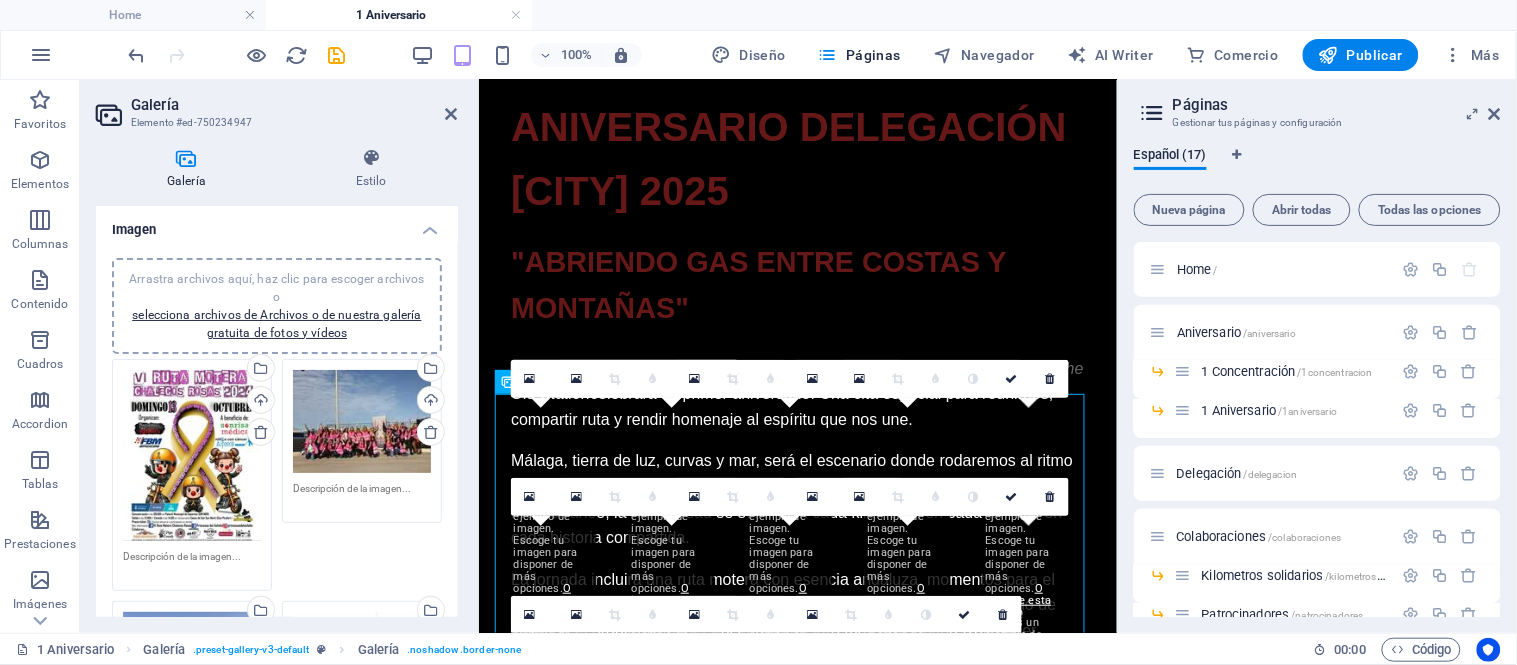 scroll, scrollTop: 2455, scrollLeft: 0, axis: vertical 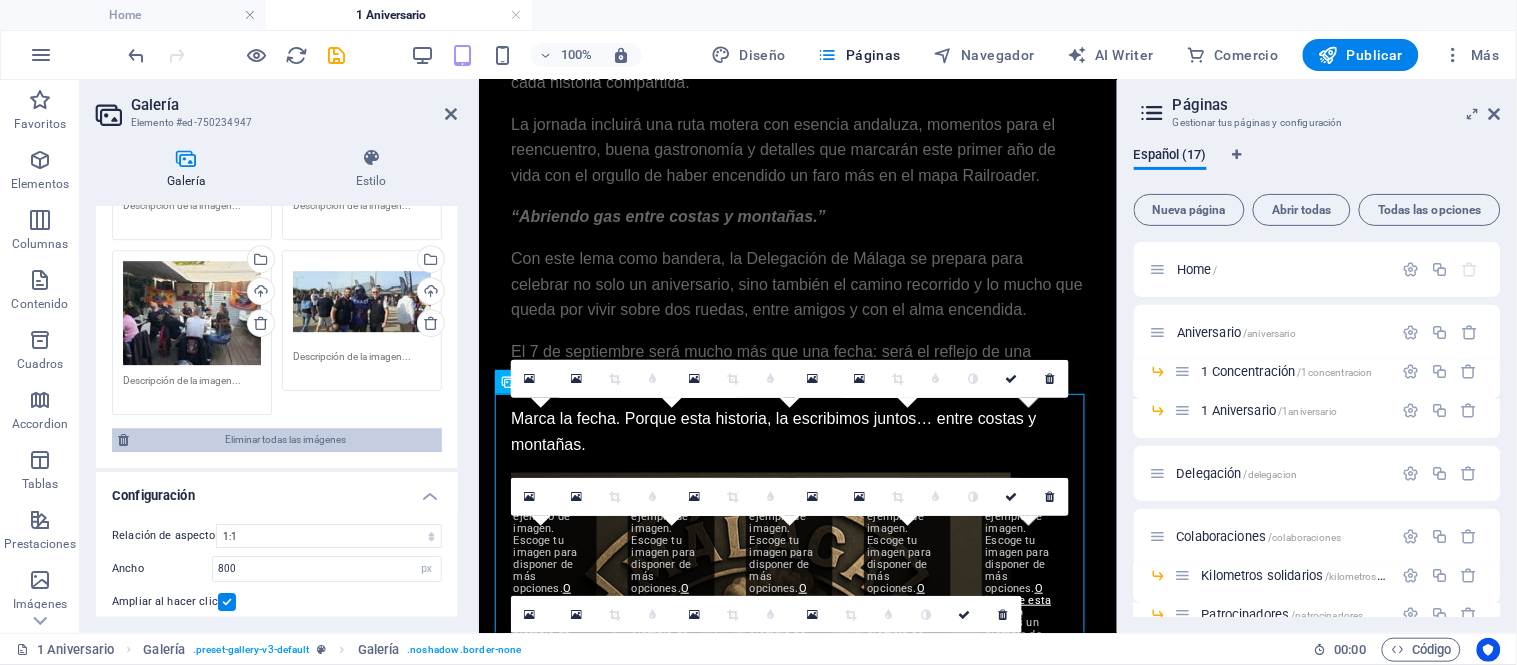 click on "Eliminar todas las imágenes" at bounding box center (285, 440) 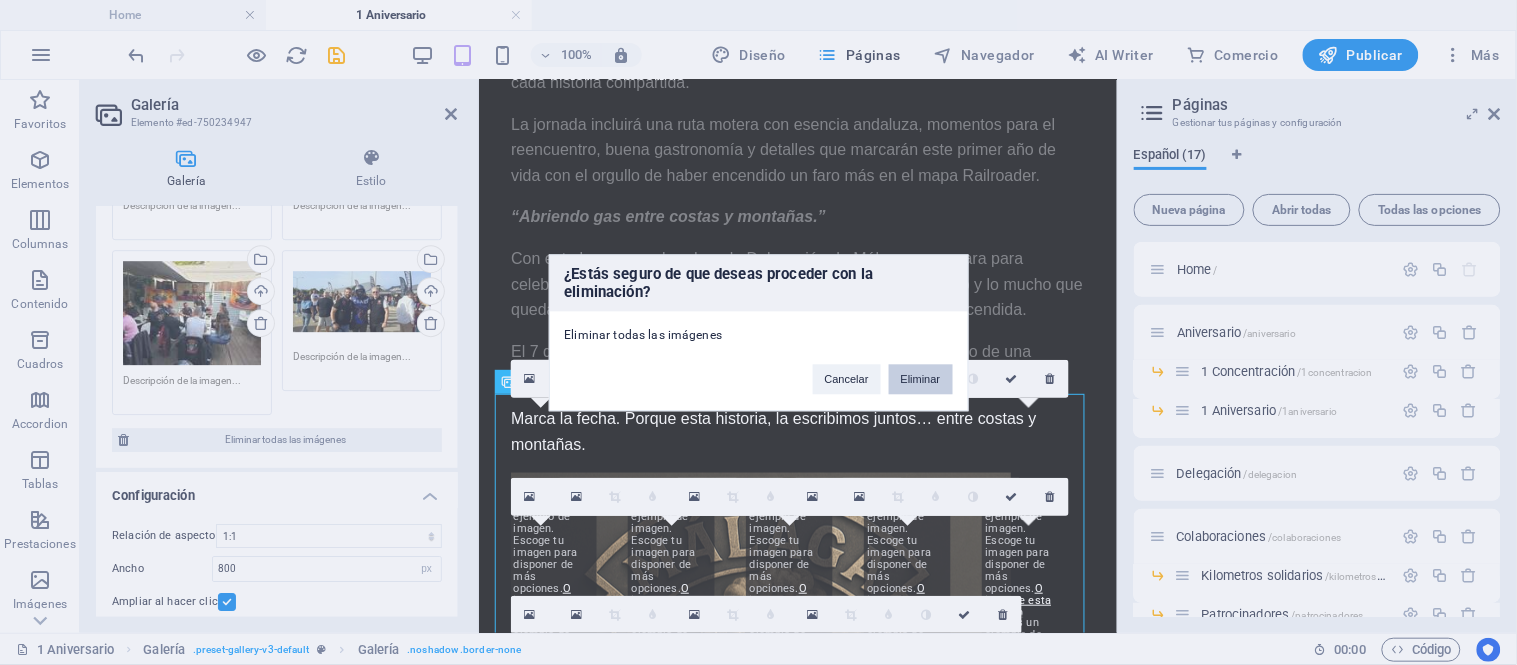 click on "Eliminar" at bounding box center (921, 379) 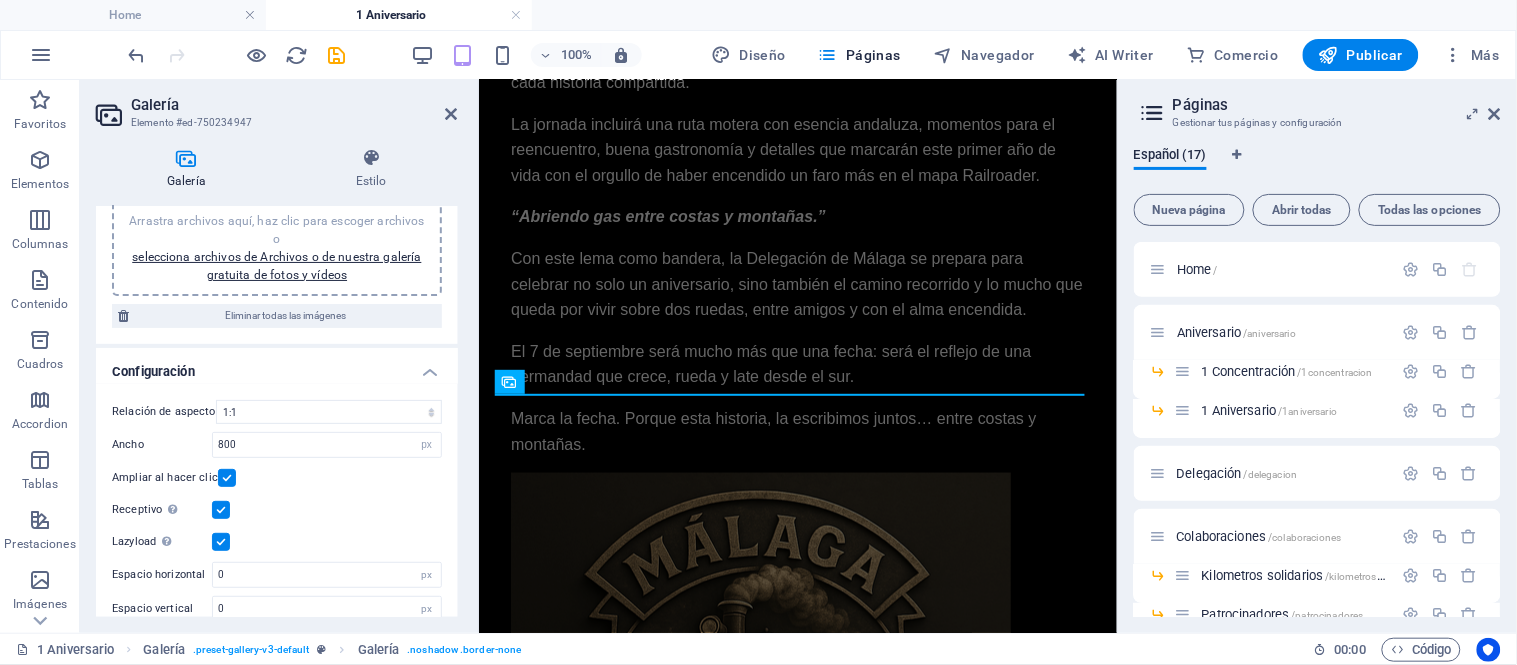 click on "Arrastra archivos aquí, haz clic para escoger archivos o  selecciona archivos de Archivos o de nuestra galería gratuita de fotos y vídeos" at bounding box center [277, 248] 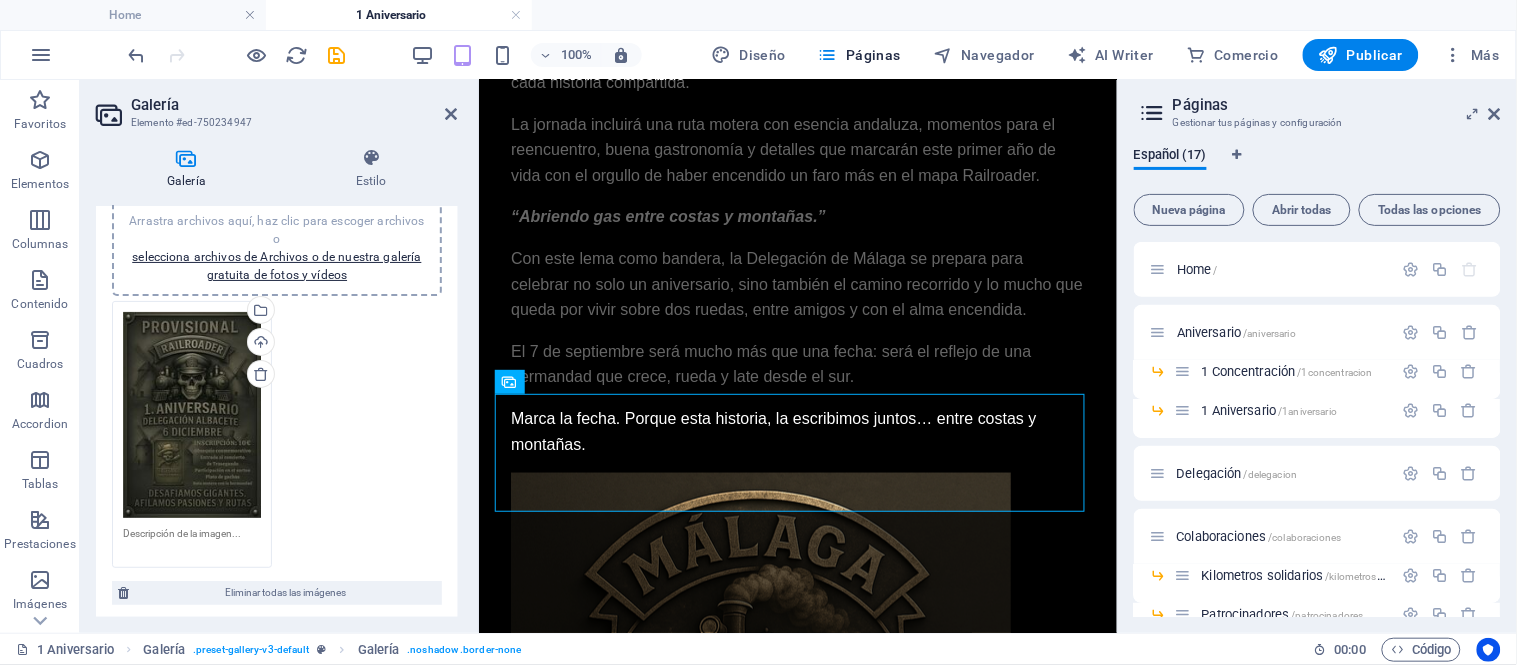 scroll, scrollTop: 0, scrollLeft: 0, axis: both 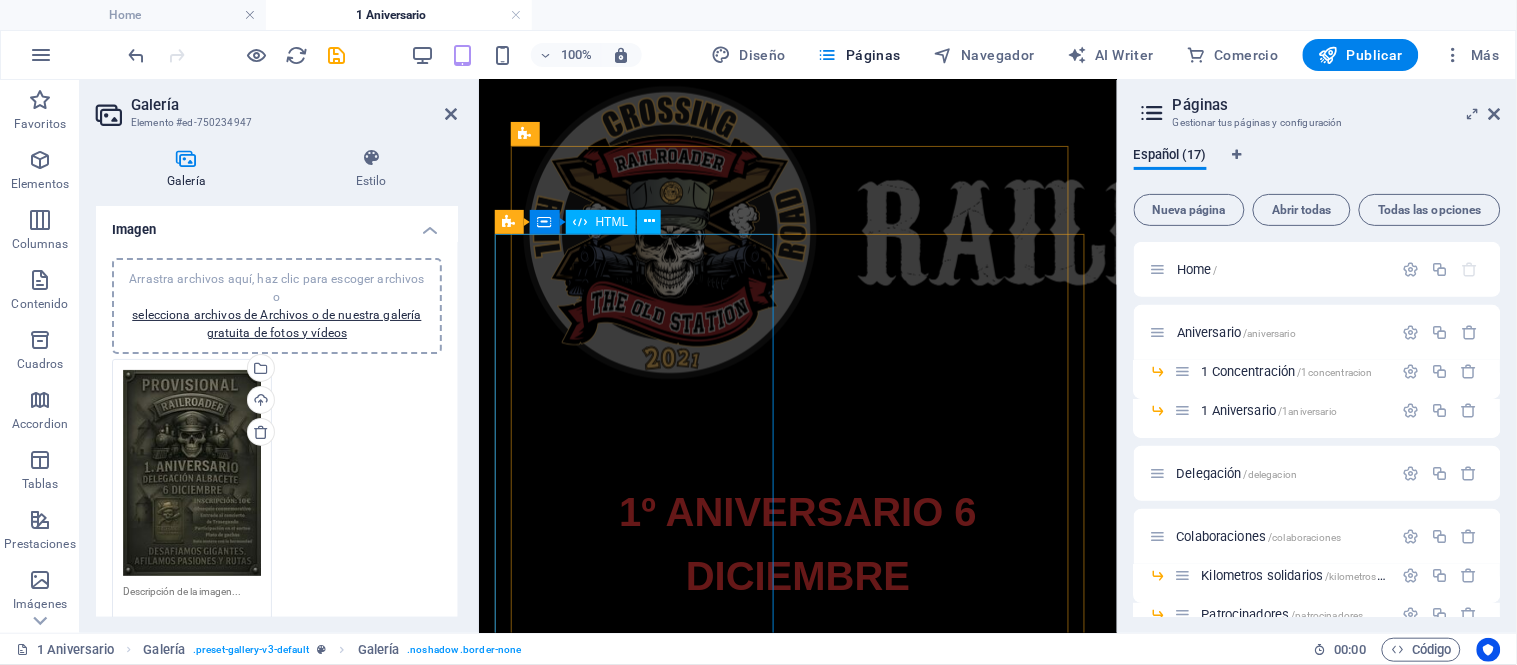 click on "Aniversario Delegación [CITY] 2025 | Railroader The Old Station
Aniversario Delegación [CITY] 2025
"Abriendo gas entre costas y montañas"
El próximo  7 de septiembre de 2025 , la  Delegación de [CITY]  de  Railroader The Old Station  celebrará su primer aniversario. Una cita especial para reunirnos, compartir ruta y rendir homenaje al espíritu que nos une.
[CITY], tierra de luz, curvas y mar, será el escenario donde rodaremos al ritmo del viento y los motores. Desde las alturas de la sierra hasta las orillas del Mediterráneo, la hermandad se sentirá en cada kilómetro, en cada abrazo, en cada historia compartida.
La jornada incluirá una ruta motera con esencia andaluza, momentos para el reencuentro, buena gastronomía y detalles que marcarán este primer año de vida con el orgullo de haber encendido un faro más en el mapa Railroader.
“Abriendo gas entre costas y montañas.”" at bounding box center [797, 1714] 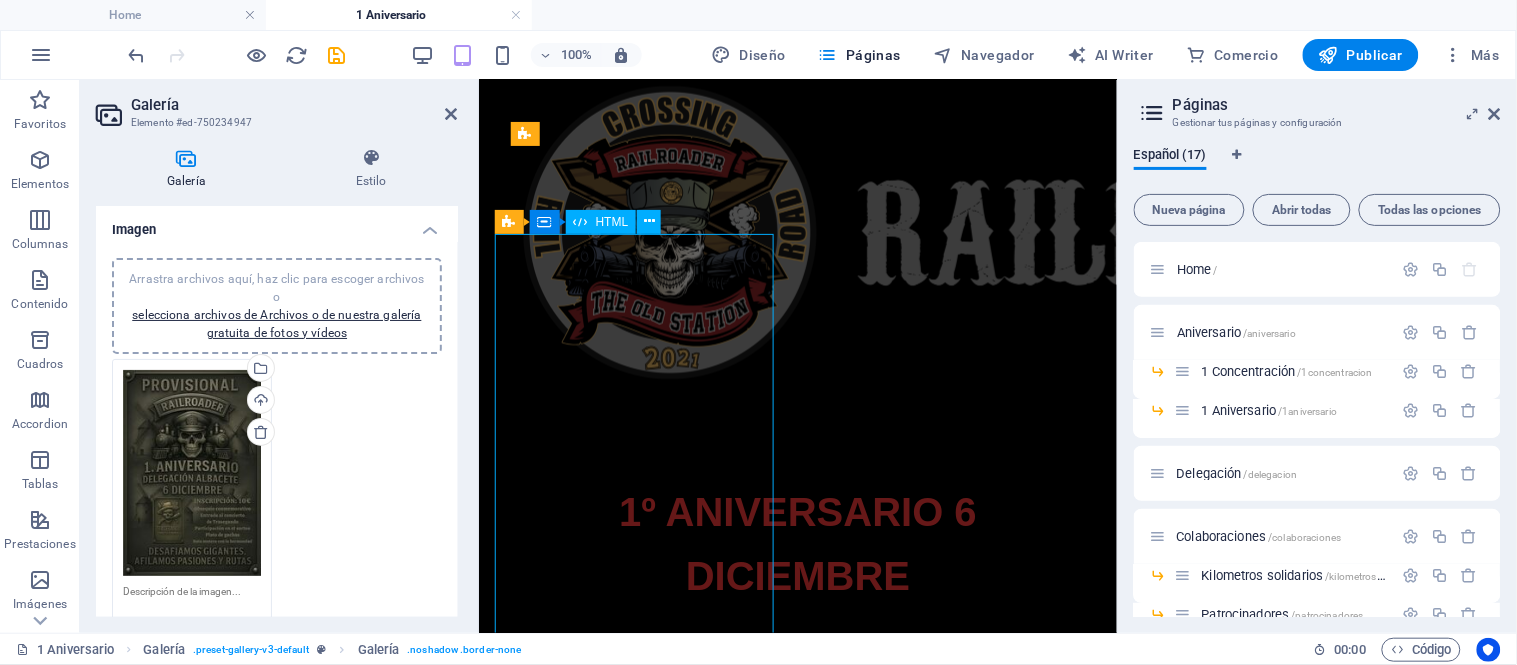 click on "Aniversario Delegación [CITY] 2025 | Railroader The Old Station
Aniversario Delegación [CITY] 2025
"Abriendo gas entre costas y montañas"
El próximo  7 de septiembre de 2025 , la  Delegación de [CITY]  de  Railroader The Old Station  celebrará su primer aniversario. Una cita especial para reunirnos, compartir ruta y rendir homenaje al espíritu que nos une.
[CITY], tierra de luz, curvas y mar, será el escenario donde rodaremos al ritmo del viento y los motores. Desde las alturas de la sierra hasta las orillas del Mediterráneo, la hermandad se sentirá en cada kilómetro, en cada abrazo, en cada historia compartida.
La jornada incluirá una ruta motera con esencia andaluza, momentos para el reencuentro, buena gastronomía y detalles que marcarán este primer año de vida con el orgullo de haber encendido un faro más en el mapa Railroader.
“Abriendo gas entre costas y montañas.”" at bounding box center [797, 1714] 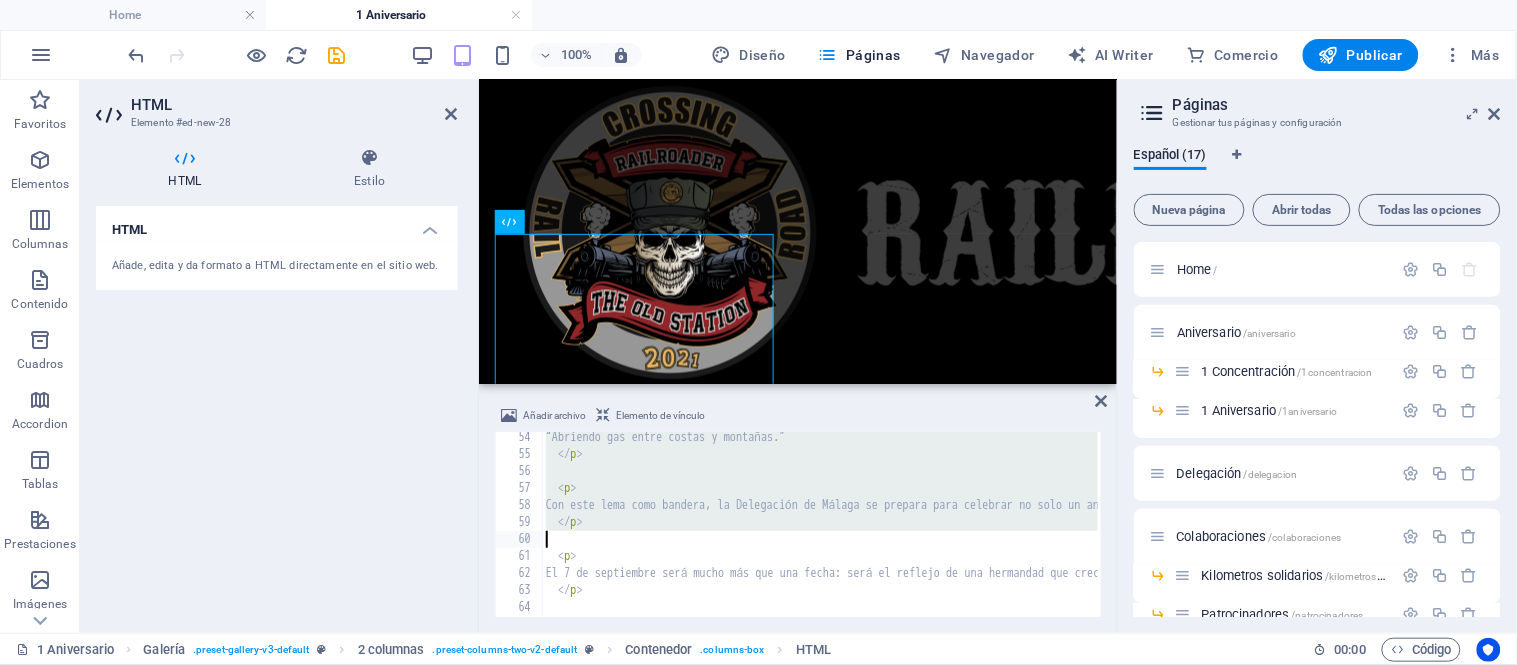 scroll, scrollTop: 991, scrollLeft: 0, axis: vertical 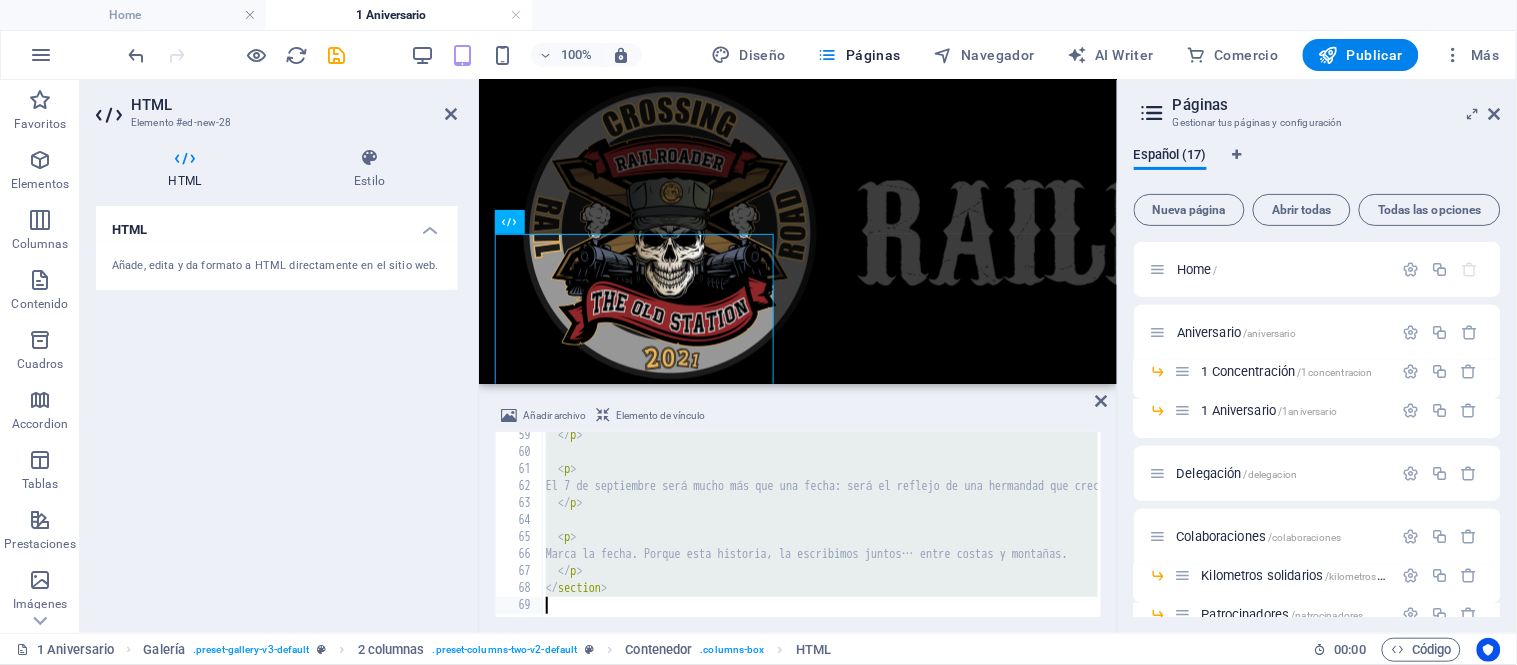 drag, startPoint x: 554, startPoint y: 437, endPoint x: 747, endPoint y: 615, distance: 262.55093 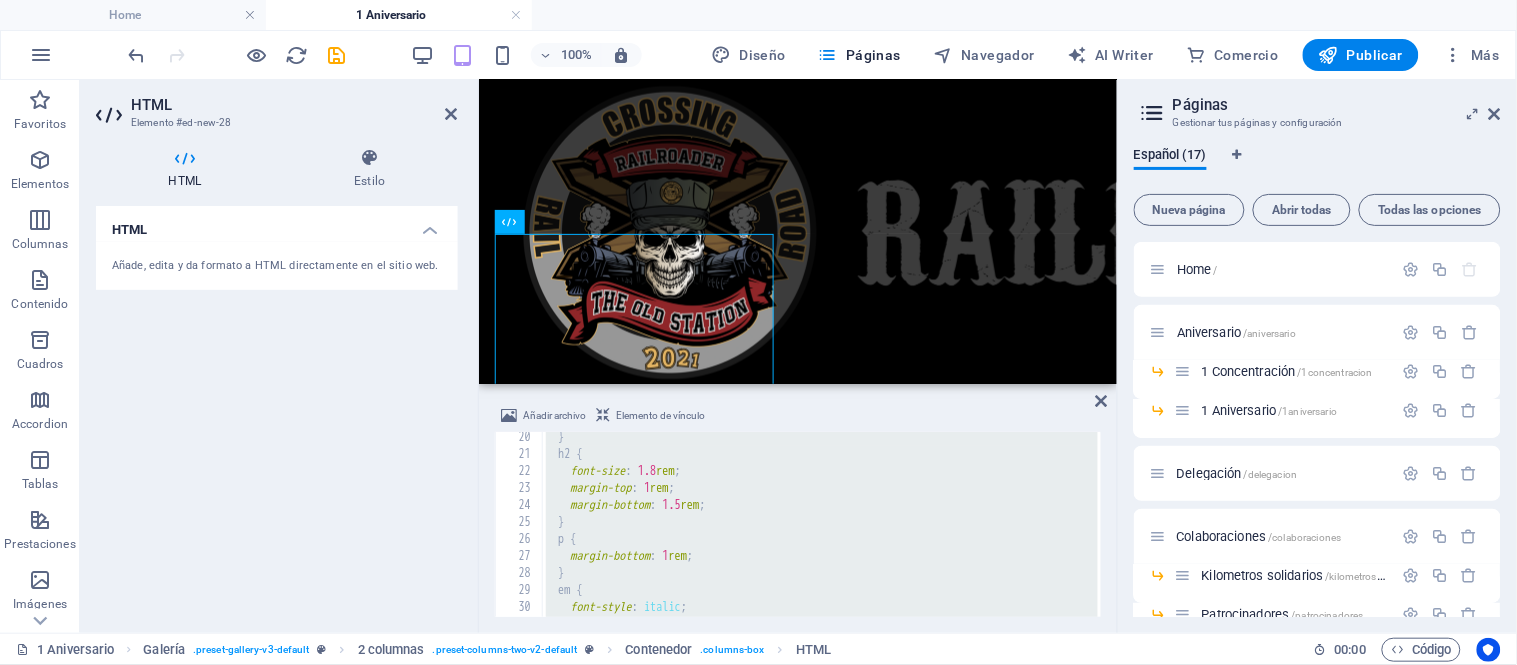 scroll, scrollTop: 0, scrollLeft: 0, axis: both 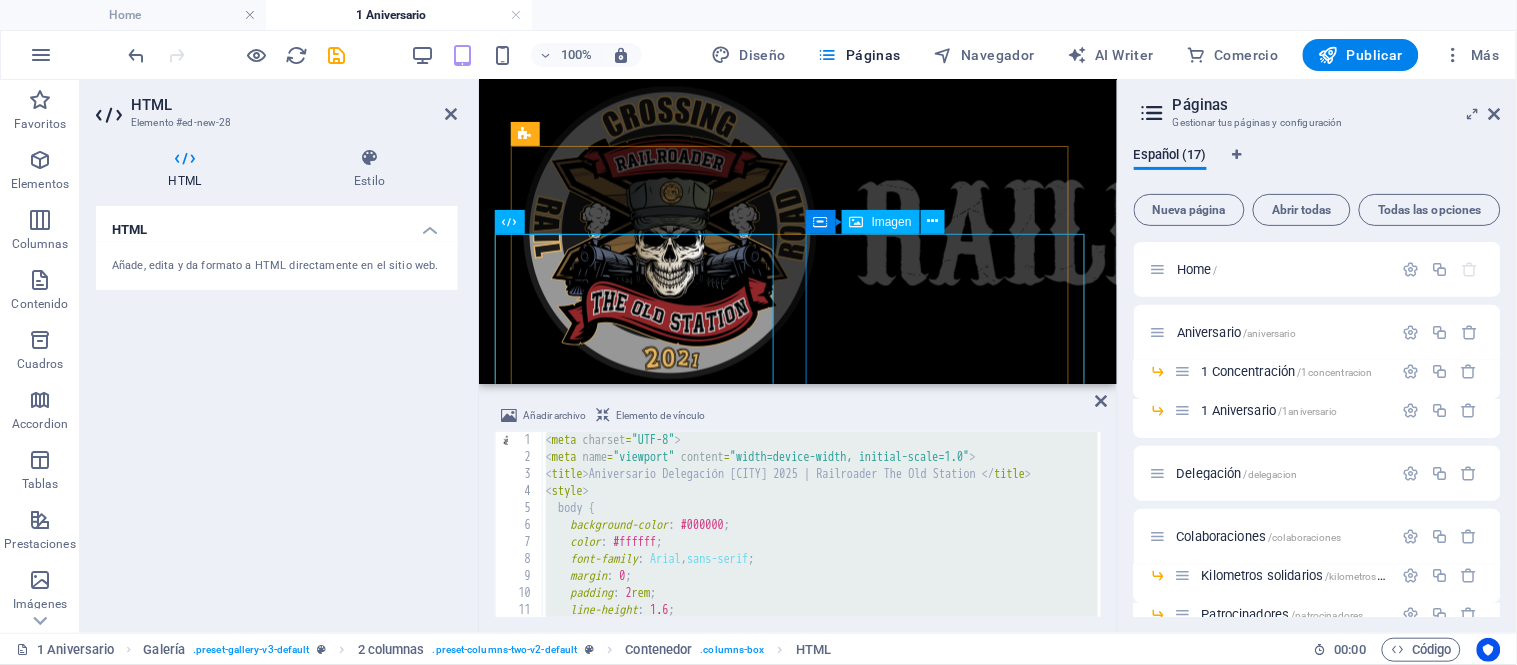 click at bounding box center [797, 2393] 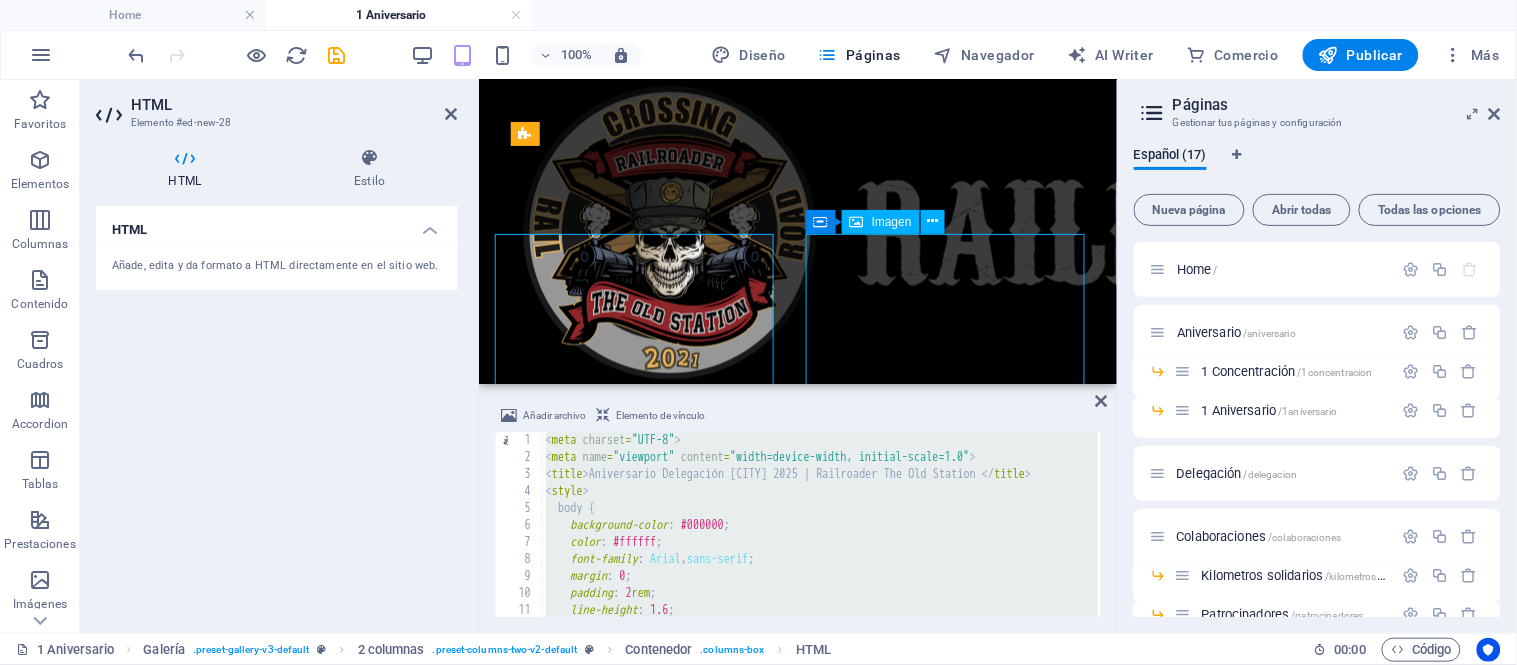 click at bounding box center (797, 2393) 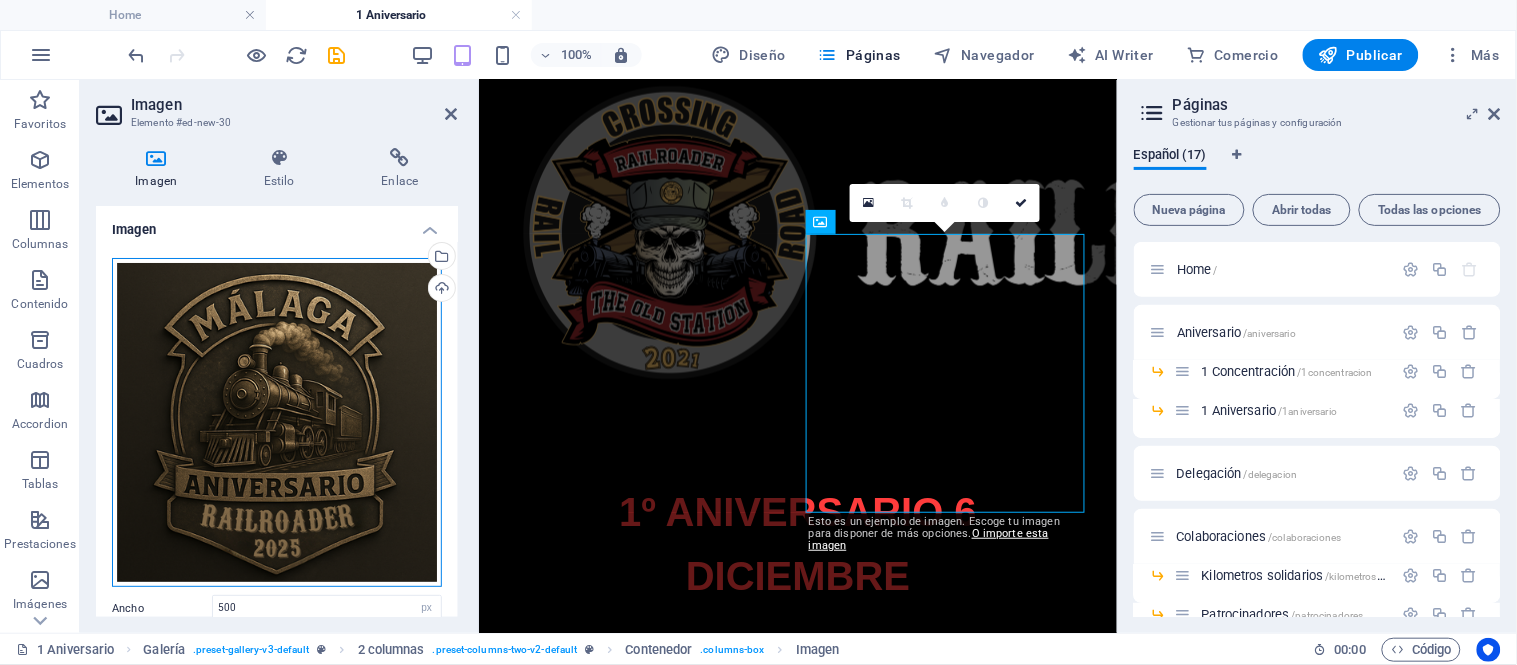 click on "Arrastra archivos aquí, haz clic para escoger archivos o  selecciona archivos de Archivos o de nuestra galería gratuita de fotos y vídeos" at bounding box center (277, 423) 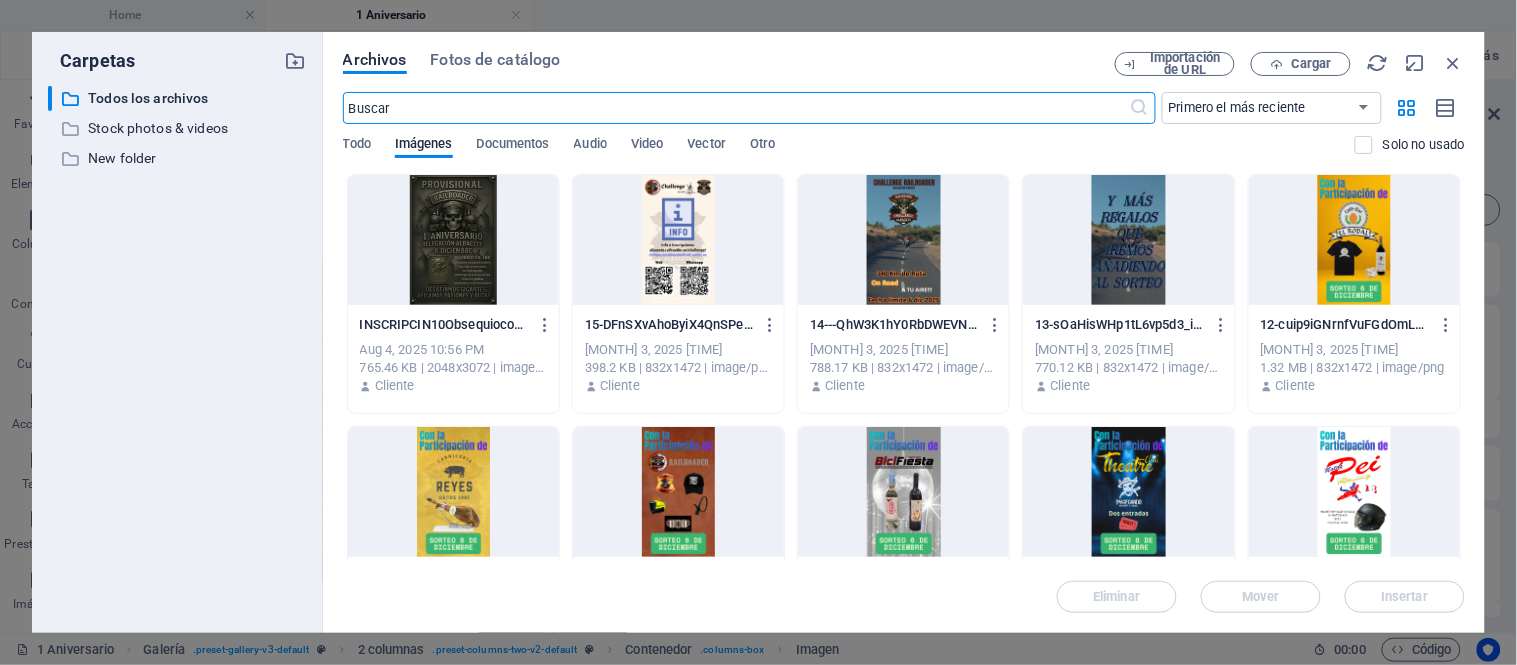 scroll, scrollTop: 3831, scrollLeft: 0, axis: vertical 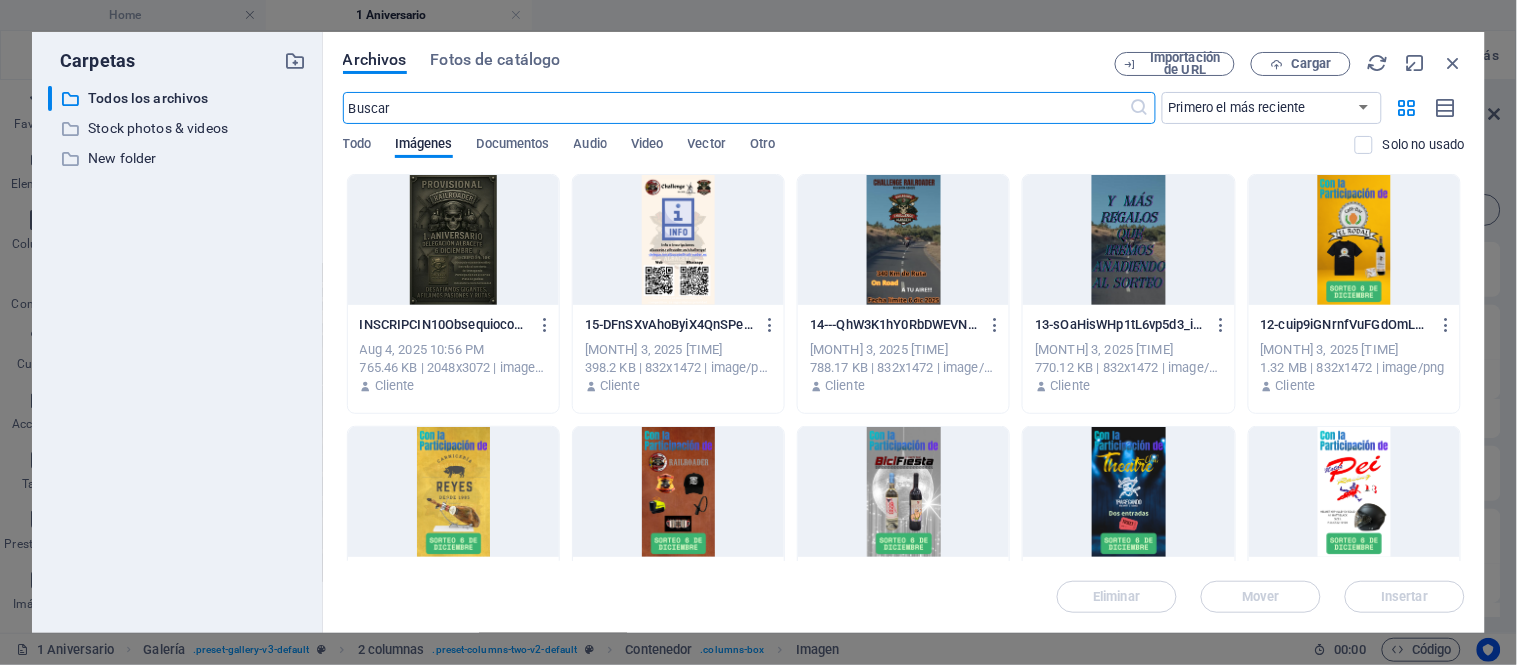 click at bounding box center [453, 240] 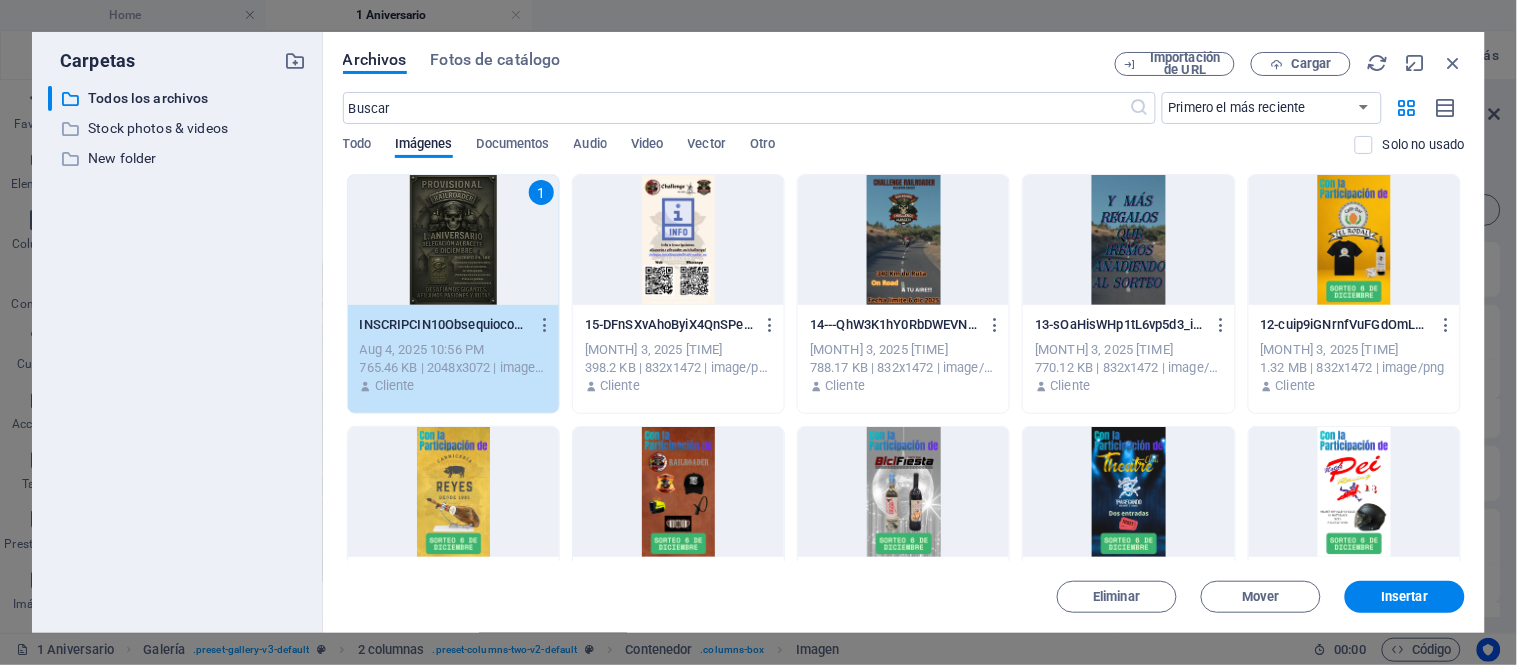 click on "Insertar" at bounding box center (1405, 597) 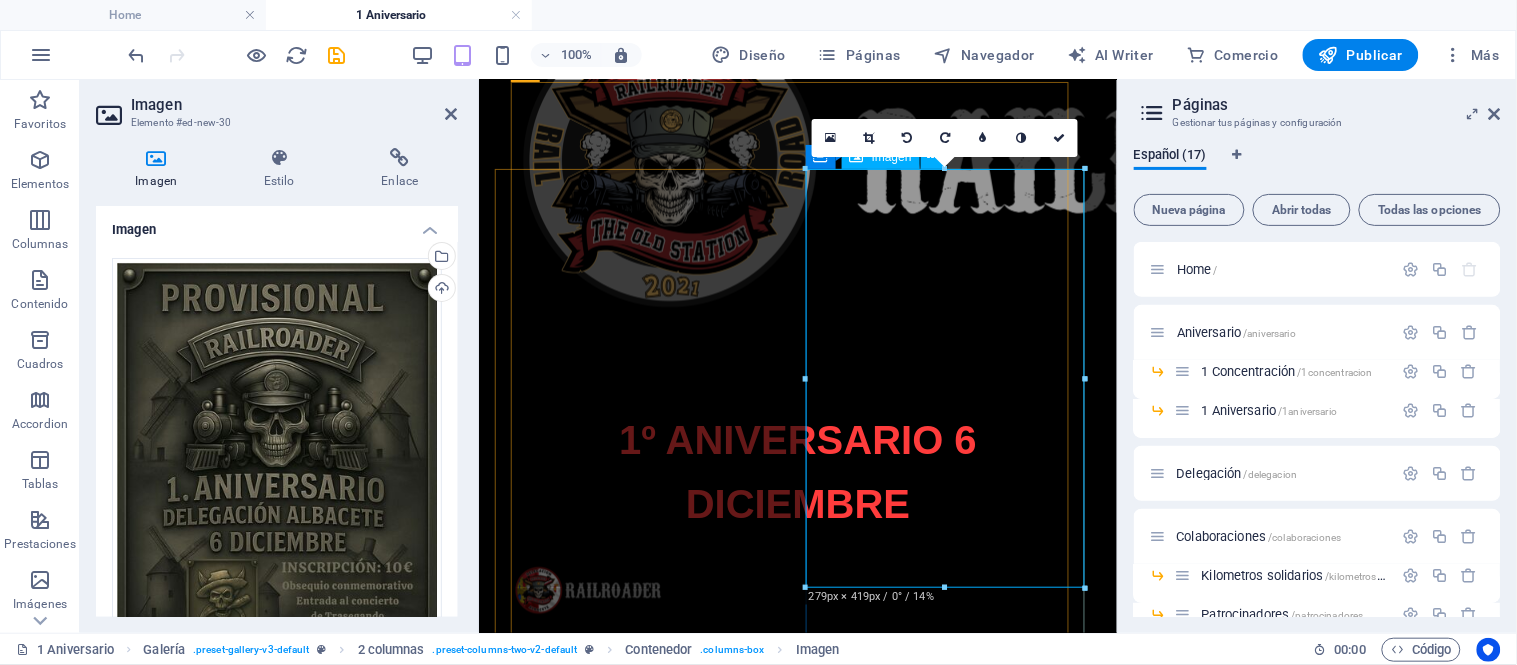 scroll, scrollTop: 862, scrollLeft: 0, axis: vertical 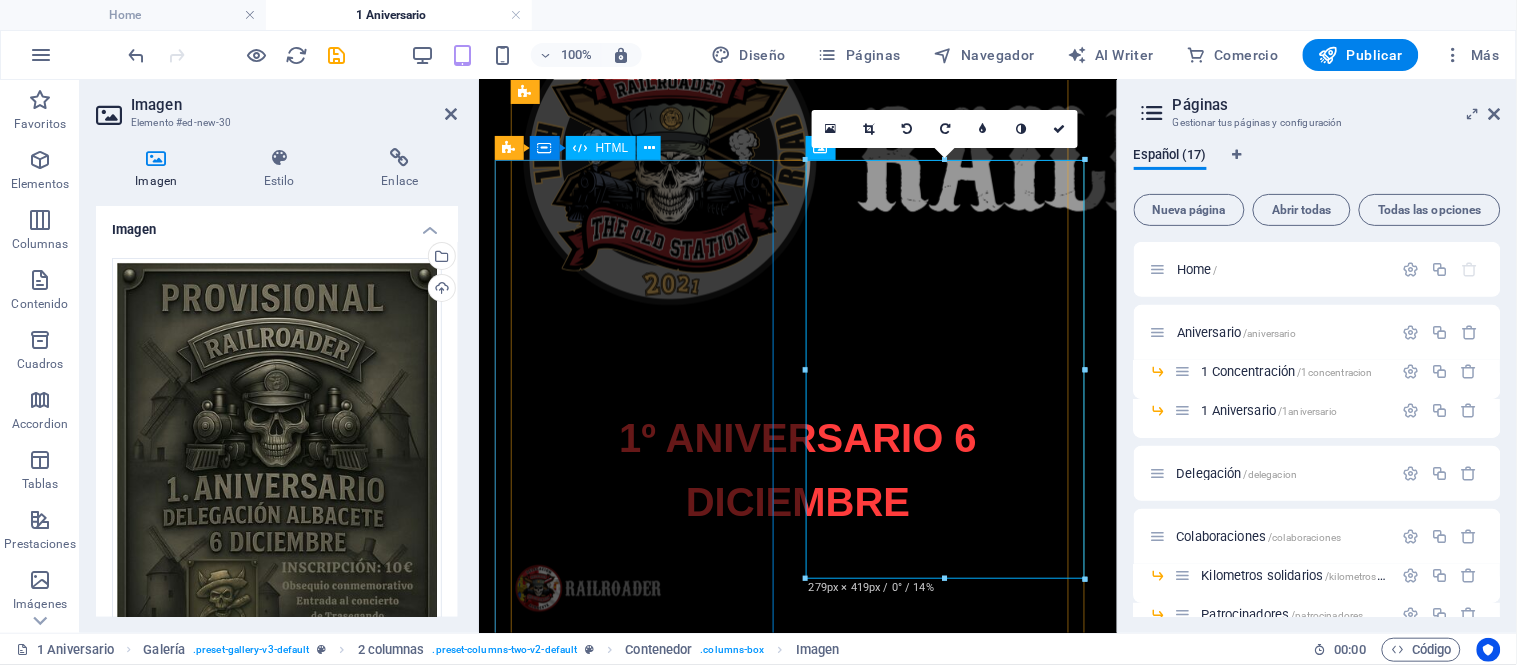 click on "Aniversario Delegación [CITY] 2025 | Railroader The Old Station
Aniversario Delegación [CITY] 2025
"Abriendo gas entre costas y montañas"
El próximo  7 de septiembre de 2025 , la  Delegación de [CITY]  de  Railroader The Old Station  celebrará su primer aniversario. Una cita especial para reunirnos, compartir ruta y rendir homenaje al espíritu que nos une.
[CITY], tierra de luz, curvas y mar, será el escenario donde rodaremos al ritmo del viento y los motores. Desde las alturas de la sierra hasta las orillas del Mediterráneo, la hermandad se sentirá en cada kilómetro, en cada abrazo, en cada historia compartida.
La jornada incluirá una ruta motera con esencia andaluza, momentos para el reencuentro, buena gastronomía y detalles que marcarán este primer año de vida con el orgullo de haber encendido un faro más en el mapa Railroader.
“Abriendo gas entre costas y montañas.”
INSCRIPCIÓN" at bounding box center (797, 2078) 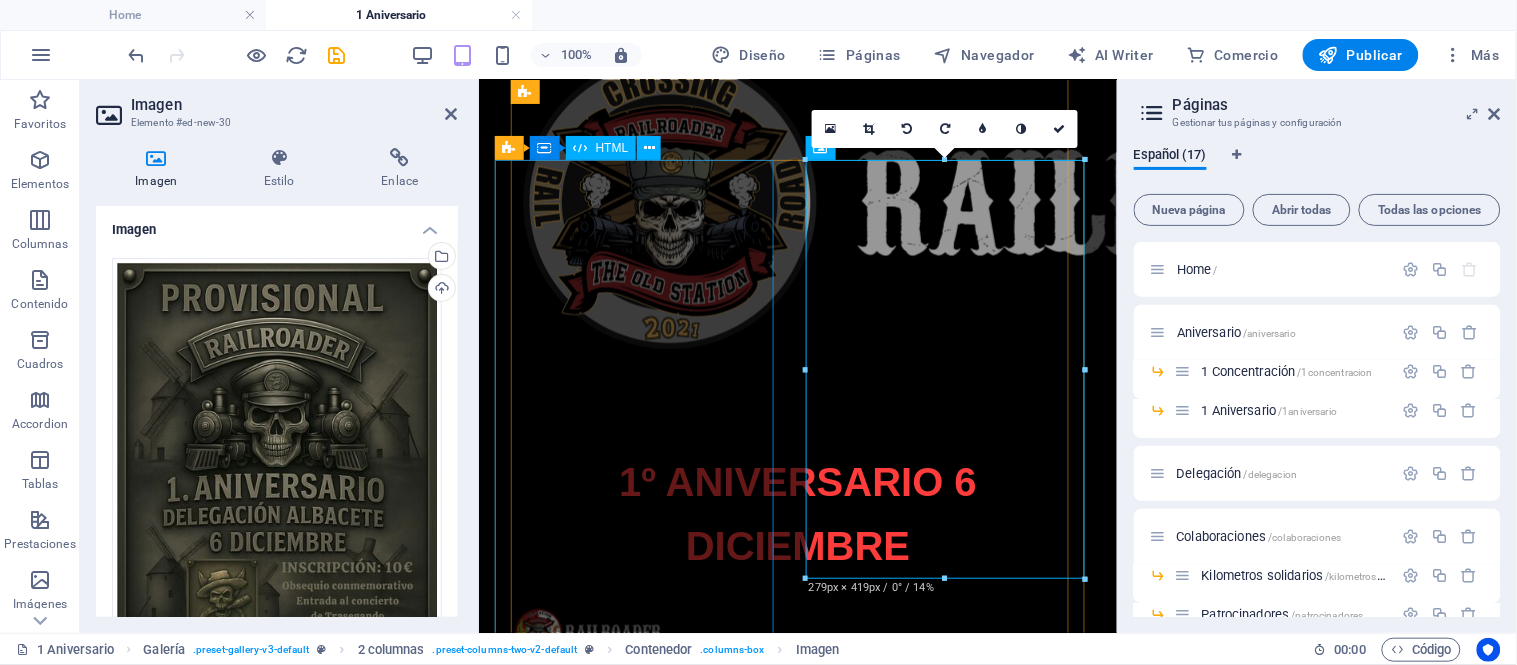 click on "Aniversario Delegación [CITY] 2025 | Railroader The Old Station
Aniversario Delegación [CITY] 2025
"Abriendo gas entre costas y montañas"
El próximo  7 de septiembre de 2025 , la  Delegación de [CITY]  de  Railroader The Old Station  celebrará su primer aniversario. Una cita especial para reunirnos, compartir ruta y rendir homenaje al espíritu que nos une.
[CITY], tierra de luz, curvas y mar, será el escenario donde rodaremos al ritmo del viento y los motores. Desde las alturas de la sierra hasta las orillas del Mediterráneo, la hermandad se sentirá en cada kilómetro, en cada abrazo, en cada historia compartida.
La jornada incluirá una ruta motera con esencia andaluza, momentos para el reencuentro, buena gastronomía y detalles que marcarán este primer año de vida con el orgullo de haber encendido un faro más en el mapa Railroader.
“Abriendo gas entre costas y montañas.”" at bounding box center [797, 1684] 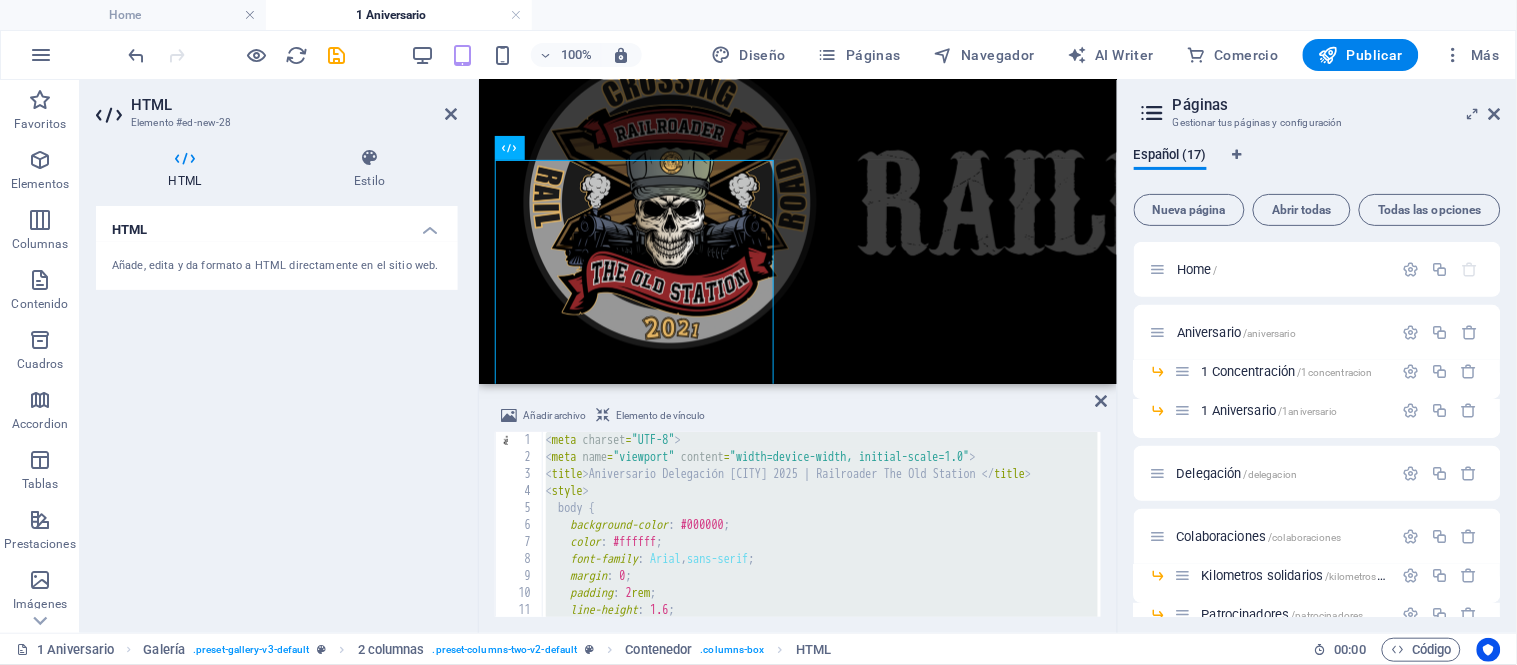 click on "Aniversario Delegación [CITY] 2025 | Railroader The Old Station" at bounding box center (820, 524) 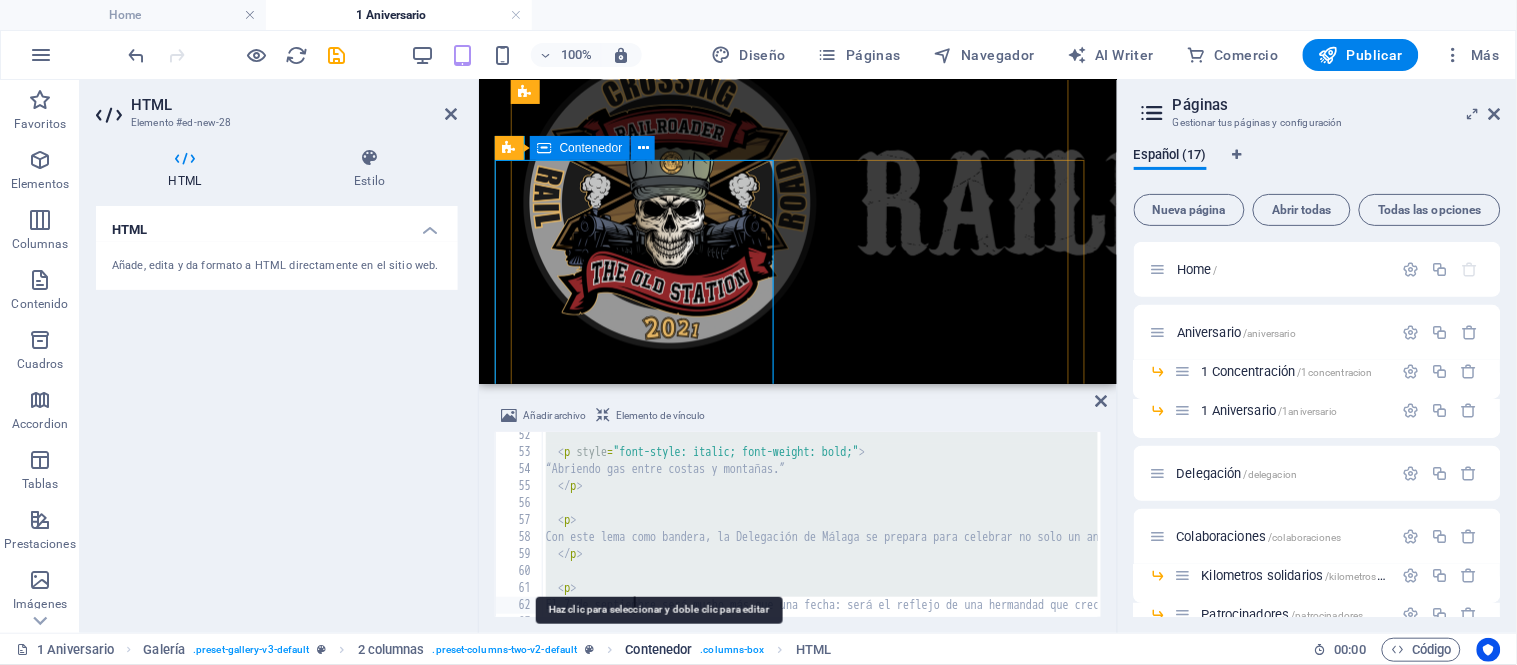 scroll, scrollTop: 991, scrollLeft: 0, axis: vertical 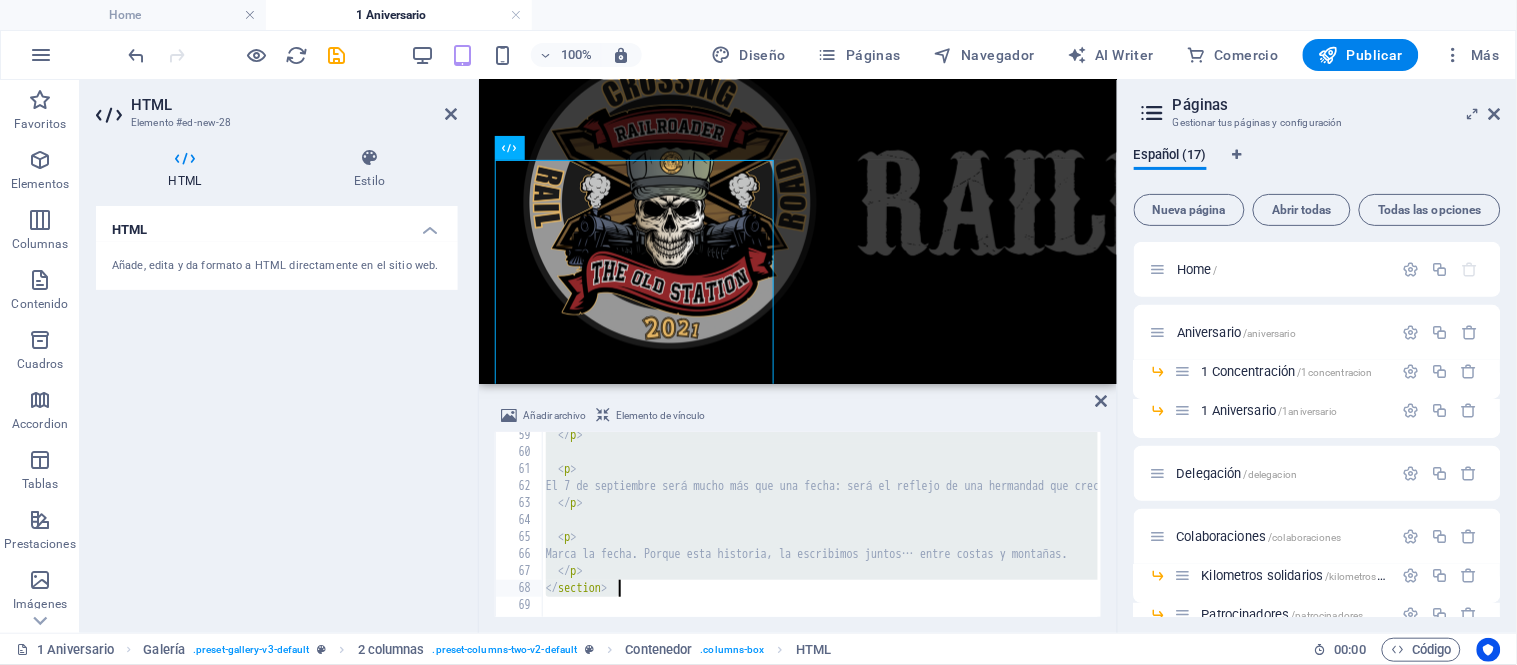 drag, startPoint x: 545, startPoint y: 437, endPoint x: 680, endPoint y: 587, distance: 201.80437 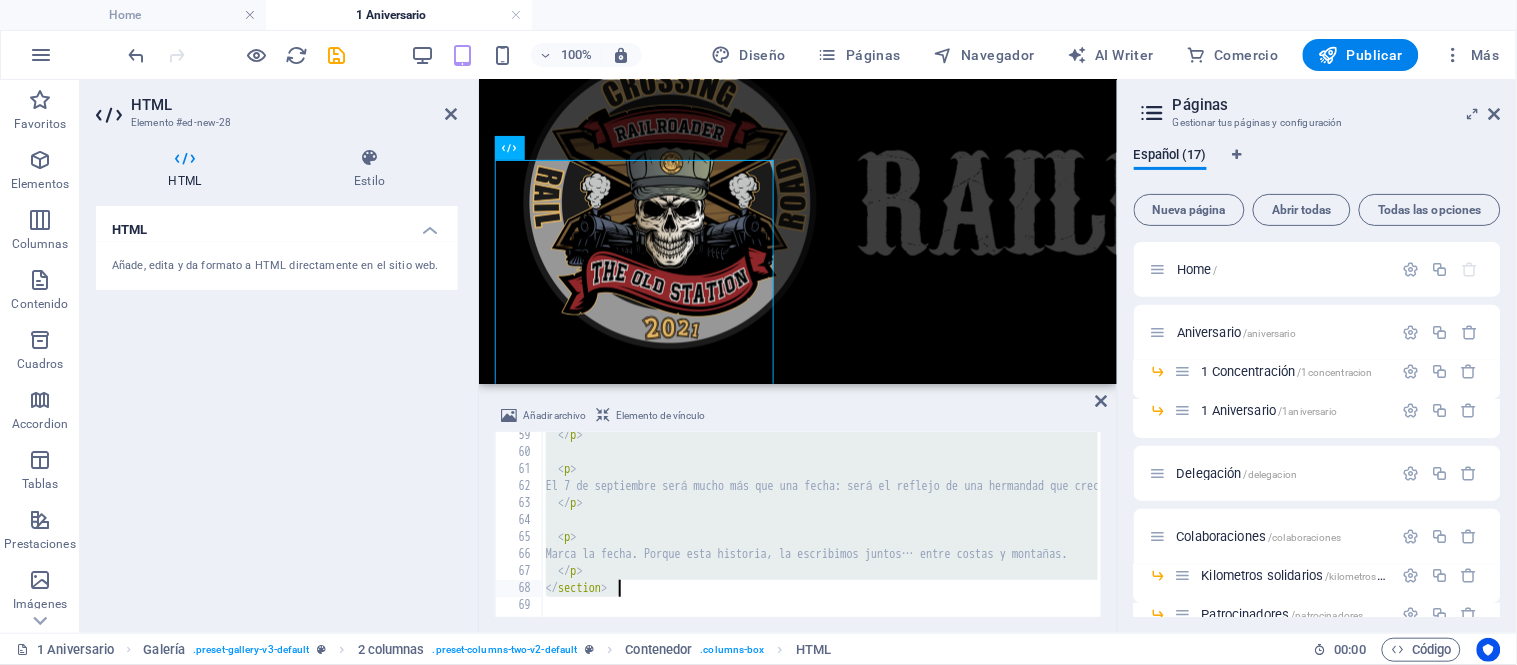 type 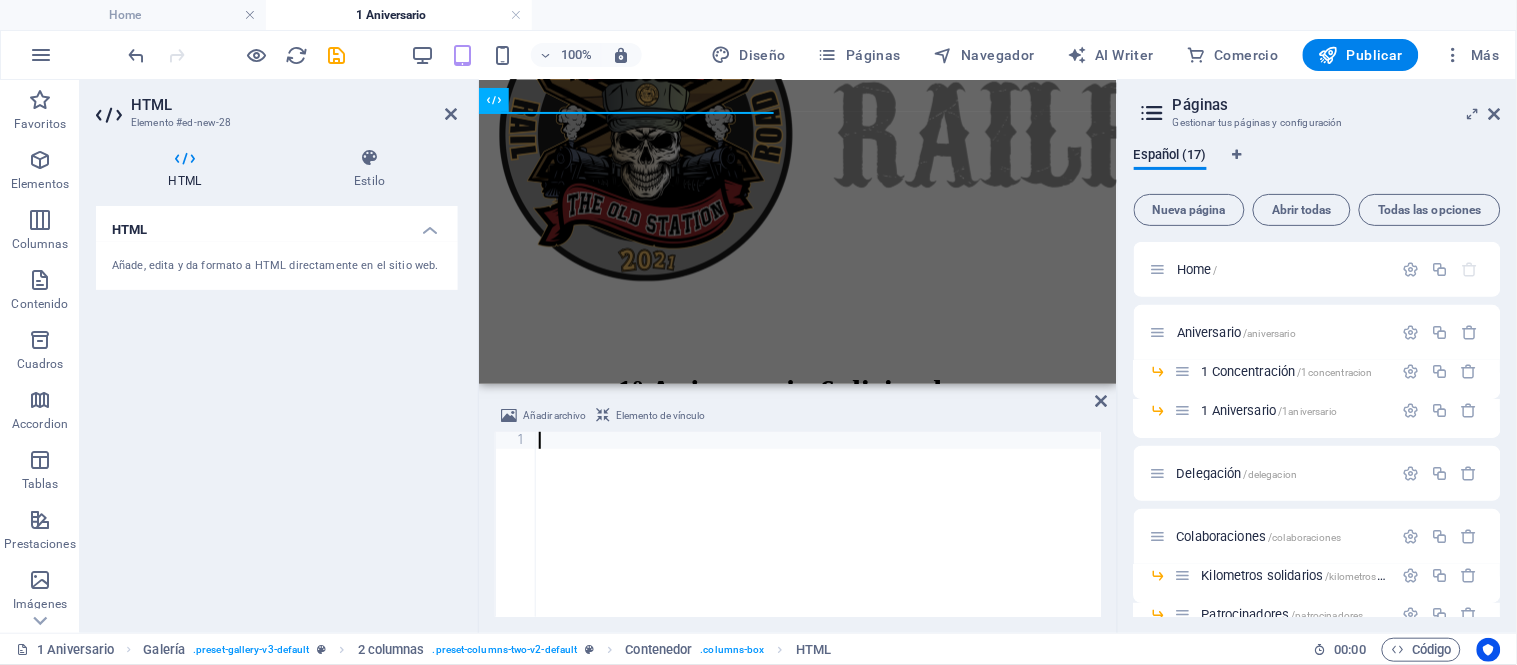 scroll, scrollTop: 987, scrollLeft: 0, axis: vertical 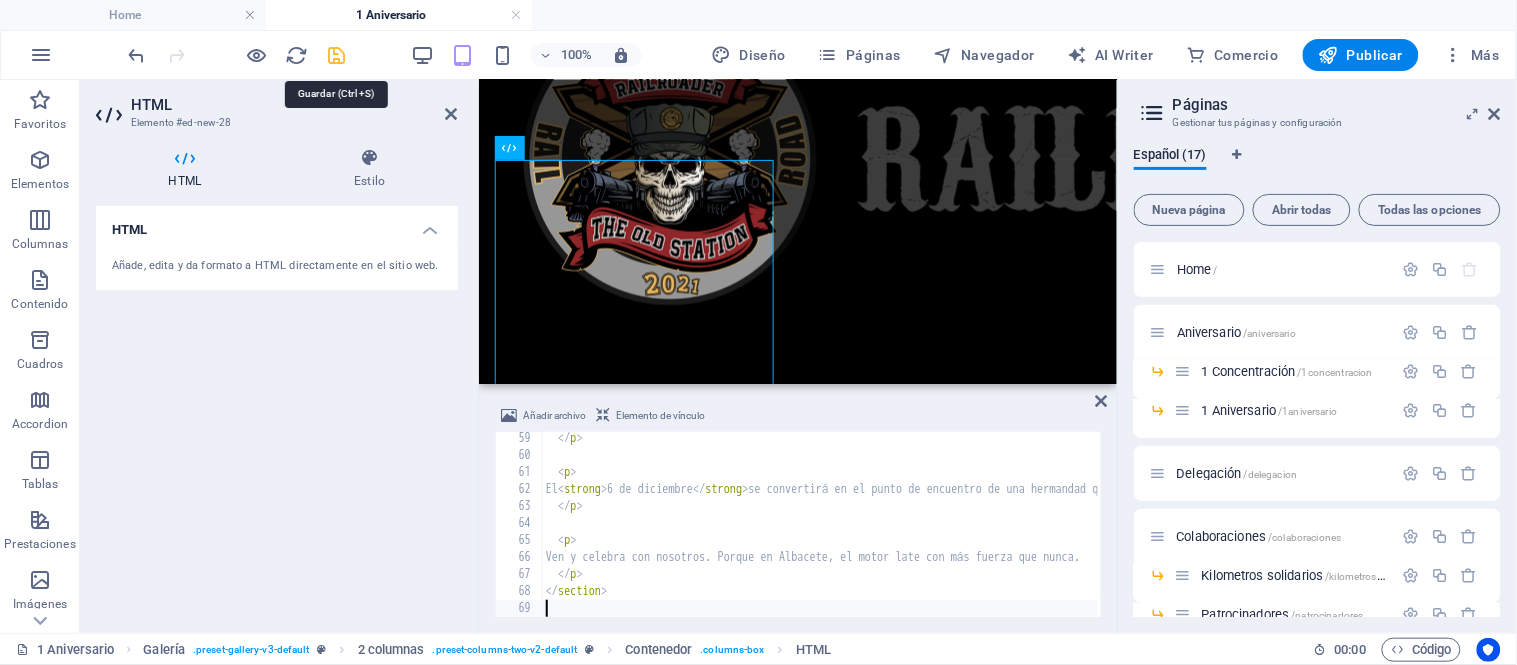 click at bounding box center [337, 55] 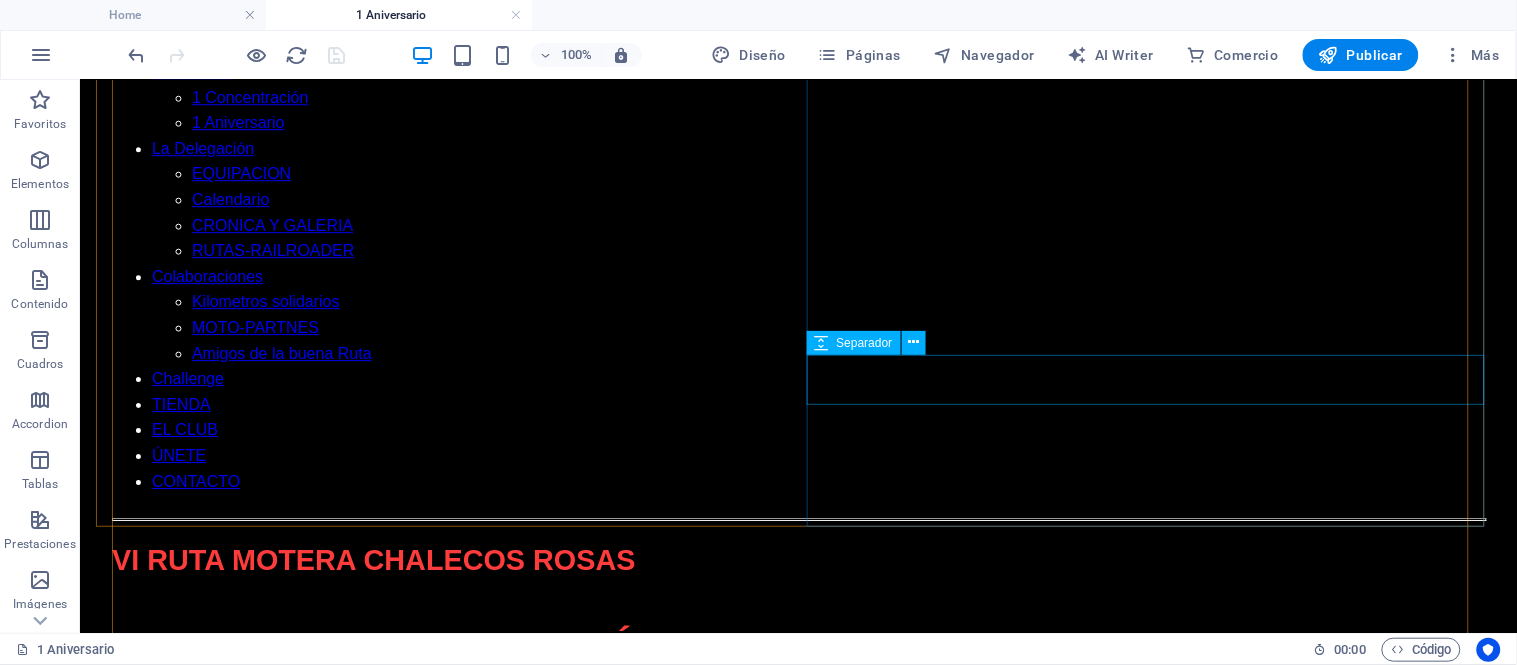 scroll, scrollTop: 1498, scrollLeft: 0, axis: vertical 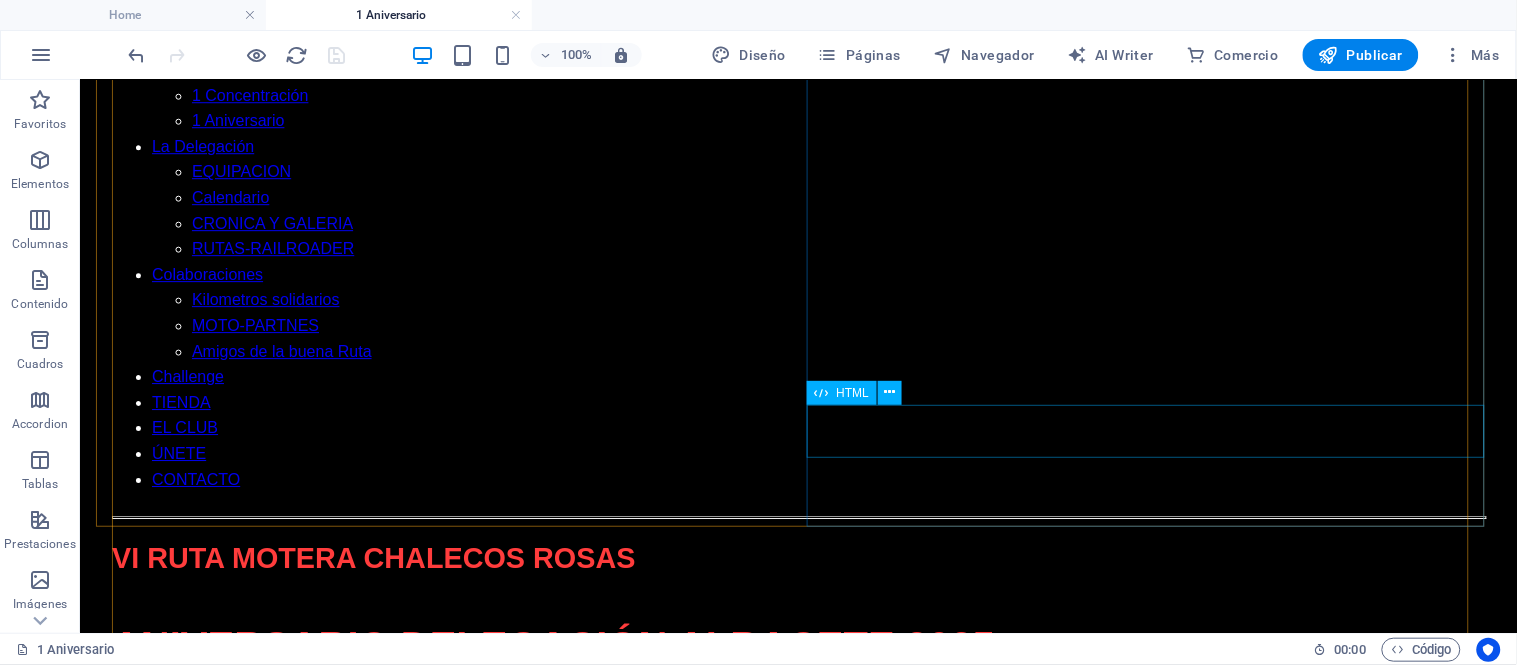click on "INSCRIPCIÓN" at bounding box center (797, 1965) 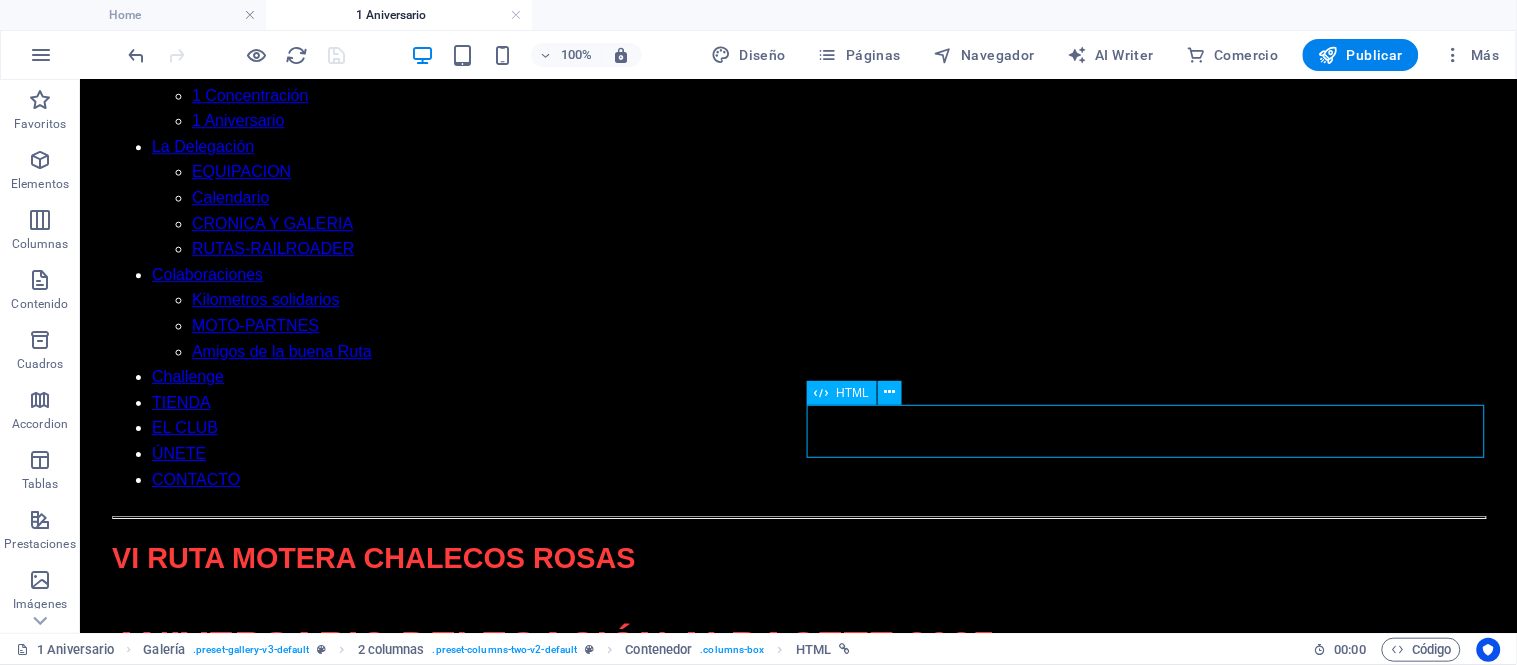 click on "INSCRIPCIÓN" at bounding box center [797, 1965] 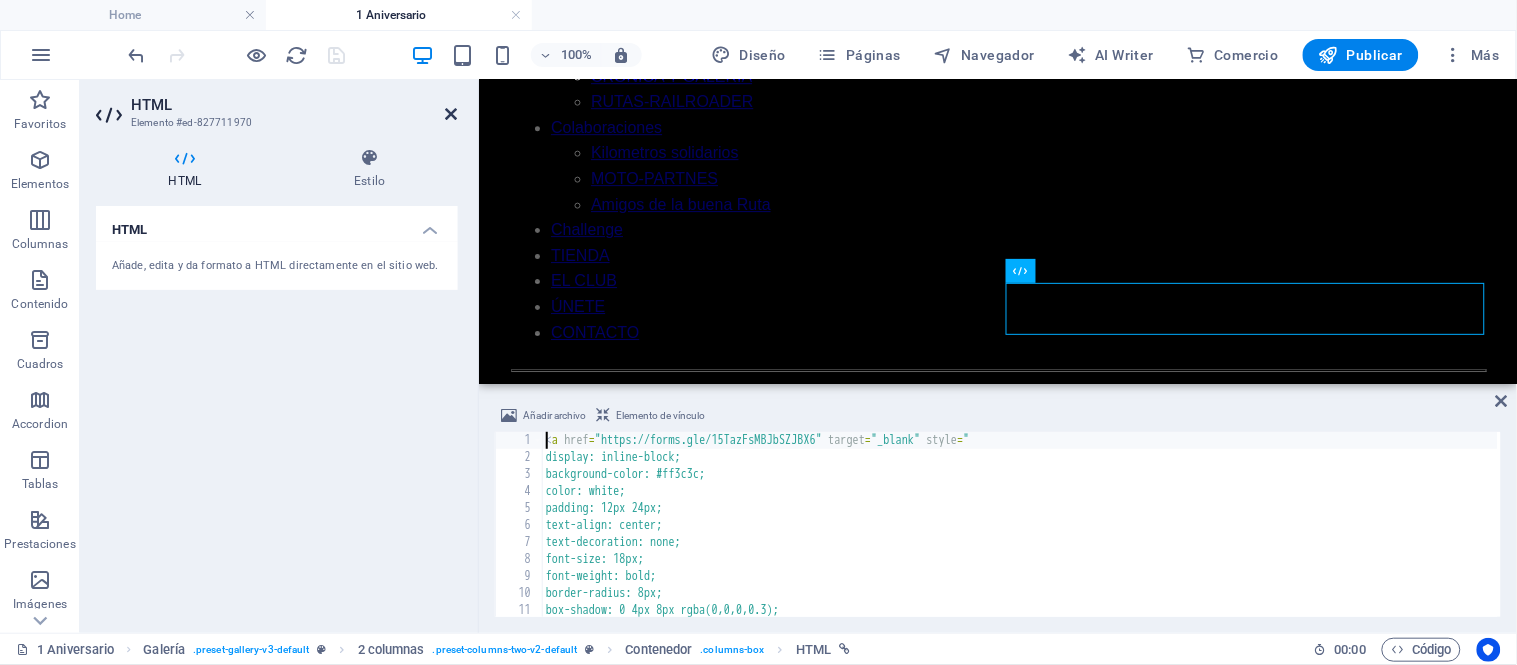 click at bounding box center (452, 114) 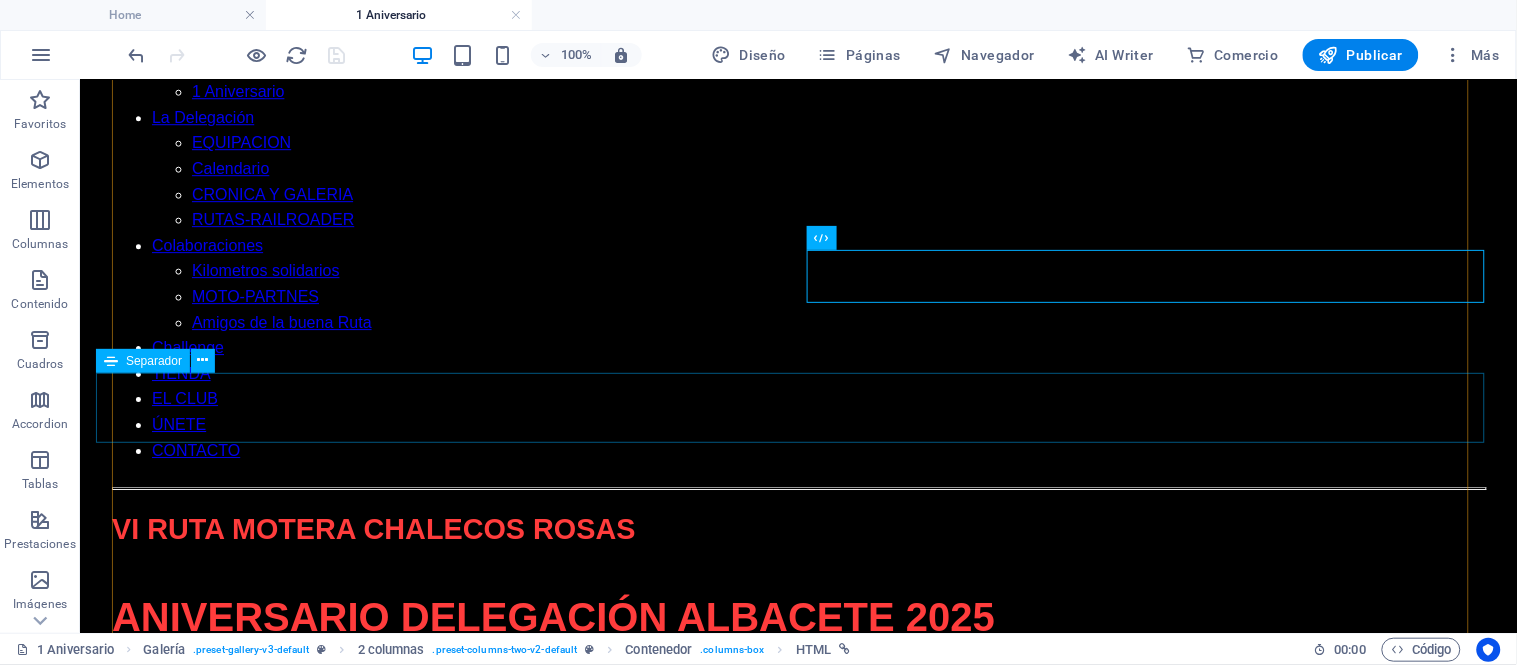 scroll, scrollTop: 1722, scrollLeft: 0, axis: vertical 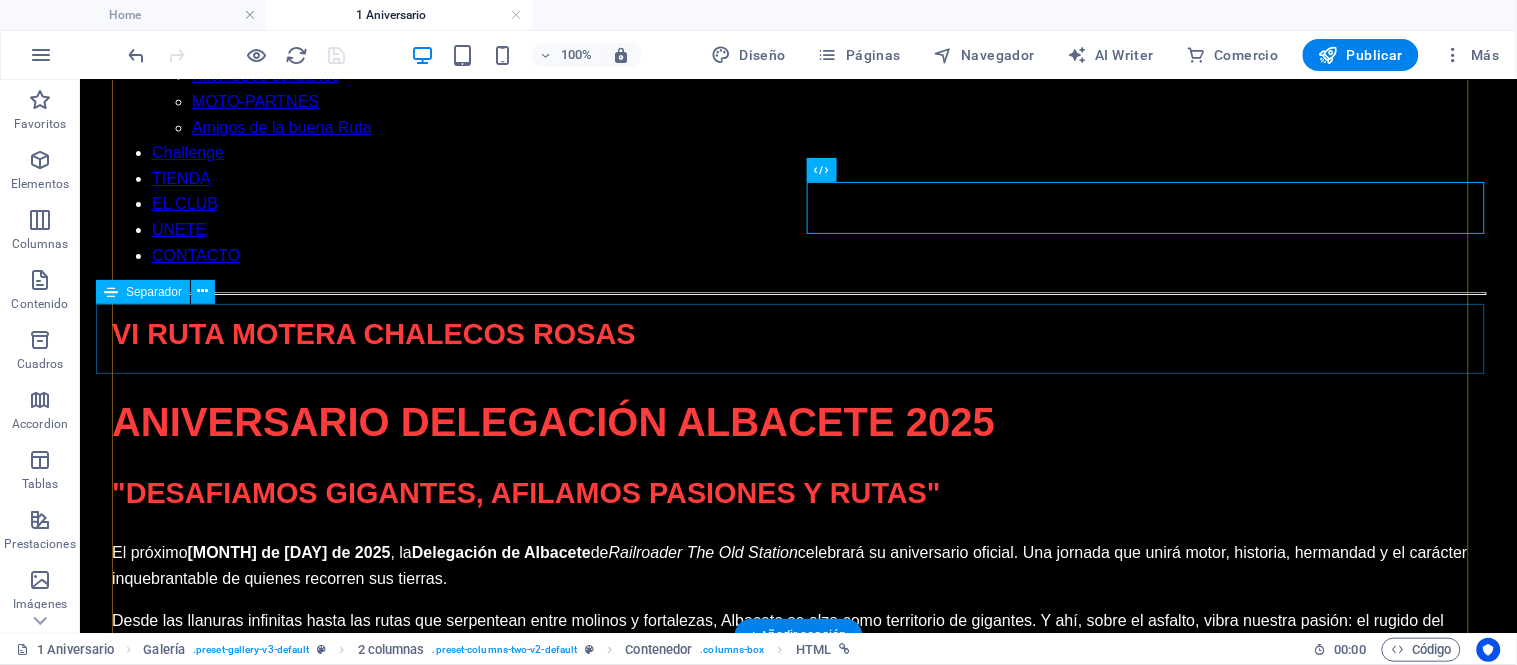 click at bounding box center [797, 1802] 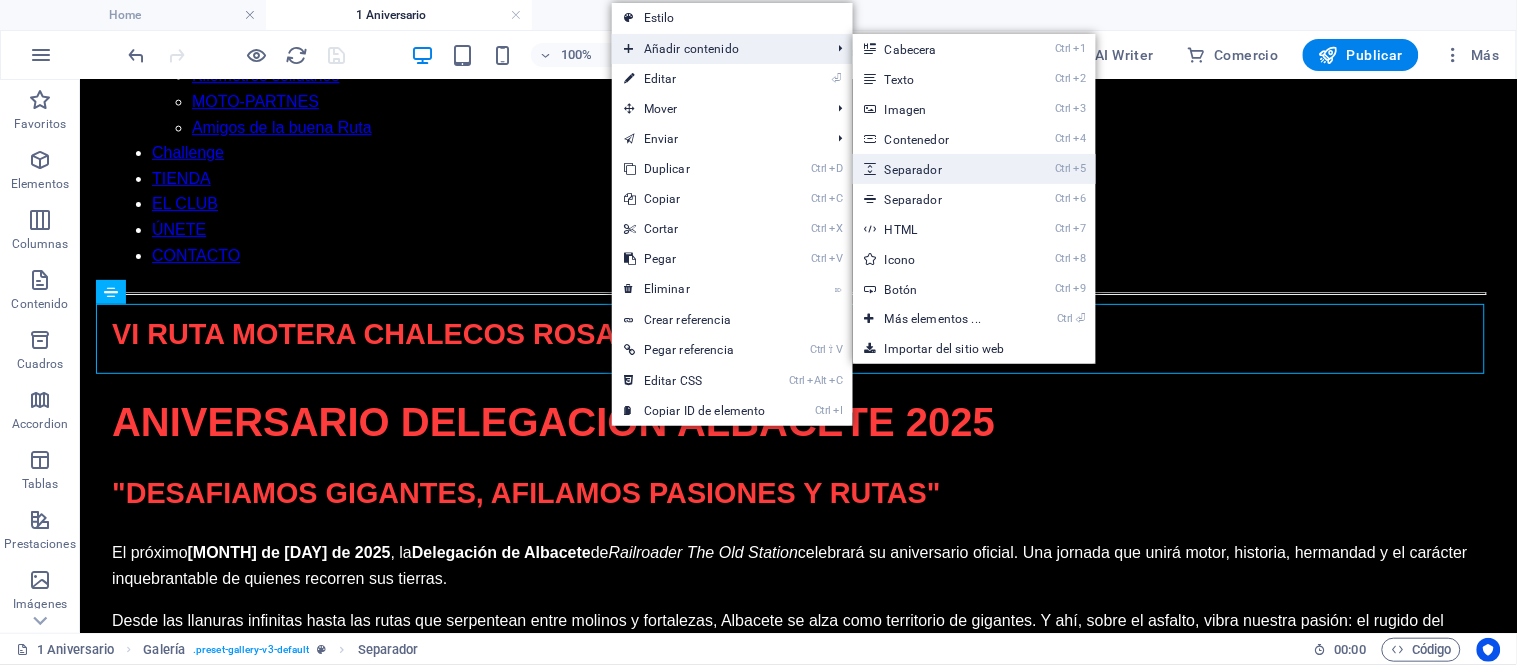 click on "Ctrl 5  Separador" at bounding box center (937, 169) 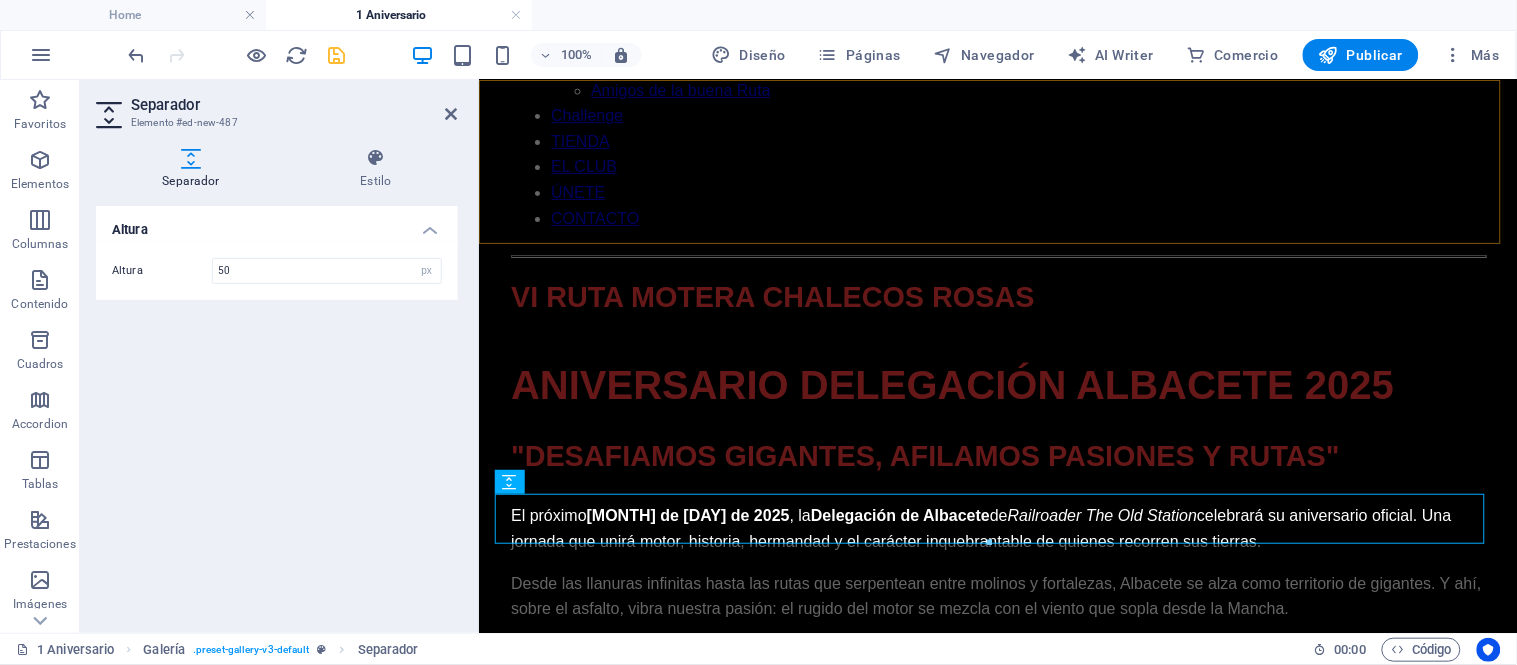 scroll, scrollTop: 1895, scrollLeft: 0, axis: vertical 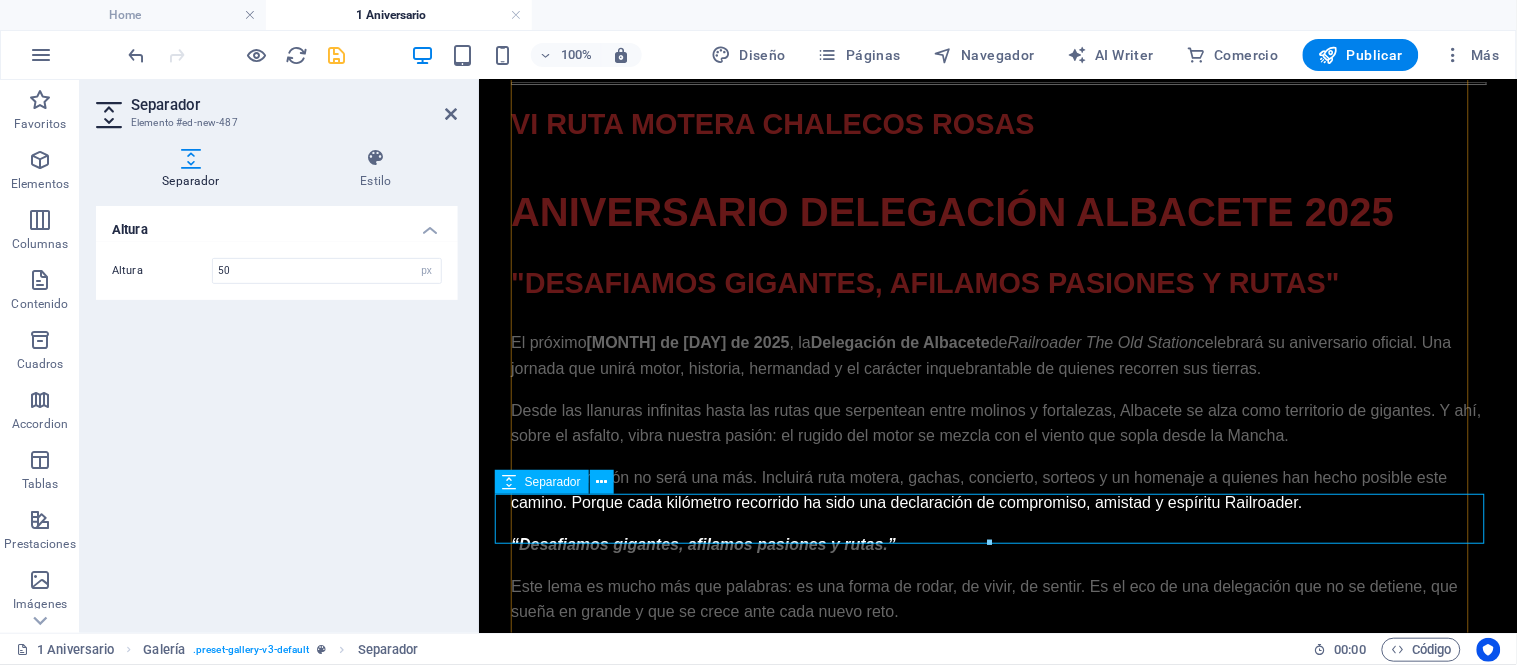 click at bounding box center (997, 1702) 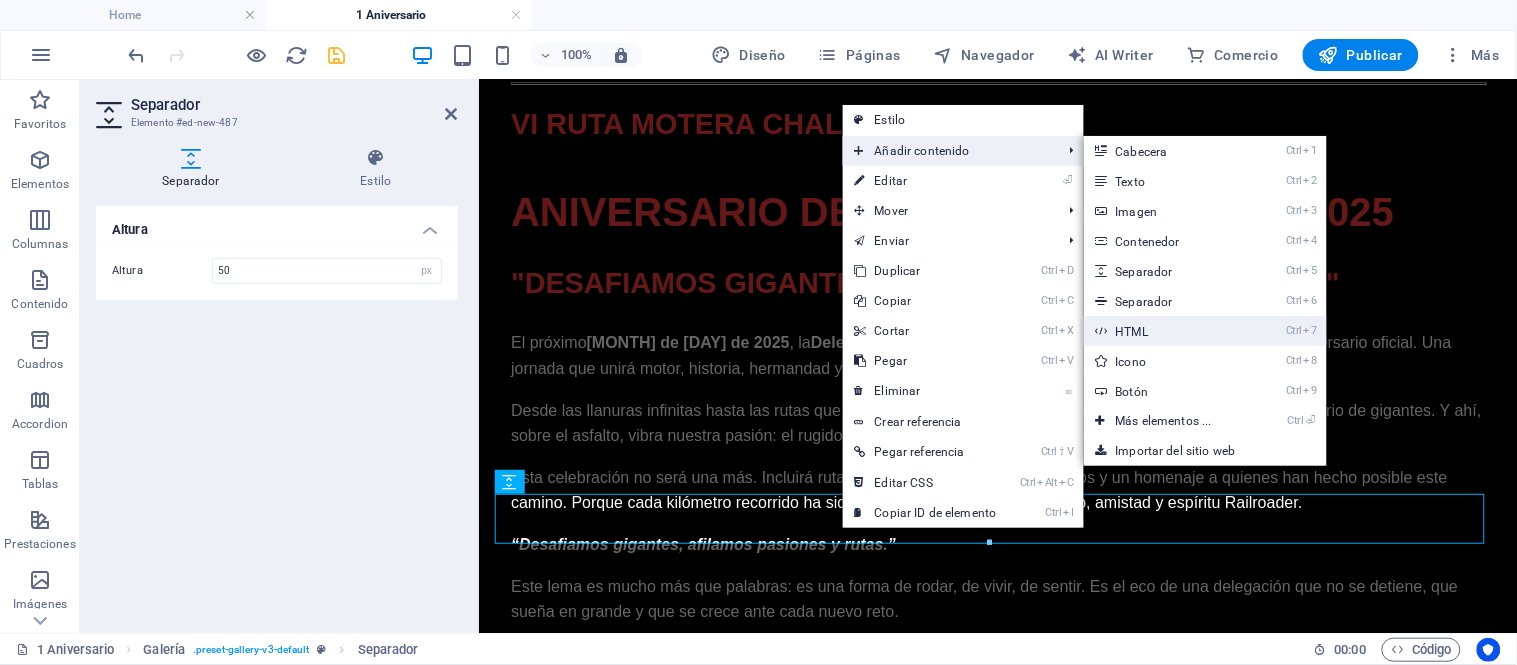 drag, startPoint x: 1152, startPoint y: 334, endPoint x: 673, endPoint y: 253, distance: 485.80038 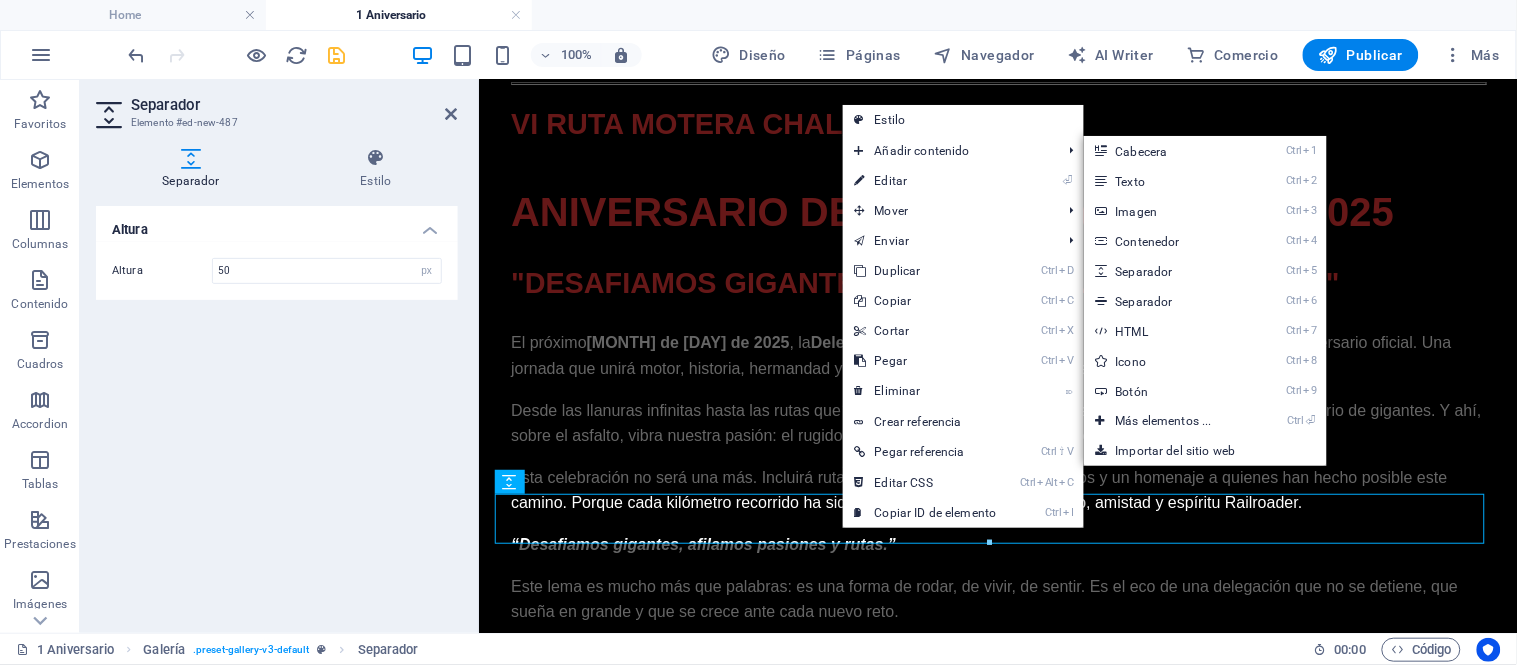 scroll, scrollTop: 2182, scrollLeft: 0, axis: vertical 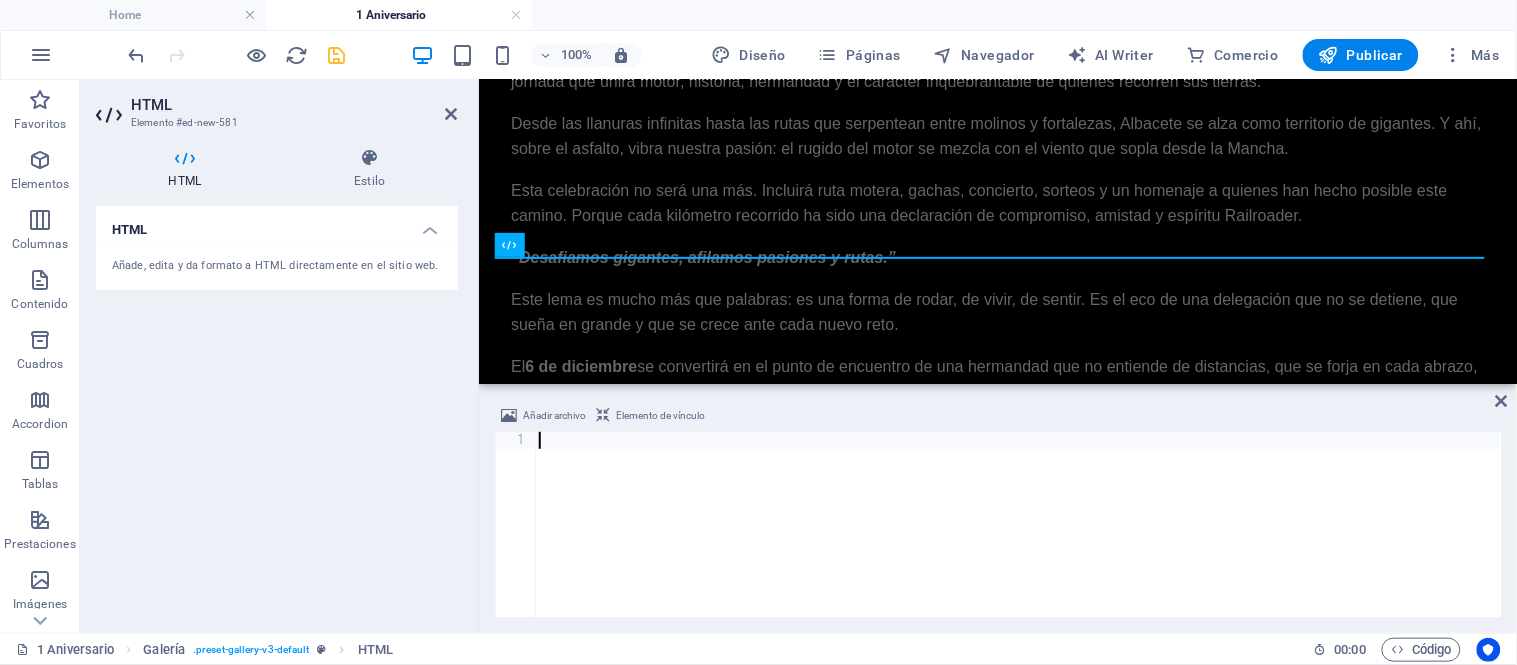 click at bounding box center (1018, 541) 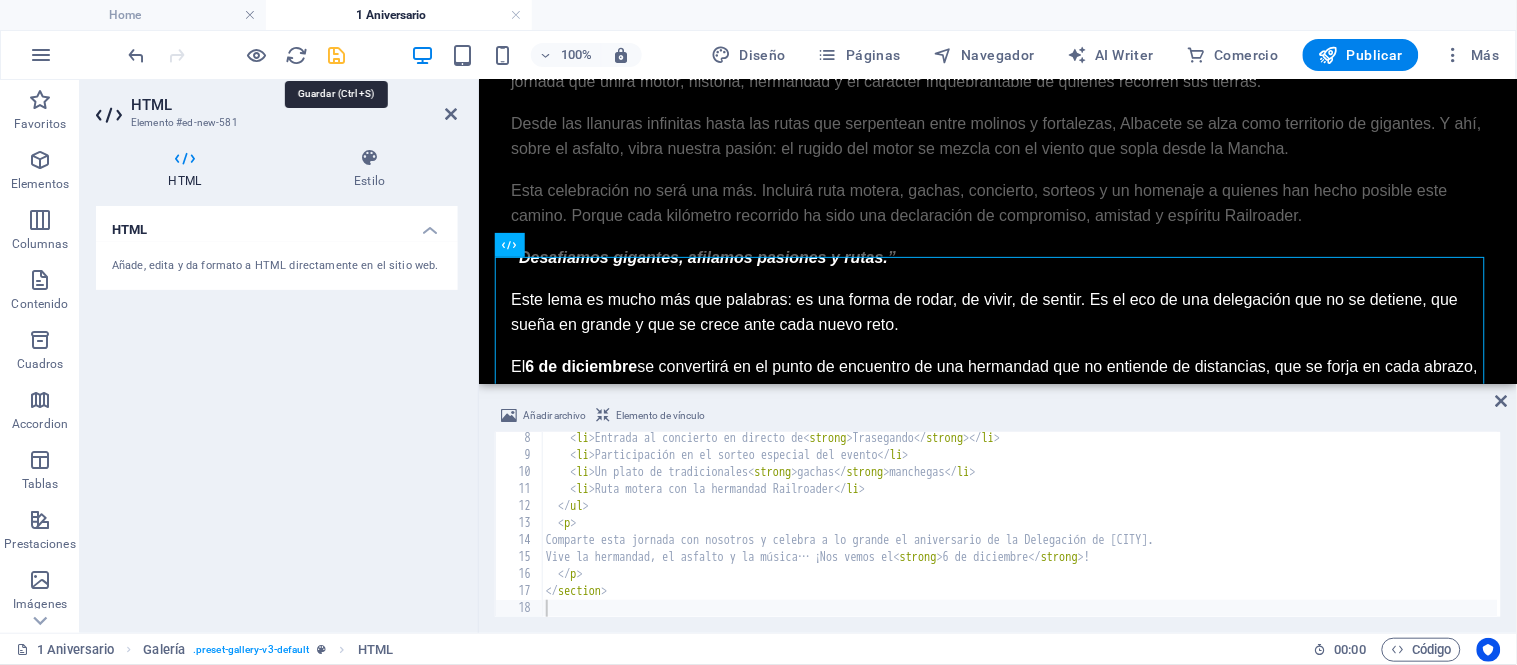 click at bounding box center [337, 55] 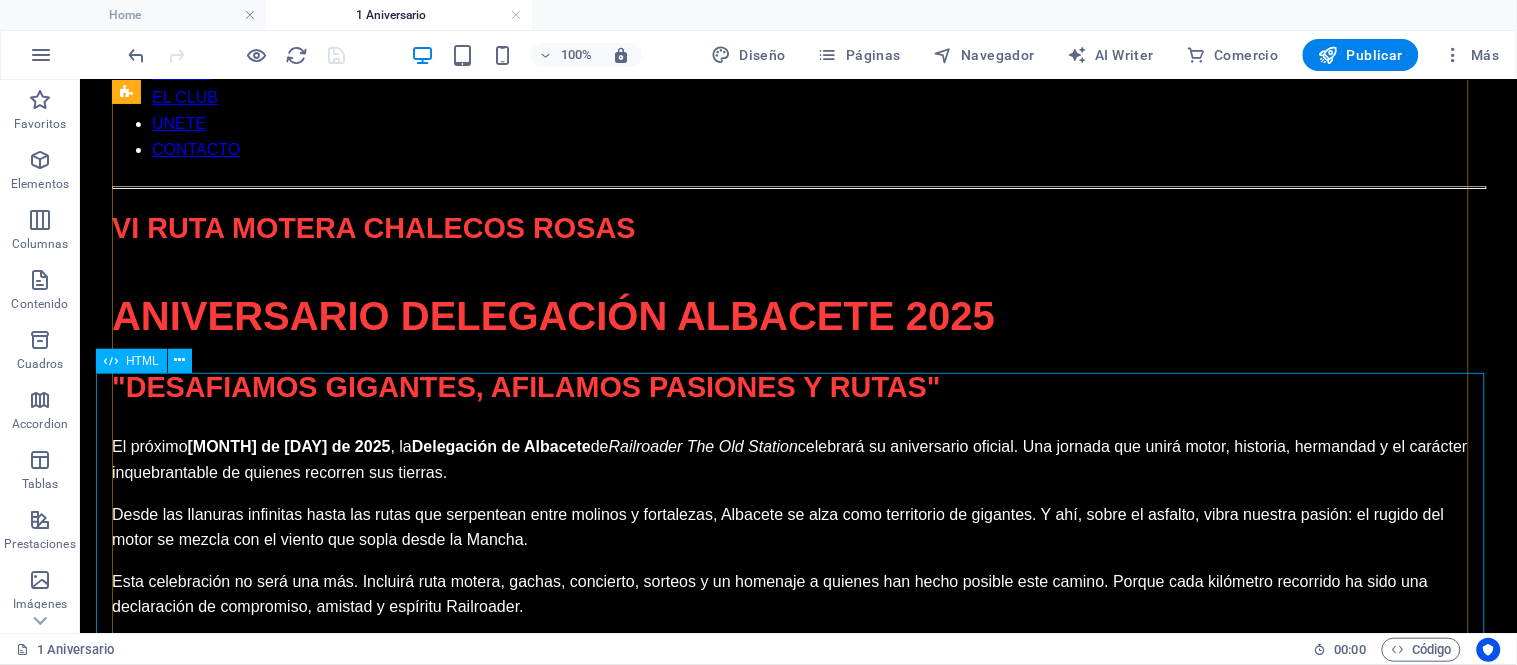 scroll, scrollTop: 1944, scrollLeft: 0, axis: vertical 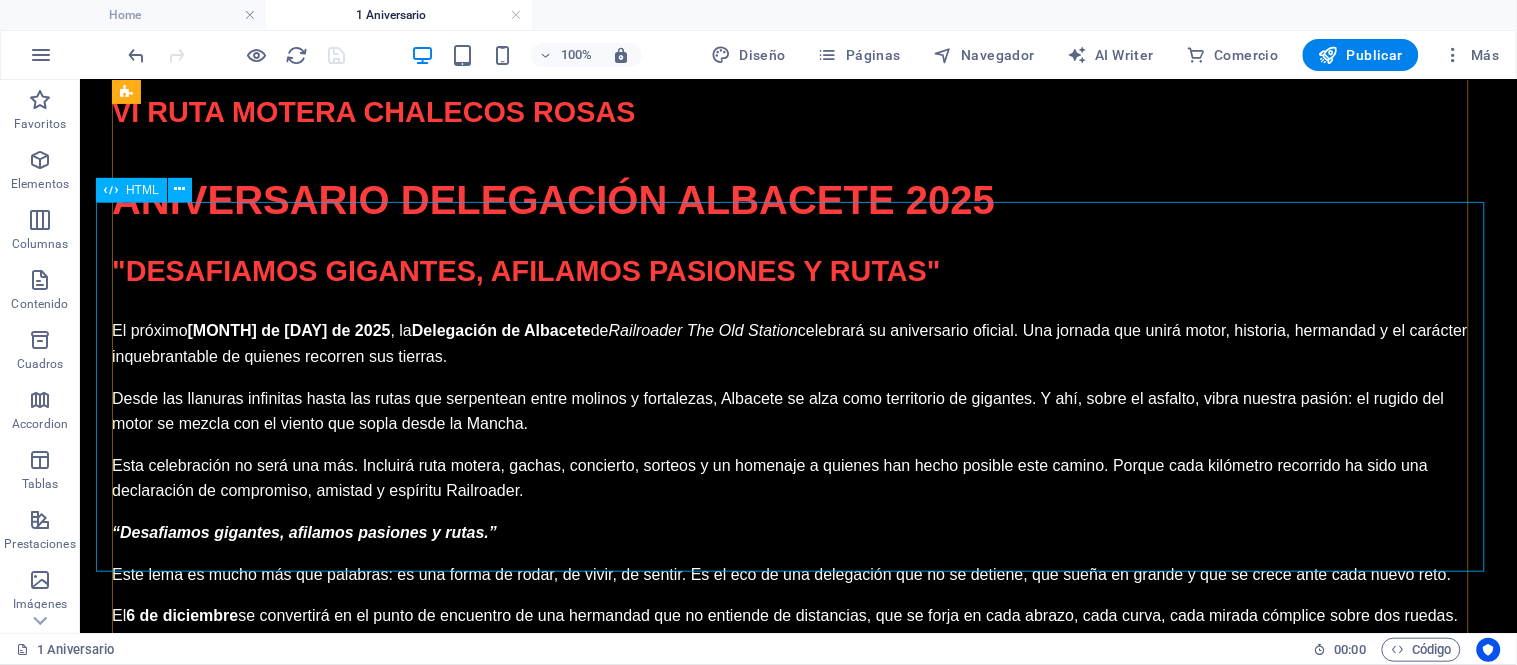 click on "Inscripción
La inscripción para el aniversario tiene un coste de  10€  e incluye:
Obsequio conmemorativo exclusivo
Entrada al concierto en directo de  Trasegando
Participación en el sorteo especial del evento
Un plato de tradicionales  gachas  manchegas
Ruta motera con la hermandad Railroader
Comparte esta jornada con nosotros y celebra a lo grande el aniversario de la Delegación de [CITY].
Vive la hermandad, el asfalto y la música… ¡Nos vemos el  6 de diciembre !" at bounding box center (797, 1820) 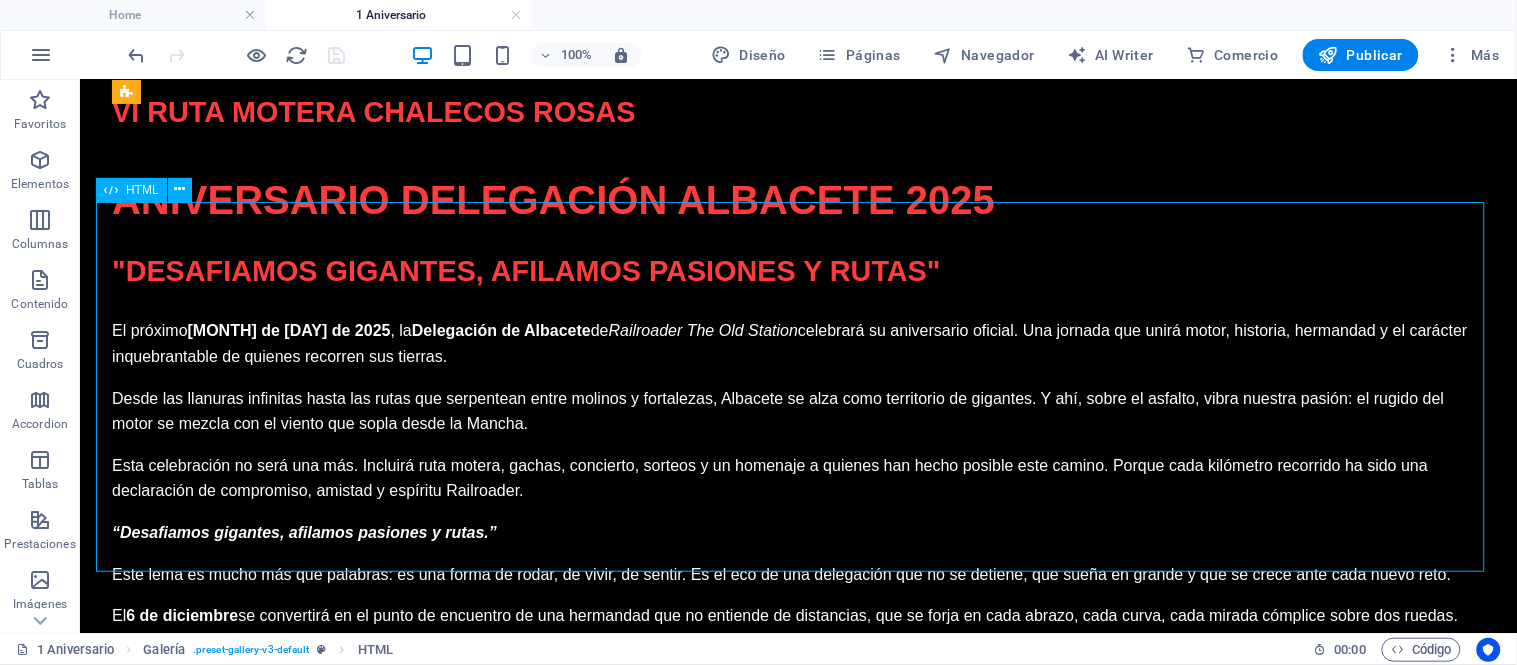 drag, startPoint x: 492, startPoint y: 283, endPoint x: 590, endPoint y: 319, distance: 104.40307 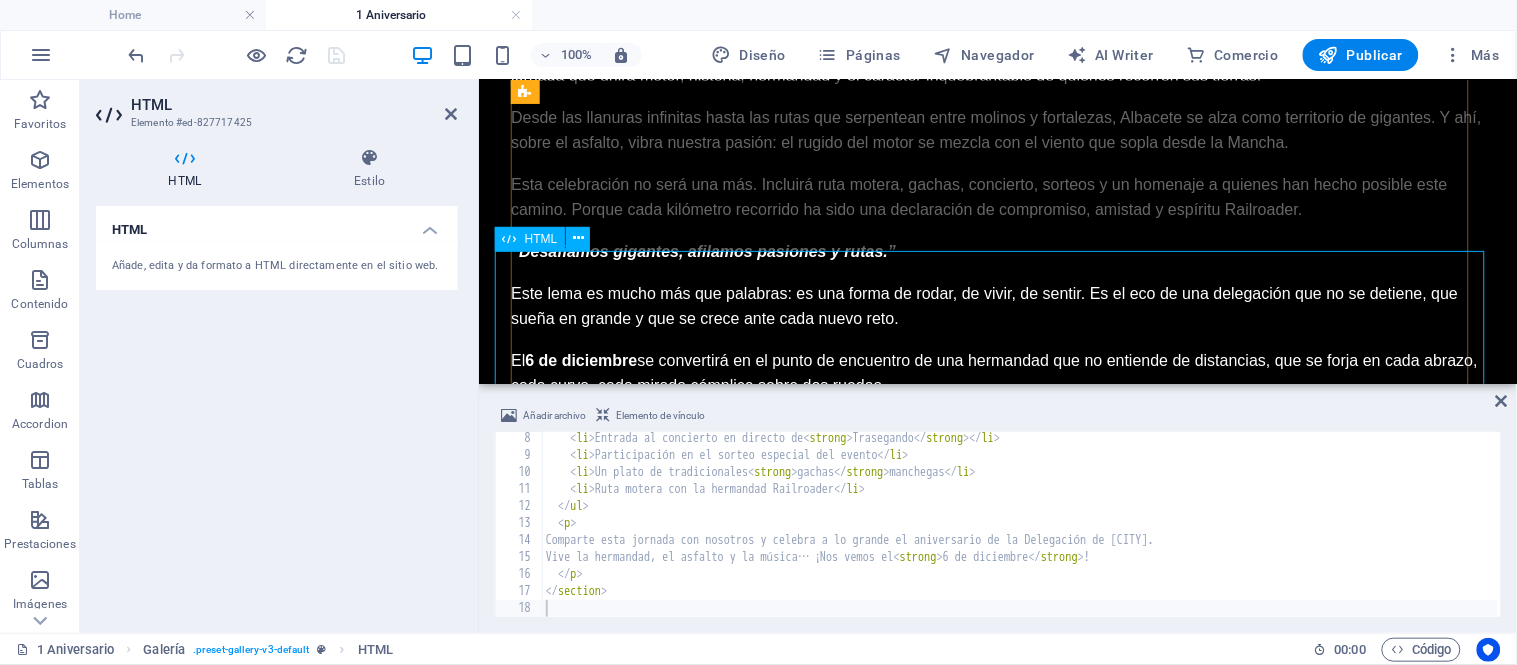scroll, scrollTop: 2225, scrollLeft: 0, axis: vertical 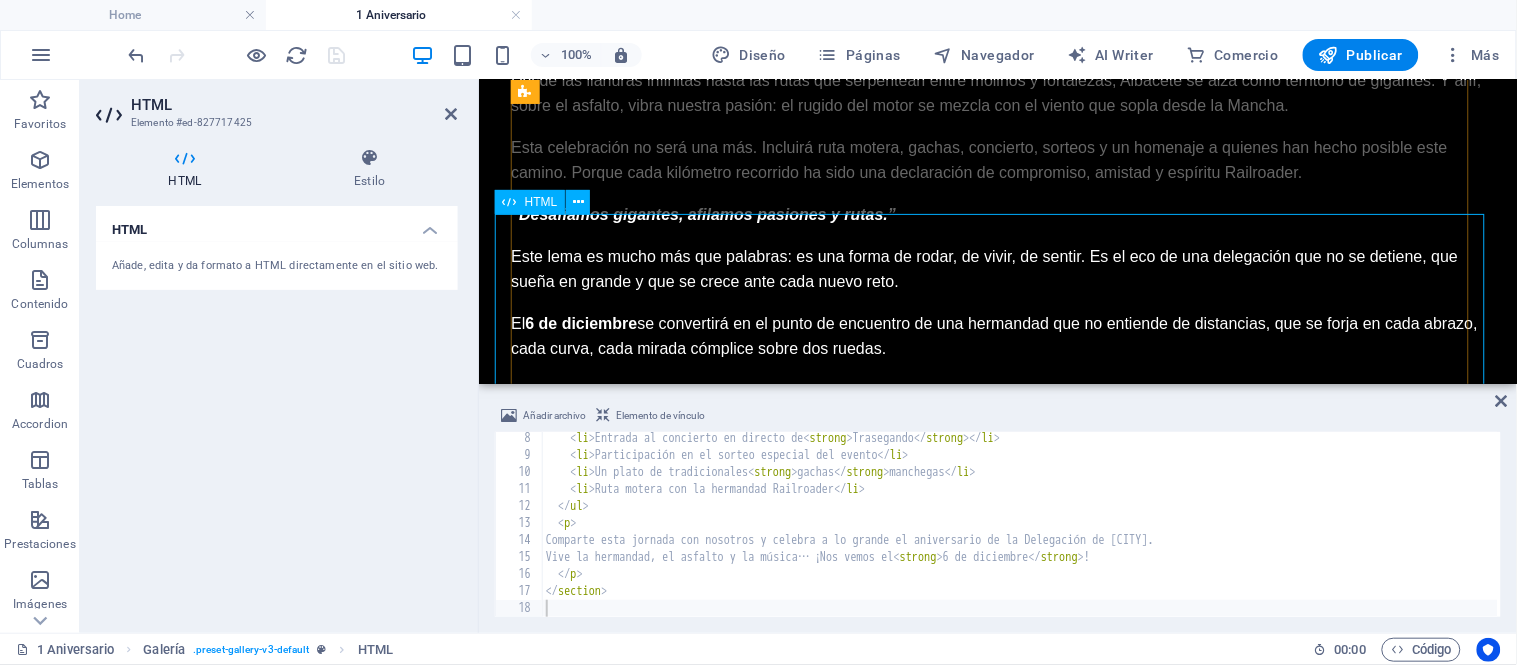 click on "Inscripción
La inscripción para el aniversario tiene un coste de  10€  e incluye:
Obsequio conmemorativo exclusivo
Entrada al concierto en directo de  Trasegando
Participación en el sorteo especial del evento
Un plato de tradicionales  gachas  manchegas
Ruta motera con la hermandad Railroader
Comparte esta jornada con nosotros y celebra a lo grande el aniversario de la Delegación de [CITY].
Vive la hermandad, el asfalto y la música… ¡Nos vemos el  6 de diciembre !" at bounding box center (997, 1566) 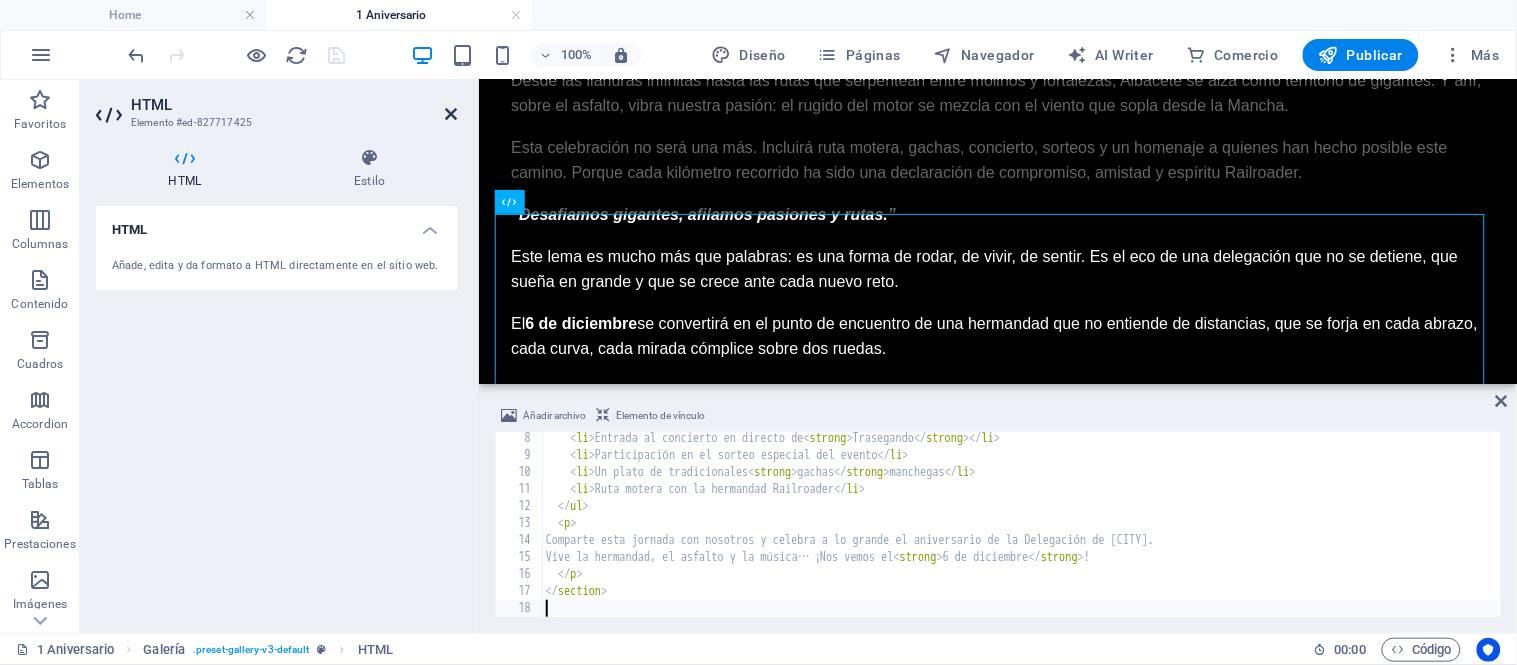 click at bounding box center (452, 114) 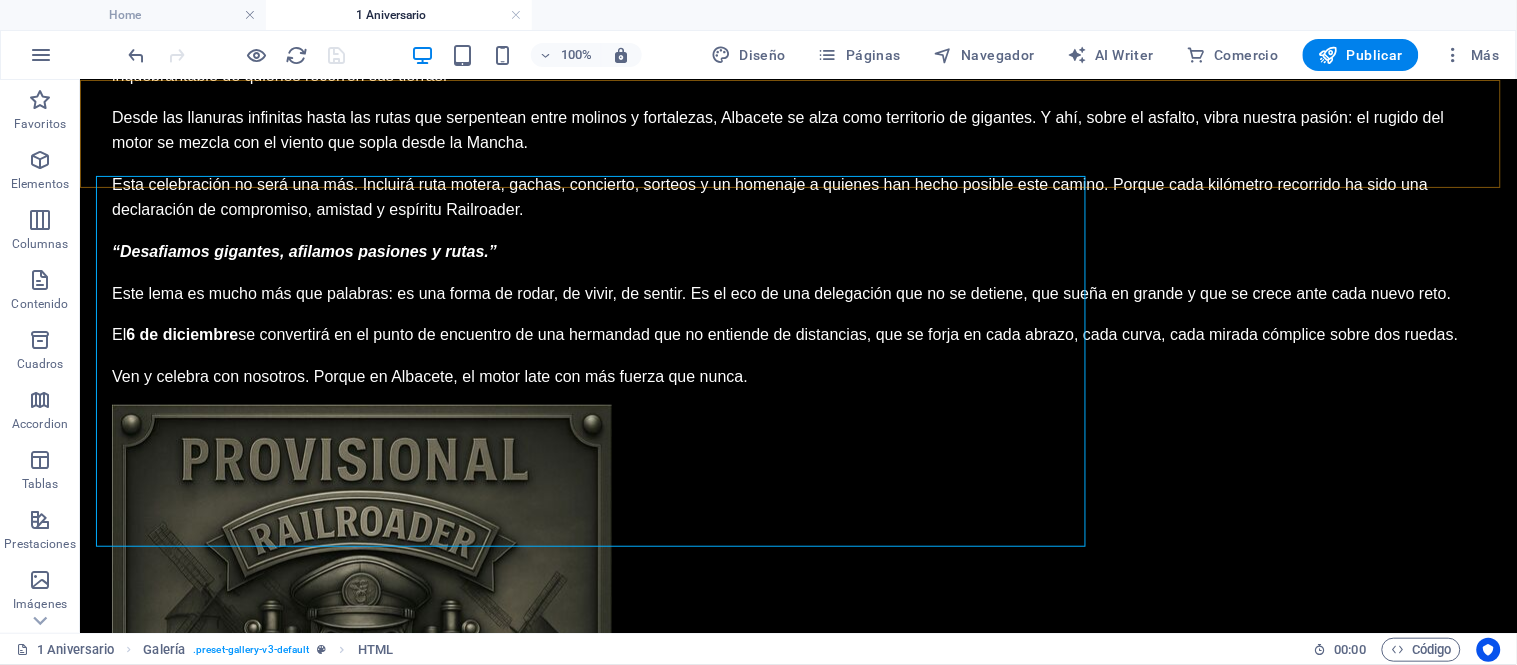 scroll, scrollTop: 2263, scrollLeft: 0, axis: vertical 